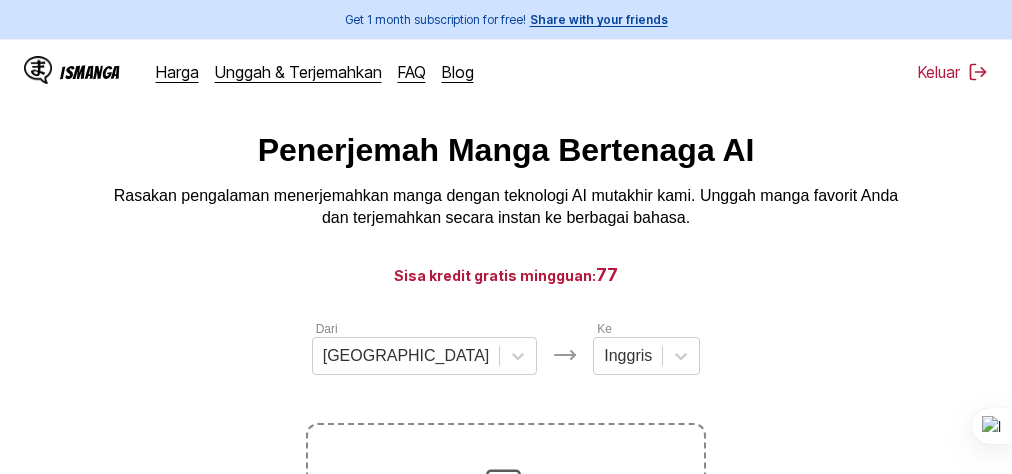 scroll, scrollTop: 526, scrollLeft: 0, axis: vertical 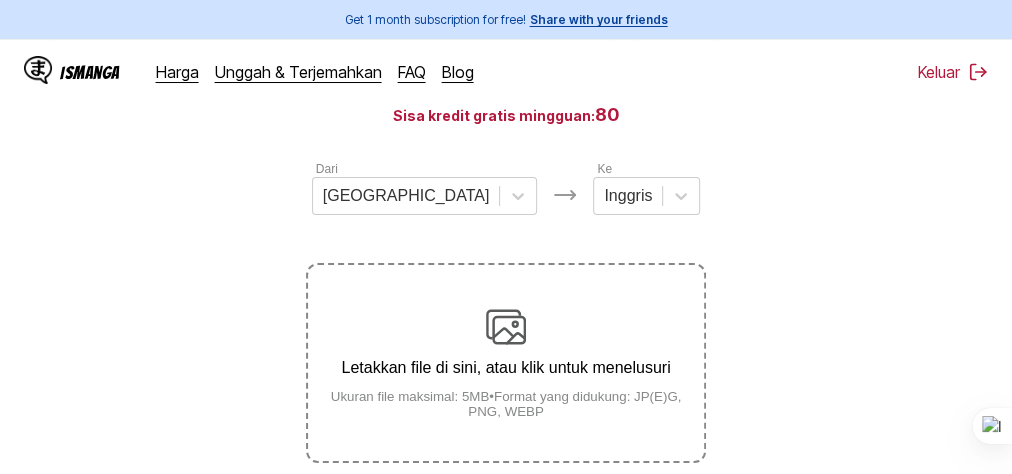 click on "Letakkan file di sini, atau klik untuk menelusuri" at bounding box center (506, 368) 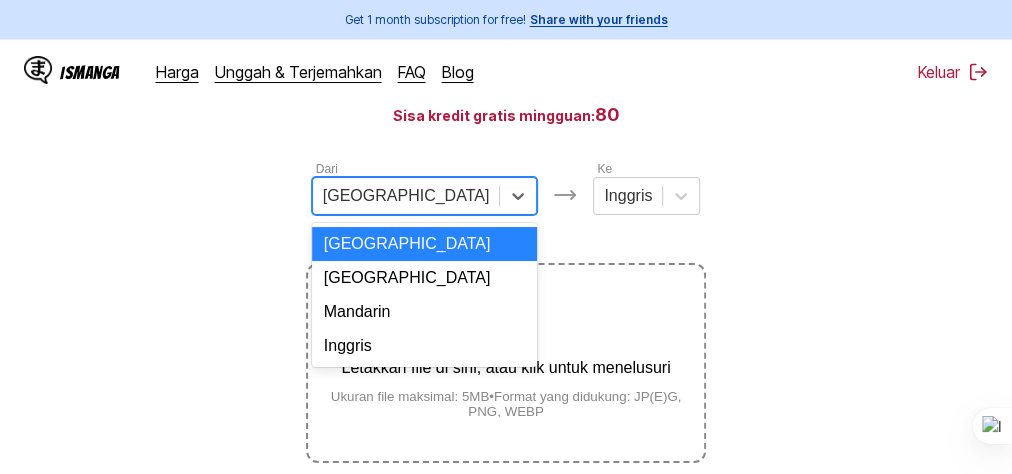 click at bounding box center (406, 196) 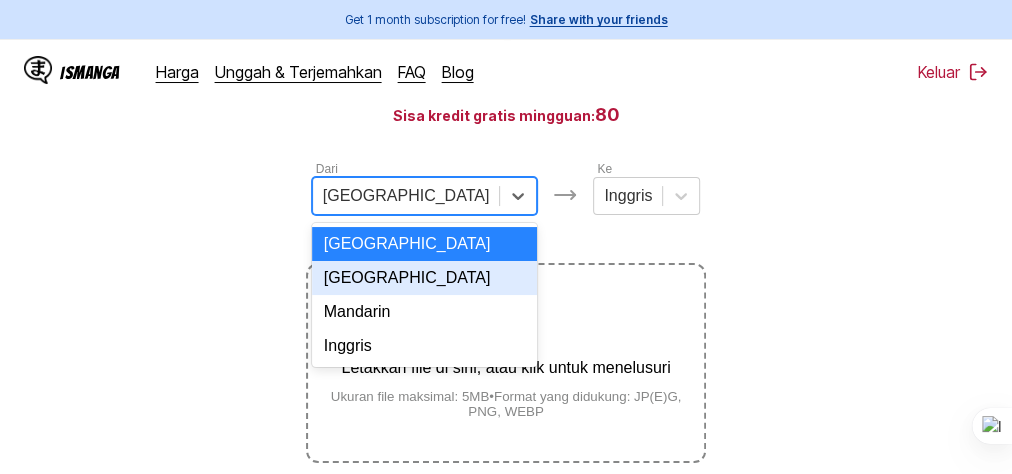 click on "[GEOGRAPHIC_DATA]" at bounding box center [425, 278] 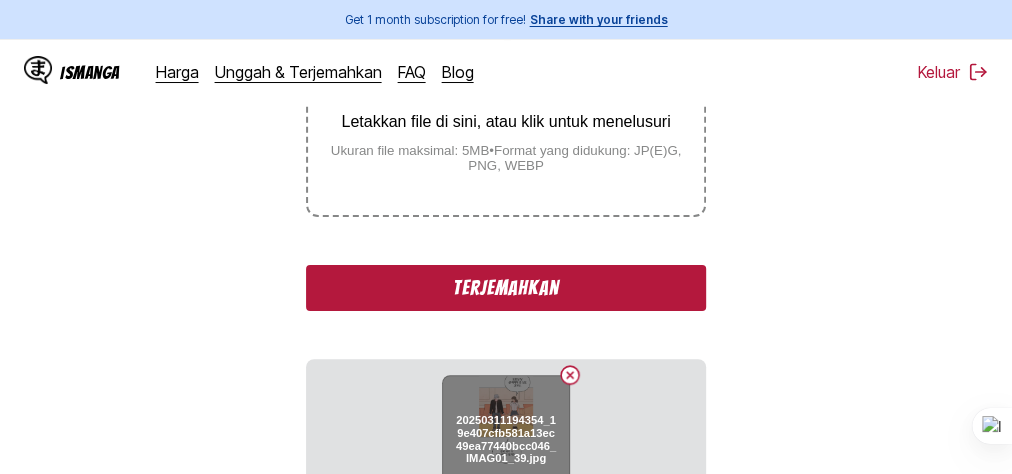 scroll, scrollTop: 560, scrollLeft: 0, axis: vertical 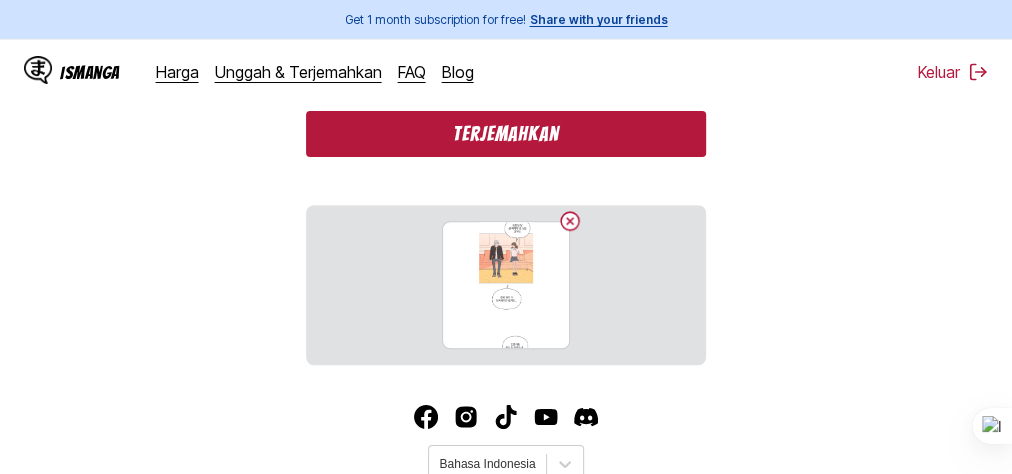 click on "Terjemahkan" at bounding box center (506, 134) 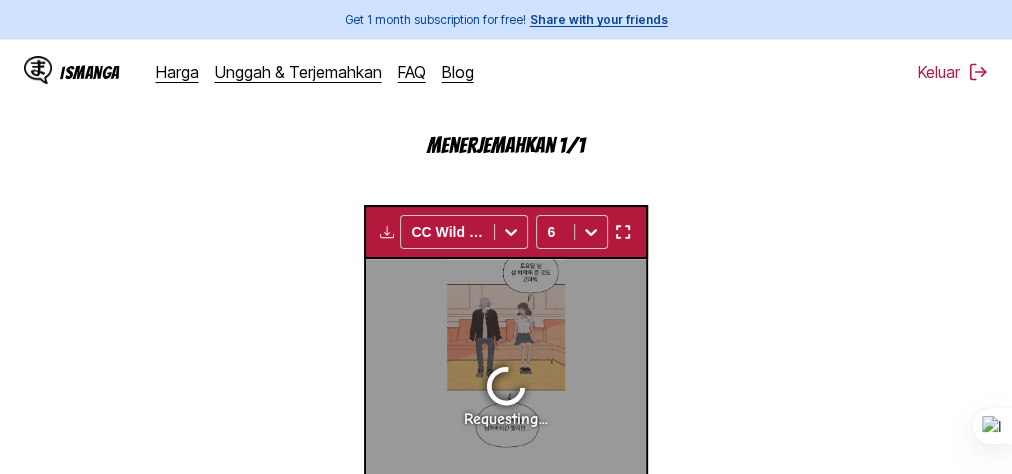 click at bounding box center [622, 232] 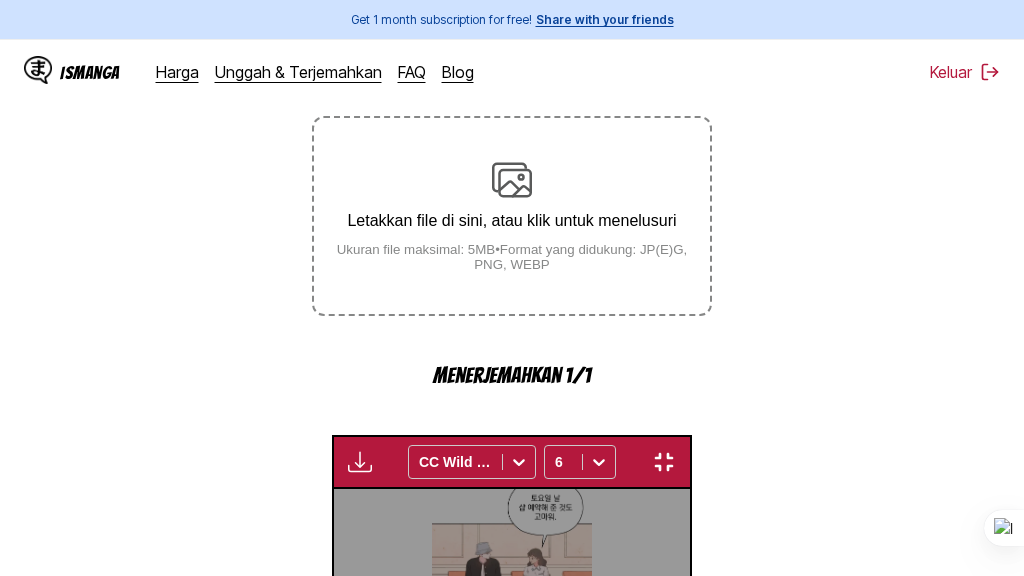 scroll, scrollTop: 260, scrollLeft: 0, axis: vertical 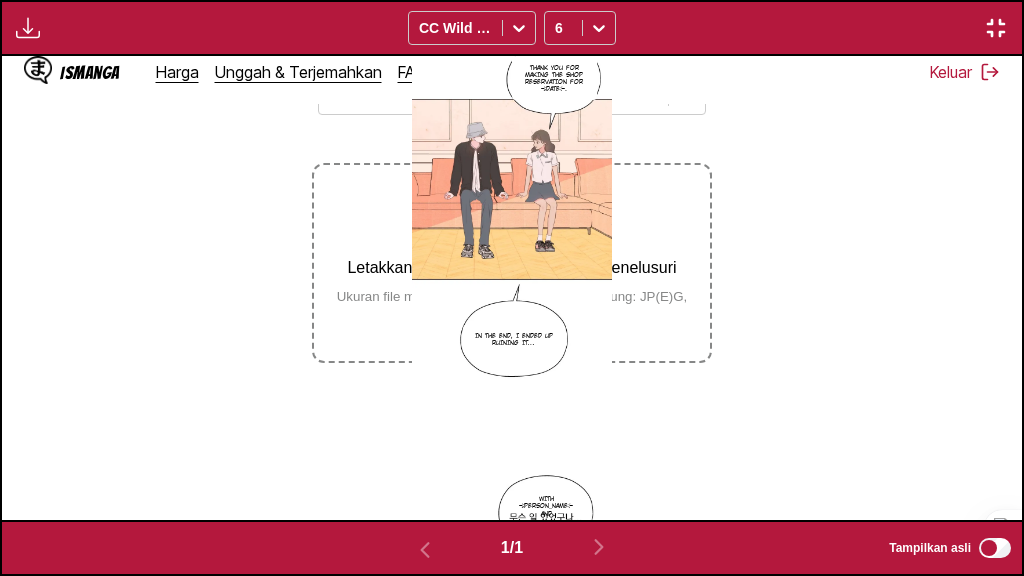 click at bounding box center [996, 28] 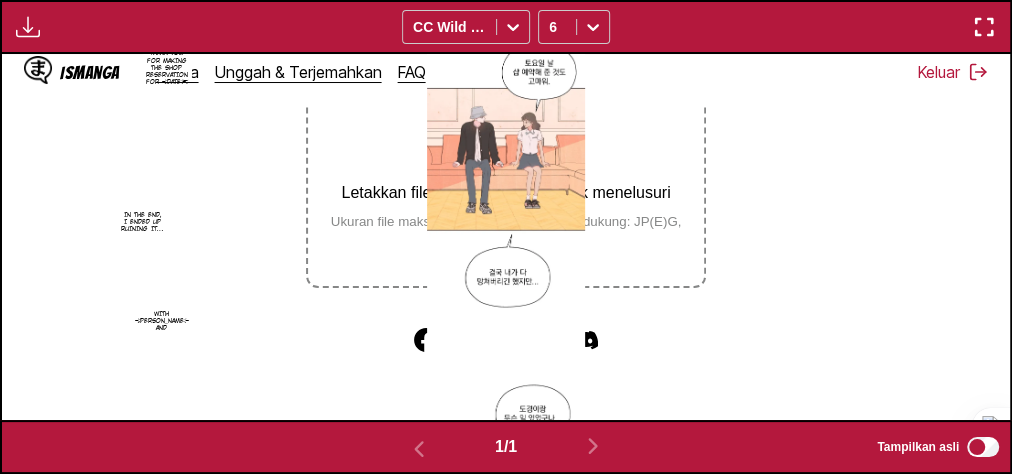 scroll, scrollTop: 0, scrollLeft: 0, axis: both 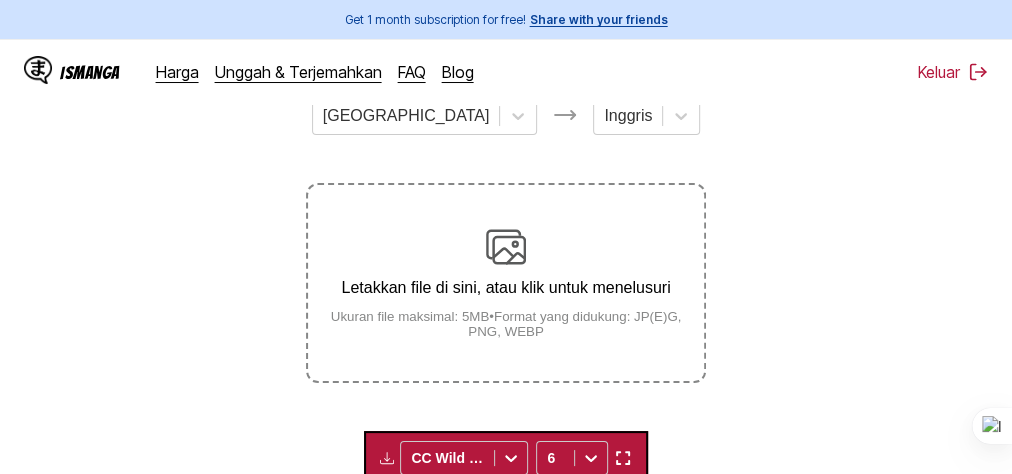 click on "Letakkan file di sini, atau klik untuk menelusuri Ukuran file maksimal: 5MB  •  Format yang didukung: JP(E)G, PNG, WEBP" at bounding box center (506, 283) 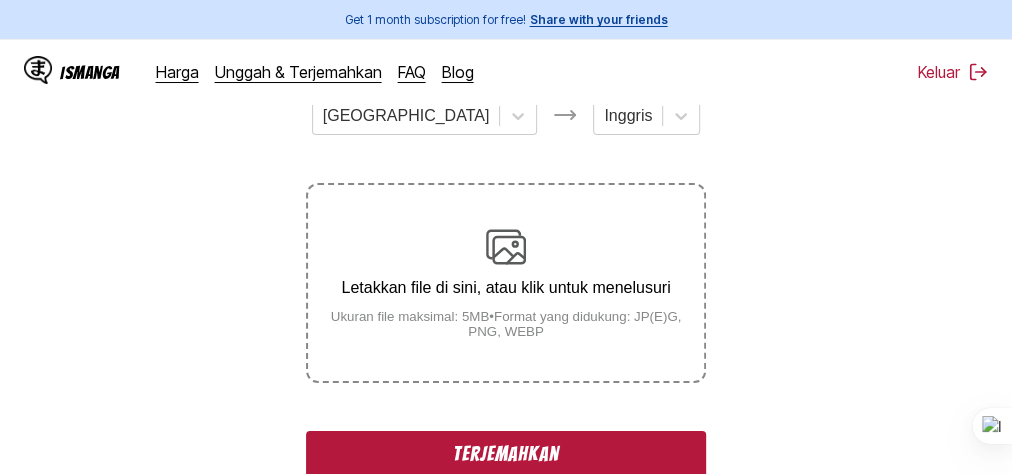 scroll, scrollTop: 320, scrollLeft: 0, axis: vertical 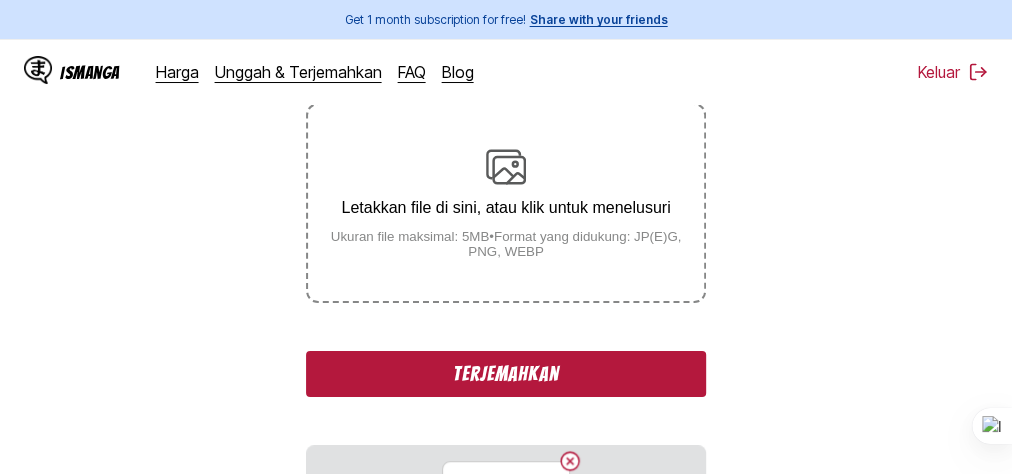 click on "Terjemahkan" at bounding box center (506, 374) 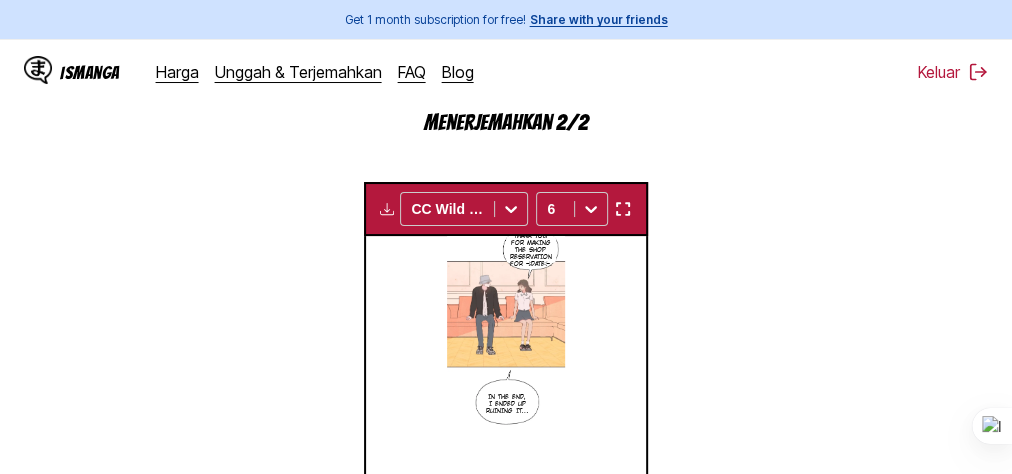 click at bounding box center (622, 209) 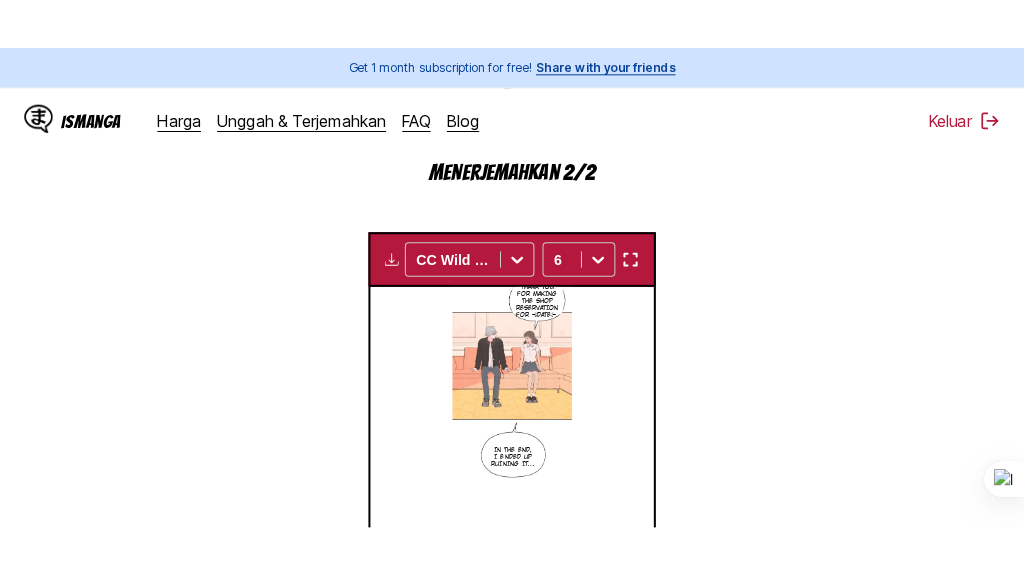 scroll, scrollTop: 307, scrollLeft: 0, axis: vertical 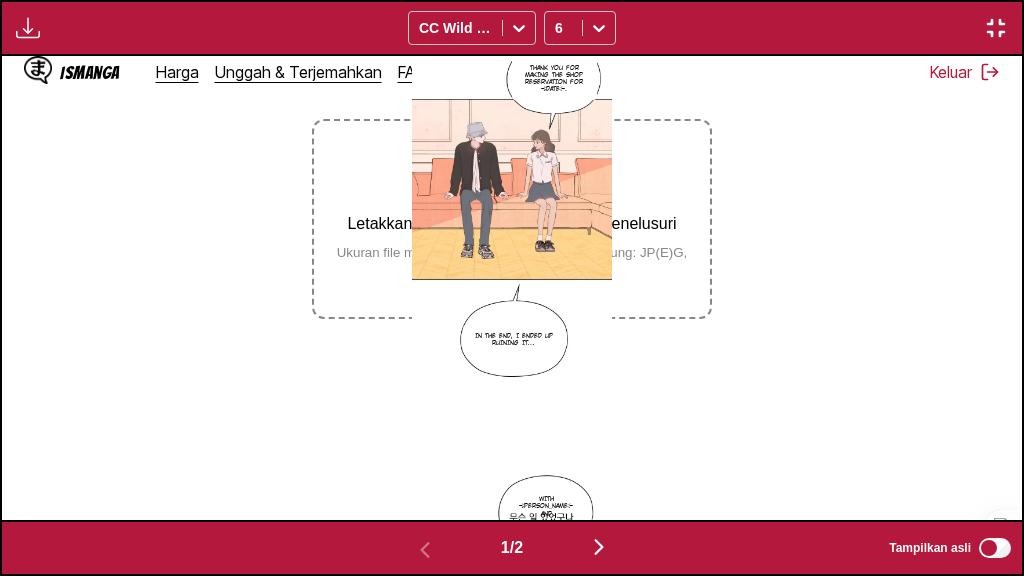 click at bounding box center (599, 547) 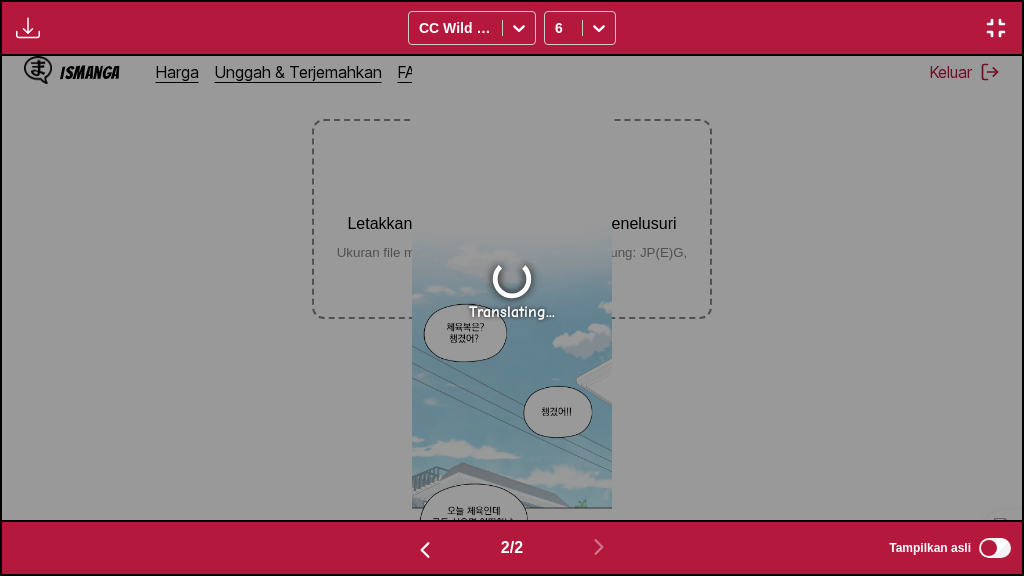 scroll, scrollTop: 260, scrollLeft: 0, axis: vertical 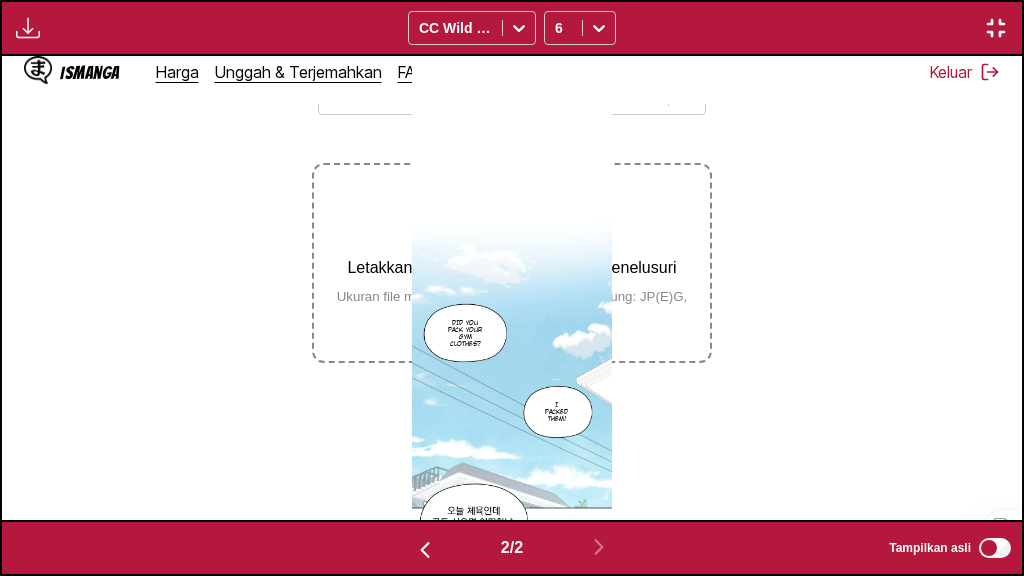 click at bounding box center [996, 28] 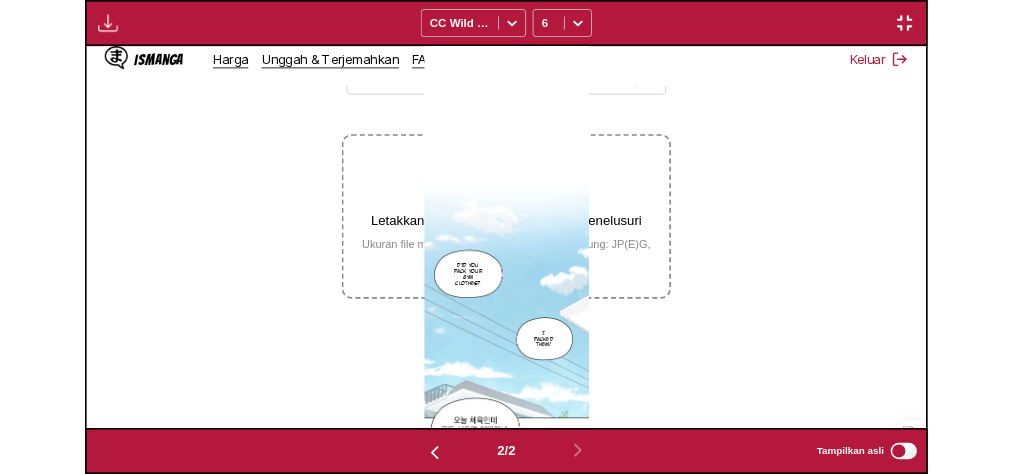 scroll, scrollTop: 526, scrollLeft: 0, axis: vertical 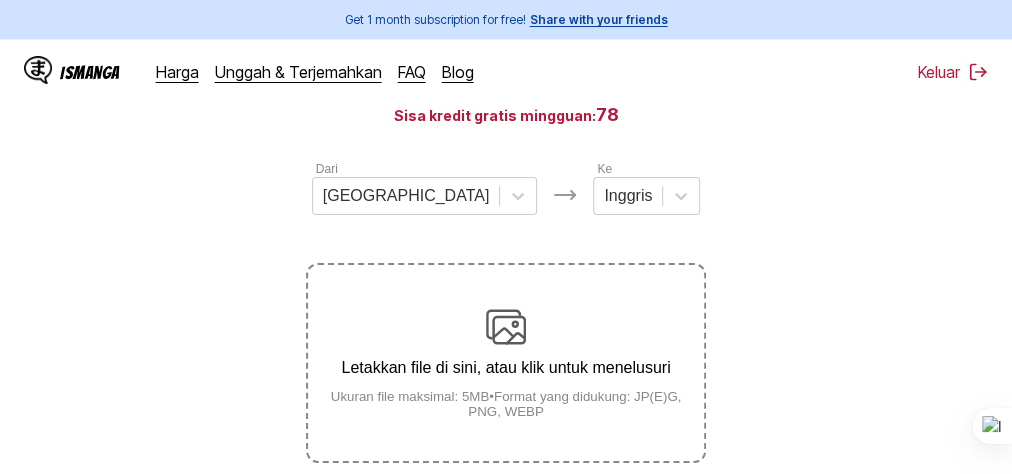 click on "Letakkan file di sini, atau klik untuk menelusuri Ukuran file maksimal: 5MB  •  Format yang didukung: JP(E)G, PNG, WEBP" at bounding box center (506, 363) 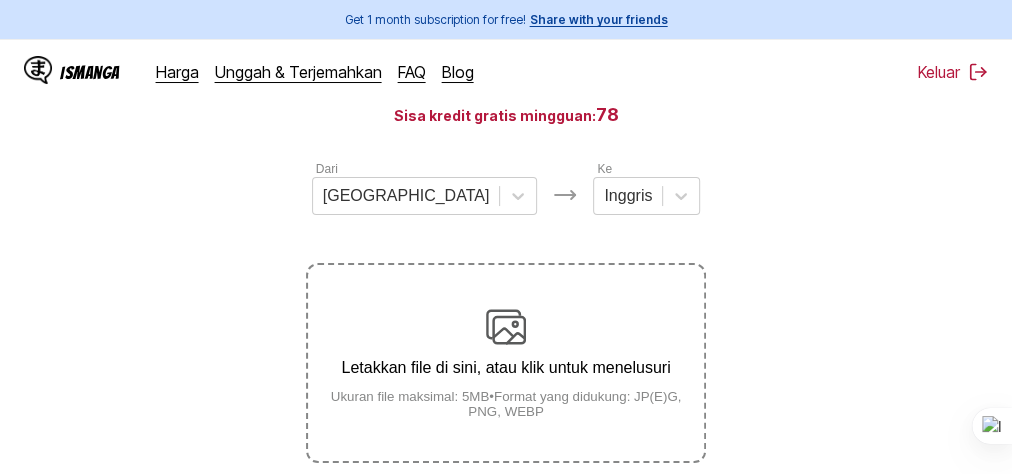 click on "Letakkan file di sini, atau klik untuk menelusuri Ukuran file maksimal: 5MB  •  Format yang didukung: JP(E)G, PNG, WEBP" at bounding box center [506, 363] 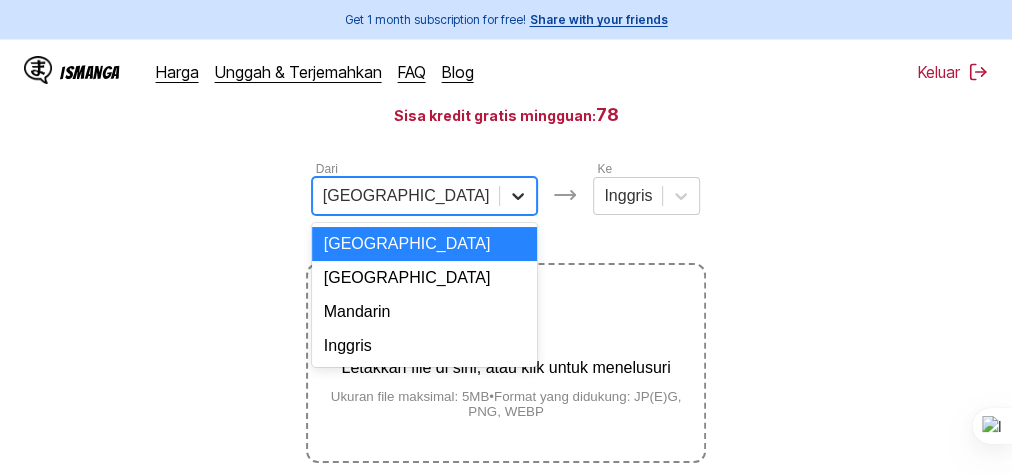 click 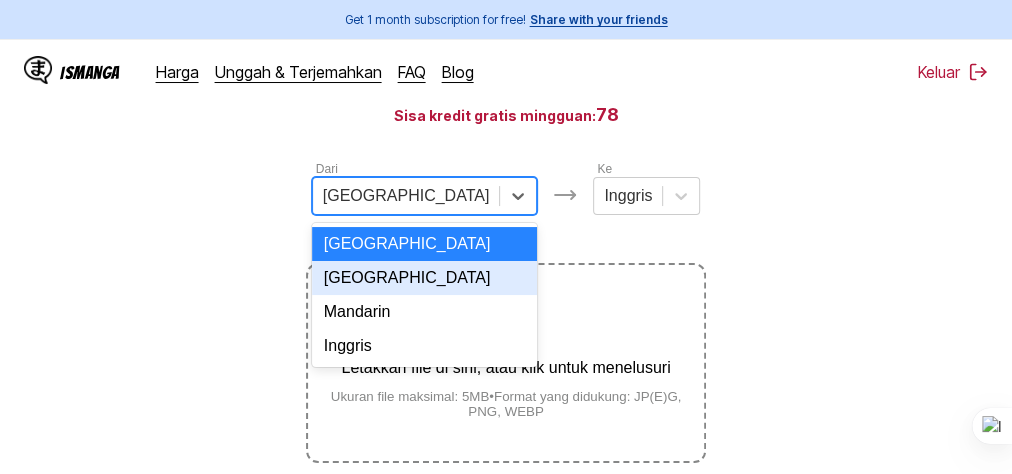 click on "[GEOGRAPHIC_DATA]" at bounding box center (425, 278) 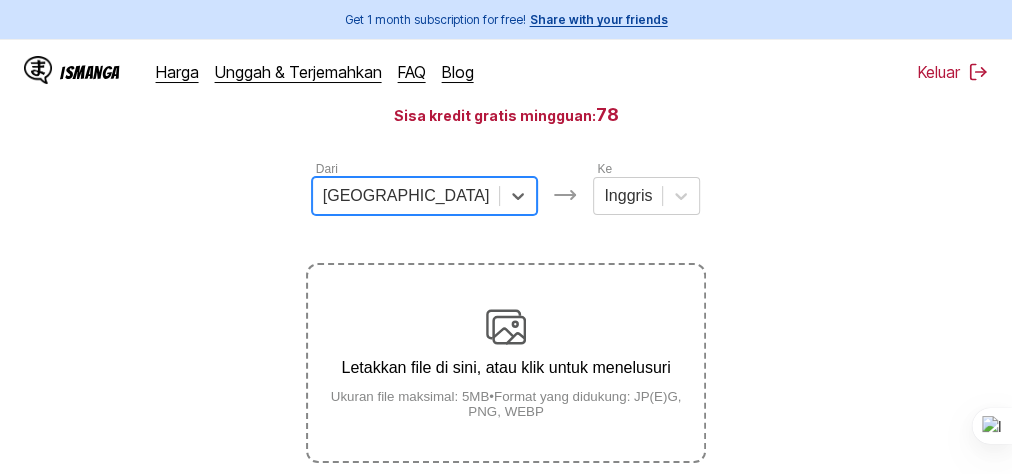 scroll, scrollTop: 480, scrollLeft: 0, axis: vertical 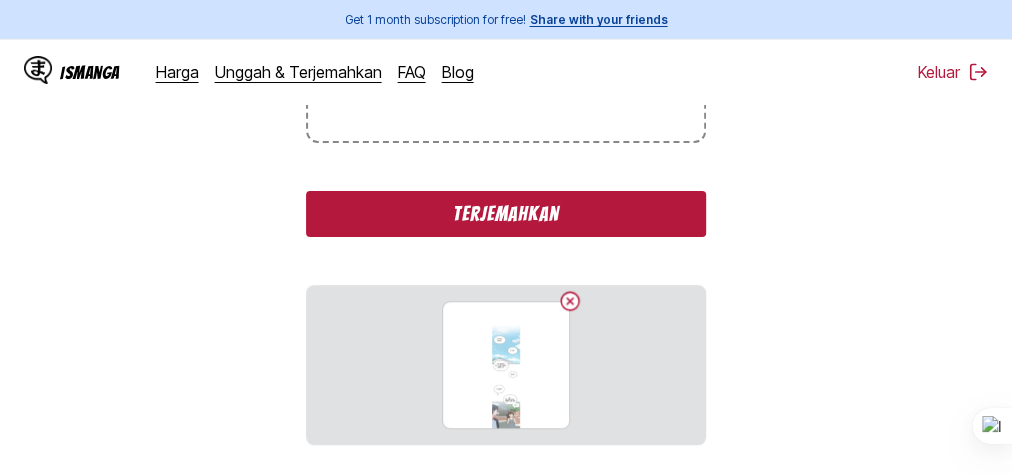 click on "Terjemahkan" at bounding box center (506, 214) 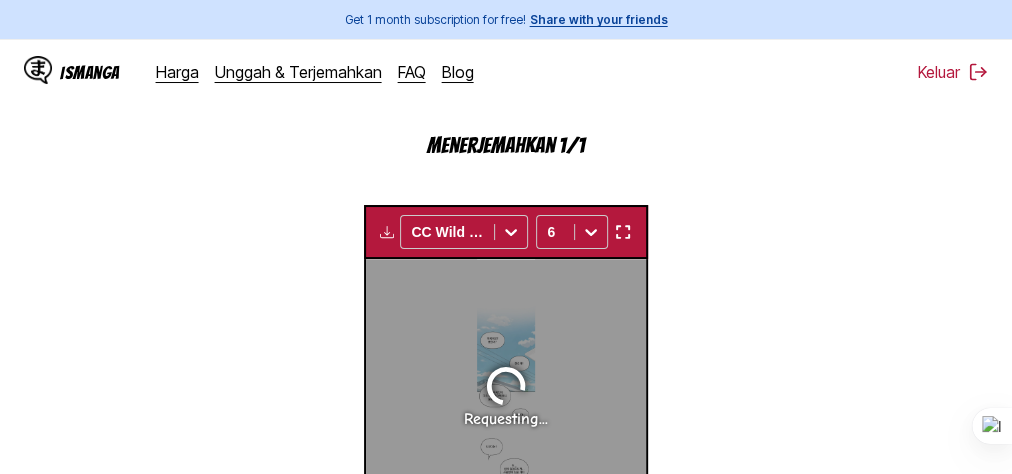 click at bounding box center (622, 232) 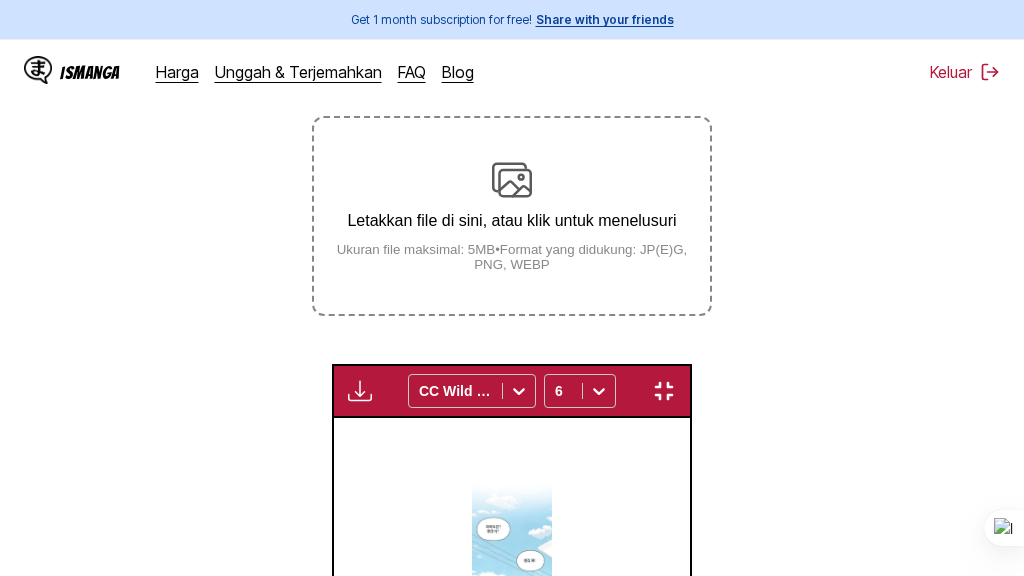 scroll, scrollTop: 260, scrollLeft: 0, axis: vertical 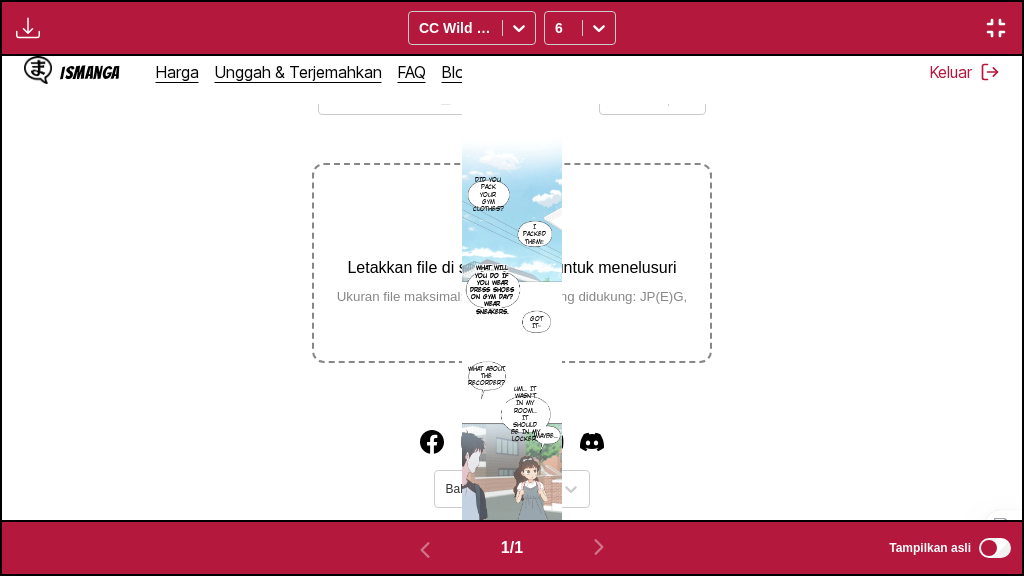 type 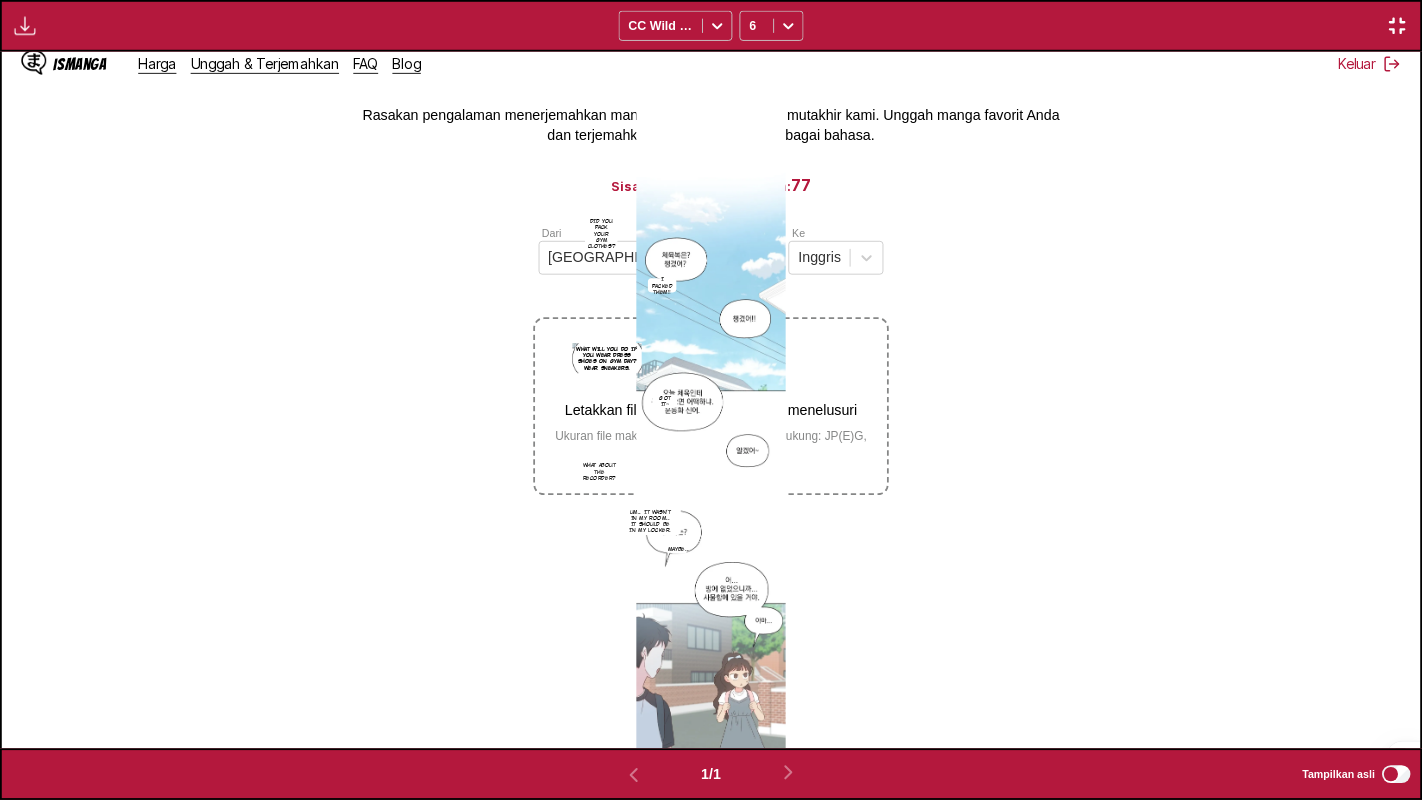 scroll, scrollTop: 66, scrollLeft: 0, axis: vertical 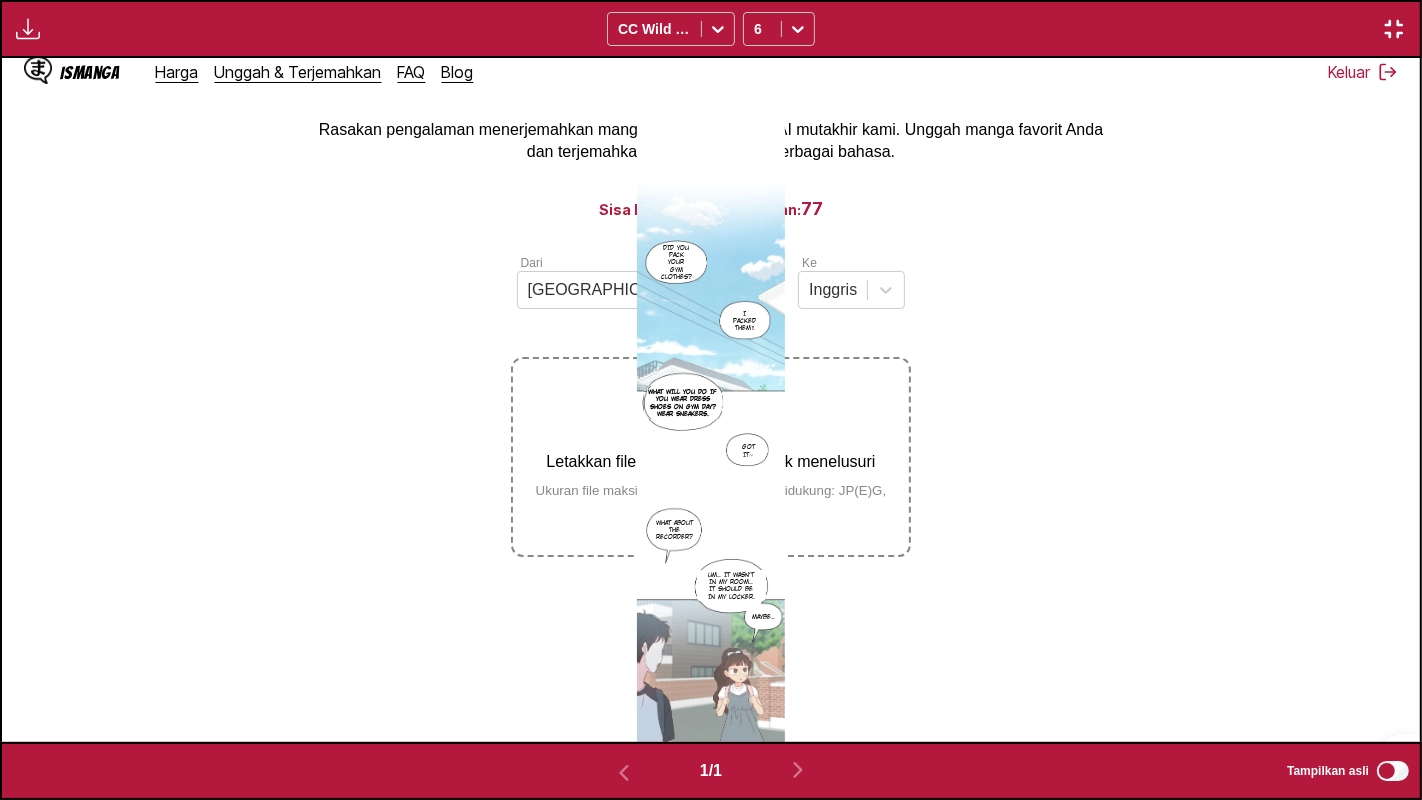 click at bounding box center (1394, 29) 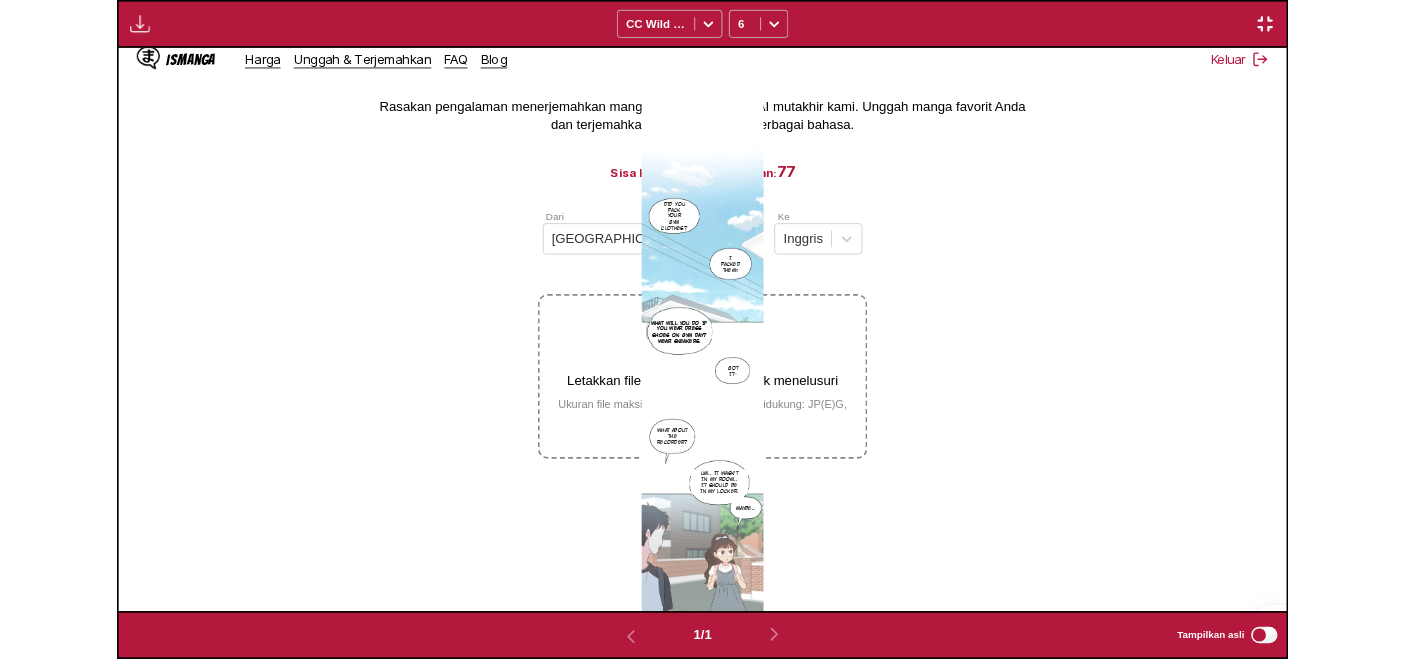 scroll, scrollTop: 522, scrollLeft: 0, axis: vertical 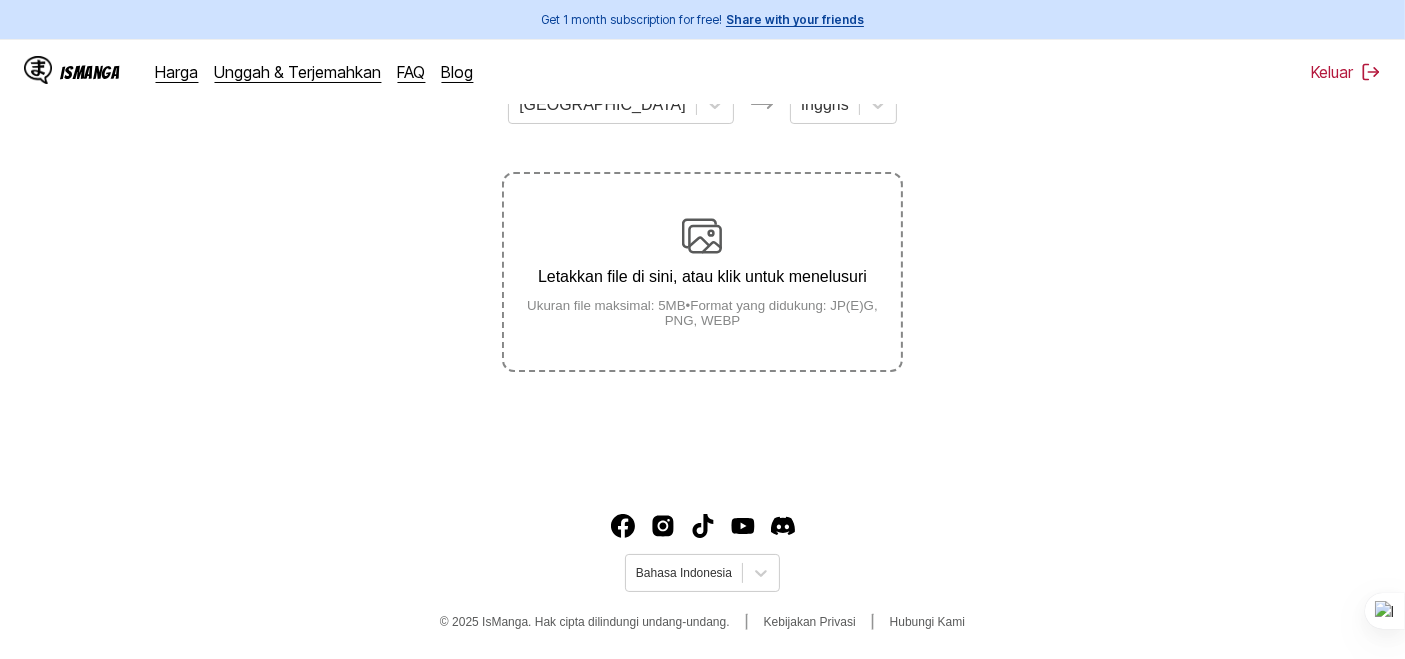 click on "Letakkan file di sini, atau klik untuk menelusuri" at bounding box center (702, 277) 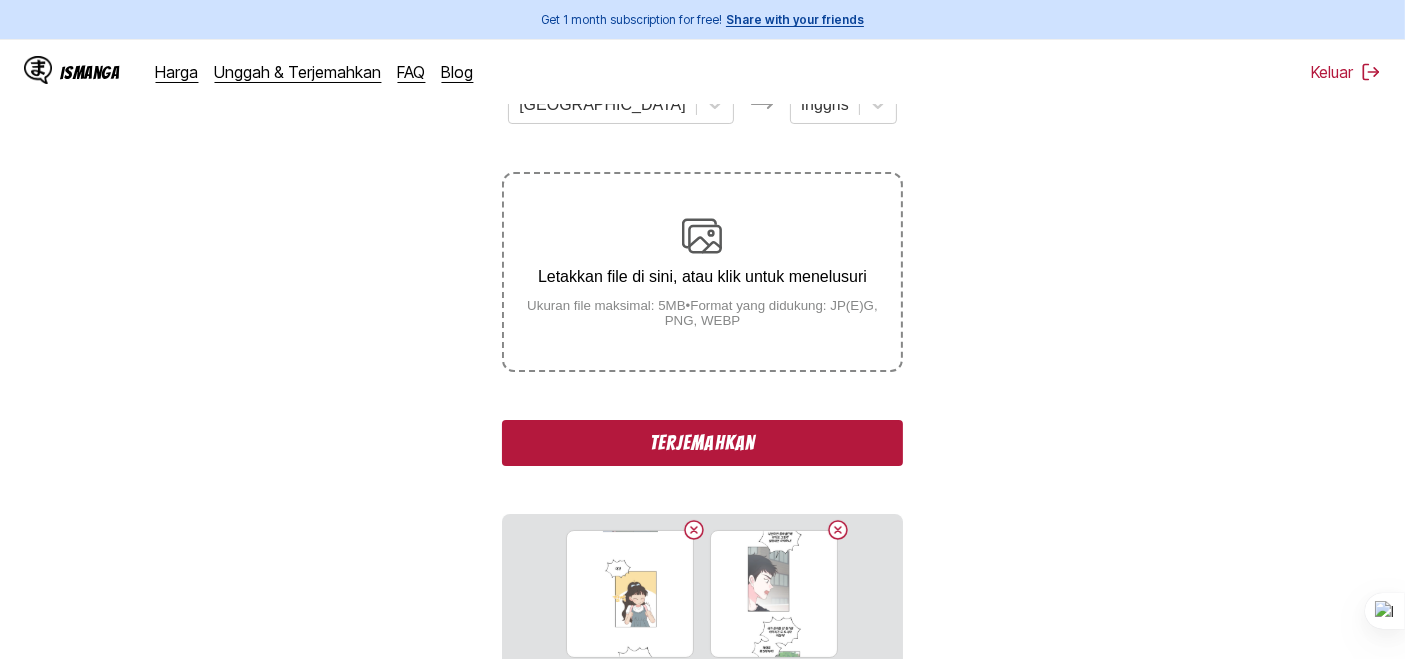 click on "Terjemahkan" at bounding box center [702, 443] 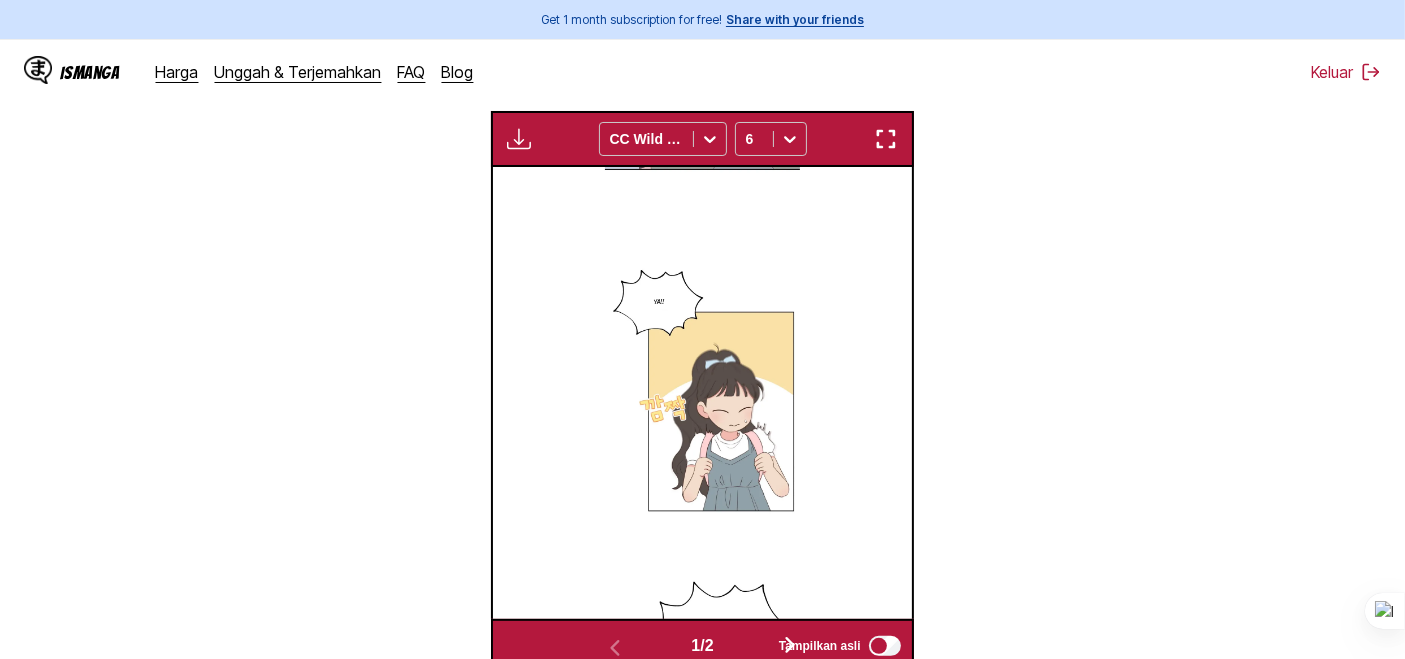 click at bounding box center [886, 139] 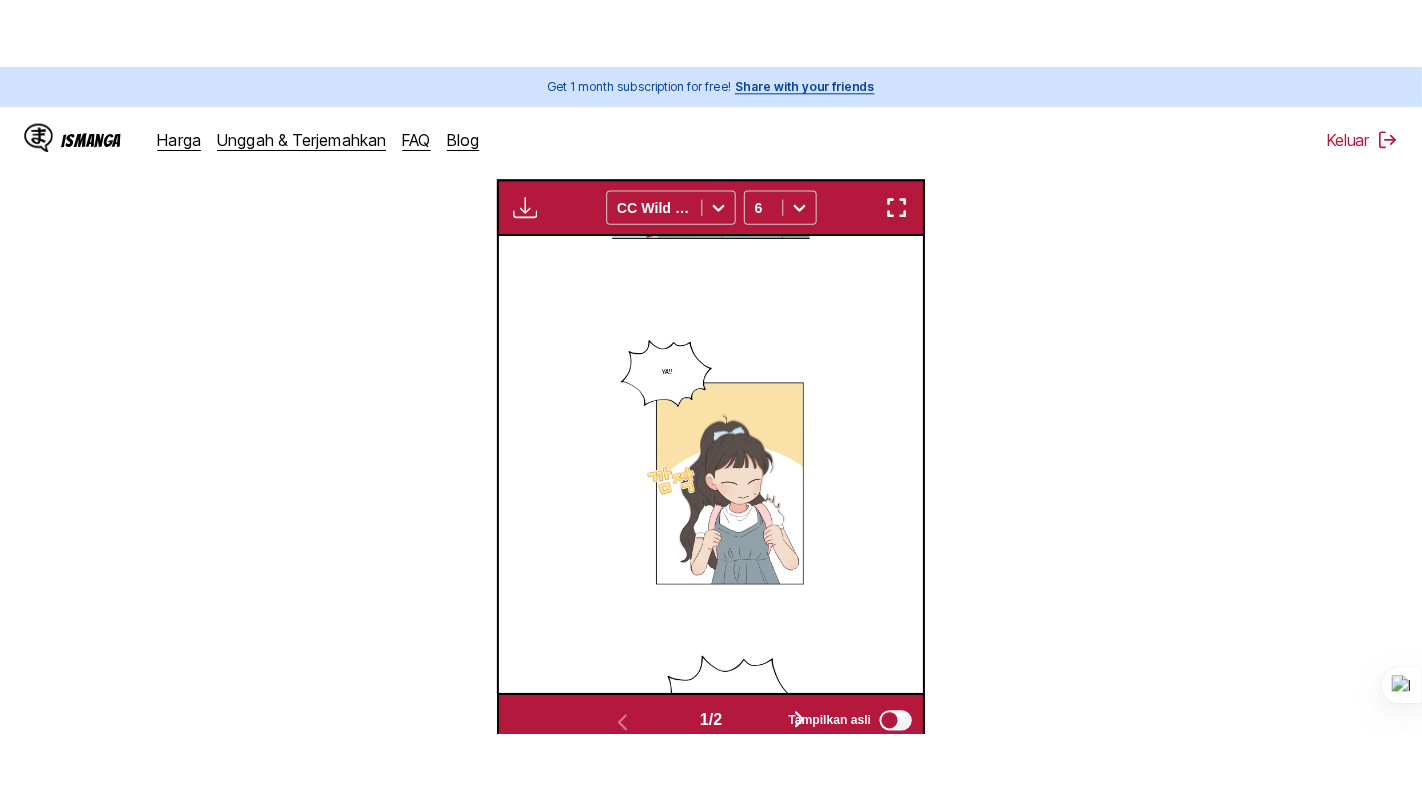scroll, scrollTop: 237, scrollLeft: 0, axis: vertical 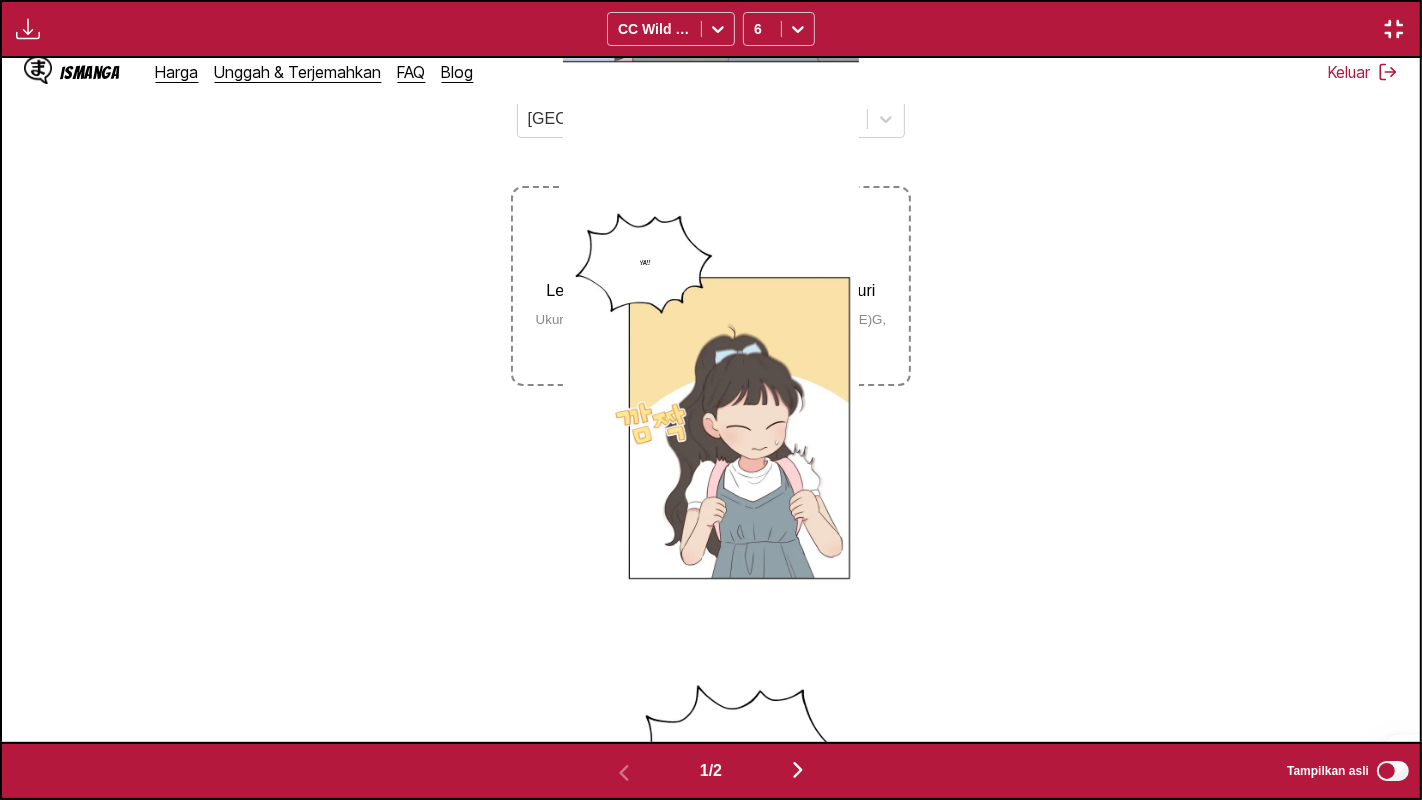type 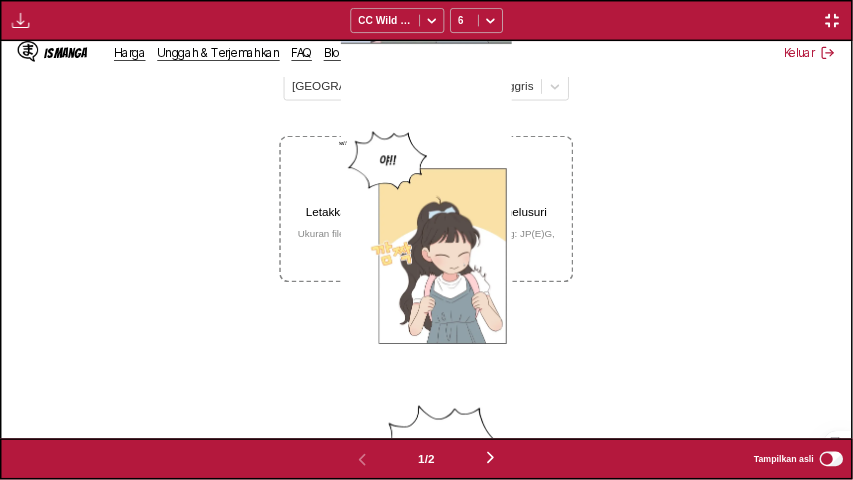 scroll, scrollTop: 238, scrollLeft: 0, axis: vertical 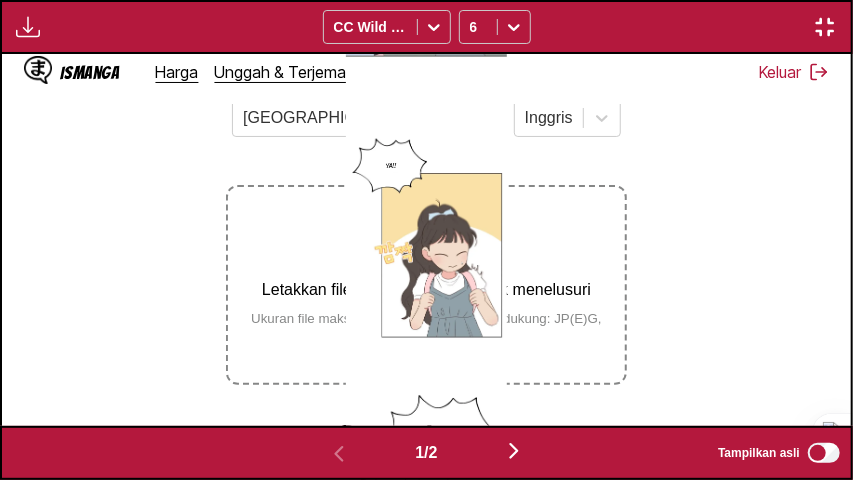 click at bounding box center [514, 451] 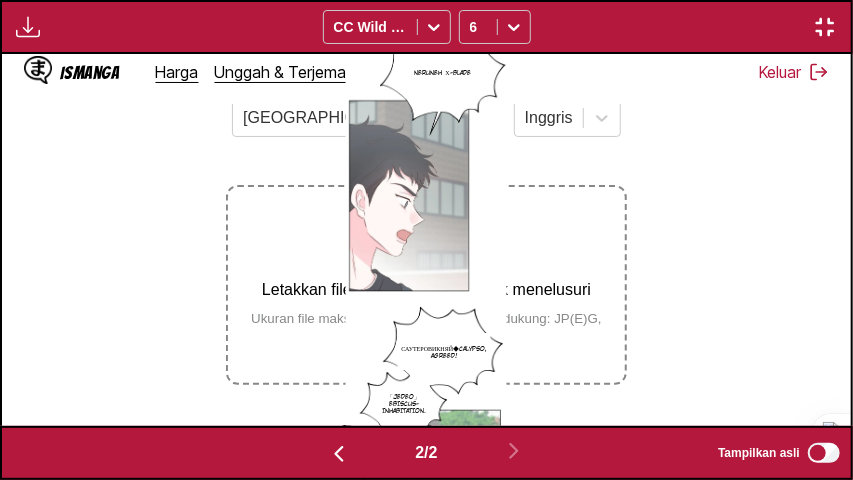 click at bounding box center (825, 27) 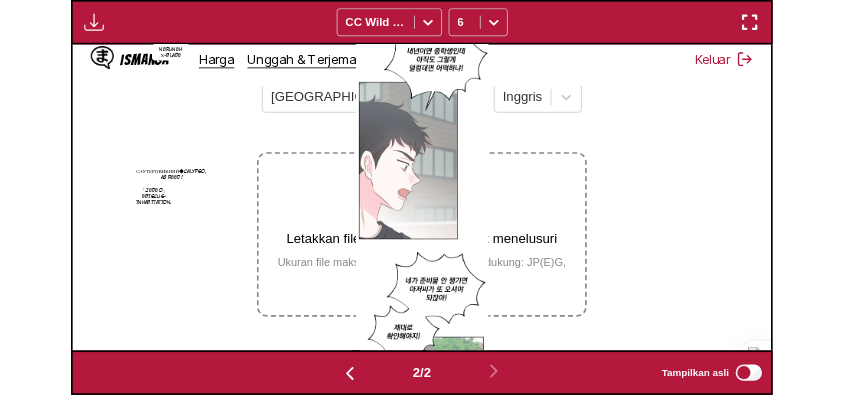 scroll, scrollTop: 529, scrollLeft: 0, axis: vertical 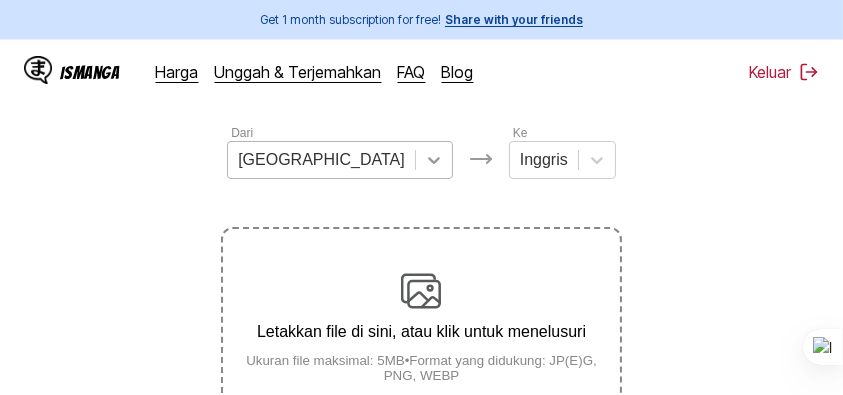 click at bounding box center [434, 160] 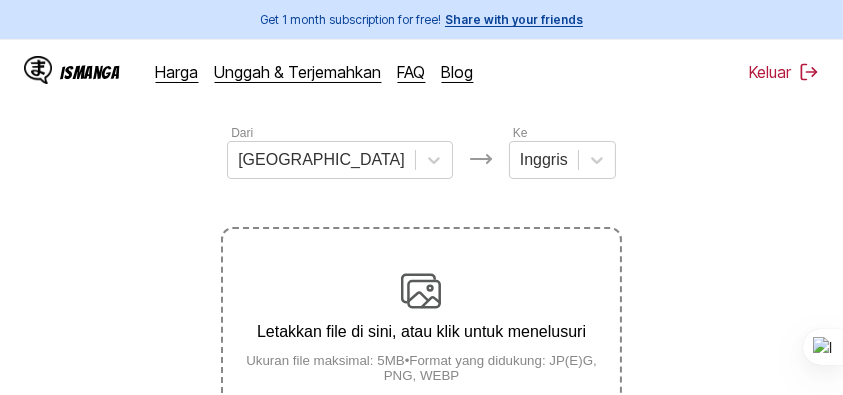 click on "Dari Jepang Ke Inggris Letakkan file di sini, atau klik untuk menelusuri Ukuran file maksimal: 5MB  •  Format yang didukung: JP(E)G, PNG, WEBP" at bounding box center [421, 275] 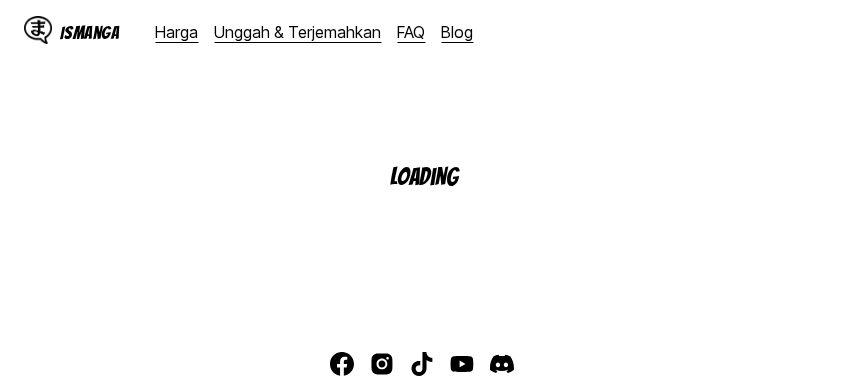 scroll, scrollTop: 0, scrollLeft: 0, axis: both 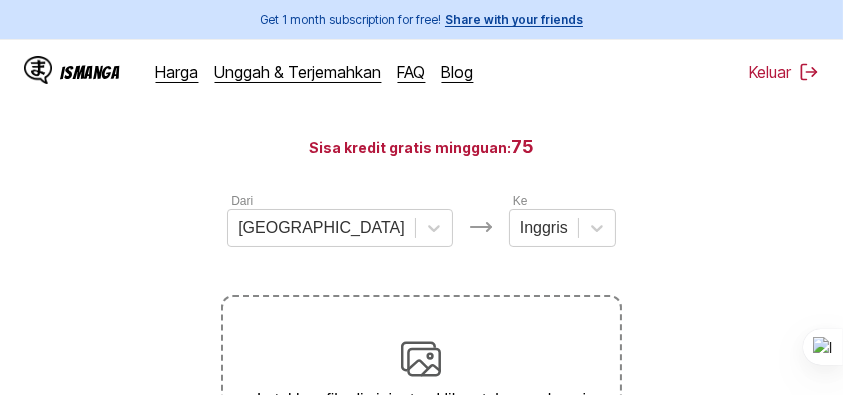 click on "Letakkan file di sini, atau klik untuk menelusuri Ukuran file maksimal: 5MB  •  Format yang didukung: JP(E)G, PNG, WEBP" at bounding box center [421, 395] 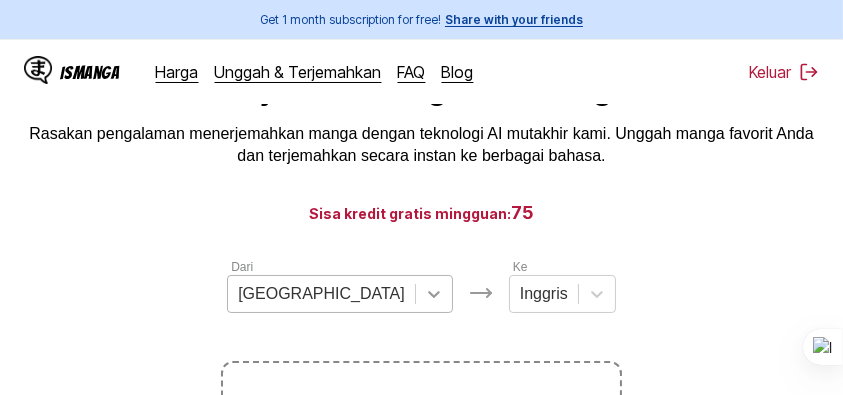 click on "[GEOGRAPHIC_DATA]" at bounding box center [340, 294] 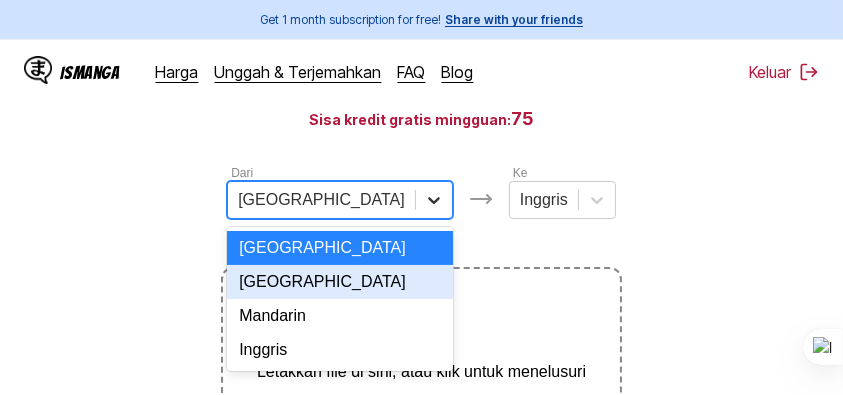 scroll, scrollTop: 162, scrollLeft: 0, axis: vertical 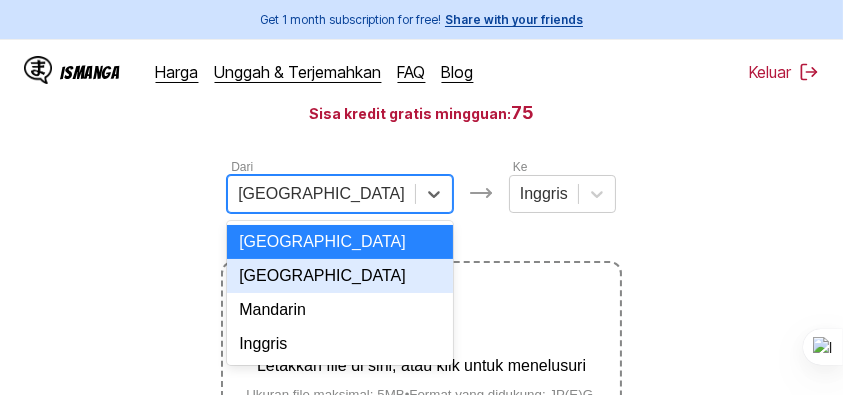 click on "[GEOGRAPHIC_DATA]" at bounding box center [340, 276] 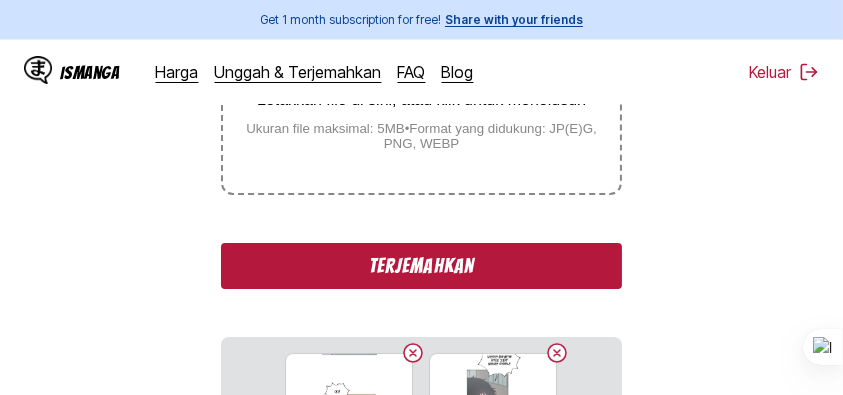 click on "Terjemahkan" at bounding box center (421, 266) 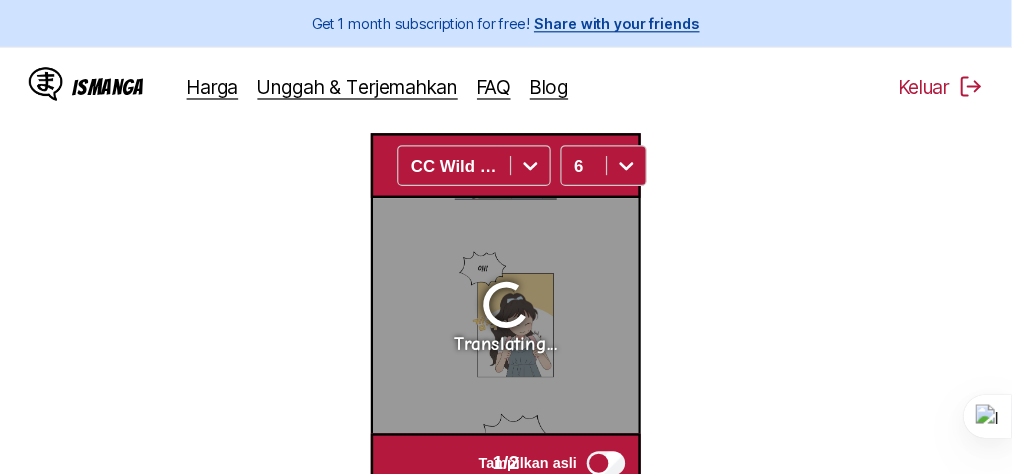 scroll, scrollTop: 630, scrollLeft: 0, axis: vertical 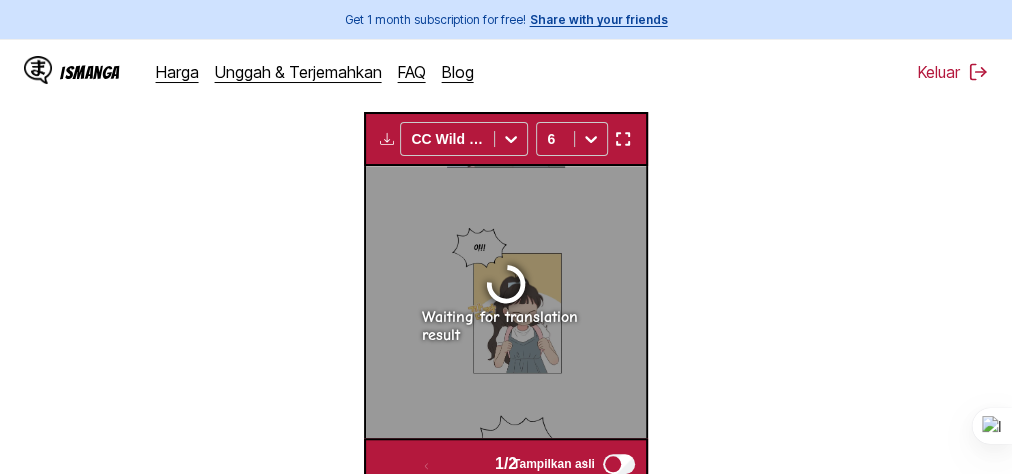 click at bounding box center [622, 139] 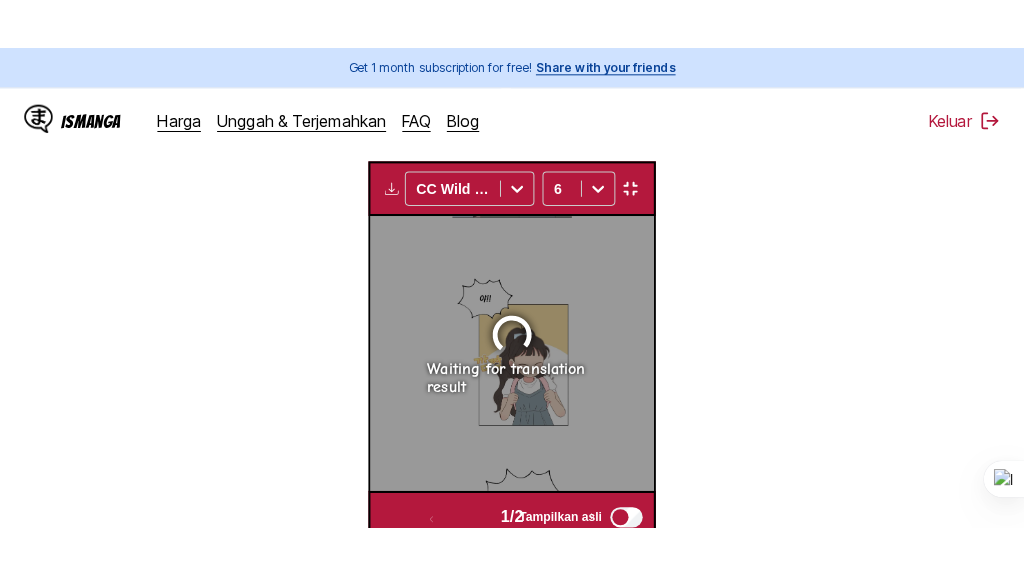 scroll, scrollTop: 307, scrollLeft: 0, axis: vertical 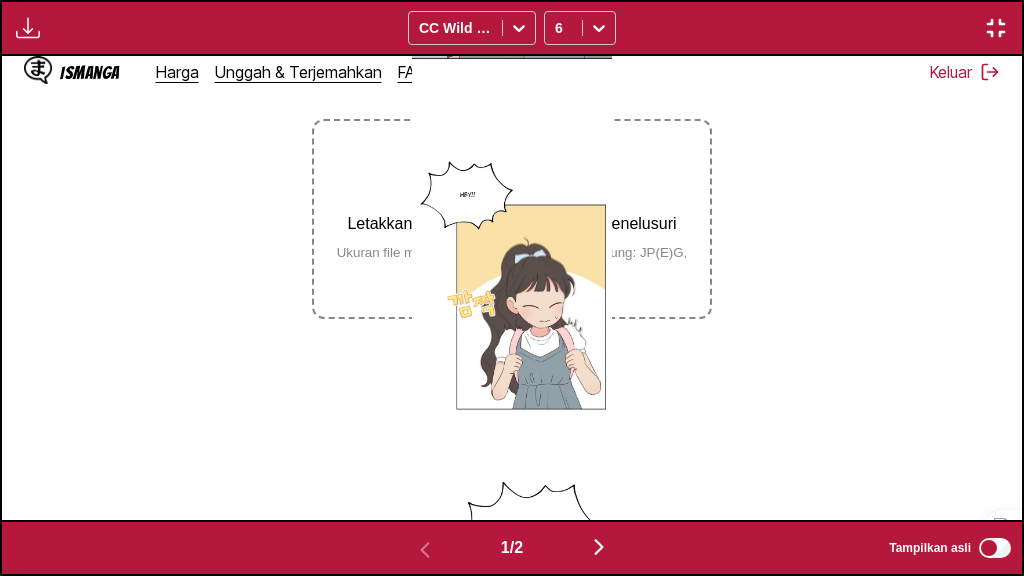 type 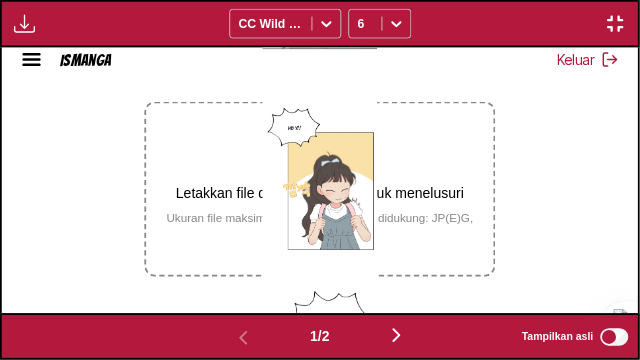 scroll, scrollTop: 307, scrollLeft: 0, axis: vertical 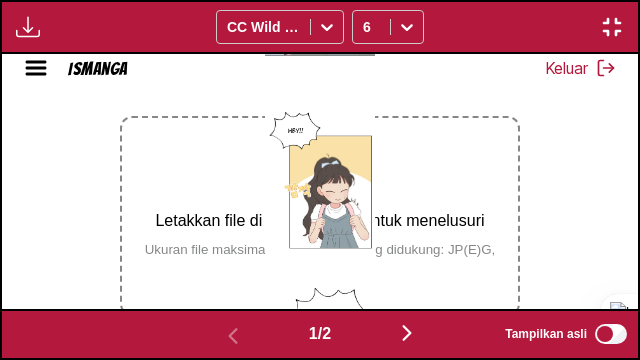 click at bounding box center (407, 334) 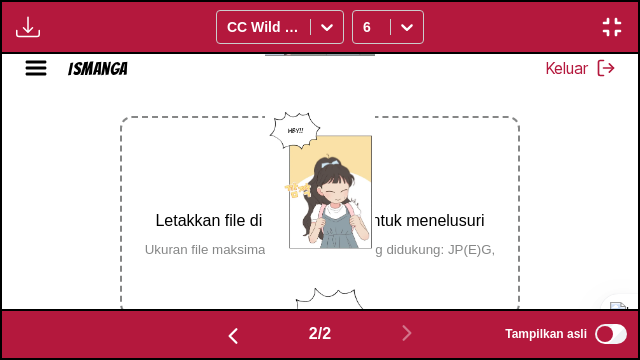 scroll, scrollTop: 0, scrollLeft: 636, axis: horizontal 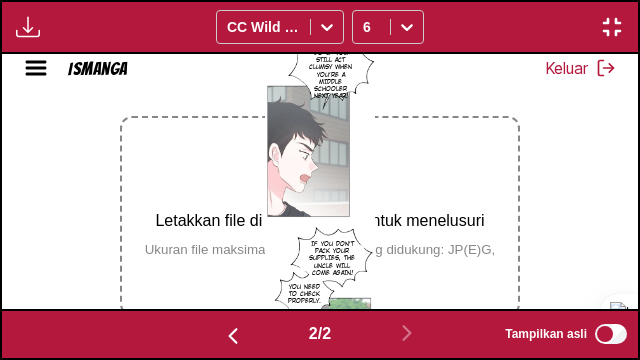 click at bounding box center [233, 336] 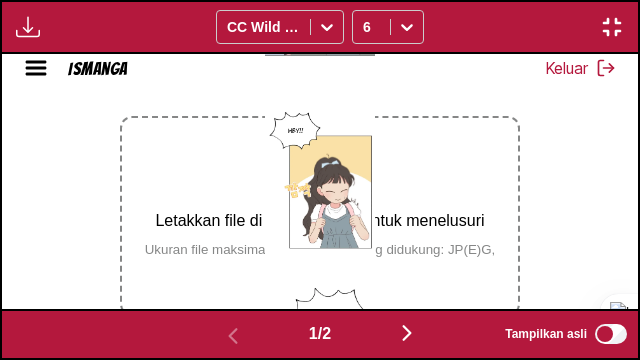 click at bounding box center (407, 333) 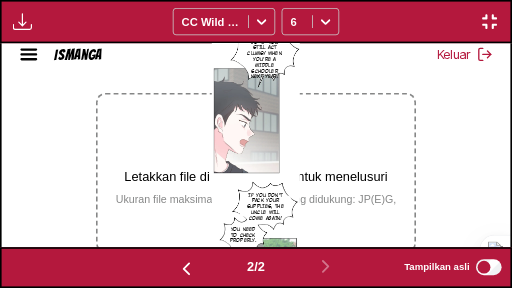 scroll, scrollTop: 306, scrollLeft: 0, axis: vertical 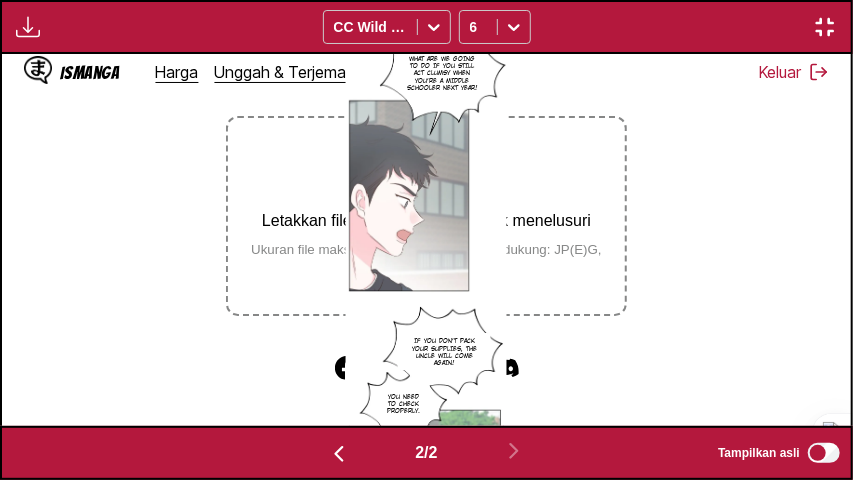 click on "What are we going to do if you still act clumsy when you're a middle schooler next year!" at bounding box center (443, 73) 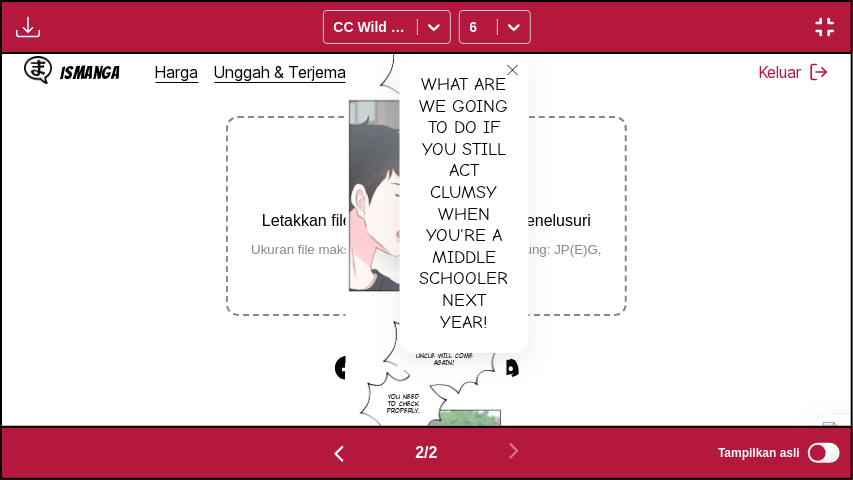 click 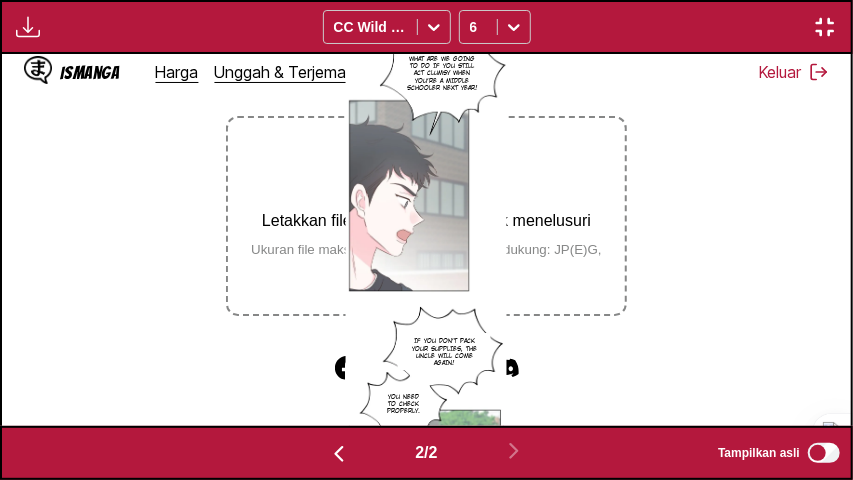 click at bounding box center [825, 27] 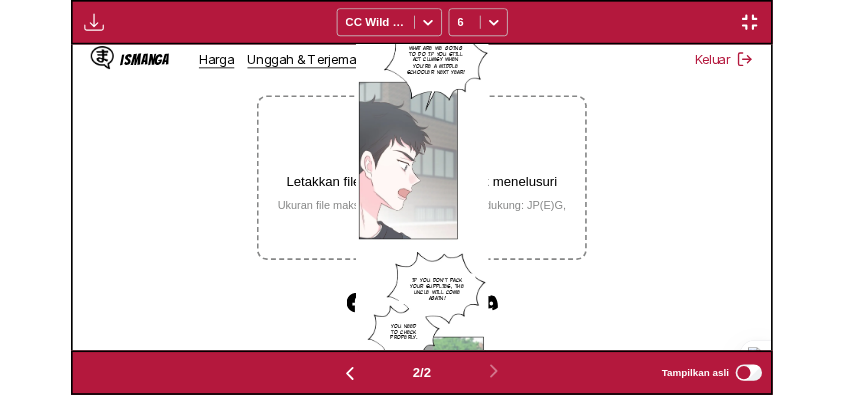scroll, scrollTop: 529, scrollLeft: 0, axis: vertical 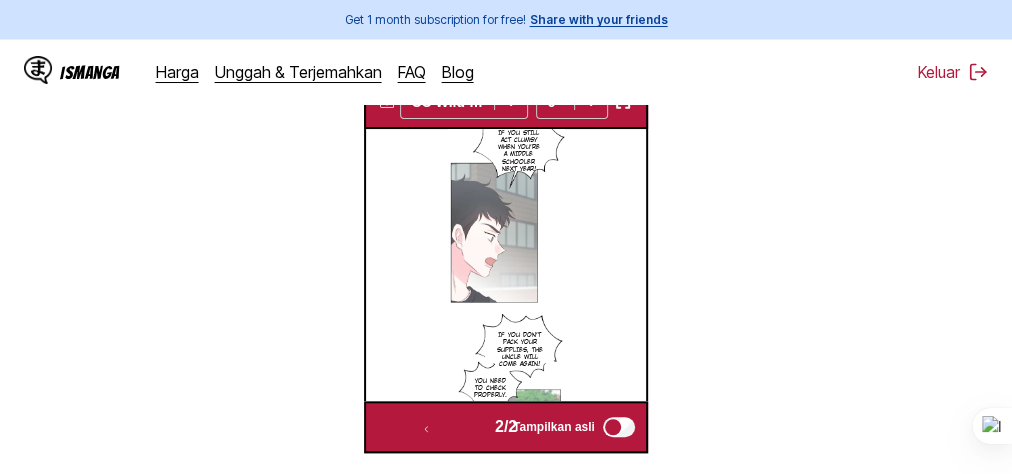 click at bounding box center (622, 102) 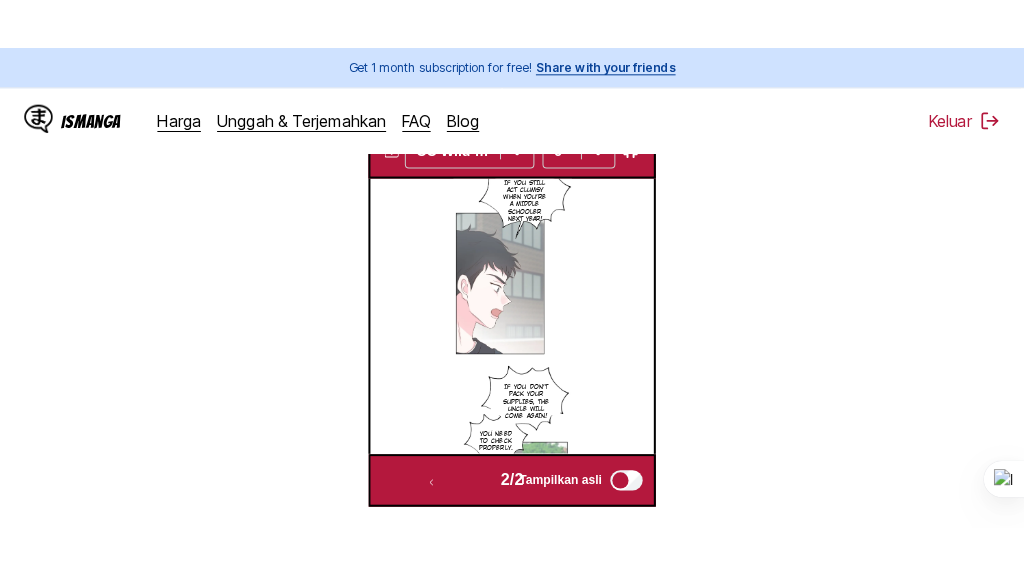 scroll, scrollTop: 260, scrollLeft: 0, axis: vertical 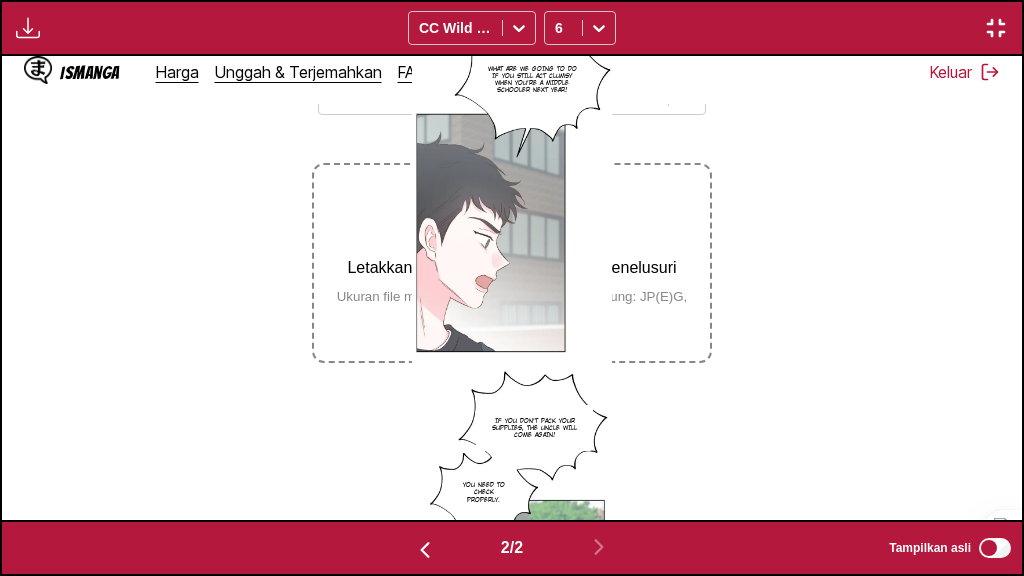 click at bounding box center [28, 28] 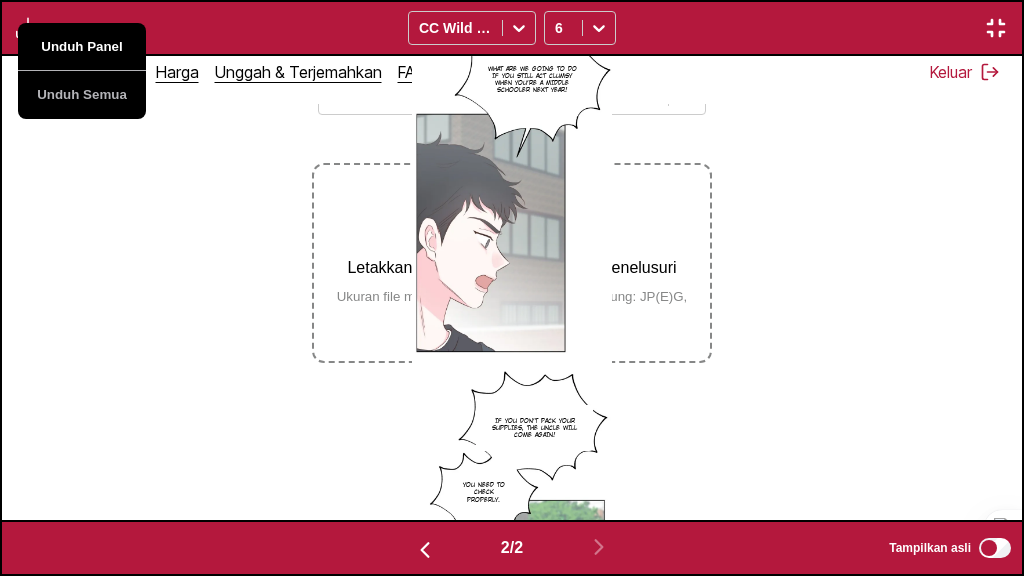 click on "Unduh Panel" at bounding box center [82, 47] 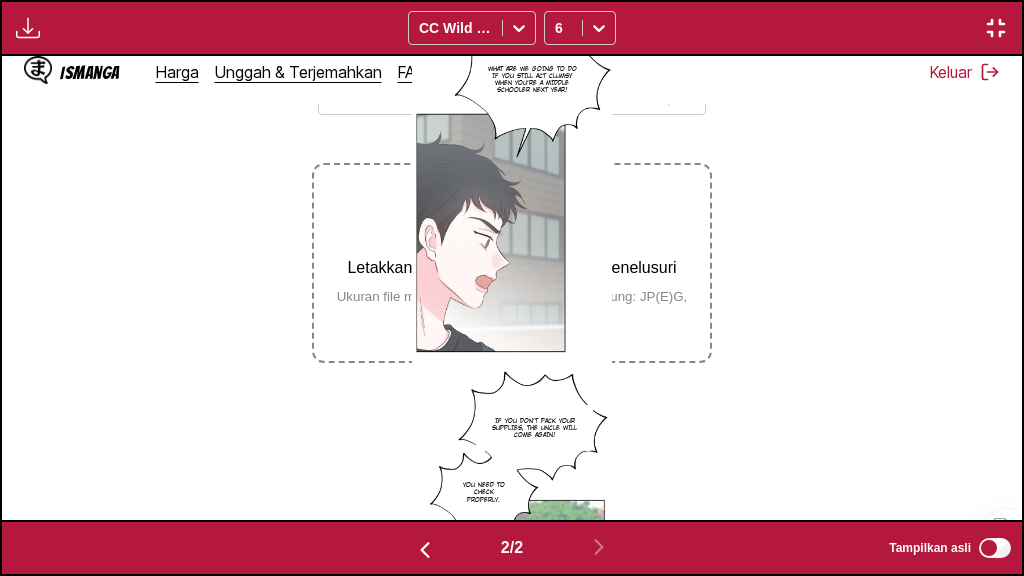 click at bounding box center [996, 28] 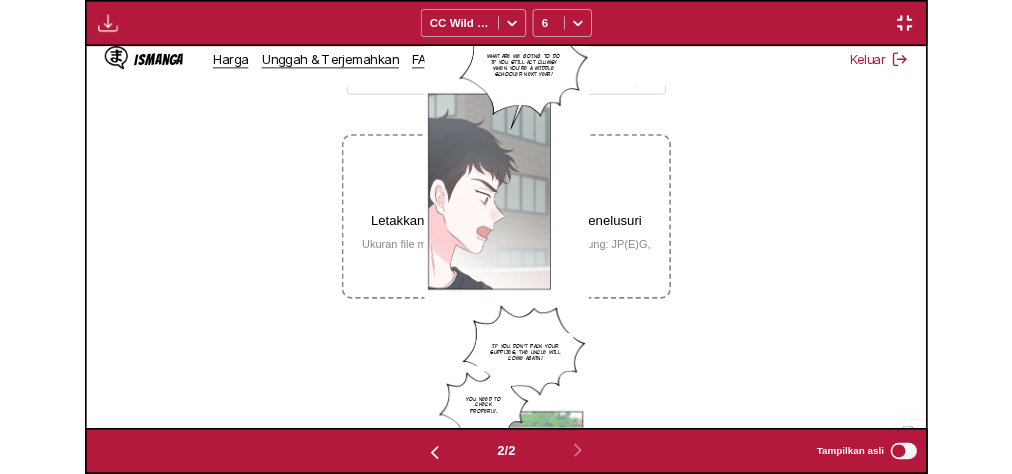 scroll, scrollTop: 526, scrollLeft: 0, axis: vertical 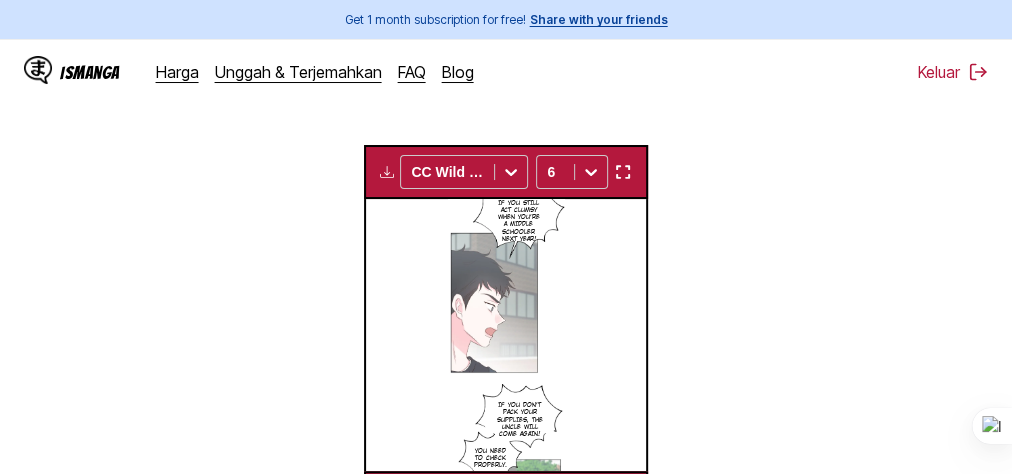 click on "Dari Korea Ke Inggris Letakkan file di sini, atau klik untuk menelusuri Ukuran file maksimal: 5MB  •  Format yang didukung: JP(E)G, PNG, WEBP Unduh Panel Unduh Semua CC Wild Words 6 Hey!! What are we going to do if you still act clumsy when you're a middle schooler next year! If you don't pack your supplies, the uncle will come again! You need to check properly. 2  /  2 Tampilkan asli" at bounding box center (506, 158) 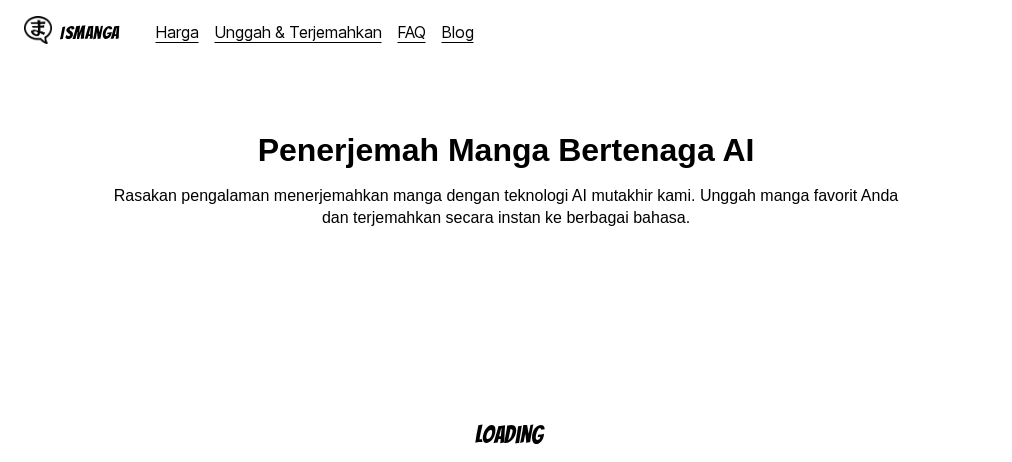 scroll, scrollTop: 0, scrollLeft: 0, axis: both 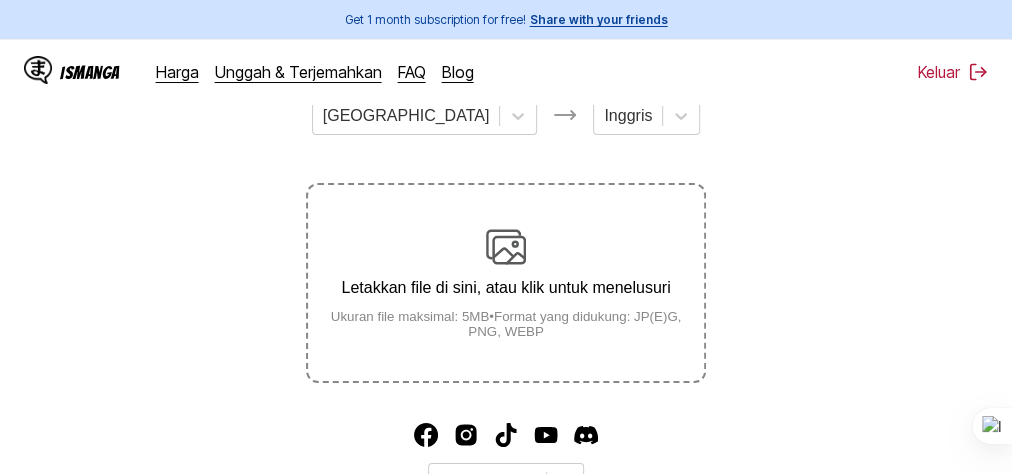 click on "Letakkan file di sini, atau klik untuk menelusuri Ukuran file maksimal: 5MB  •  Format yang didukung: JP(E)G, PNG, WEBP" at bounding box center (506, 283) 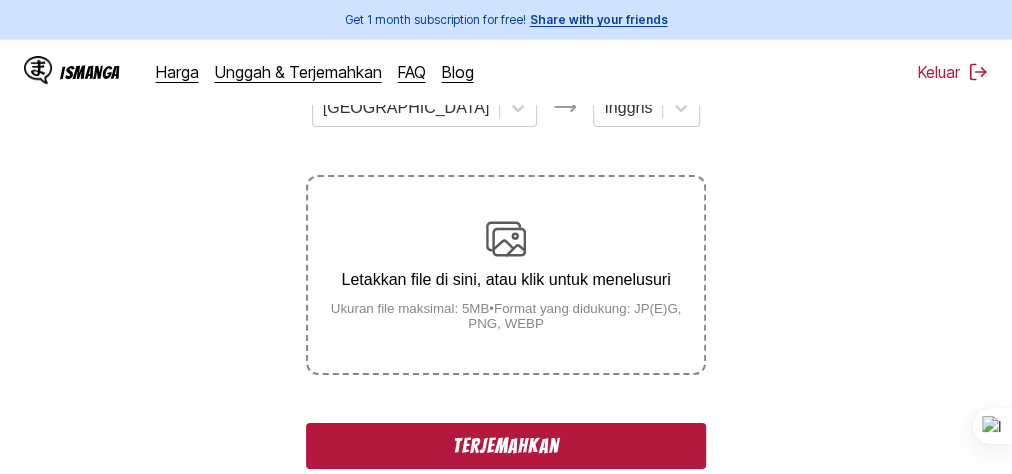 scroll, scrollTop: 240, scrollLeft: 0, axis: vertical 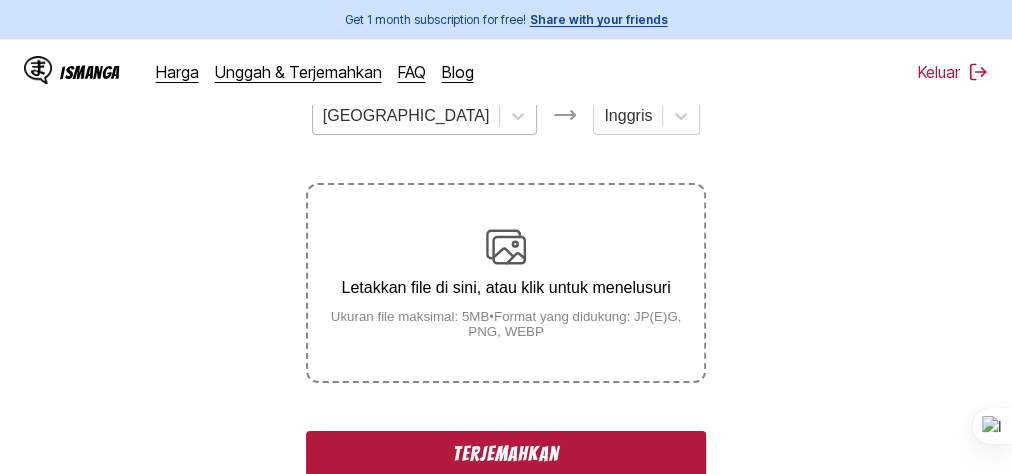 click at bounding box center (406, 116) 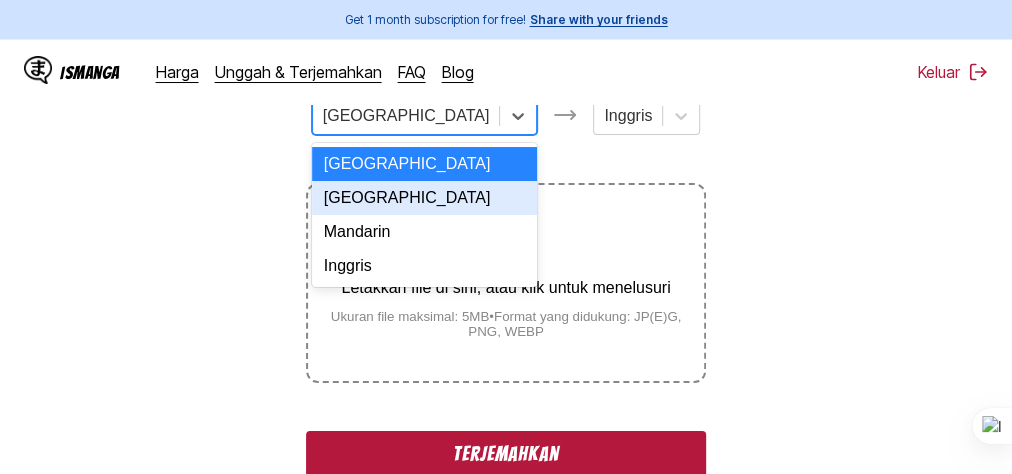 click on "[GEOGRAPHIC_DATA]" at bounding box center [425, 198] 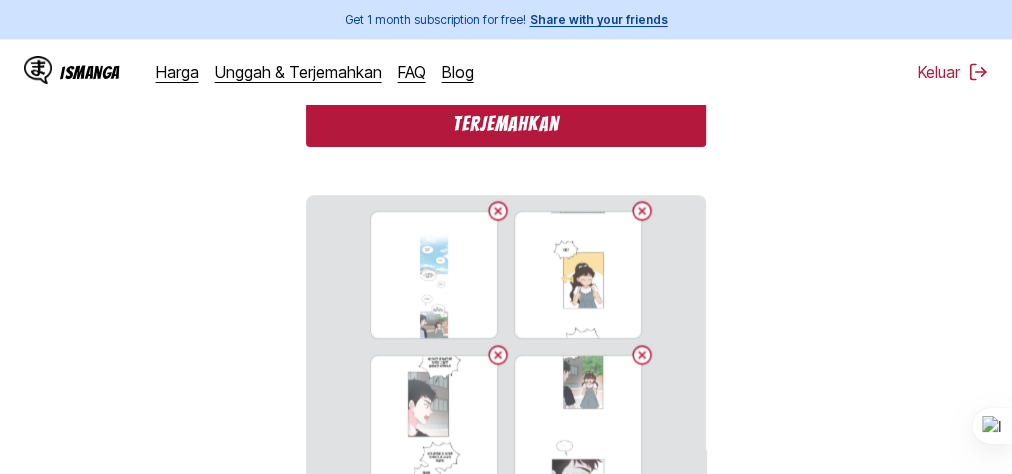 scroll, scrollTop: 480, scrollLeft: 0, axis: vertical 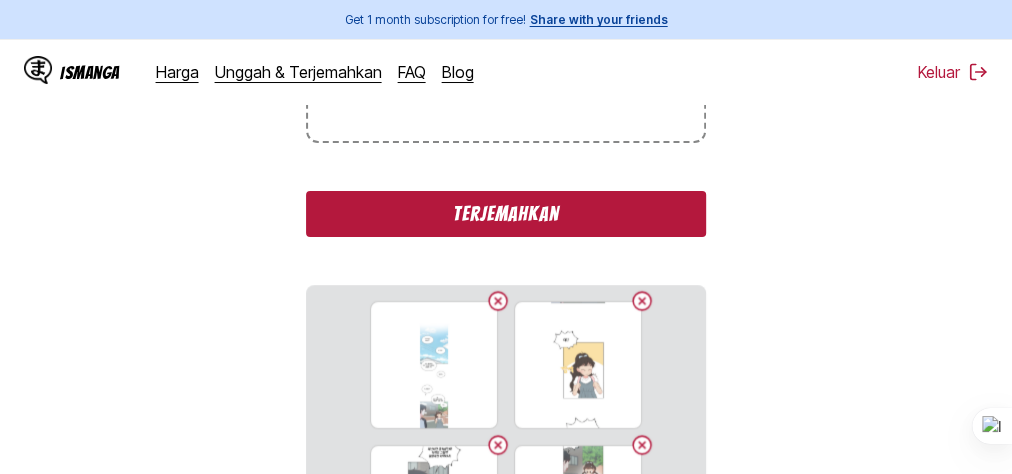 click on "Terjemahkan" at bounding box center (506, 214) 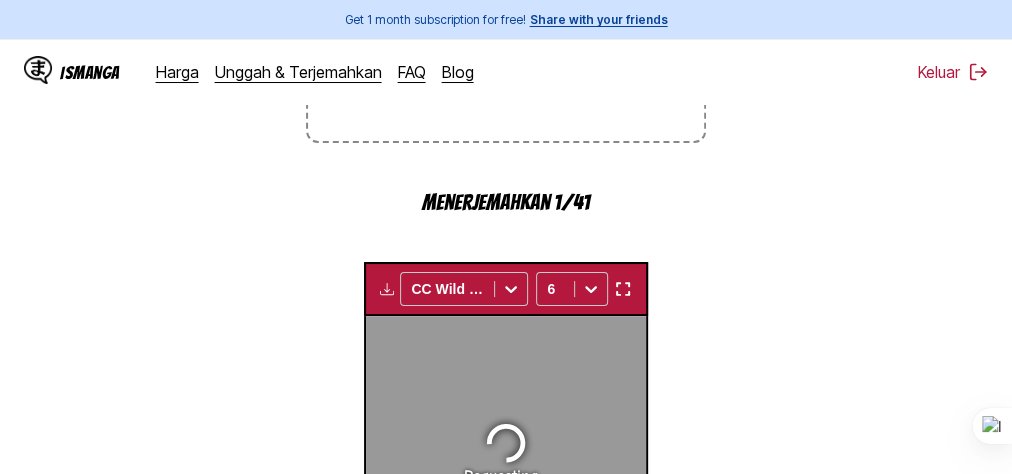 scroll, scrollTop: 697, scrollLeft: 0, axis: vertical 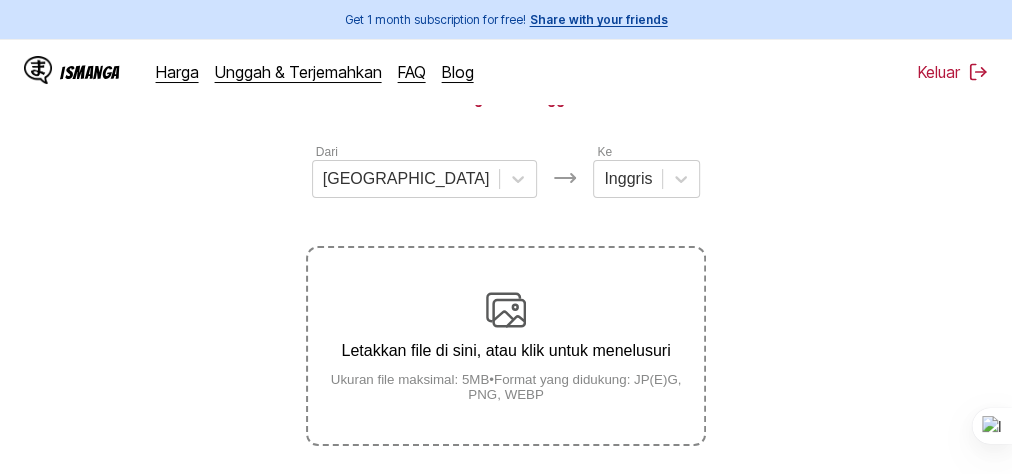 click on "Letakkan file di sini, atau klik untuk menelusuri Ukuran file maksimal: 5MB  •  Format yang didukung: JP(E)G, PNG, WEBP" at bounding box center (506, 346) 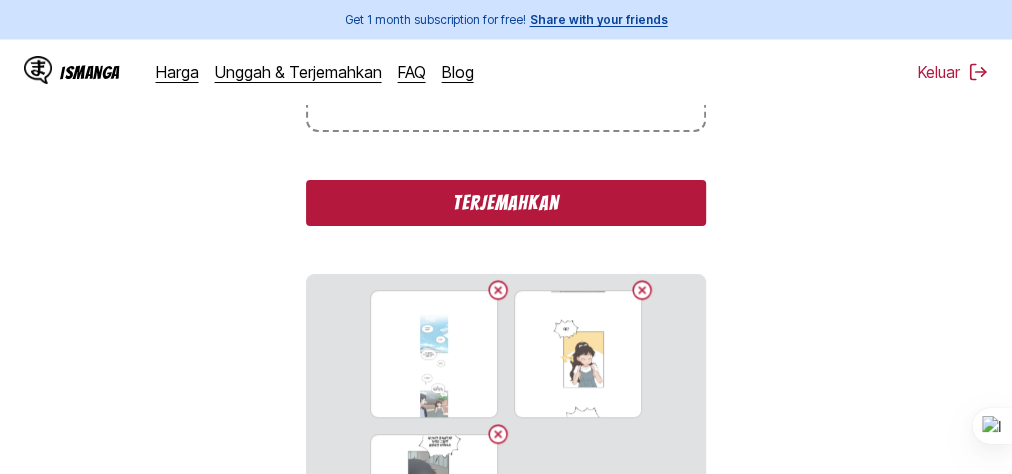 scroll, scrollTop: 177, scrollLeft: 0, axis: vertical 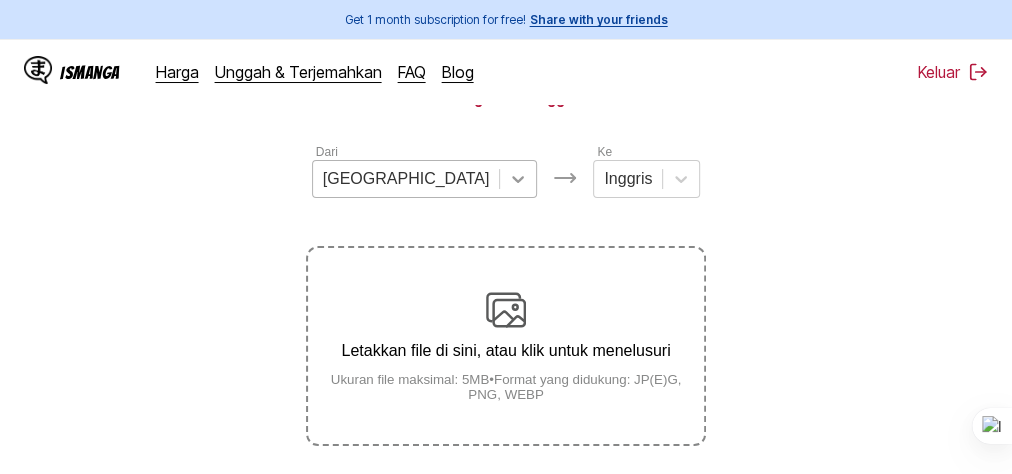click at bounding box center [518, 179] 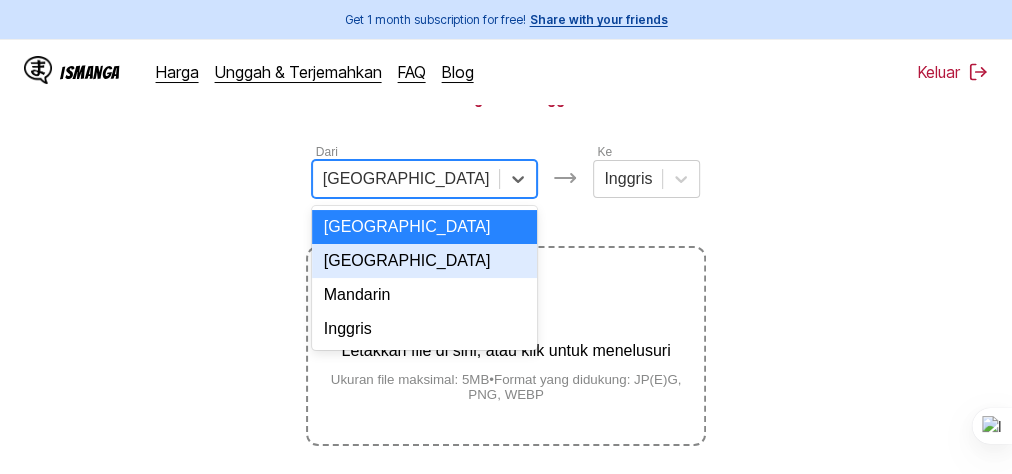 click on "[GEOGRAPHIC_DATA]" at bounding box center (425, 261) 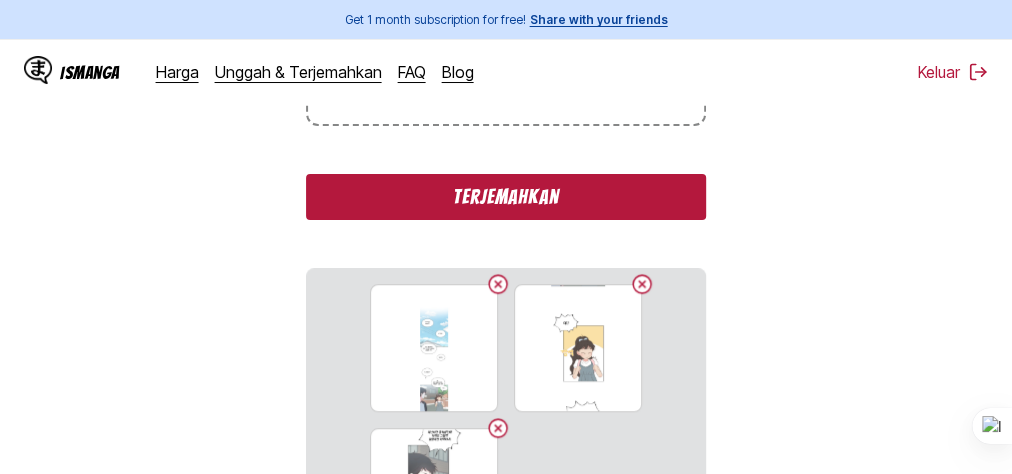 click on "Terjemahkan" at bounding box center (506, 197) 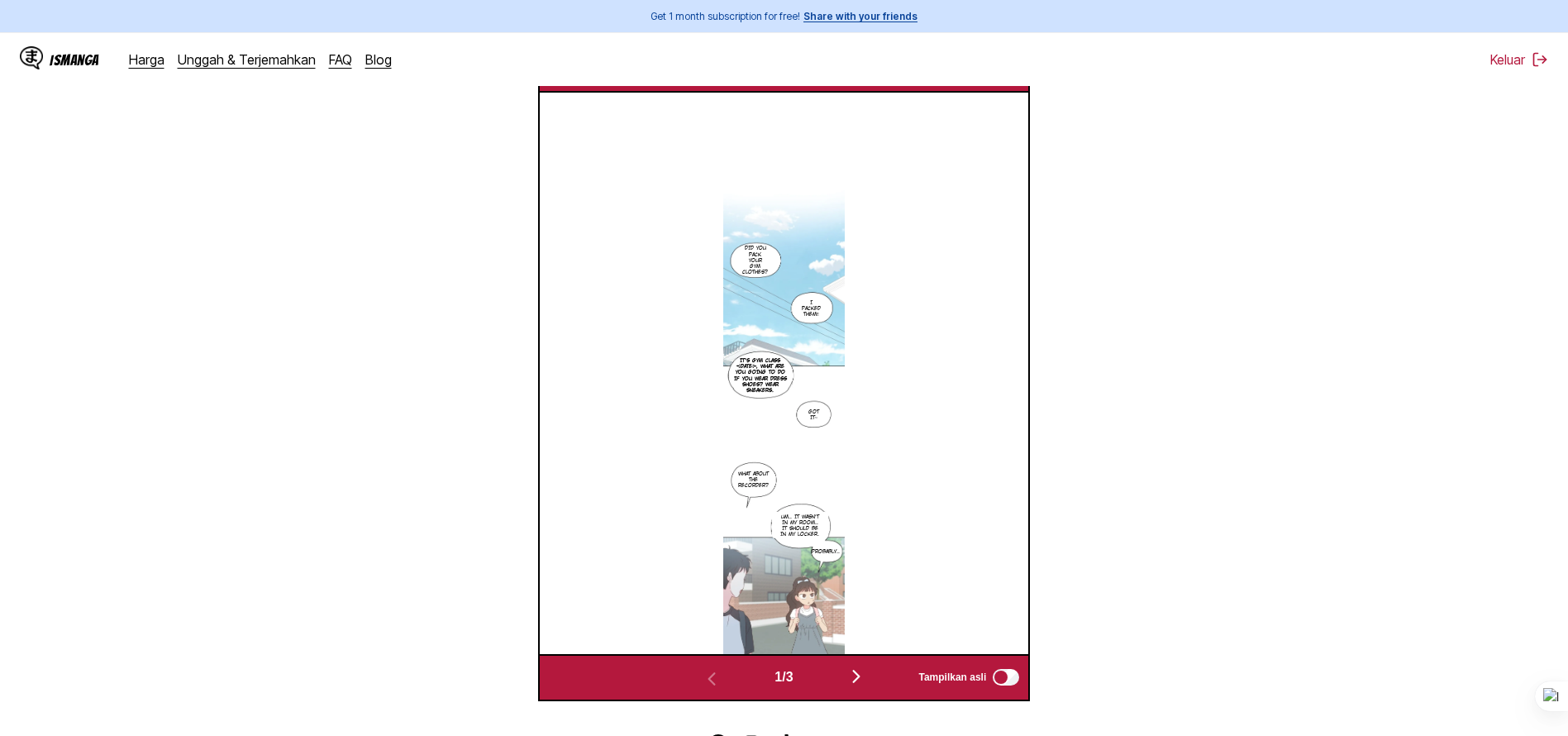 scroll, scrollTop: 386, scrollLeft: 0, axis: vertical 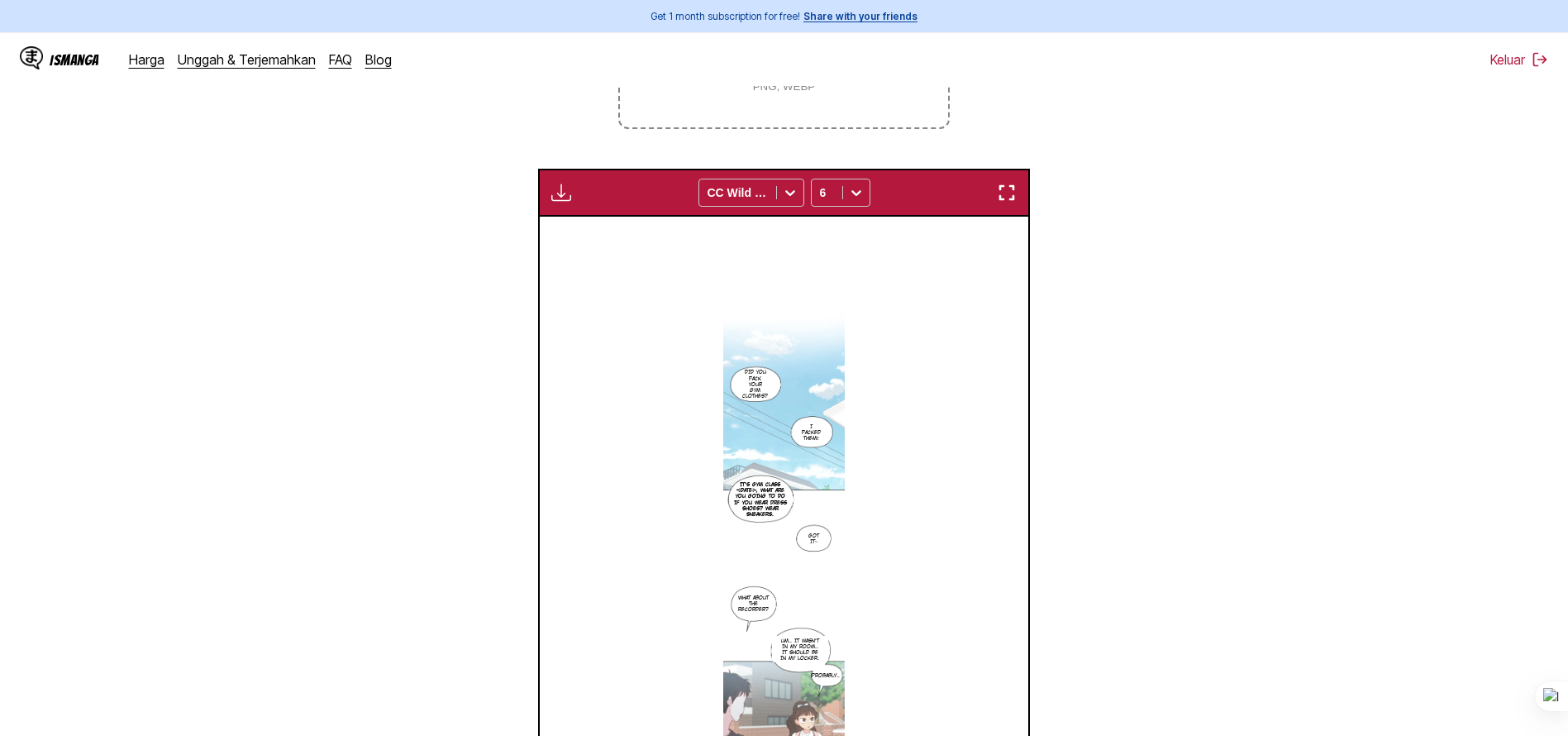 click on "Unduh Panel Unduh Semua CC Wild Words 6" at bounding box center [784, 193] 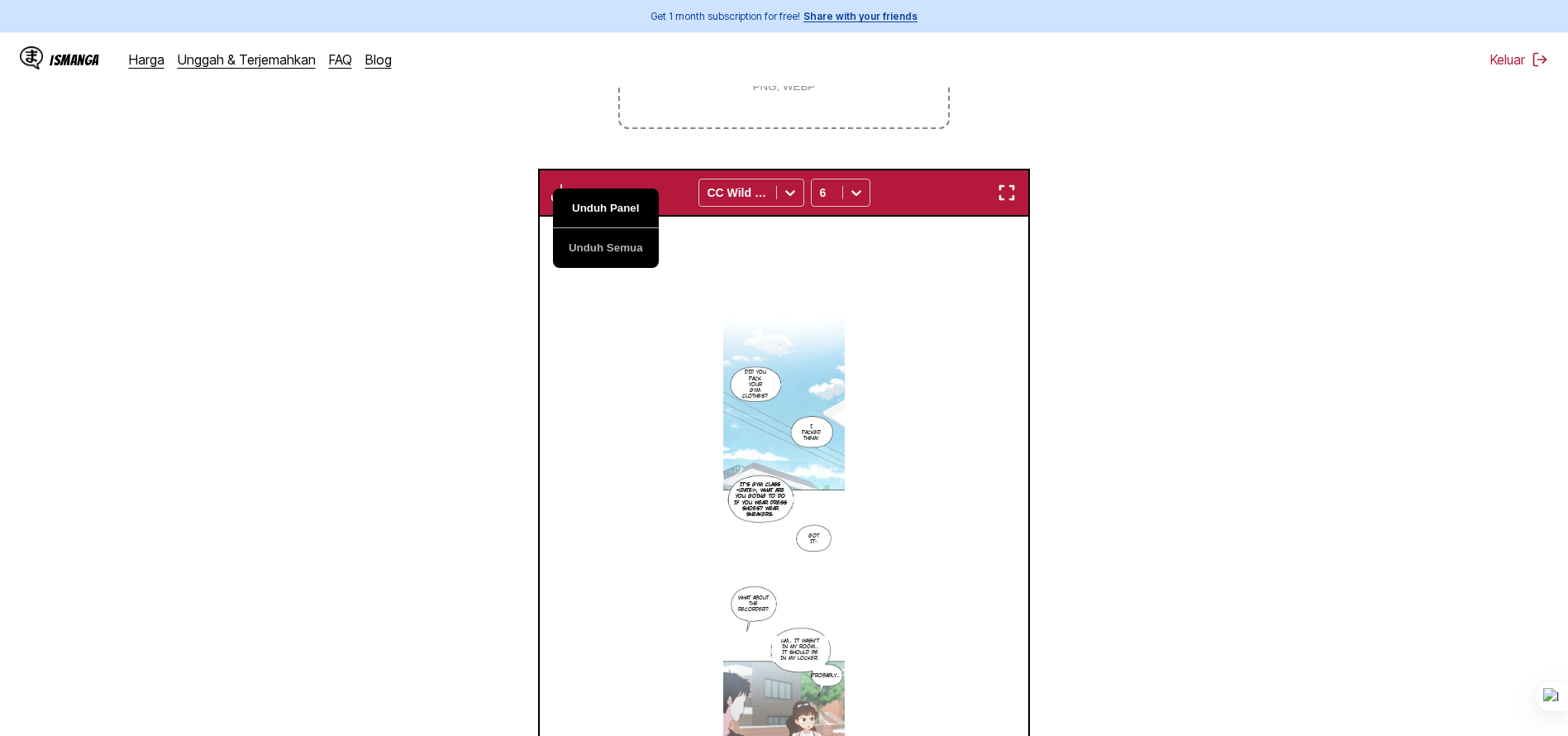 click on "Unduh Panel" at bounding box center (606, 208) 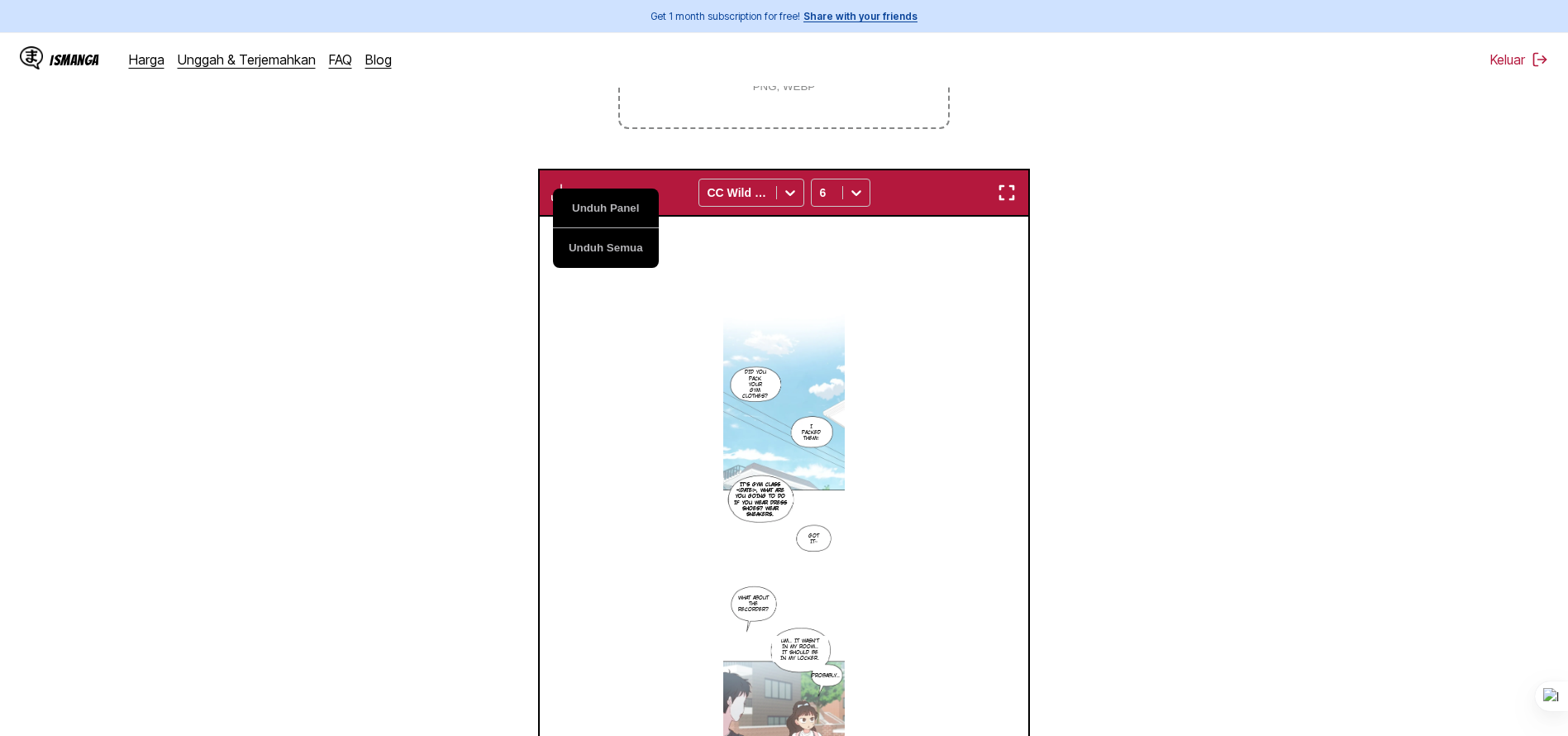 scroll, scrollTop: 632, scrollLeft: 0, axis: vertical 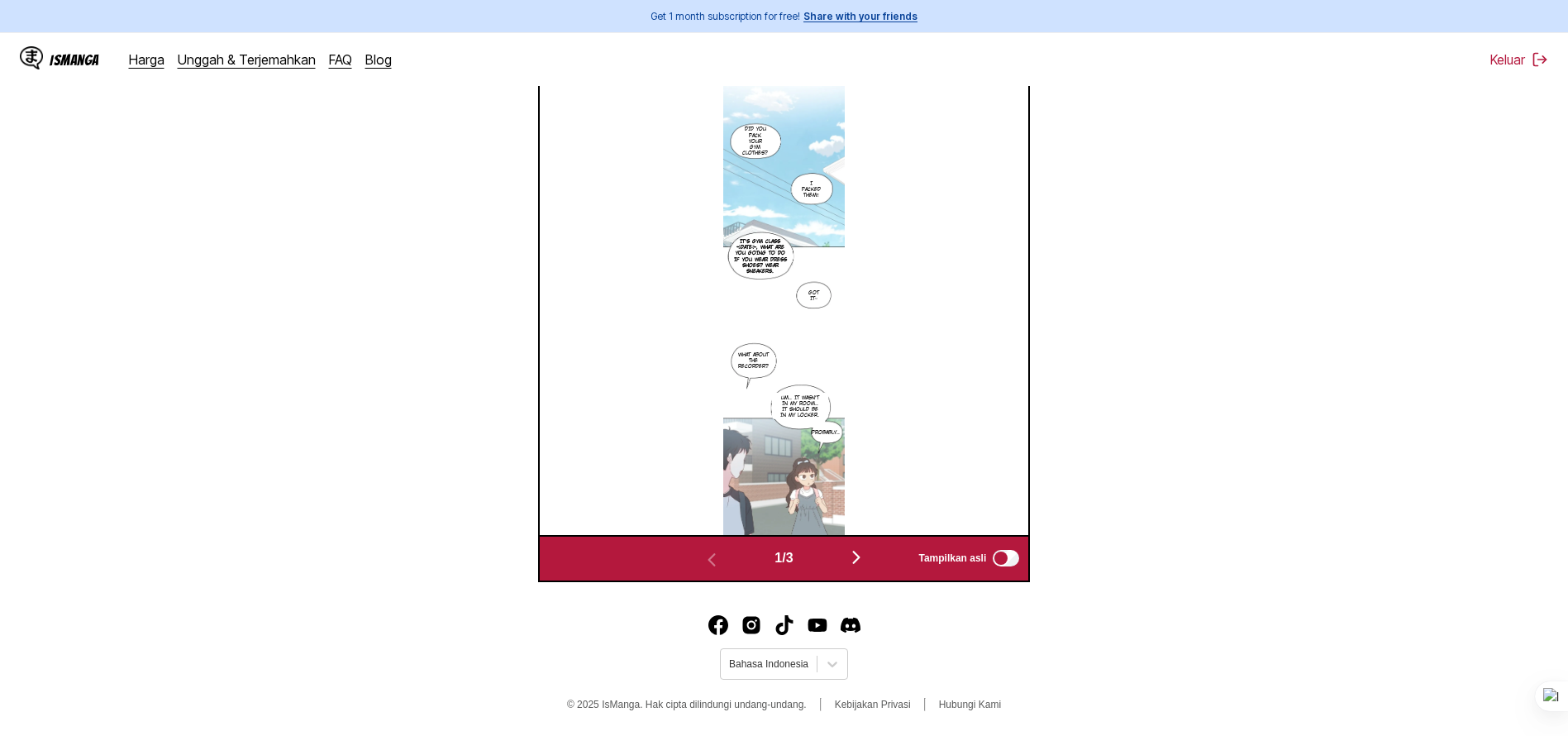 click at bounding box center [856, 557] 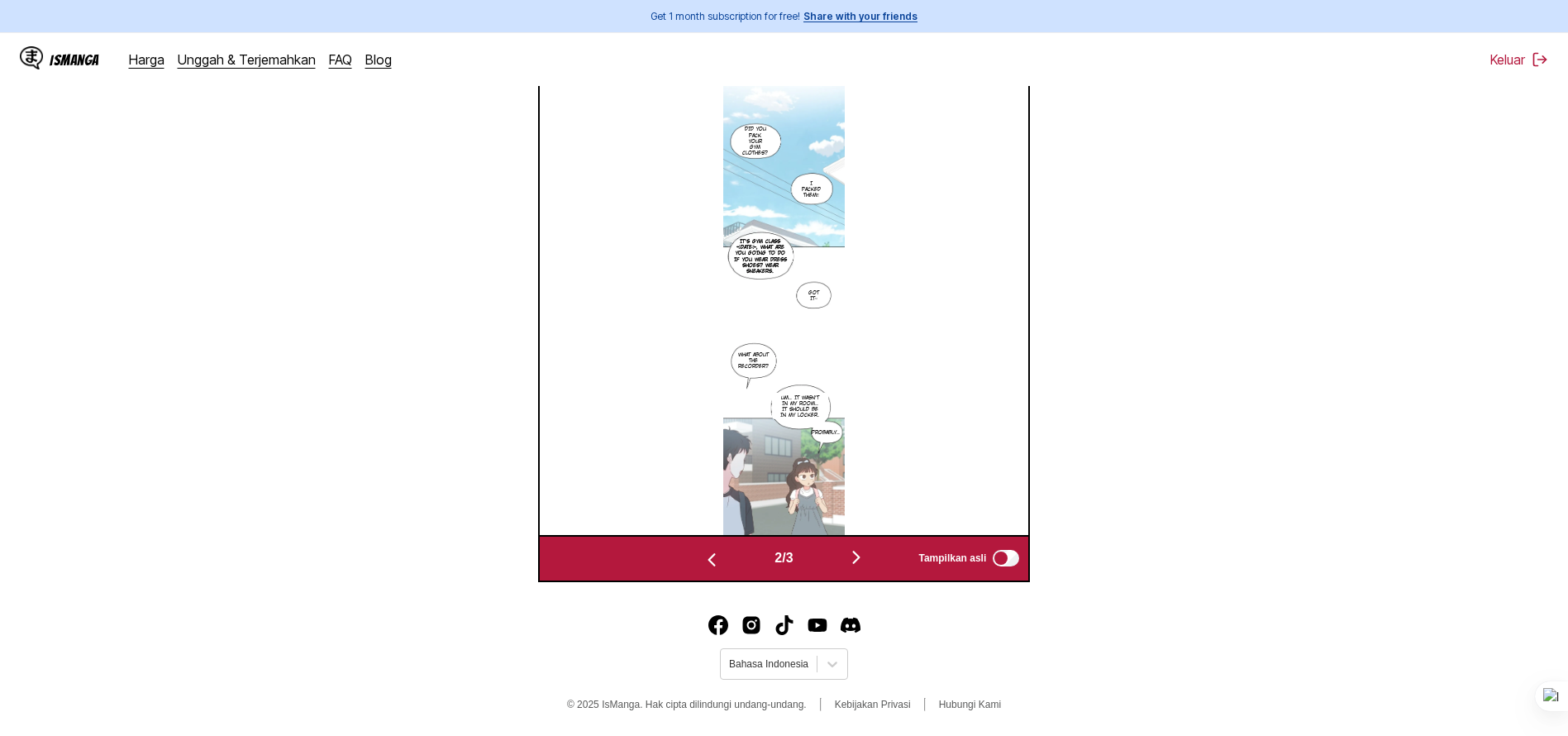 scroll, scrollTop: 605, scrollLeft: 0, axis: vertical 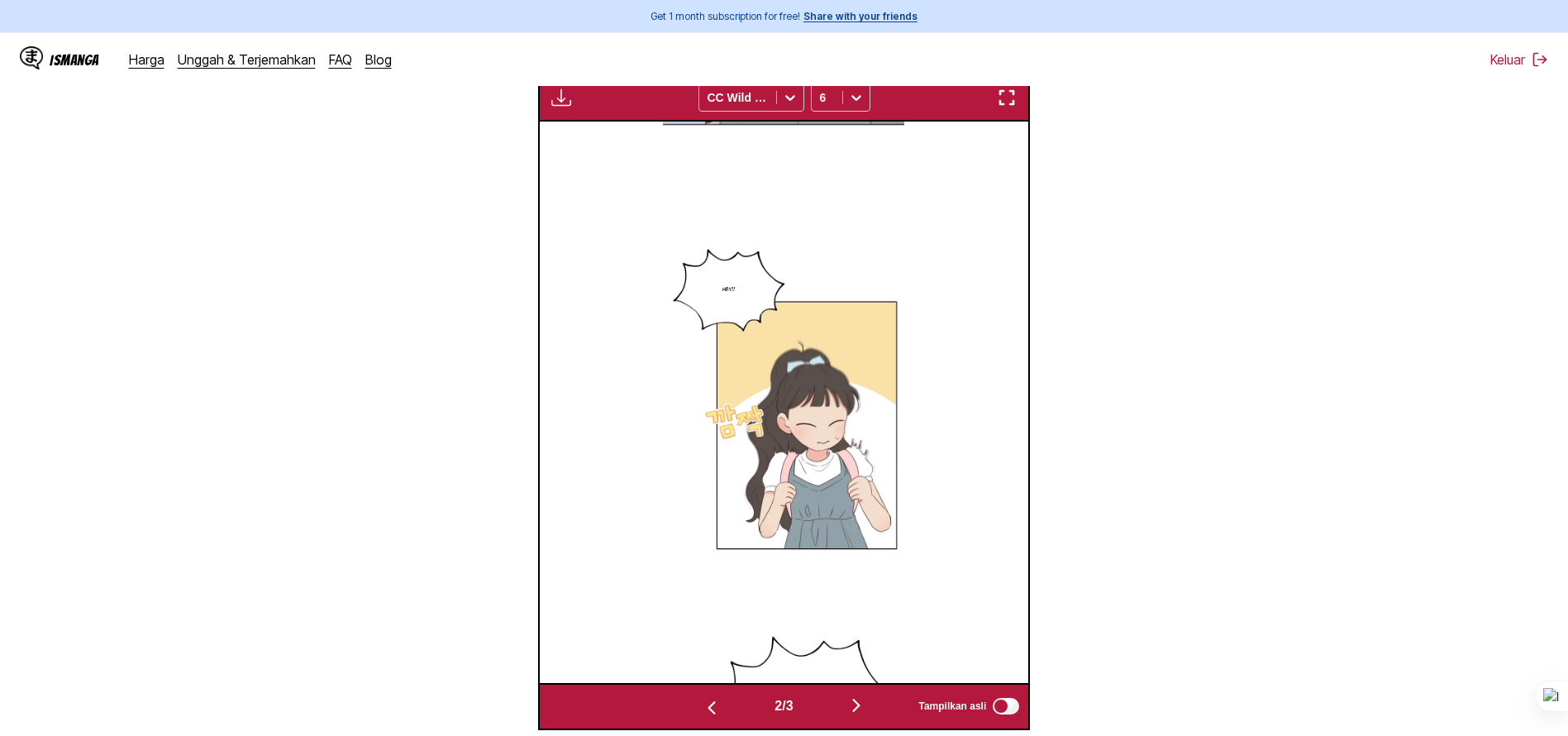 type 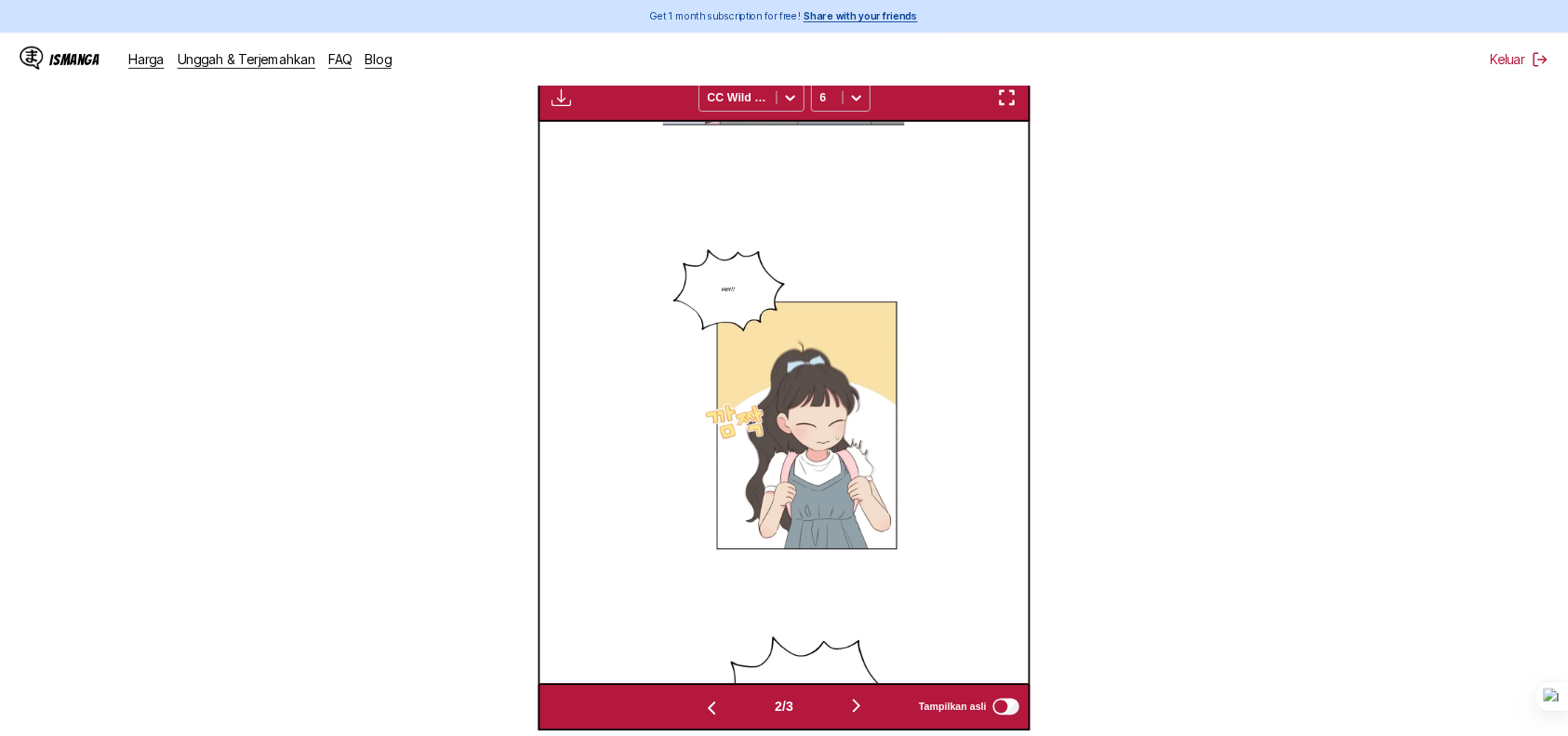 scroll, scrollTop: 542, scrollLeft: 0, axis: vertical 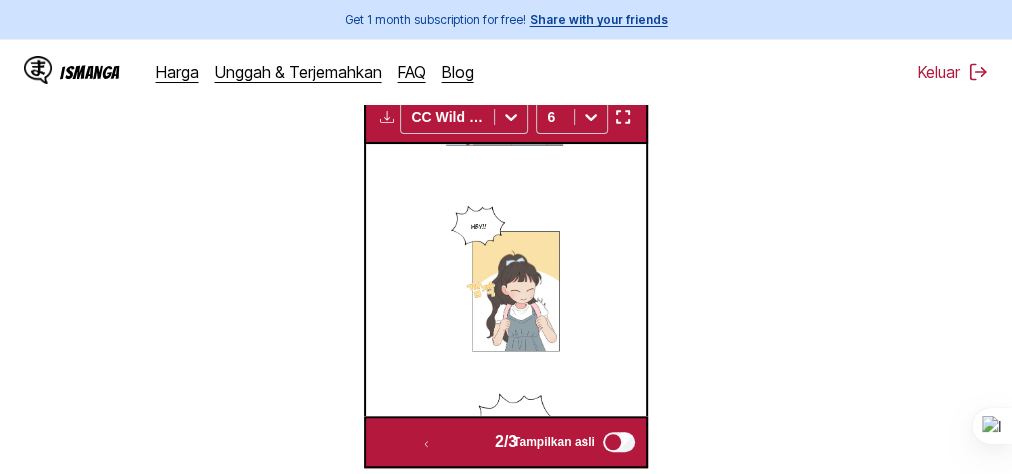 click at bounding box center (387, 117) 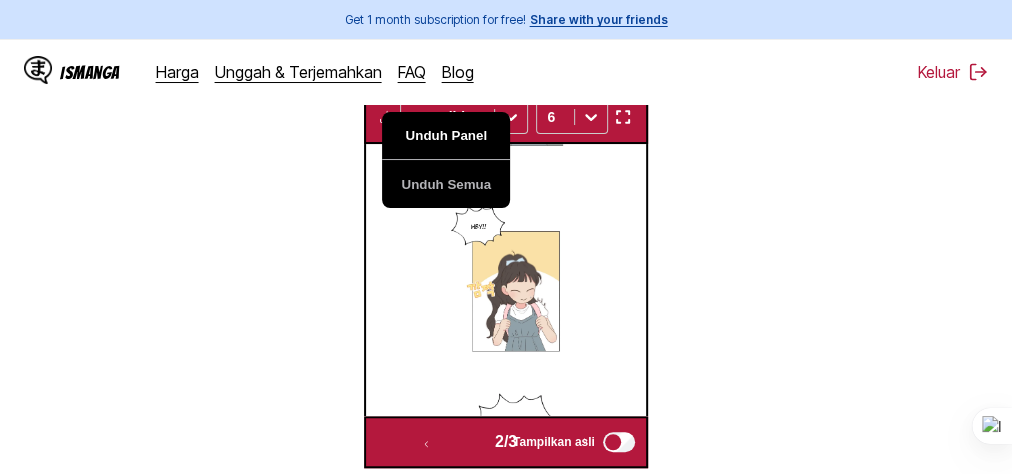 click on "Unduh Panel" at bounding box center [446, 136] 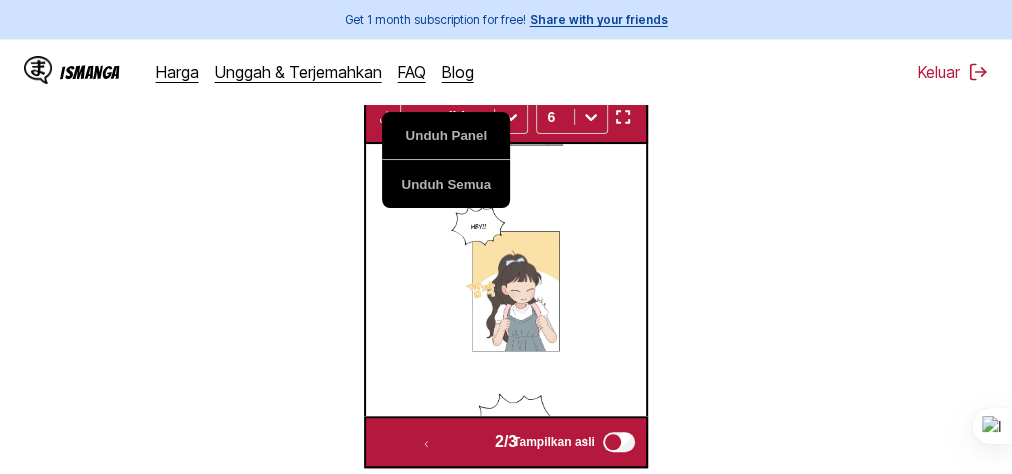 type 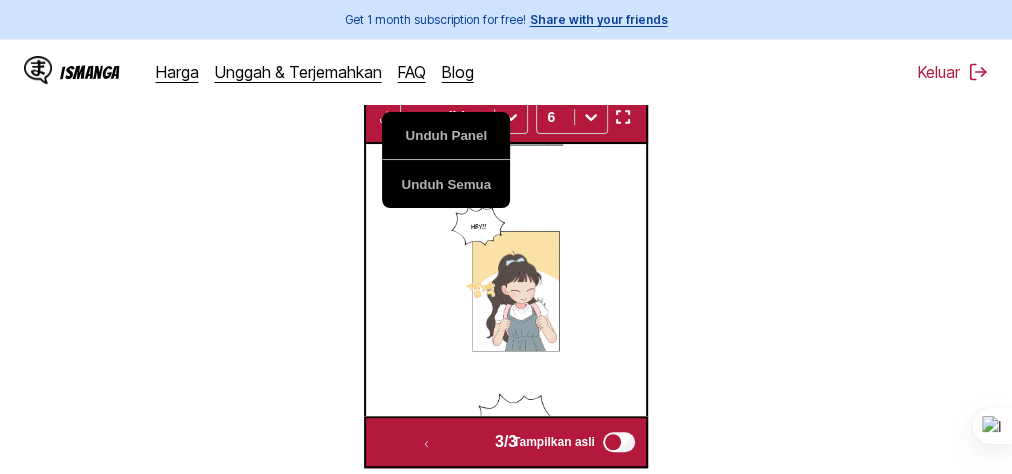 scroll, scrollTop: 0, scrollLeft: 561, axis: horizontal 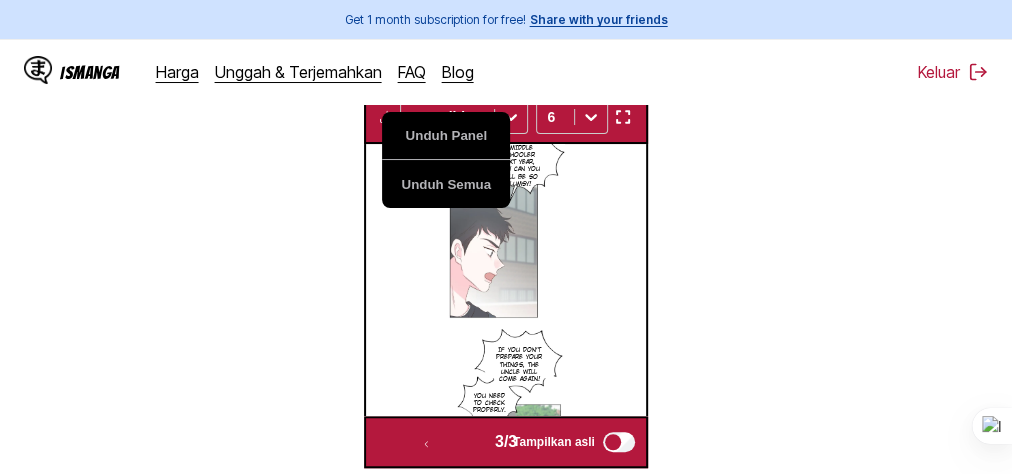 click on "Dari Korea Ke Inggris Letakkan file di sini, atau klik untuk menelusuri Ukuran file maksimal: 5MB  •  Format yang didukung: JP(E)G, PNG, WEBP Unduh Panel Unduh Semua CC Wild Words 6 Did you pack your gym clothes? I packed them‼ It's gym class today, what are you going to do if you wear dress shoes? Wear sneakers. Got it~ What about the recorder? Um.. it wasn't in my room.. it should be in my locker. Probably.. Hey!! If you're going to be a middle schooler next year, how can you still be so clumsy! If you don't prepare your things, the uncle will come again! You need to check properly. 3  /  3 Tampilkan asli" at bounding box center (506, 103) 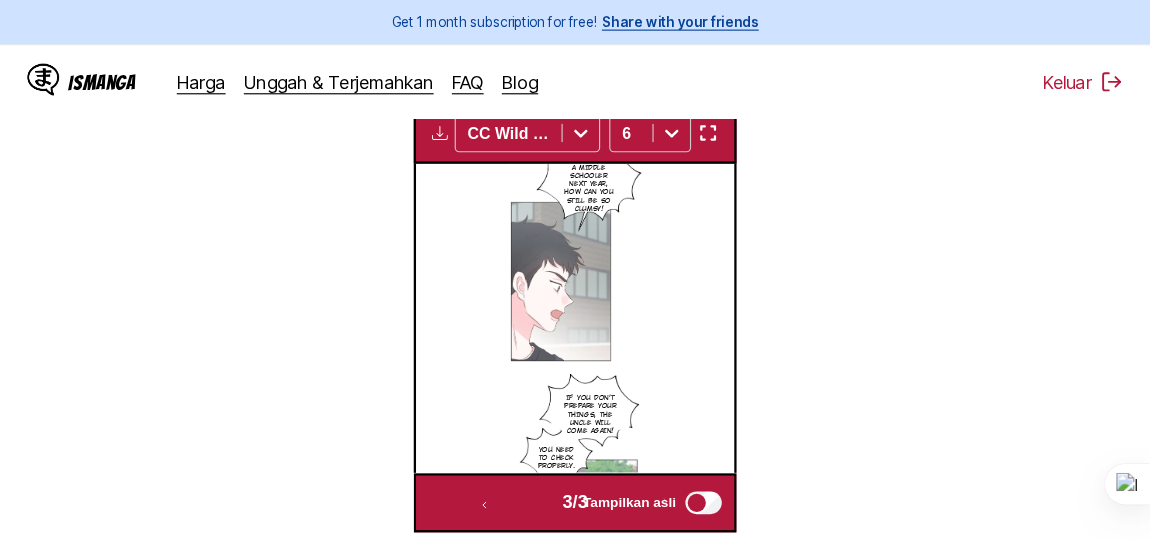 scroll, scrollTop: 581, scrollLeft: 0, axis: vertical 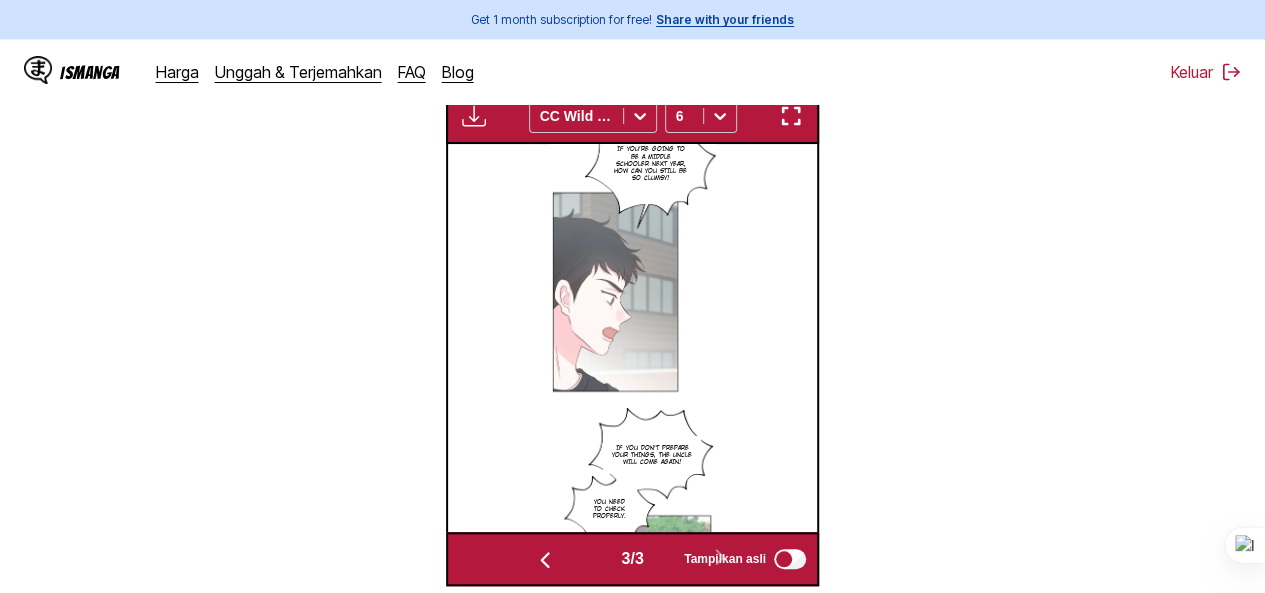 click at bounding box center [474, 116] 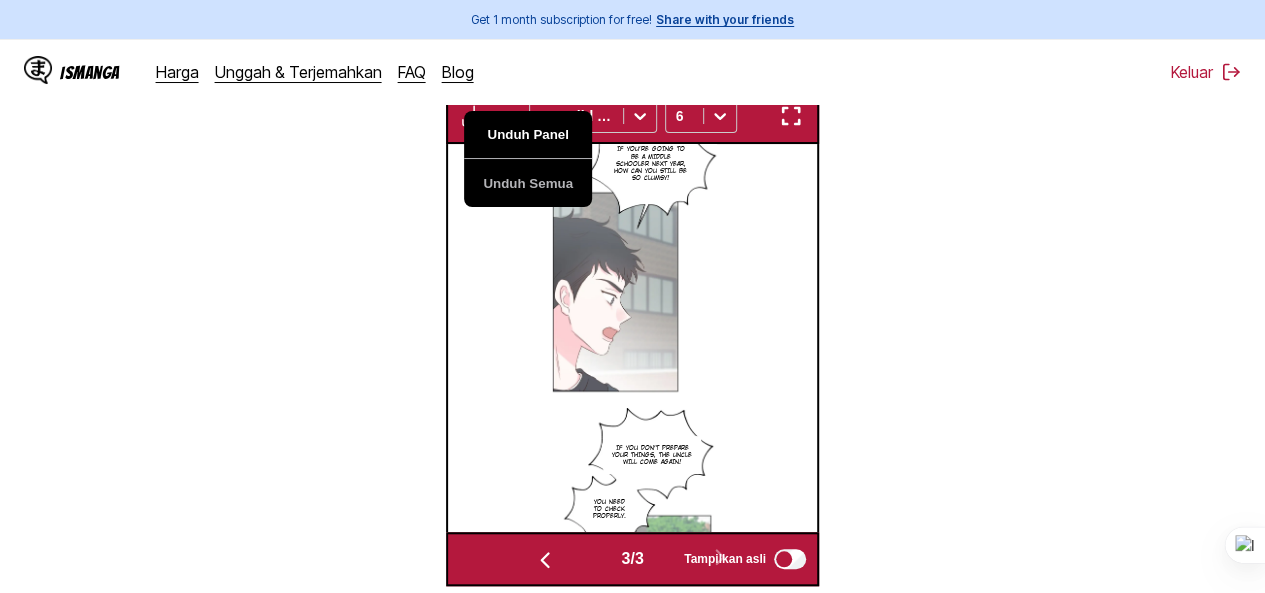 click on "Unduh Panel" at bounding box center [528, 135] 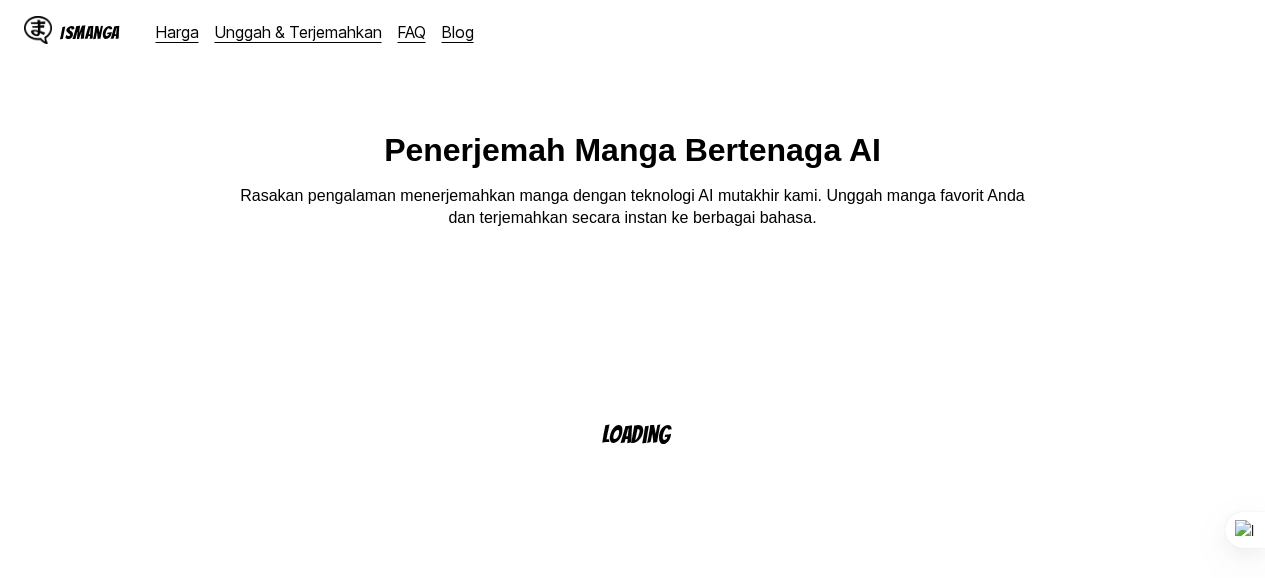scroll, scrollTop: 0, scrollLeft: 0, axis: both 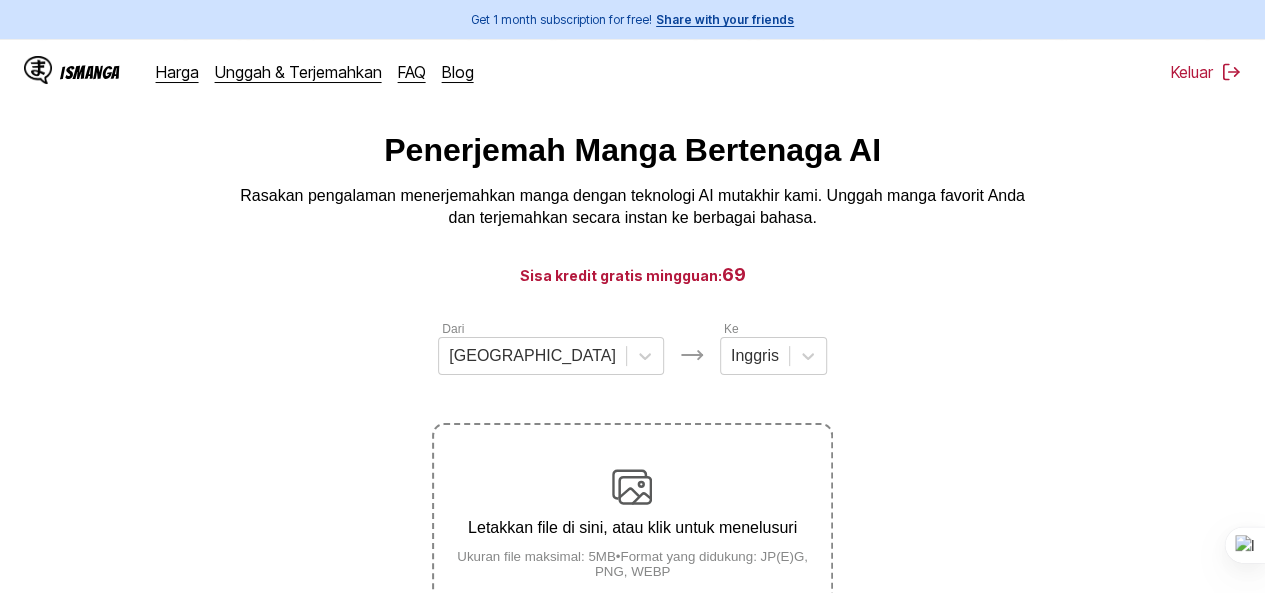 click on "Letakkan file di sini, atau klik untuk menelusuri Ukuran file maksimal: 5MB  •  Format yang didukung: JP(E)G, PNG, WEBP" at bounding box center [632, 523] 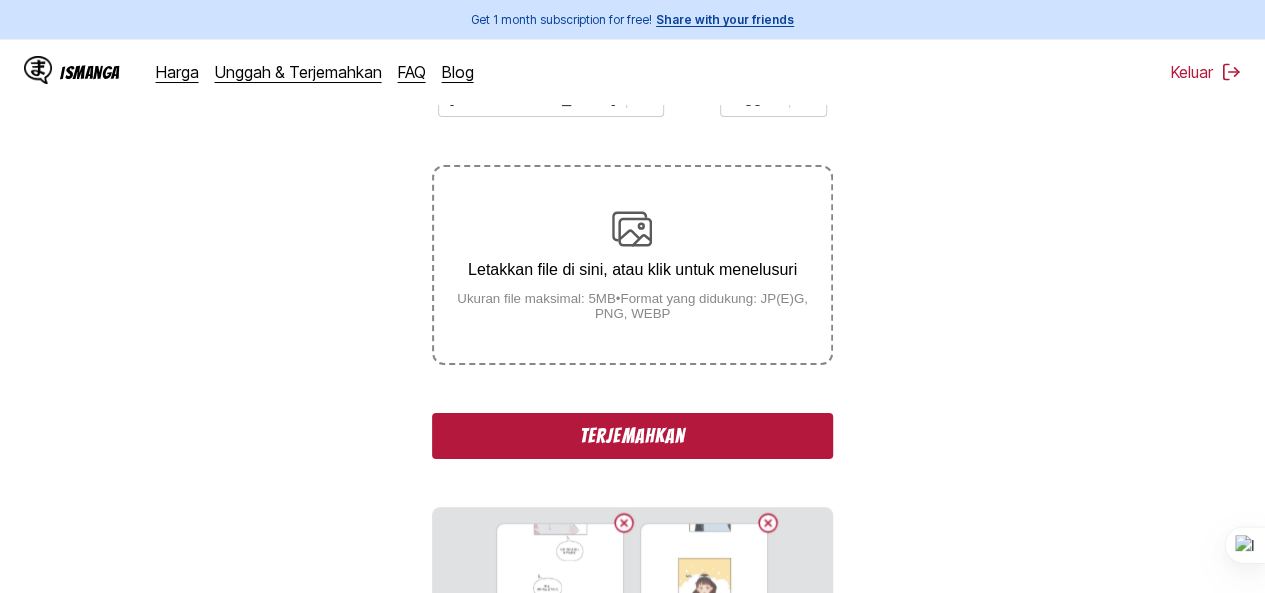click on "Terjemahkan" at bounding box center (632, 436) 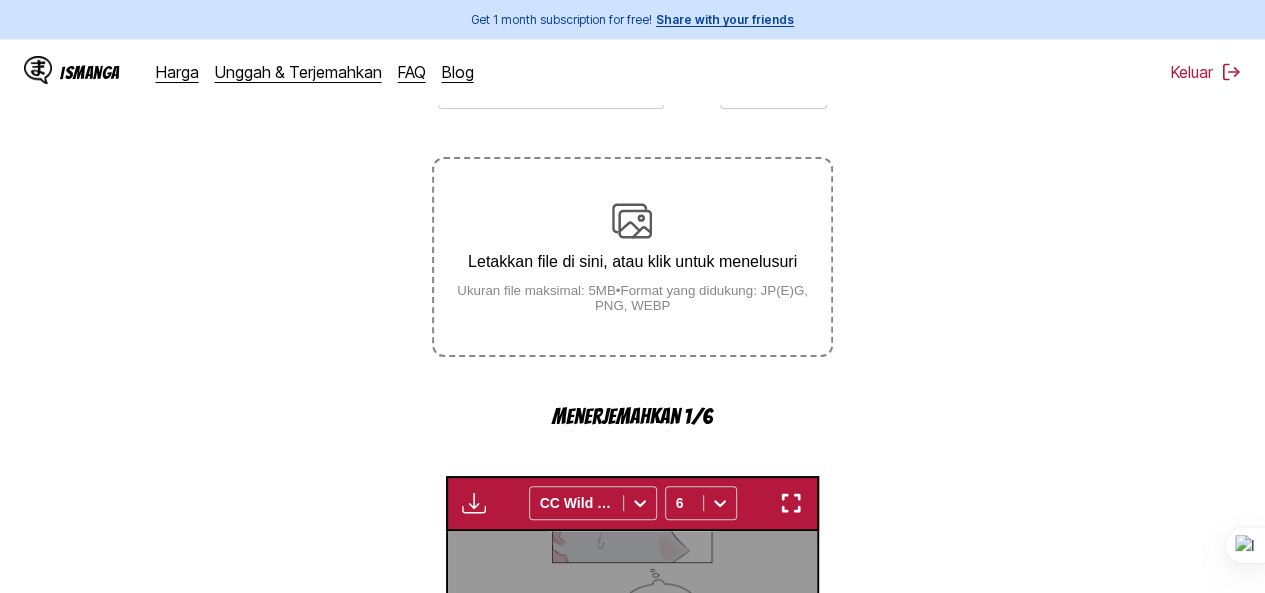 scroll, scrollTop: 0, scrollLeft: 0, axis: both 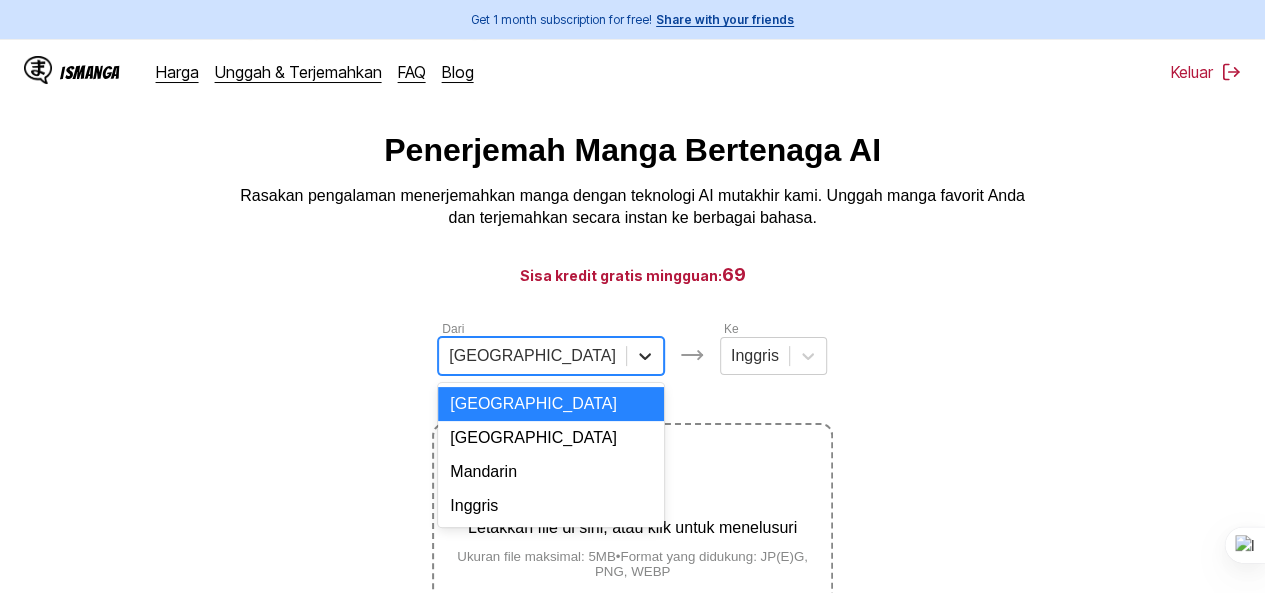 click at bounding box center [645, 356] 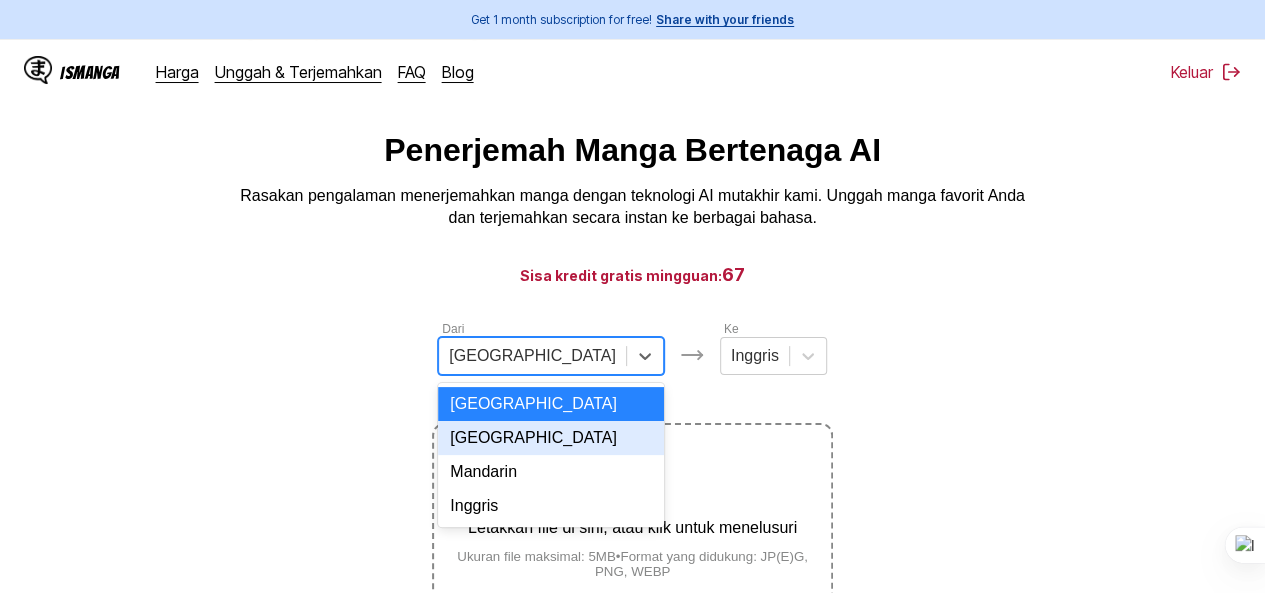 click on "Korea" at bounding box center [551, 438] 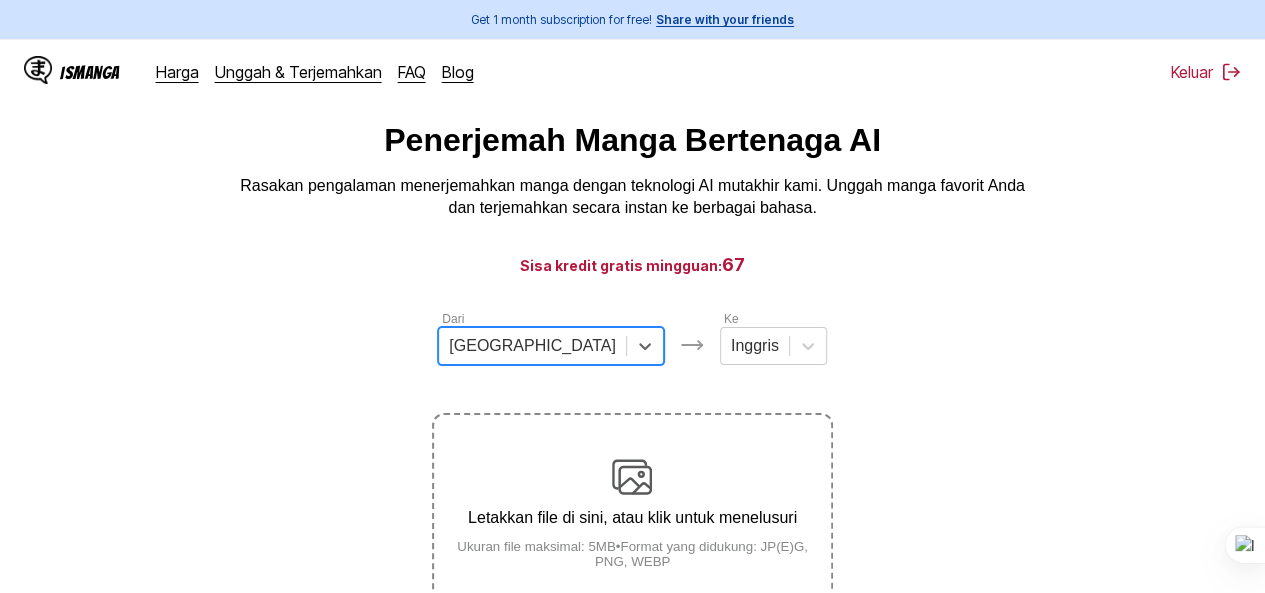 scroll, scrollTop: 0, scrollLeft: 0, axis: both 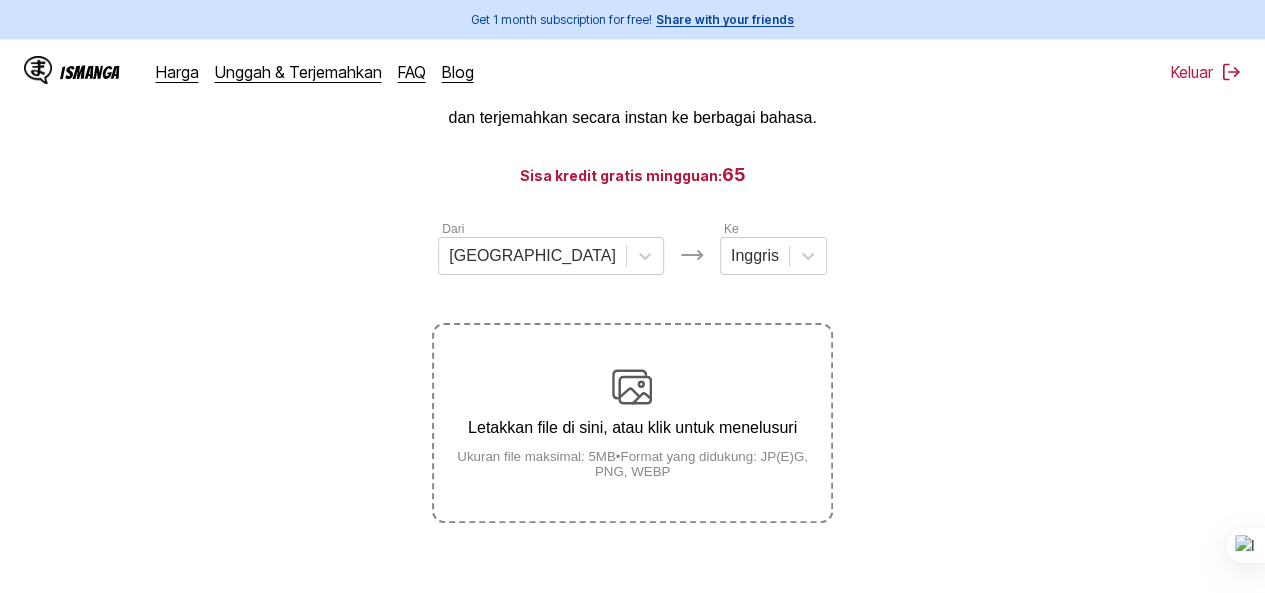 click on "Letakkan file di sini, atau klik untuk menelusuri Ukuran file maksimal: 5MB  •  Format yang didukung: JP(E)G, PNG, WEBP" at bounding box center (632, 423) 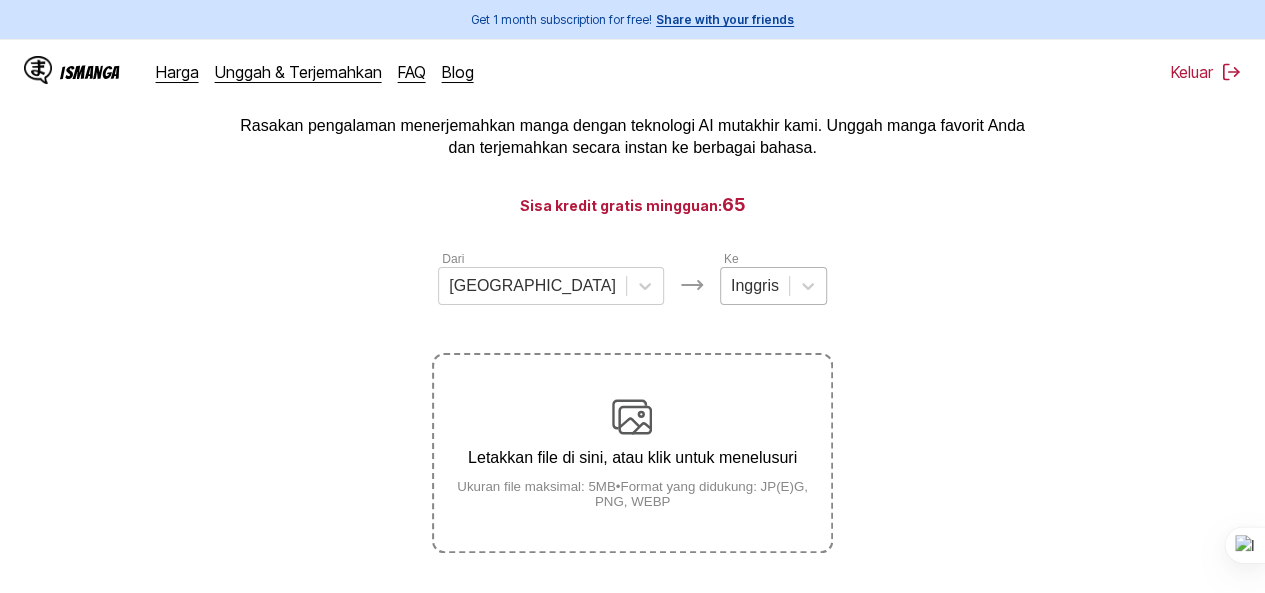 scroll, scrollTop: 100, scrollLeft: 0, axis: vertical 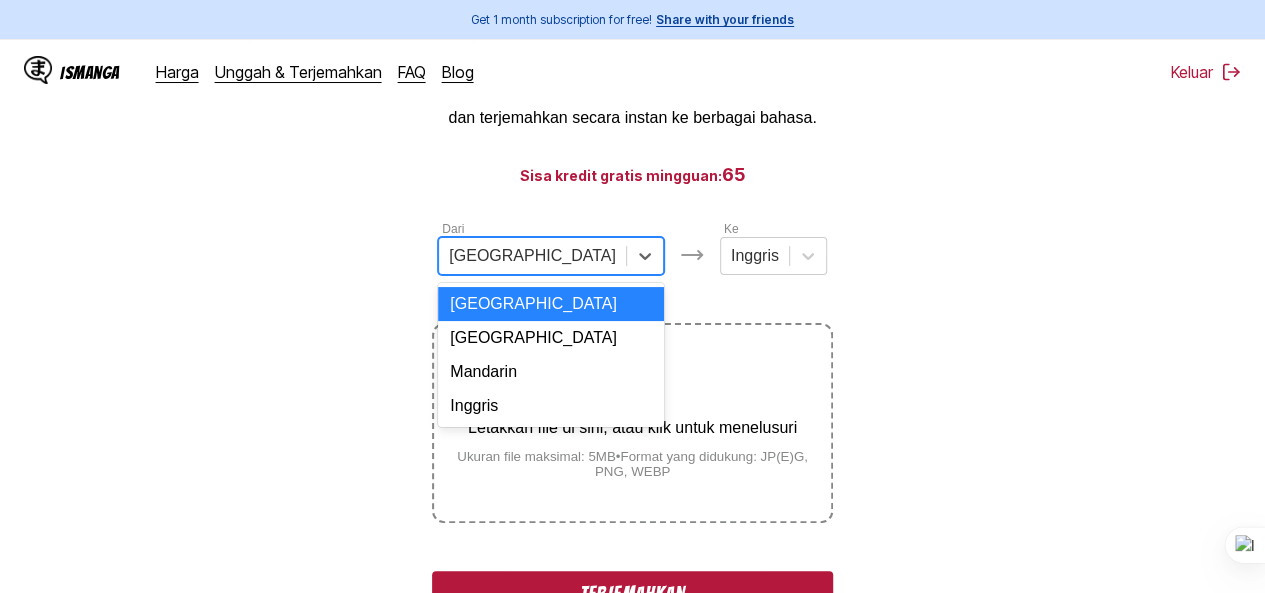 click at bounding box center (532, 256) 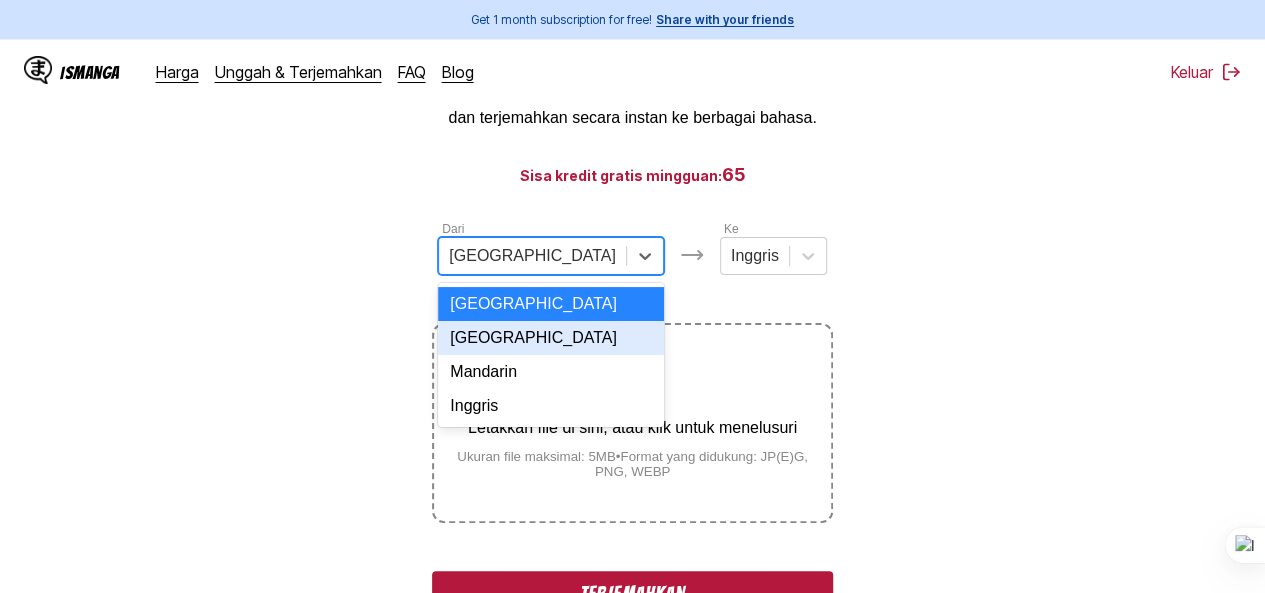 click on "Korea" at bounding box center [551, 338] 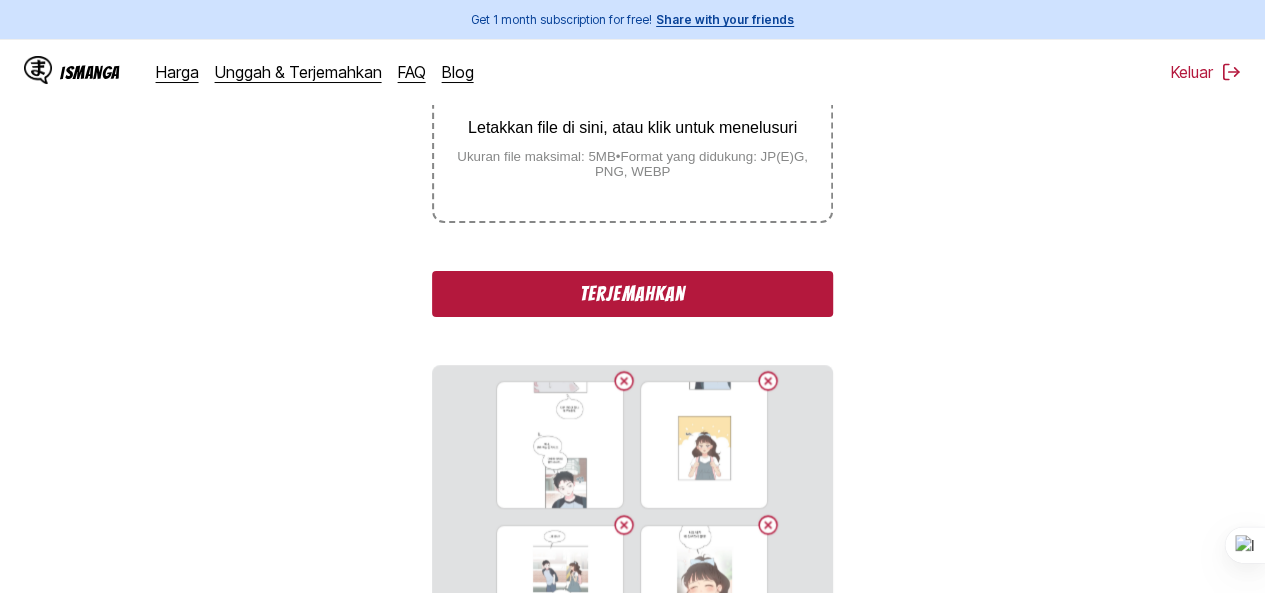 click on "Terjemahkan" at bounding box center [632, 294] 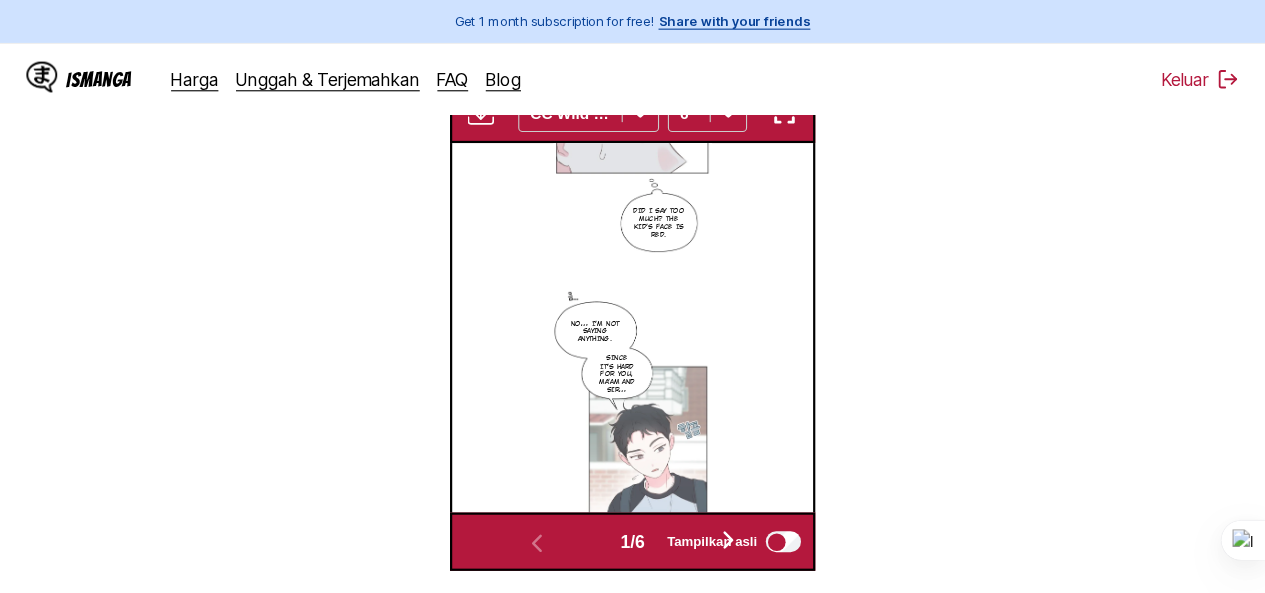 scroll, scrollTop: 666, scrollLeft: 0, axis: vertical 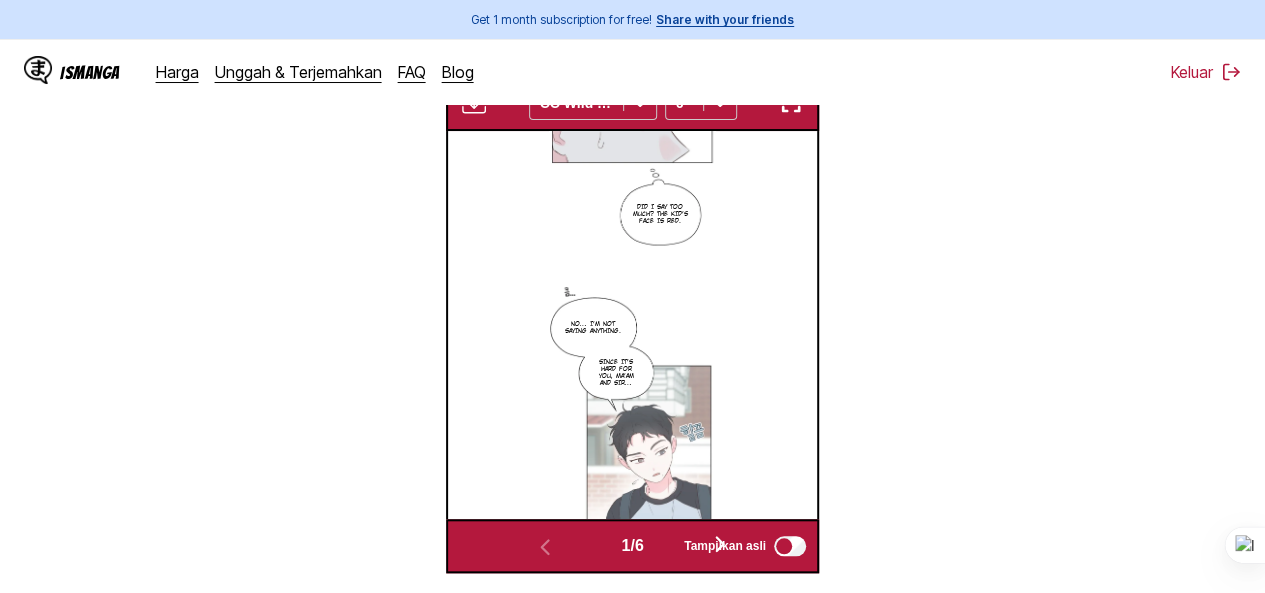click at bounding box center (474, 103) 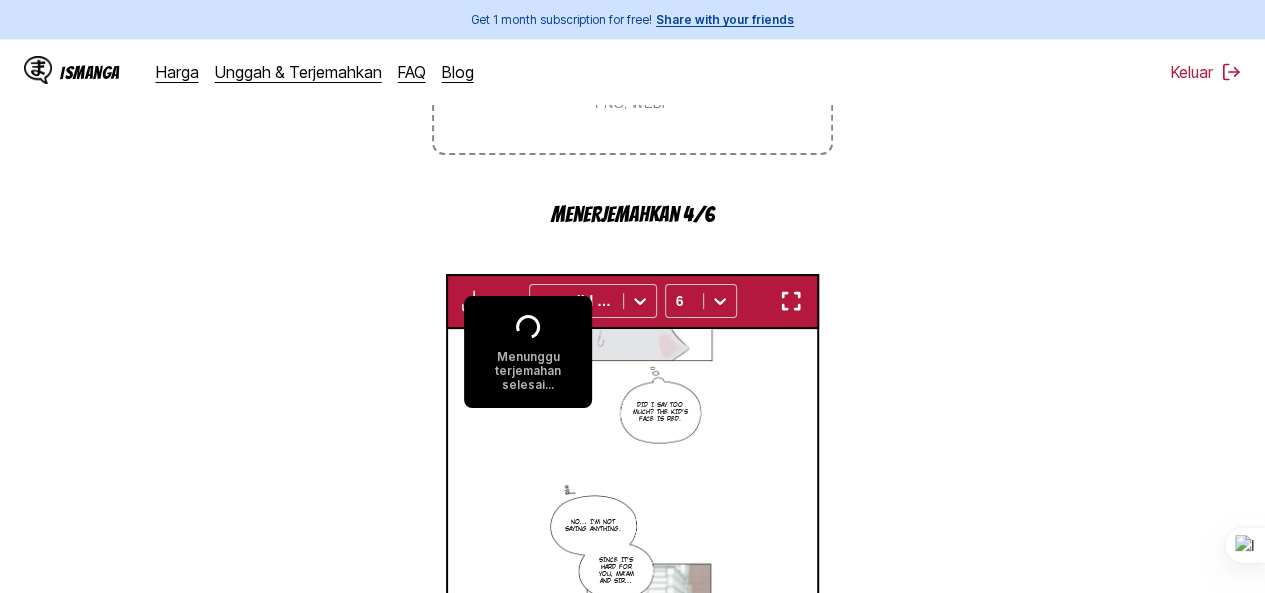 scroll, scrollTop: 466, scrollLeft: 0, axis: vertical 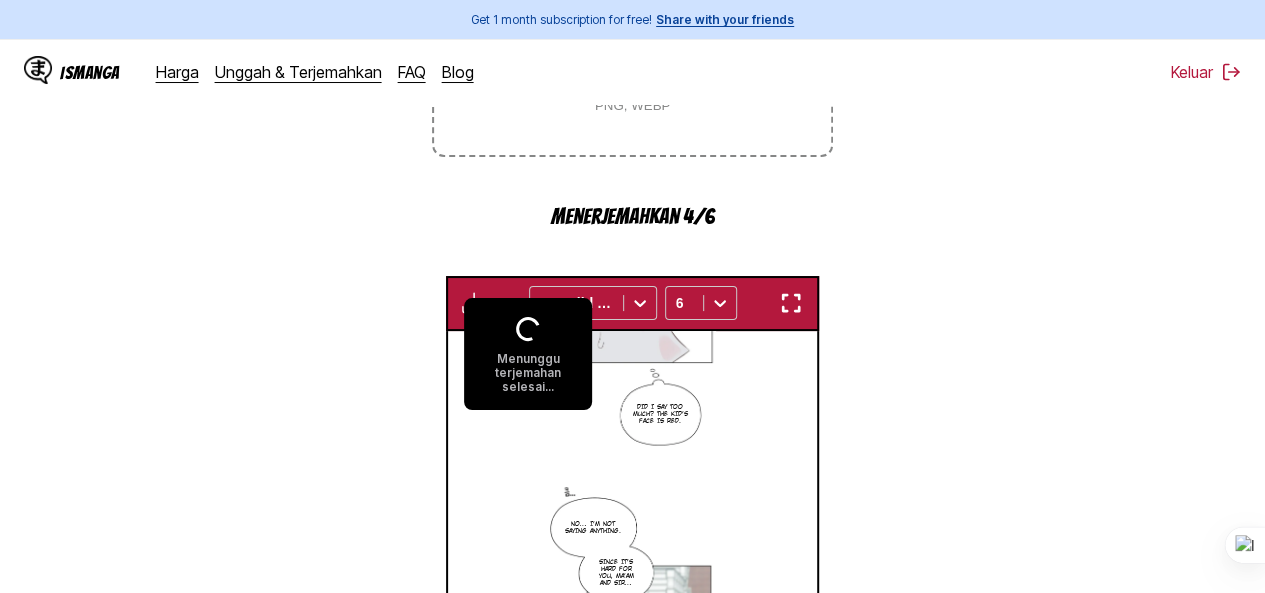 click on "Menunggu terjemahan selesai..." at bounding box center [528, 354] 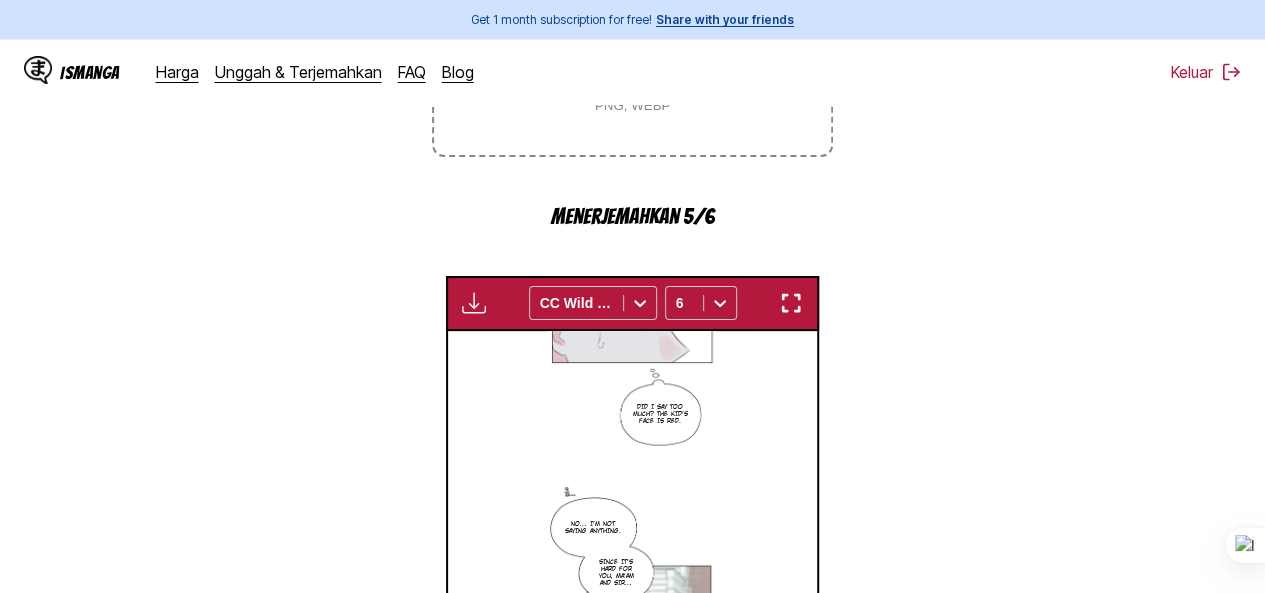 click on "Dari Korea Ke Inggris Letakkan file di sini, atau klik untuk menelusuri Ukuran file maksimal: 5MB  •  Format yang didukung: JP(E)G, PNG, WEBP Menerjemahkan 5/6 Menunggu terjemahan selesai... CC Wild Words 6 Did I say too much? The kid's face is red. No… I'm not saying anything. Since it's hard for you, ma'am and sir… Hehe ..Why are you laughing? We are saying it's reassuring because Do-kyung is next to us~ Me too, four. I'm glad because you're my friend. Requesting... Requesting... 1  /  6 Tampilkan asli" at bounding box center [632, 313] 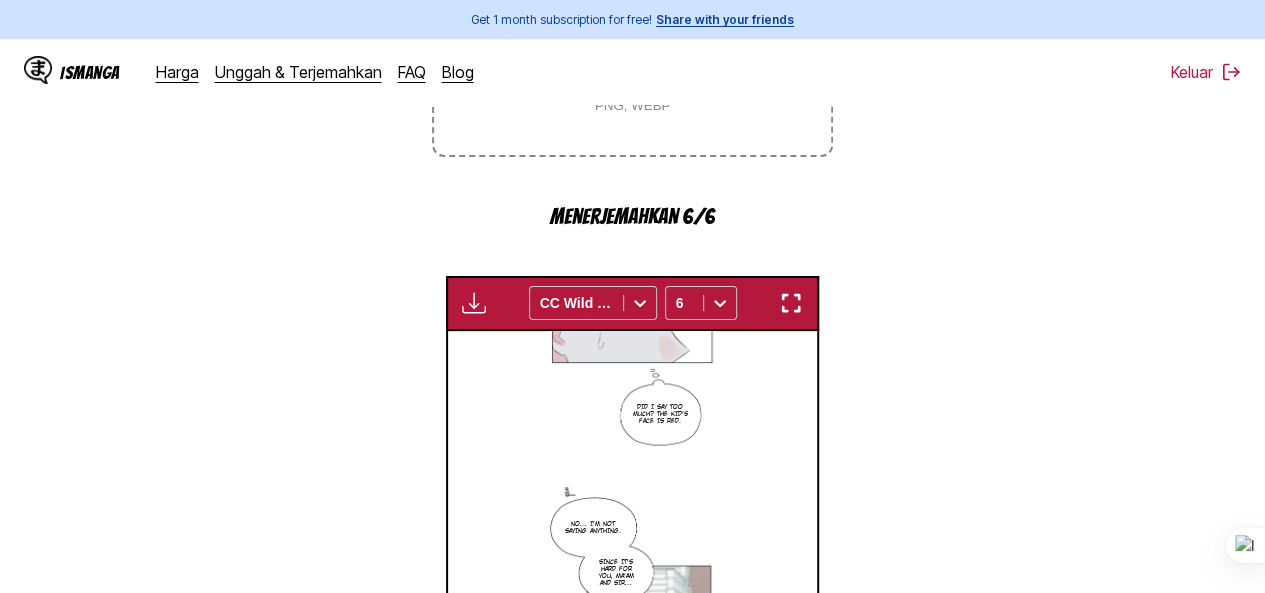 click at bounding box center (474, 303) 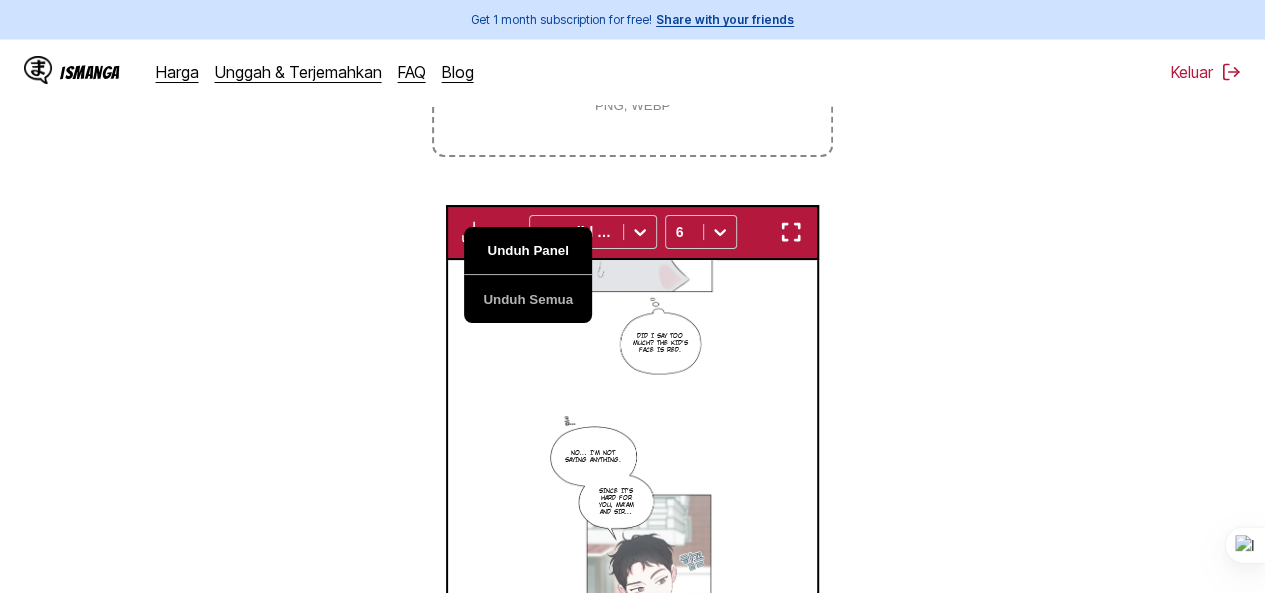 click on "Unduh Panel" at bounding box center [528, 251] 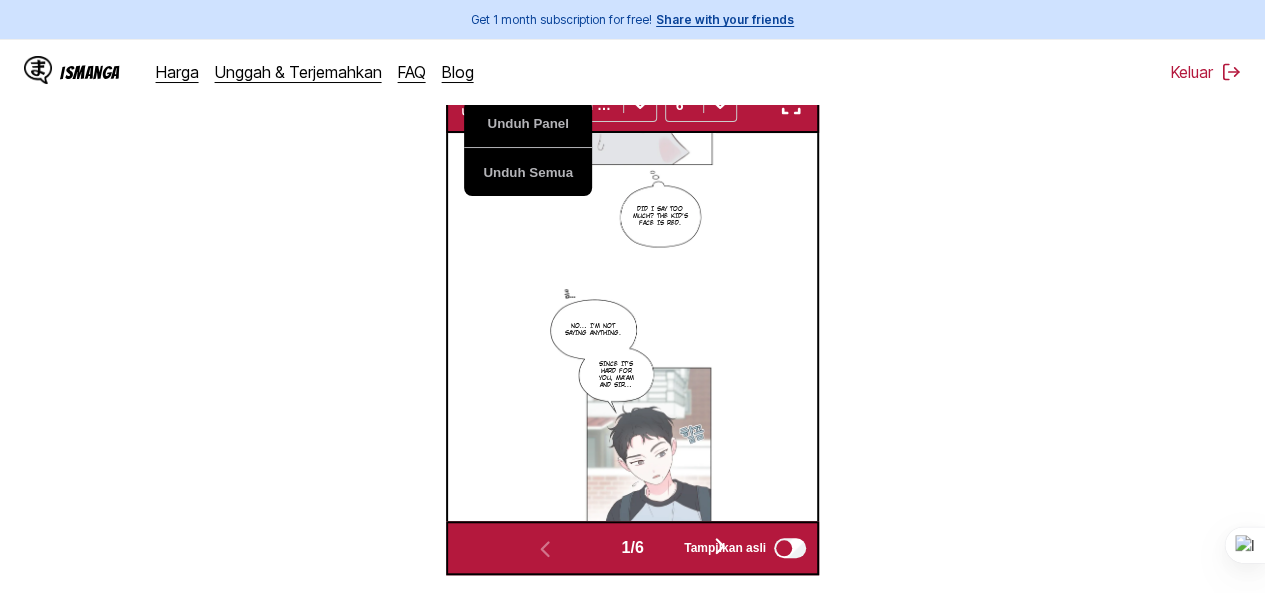 scroll, scrollTop: 564, scrollLeft: 0, axis: vertical 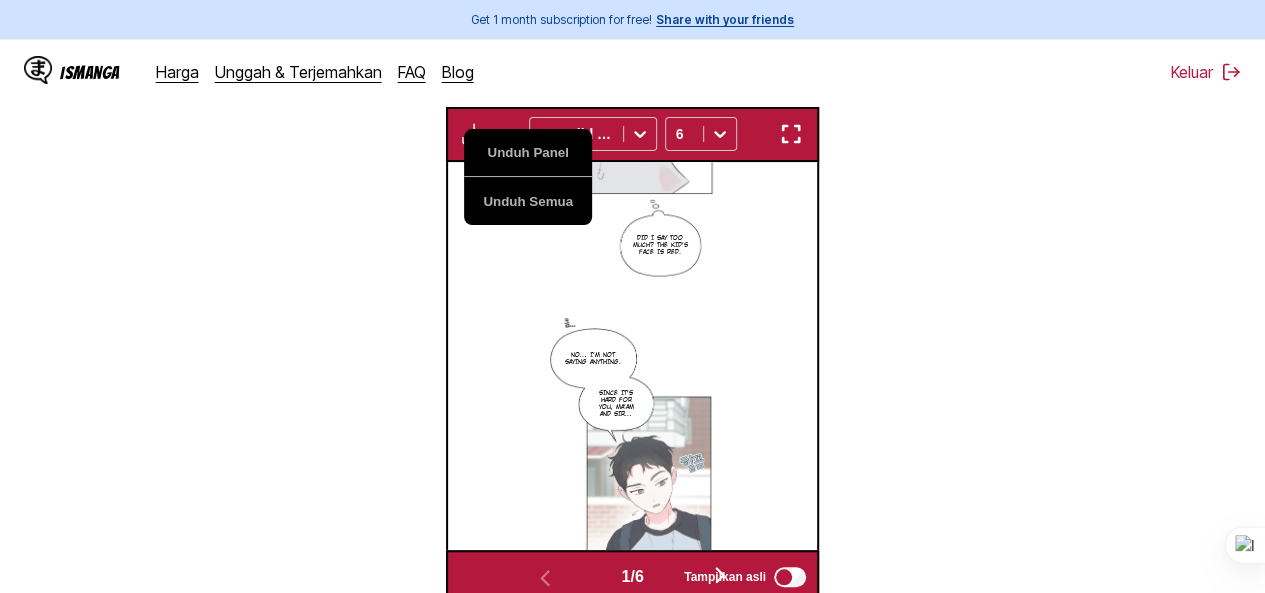 type 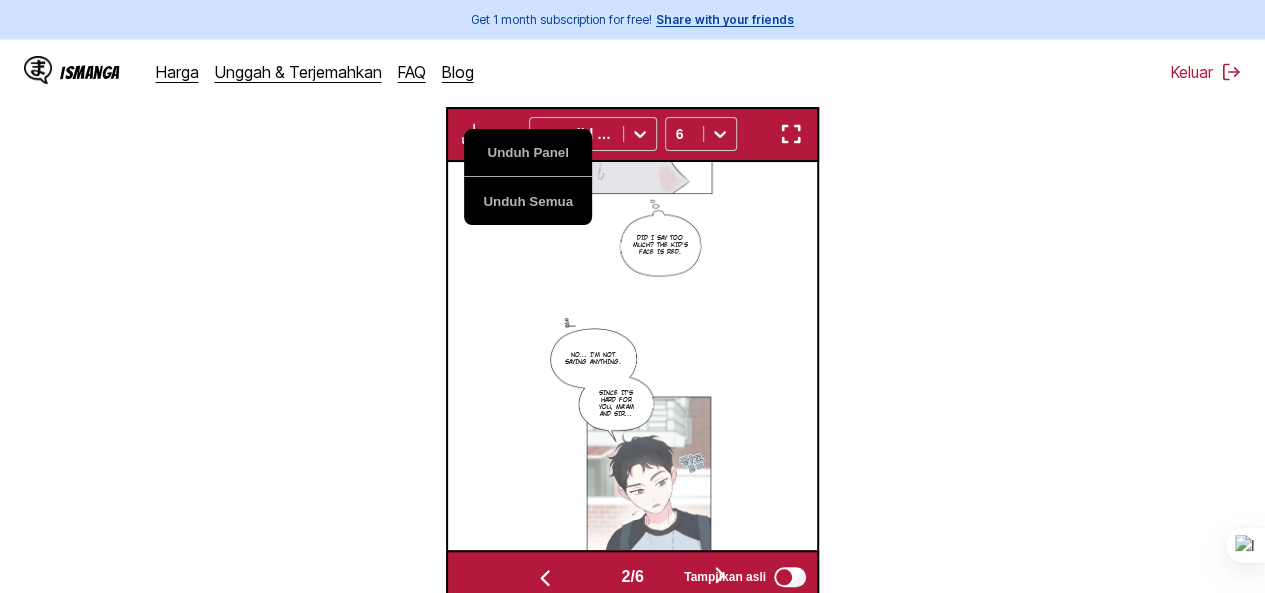 scroll, scrollTop: 0, scrollLeft: 369, axis: horizontal 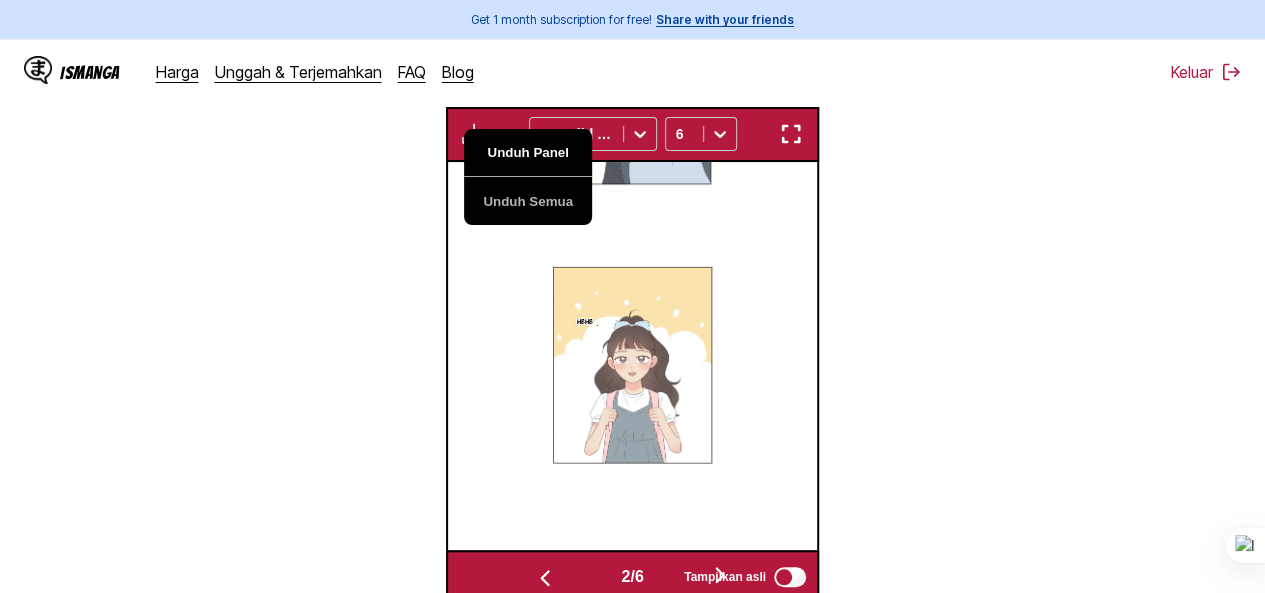 click on "Unduh Panel" at bounding box center [528, 153] 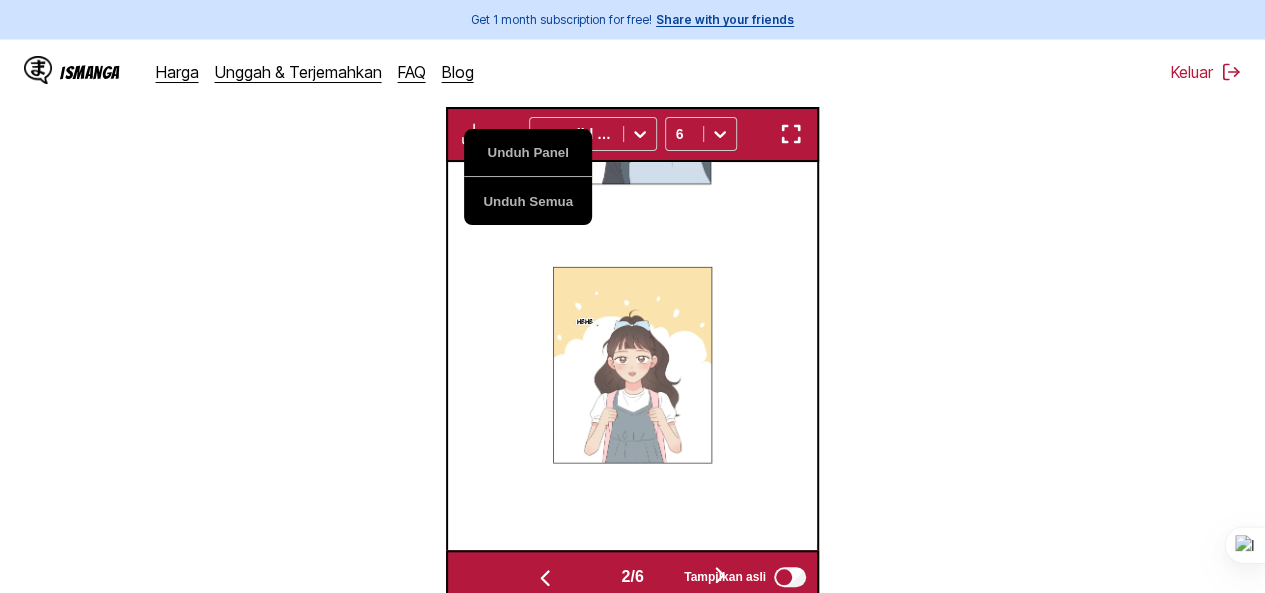 scroll, scrollTop: 0, scrollLeft: 738, axis: horizontal 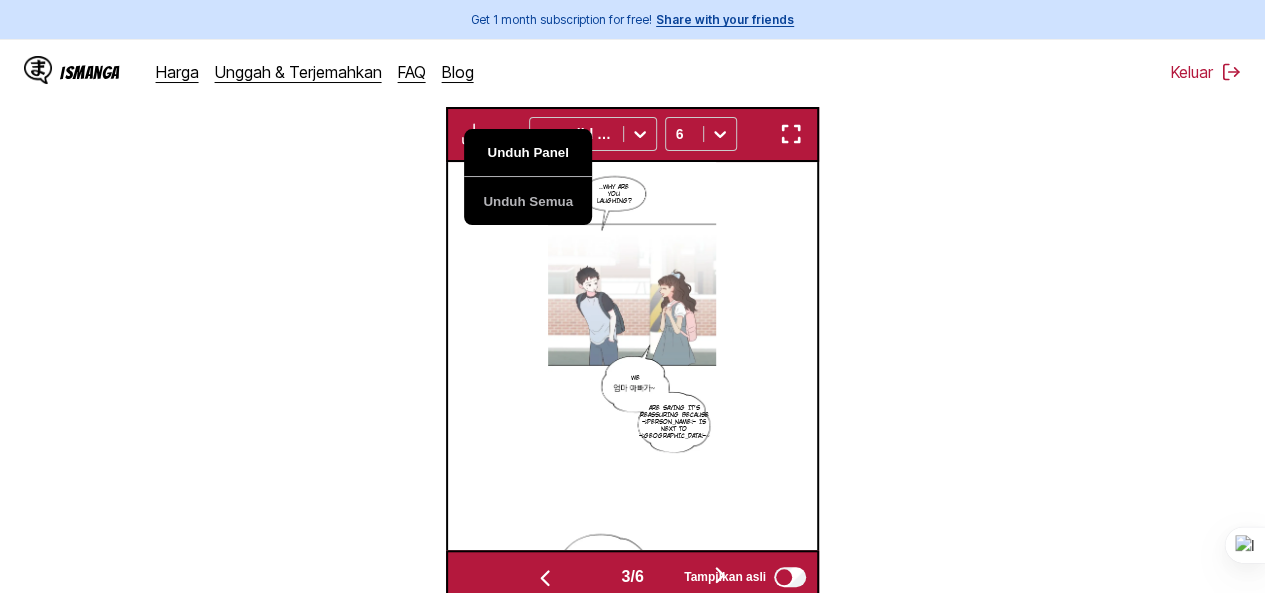 click on "Unduh Panel" at bounding box center [528, 153] 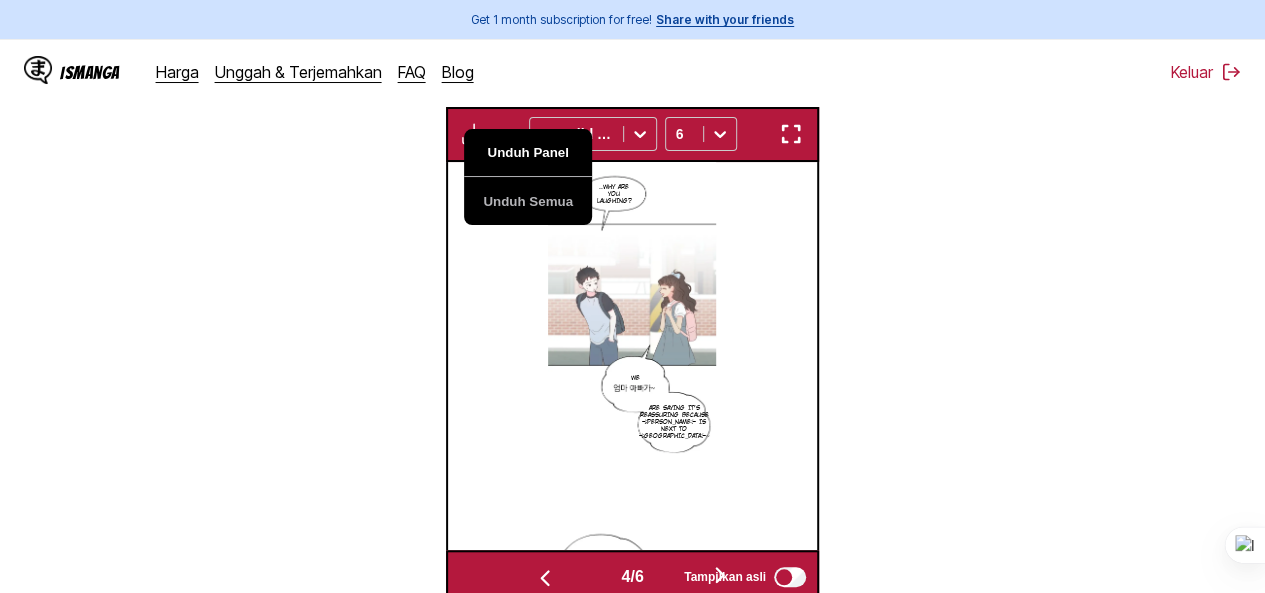 scroll, scrollTop: 0, scrollLeft: 1107, axis: horizontal 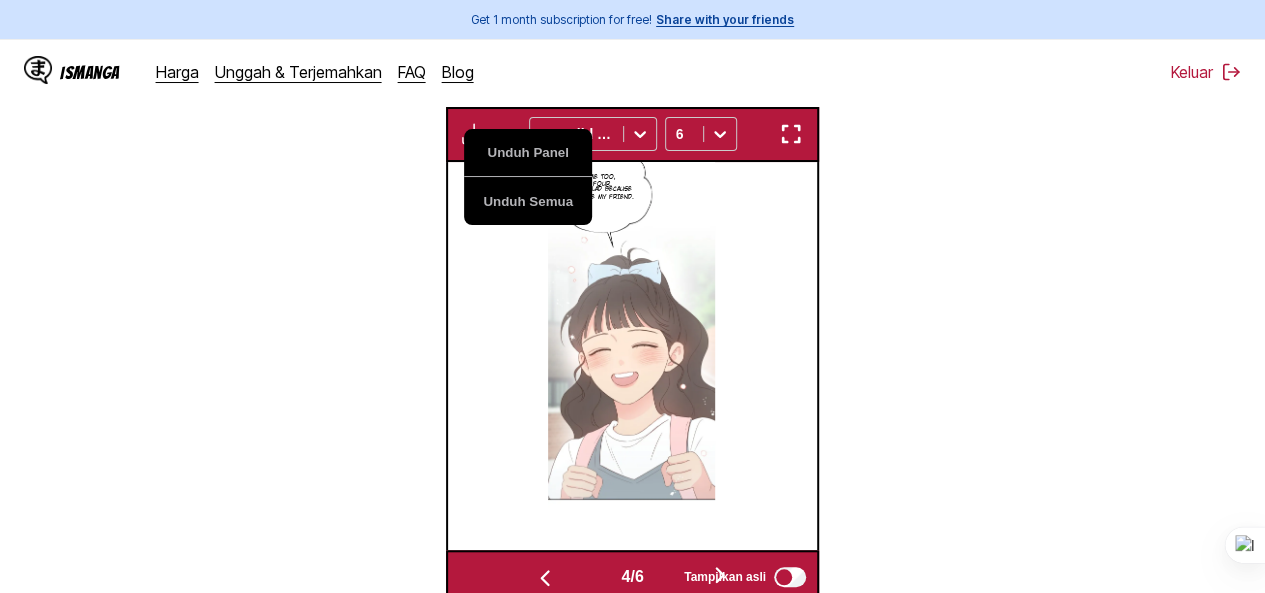 click on "Dari Korea Ke Inggris Letakkan file di sini, atau klik untuk menelusuri Ukuran file maksimal: 5MB  •  Format yang didukung: JP(E)G, PNG, WEBP Unduh Panel Unduh Semua CC Wild Words 6 Did I say too much? The kid's face is red. No… I'm not saying anything. Since it's hard for you, ma'am and sir… Hehe ..Why are you laughing? We are saying it's reassuring because Do-kyung is next to us~ Me too, four. I'm glad because you're my friend. I wish we could be in the same middle school, right? How many classes are there? It would be nice if we were in the same class. I hope the teacher is a female. Do you hope it's a male teacher? I don't know‼ 4  /  6 Tampilkan asli" at bounding box center [632, 179] 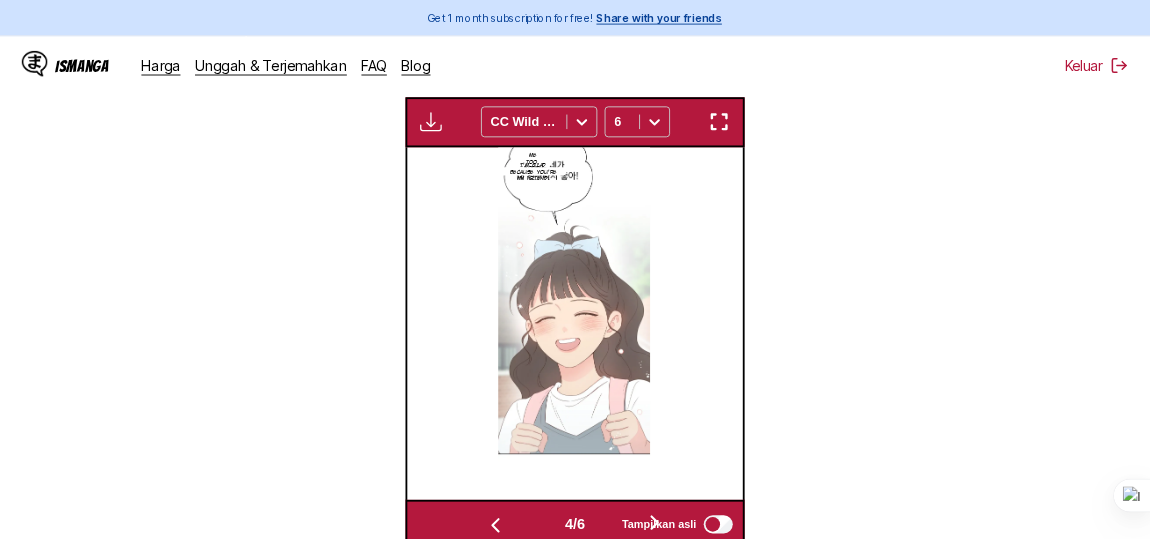 scroll, scrollTop: 564, scrollLeft: 0, axis: vertical 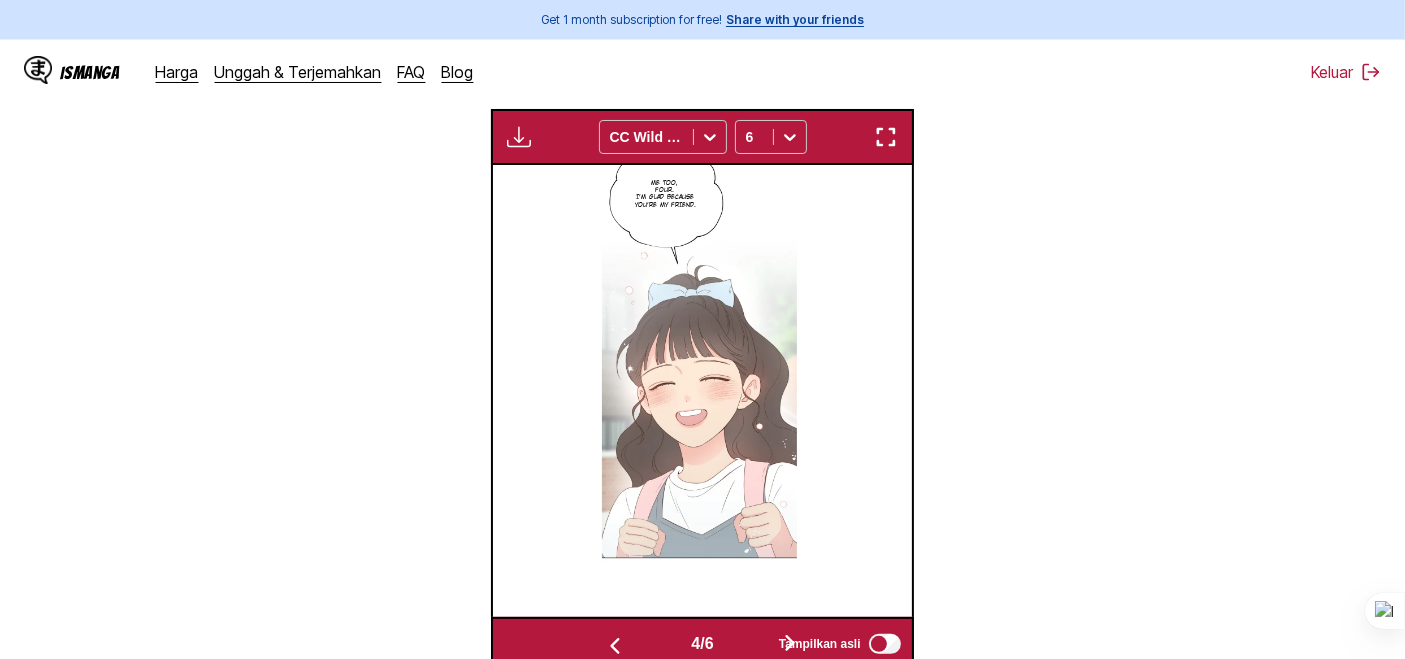 click at bounding box center [519, 137] 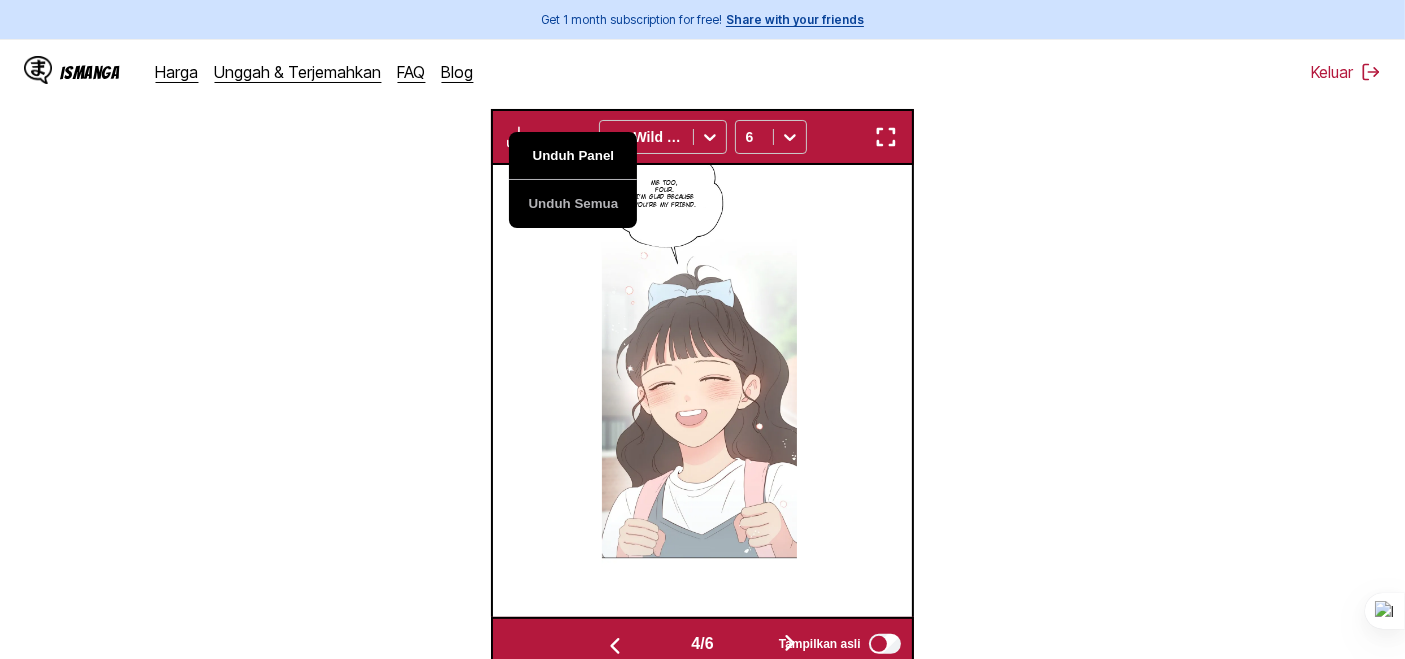 click on "Unduh Panel" at bounding box center [573, 156] 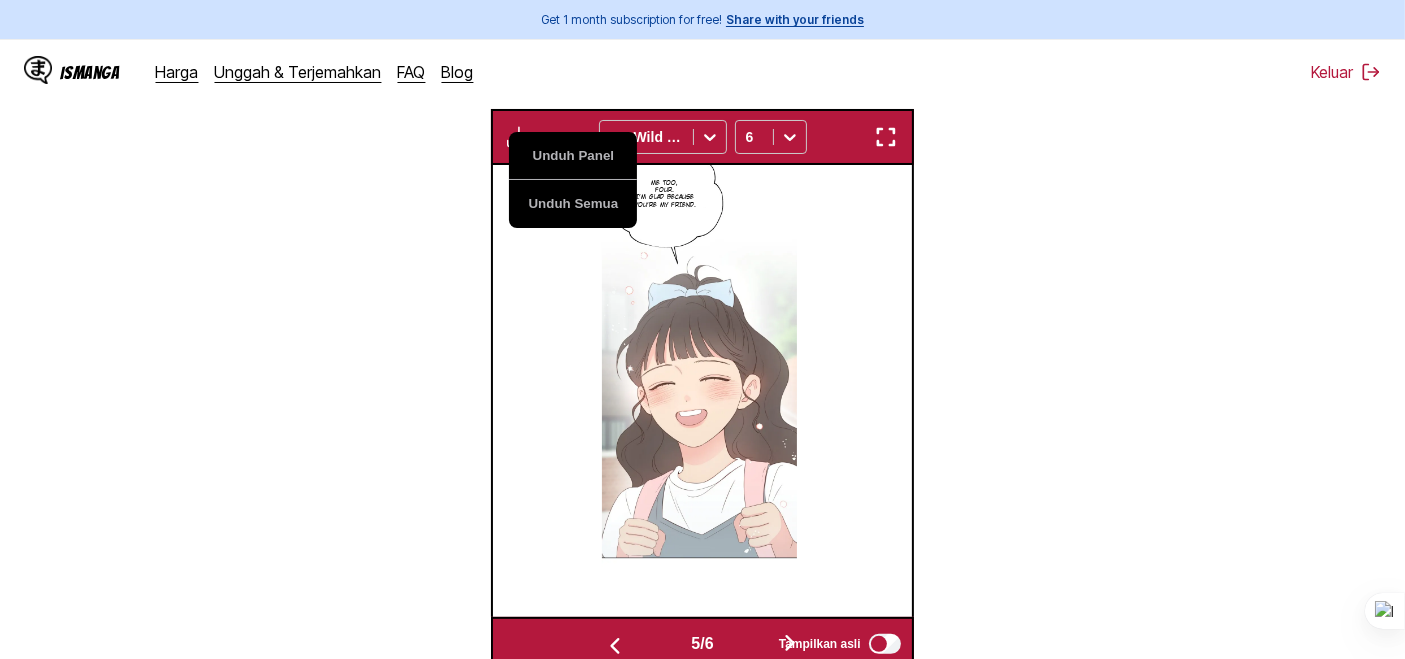 scroll, scrollTop: 0, scrollLeft: 1677, axis: horizontal 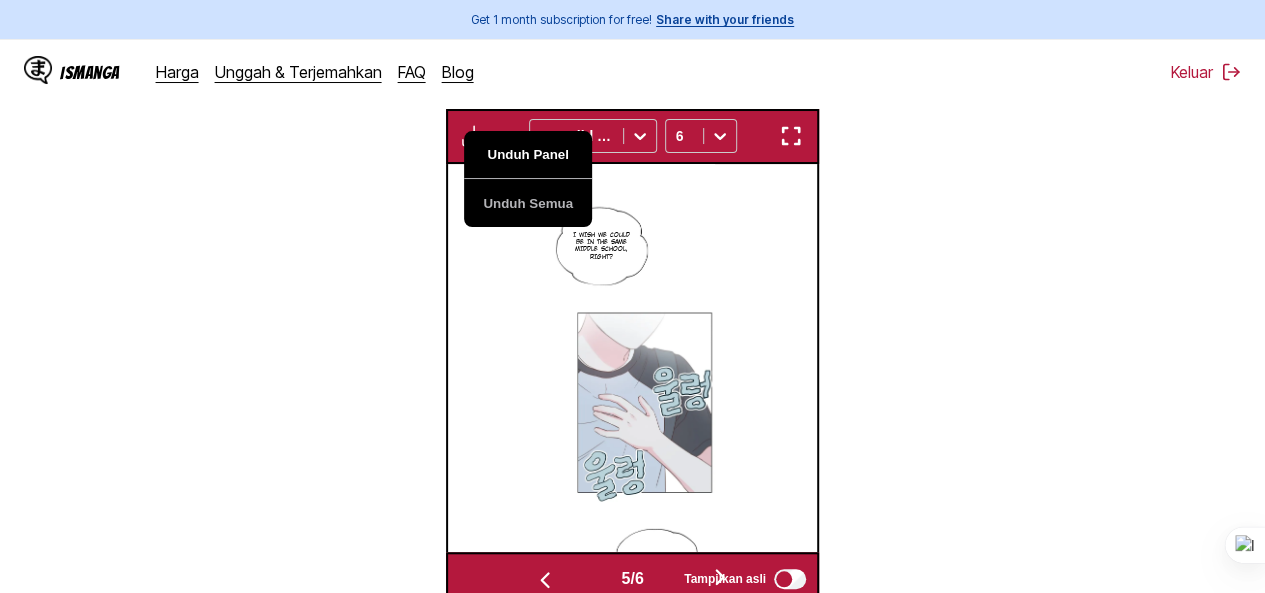 click on "Unduh Panel" at bounding box center [528, 155] 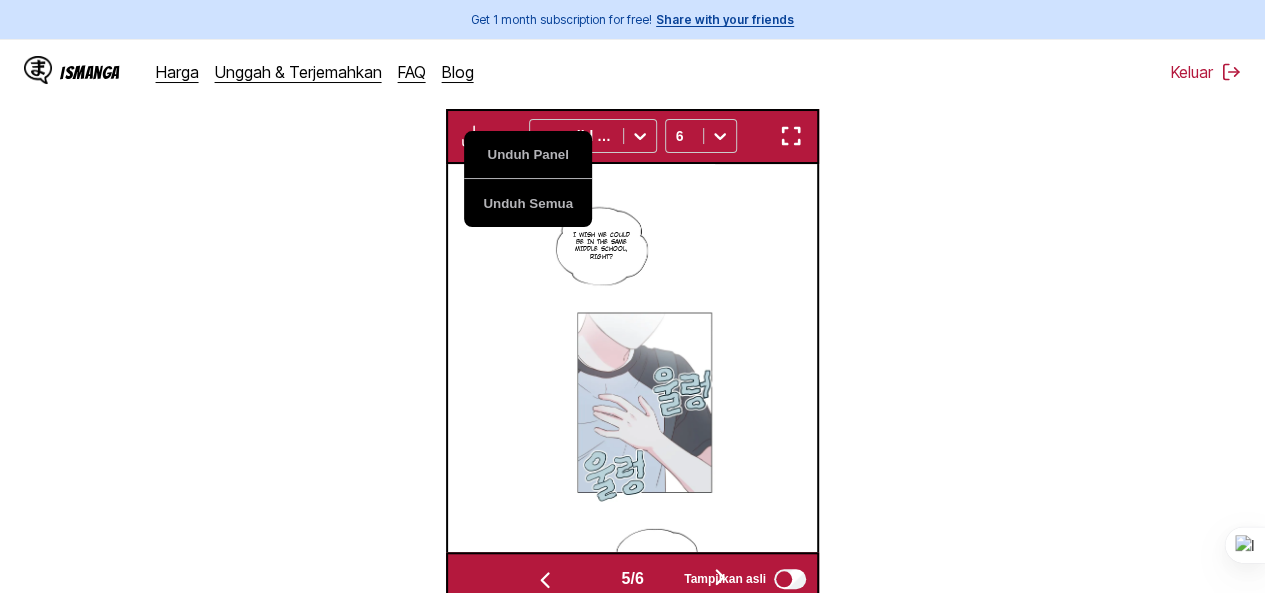 scroll, scrollTop: 0, scrollLeft: 1844, axis: horizontal 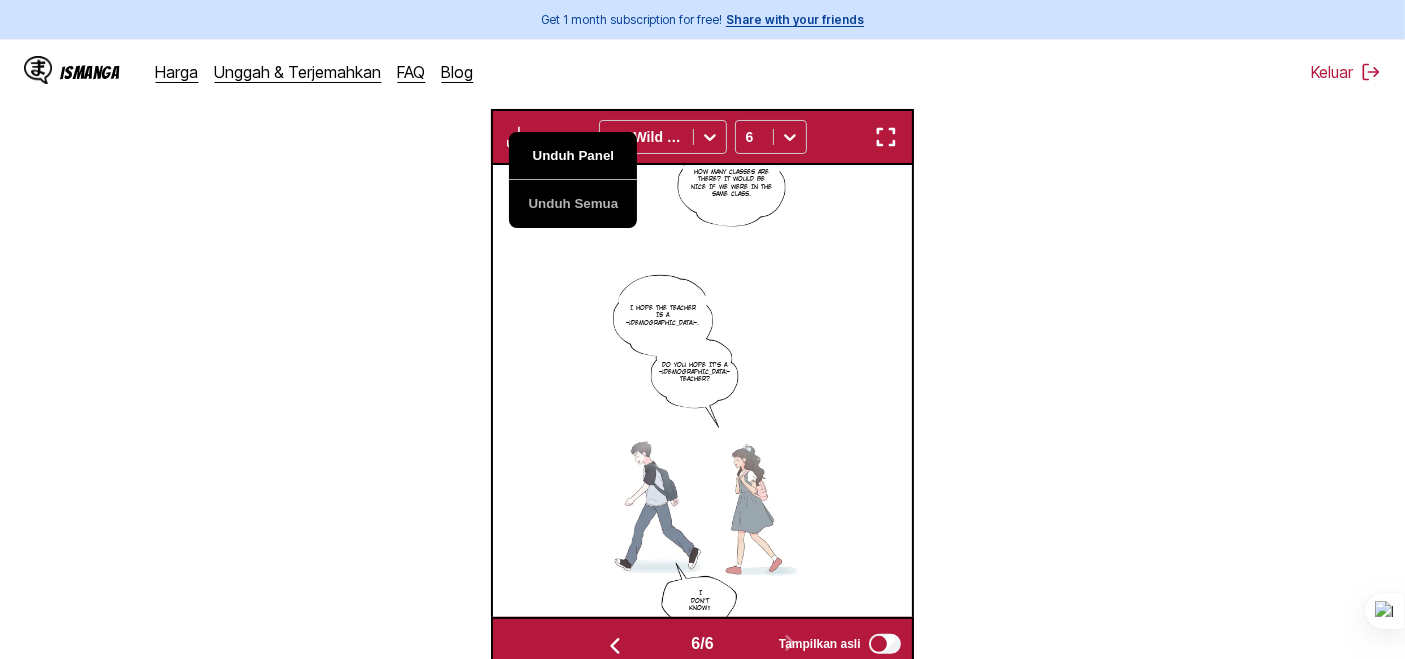 click on "Unduh Panel" at bounding box center (573, 156) 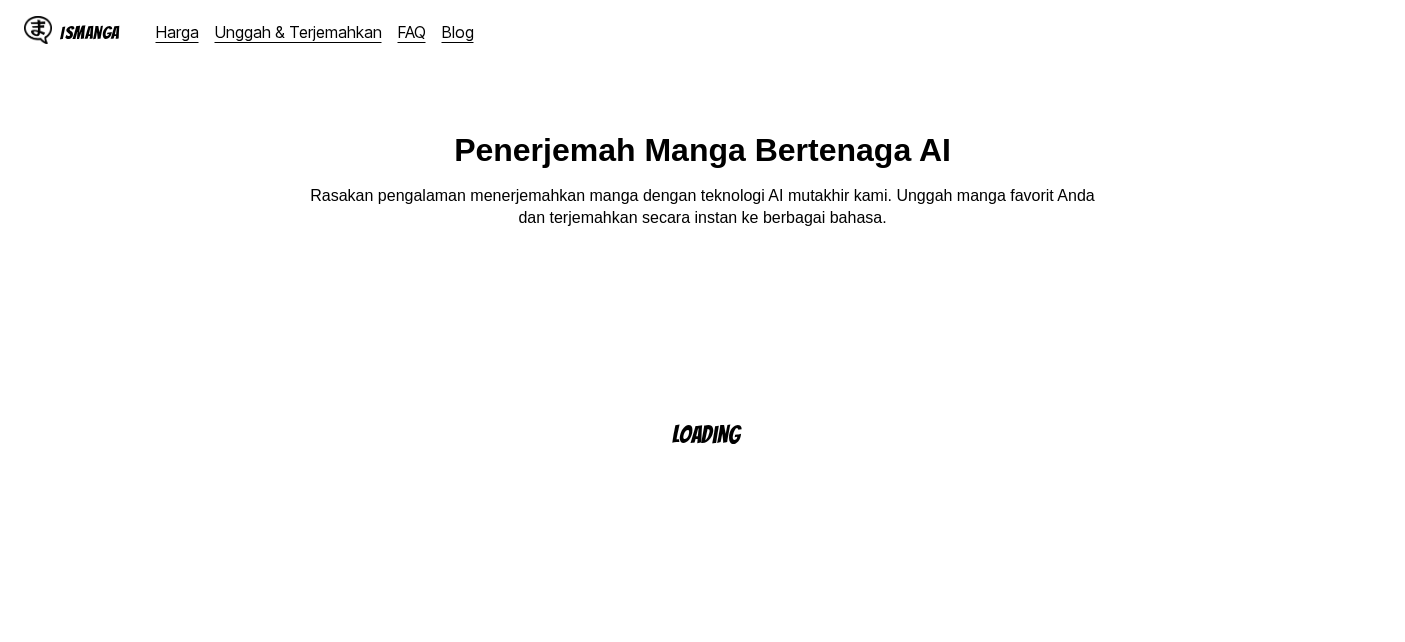 scroll, scrollTop: 0, scrollLeft: 0, axis: both 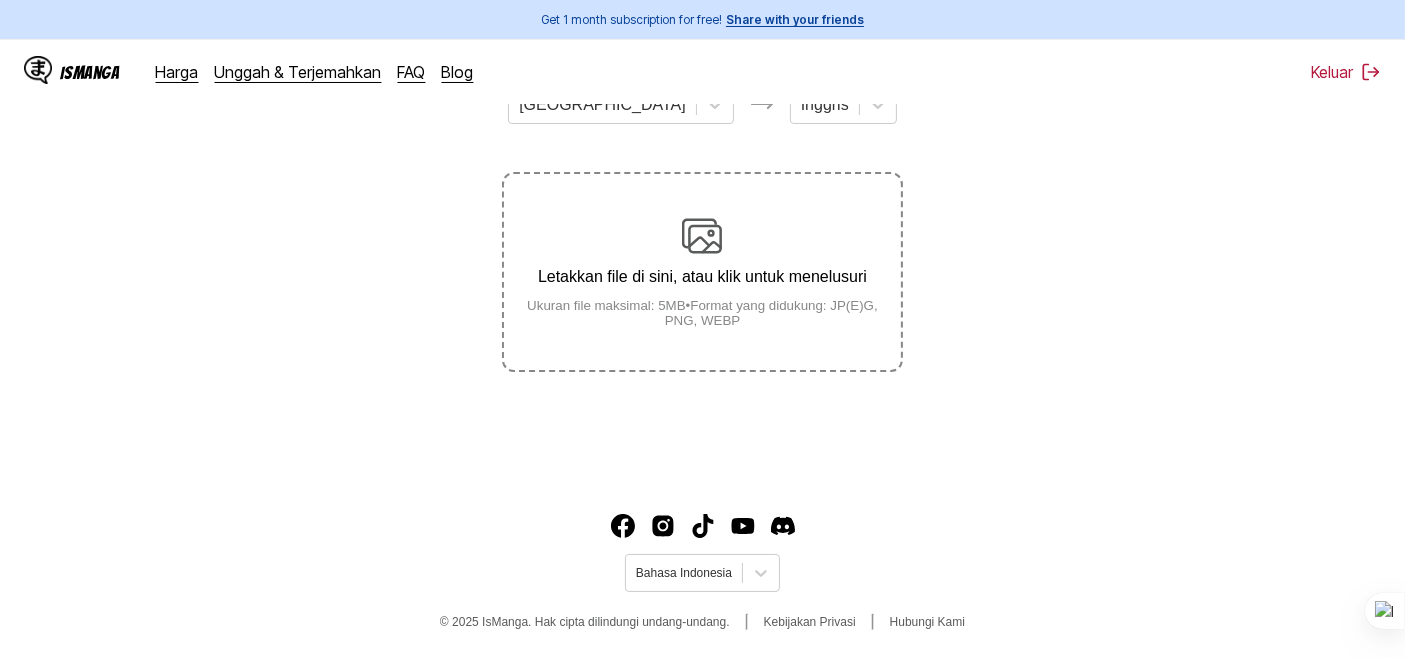 click on "Letakkan file di sini, atau klik untuk menelusuri Ukuran file maksimal: 5MB  •  Format yang didukung: JP(E)G, PNG, WEBP" at bounding box center [702, 272] 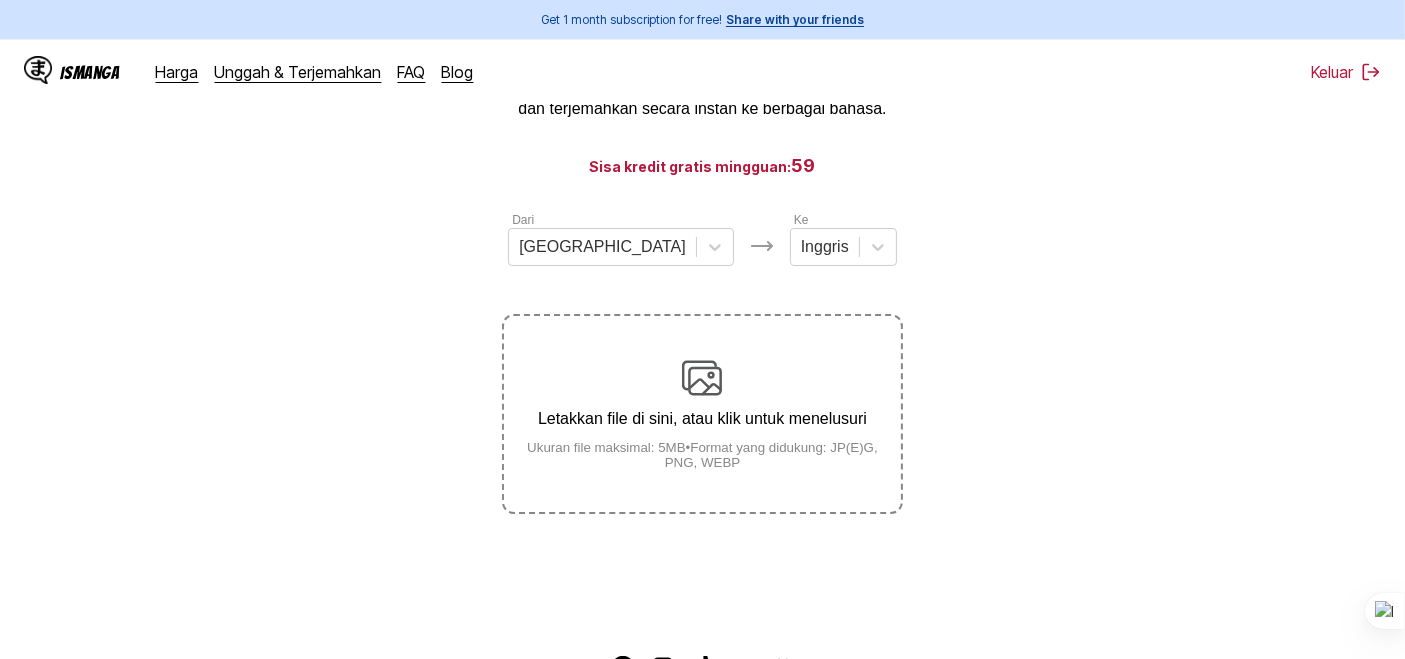 scroll, scrollTop: 140, scrollLeft: 0, axis: vertical 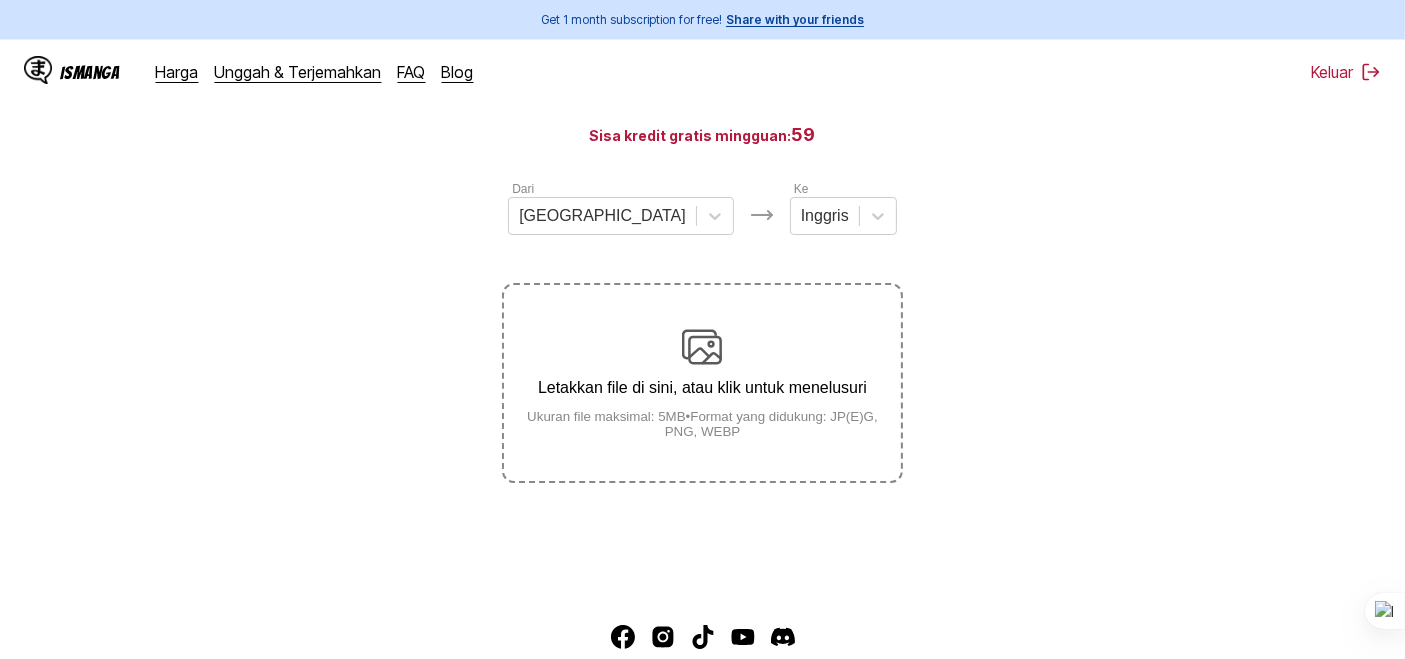 click at bounding box center (702, 347) 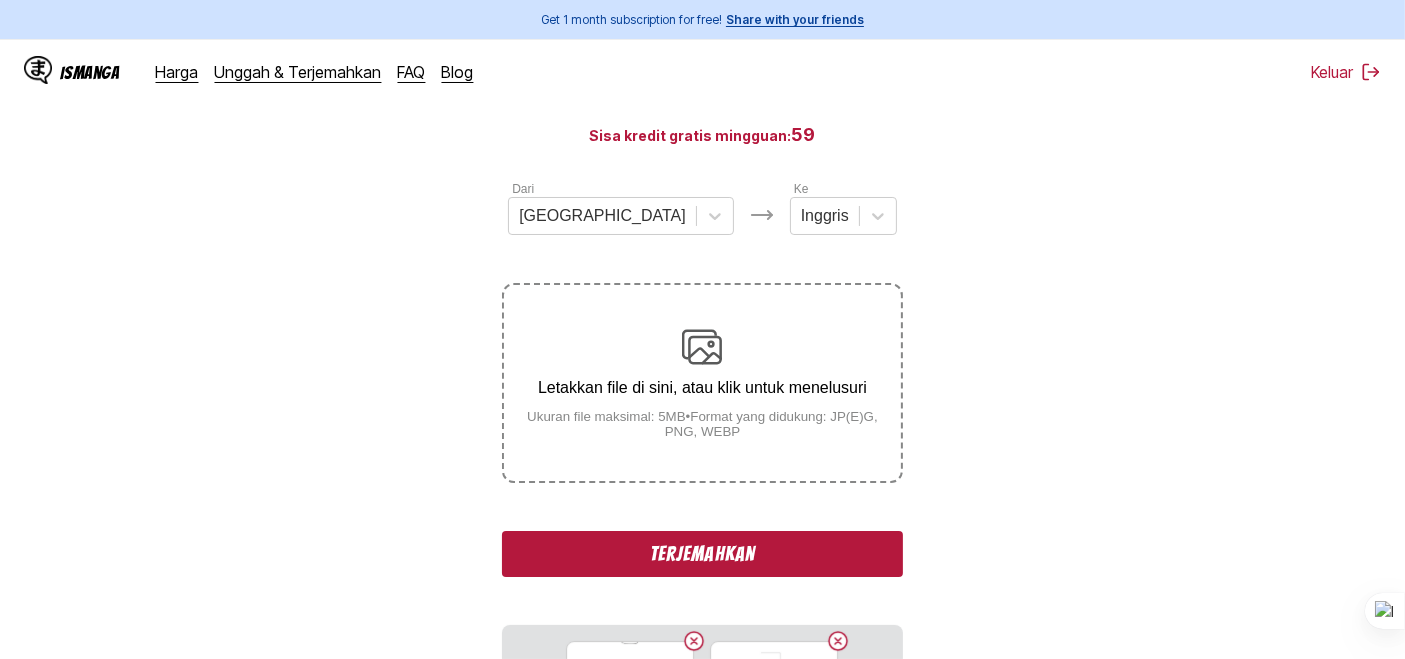 click on "Terjemahkan" at bounding box center [702, 554] 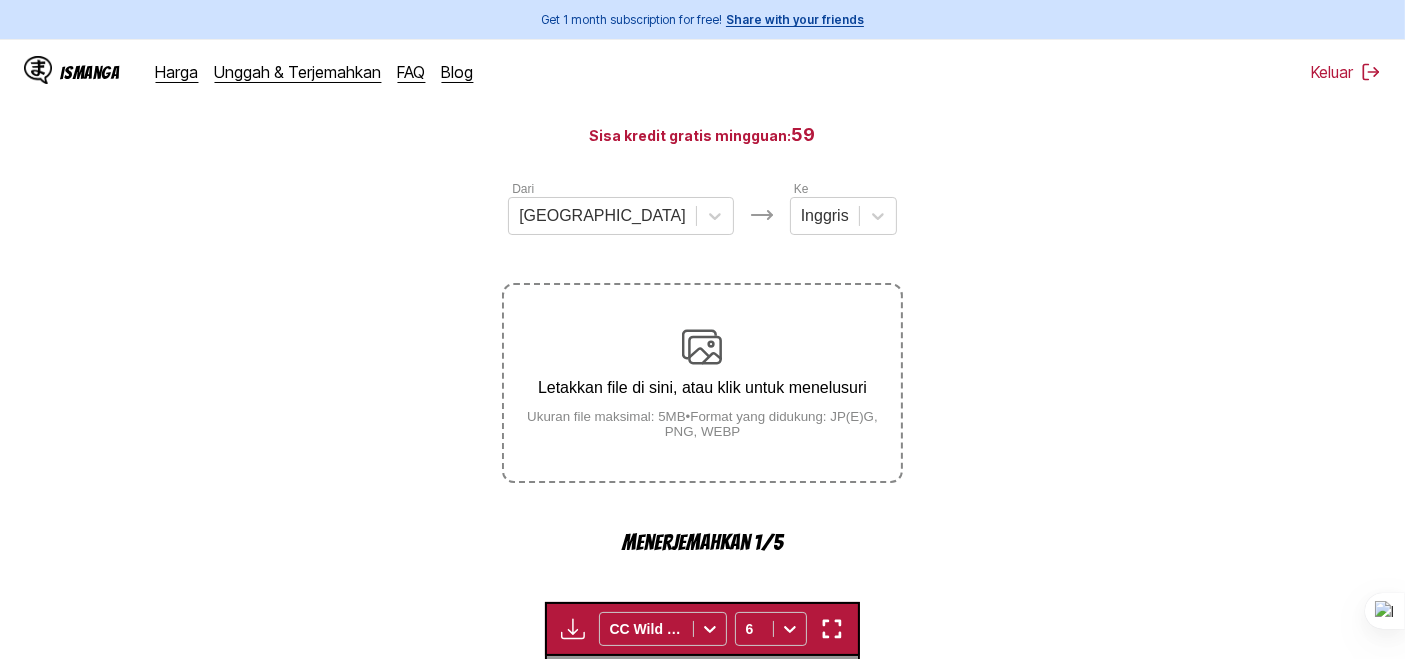 scroll, scrollTop: 631, scrollLeft: 0, axis: vertical 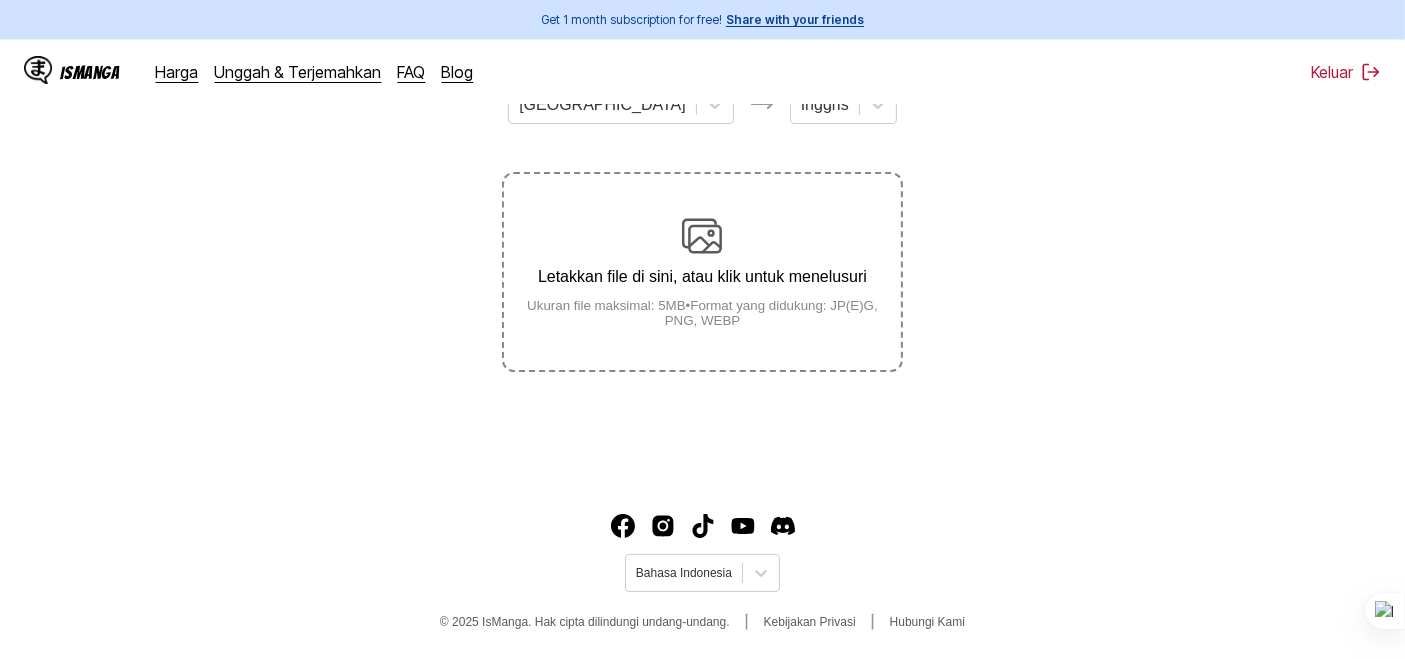click on "Letakkan file di sini, atau klik untuk menelusuri Ukuran file maksimal: 5MB  •  Format yang didukung: JP(E)G, PNG, WEBP" at bounding box center [702, 272] 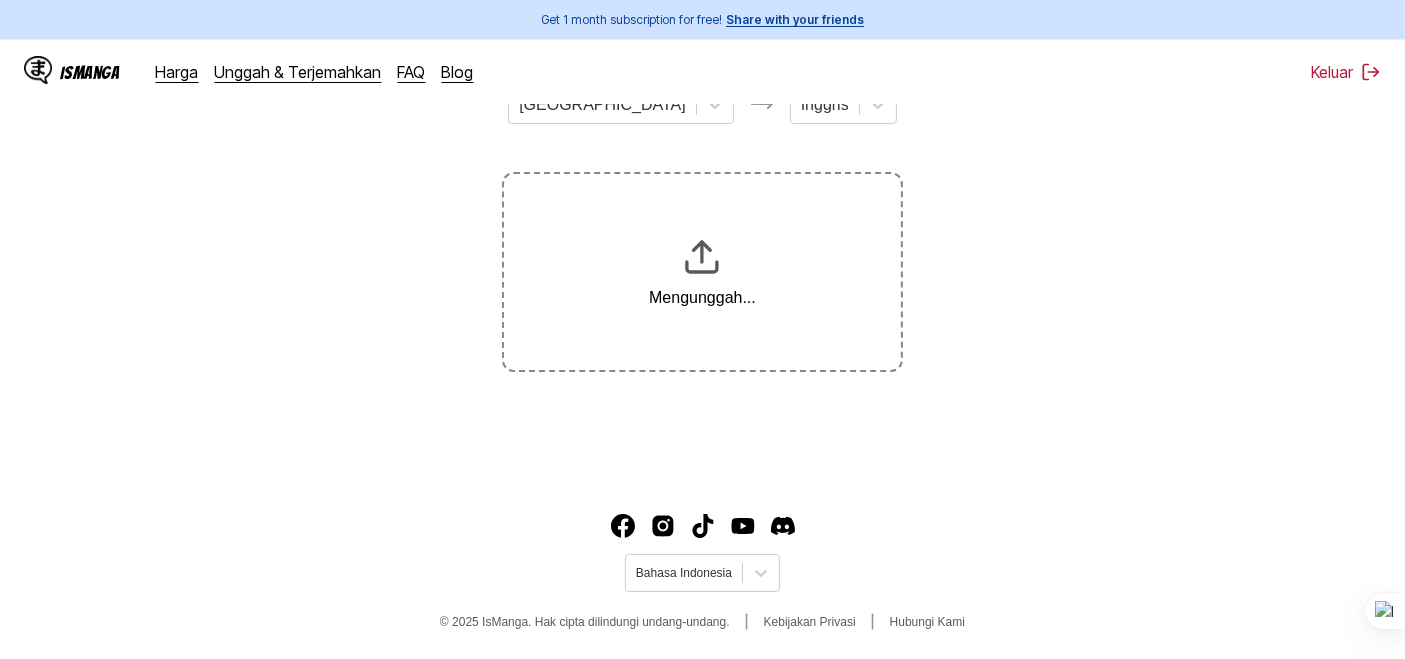 scroll, scrollTop: 0, scrollLeft: 0, axis: both 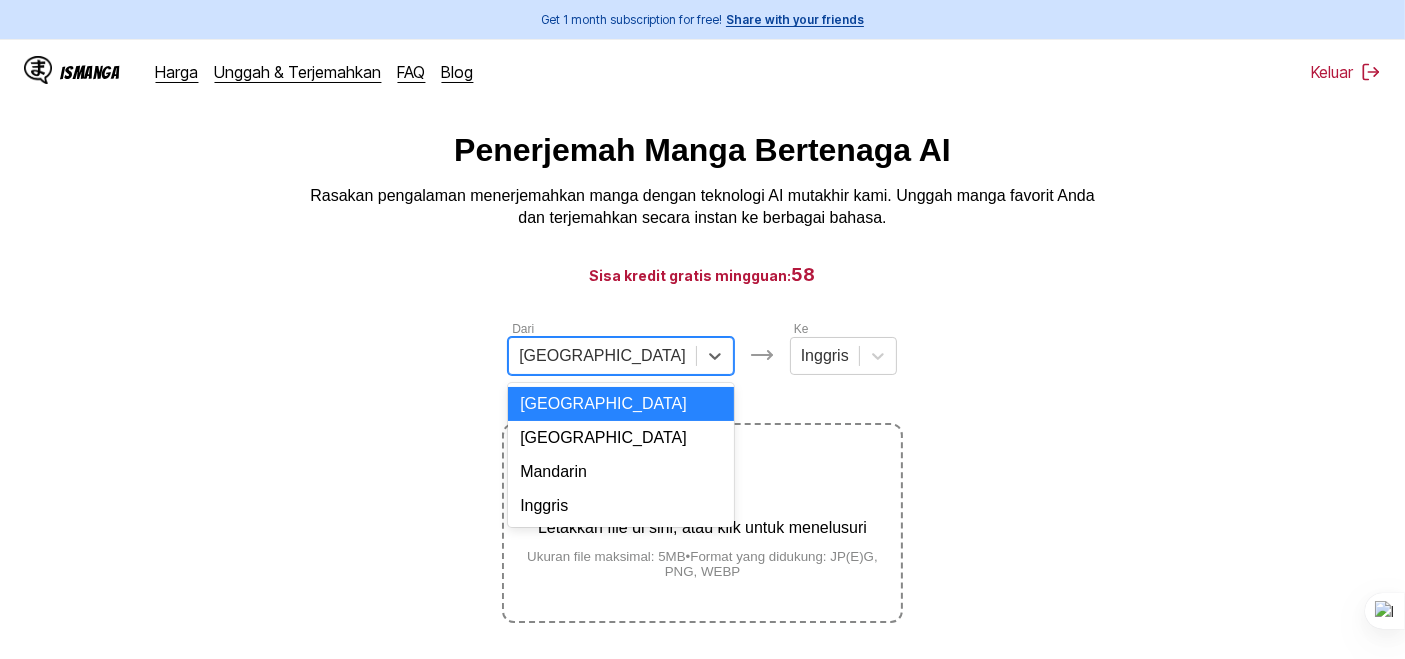 click at bounding box center [602, 356] 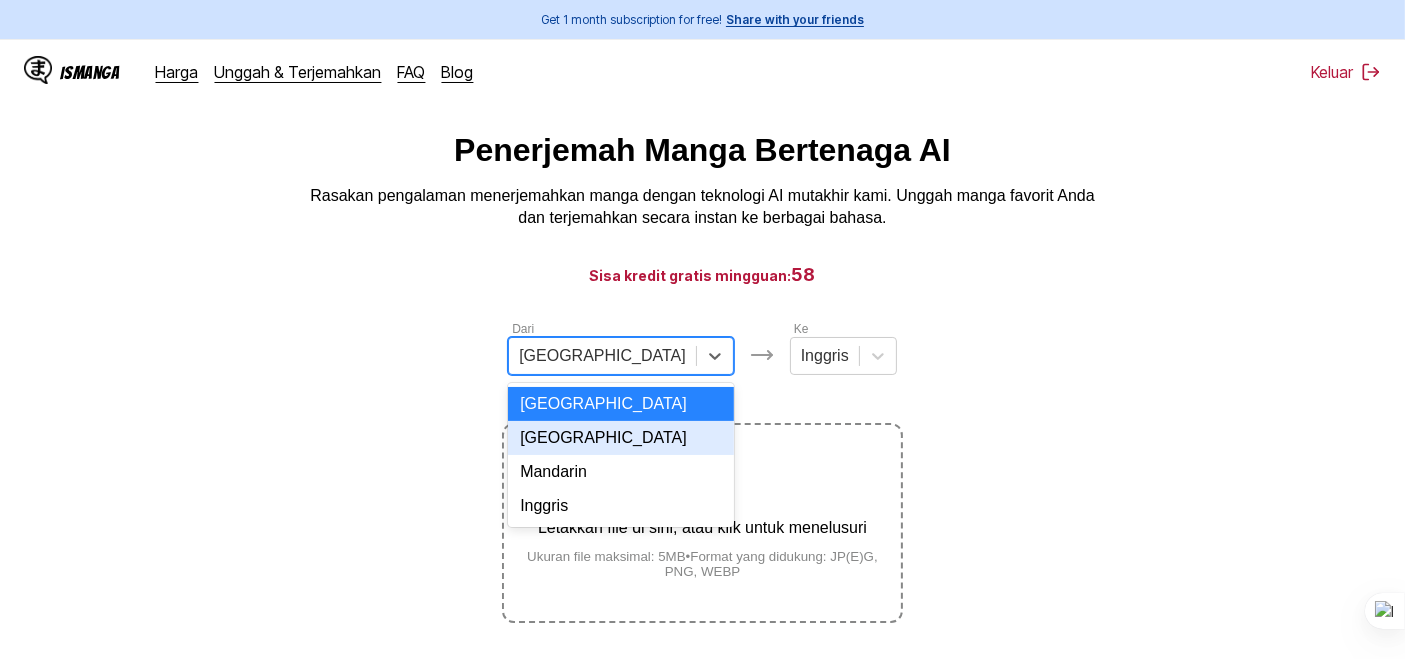 click on "[GEOGRAPHIC_DATA]" at bounding box center [621, 438] 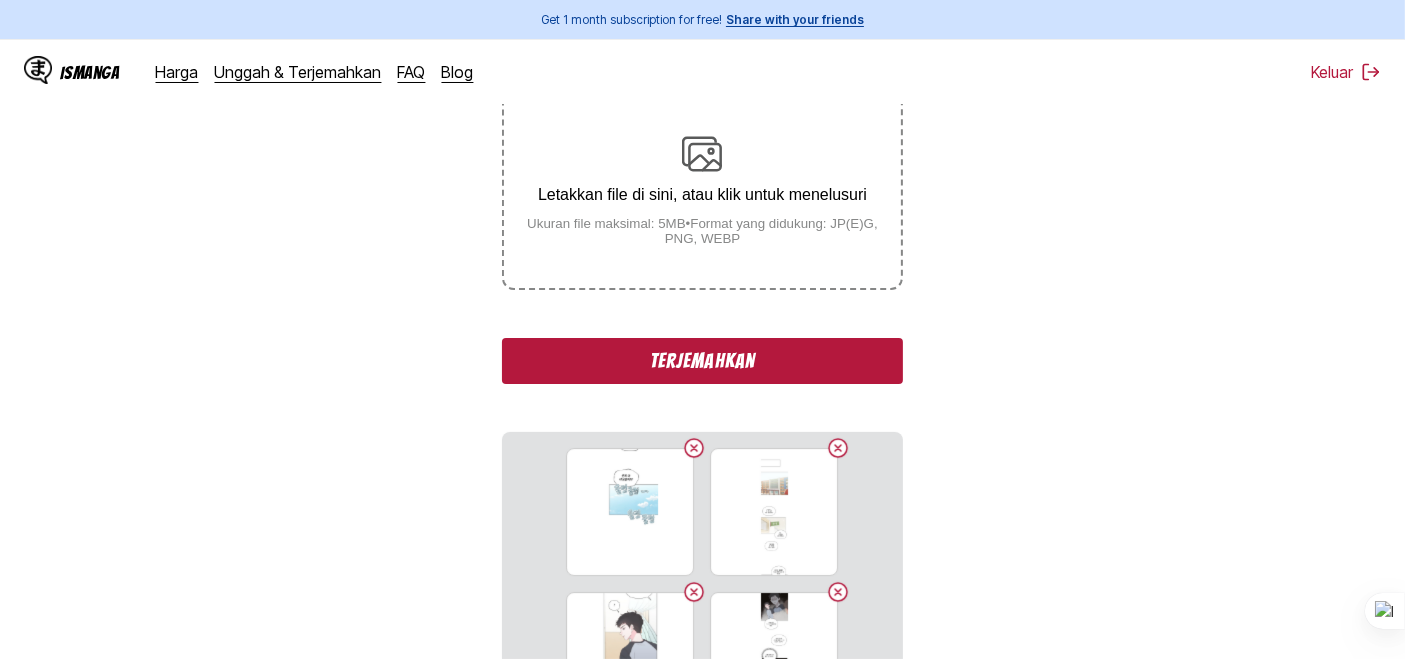 click on "Terjemahkan" at bounding box center [702, 361] 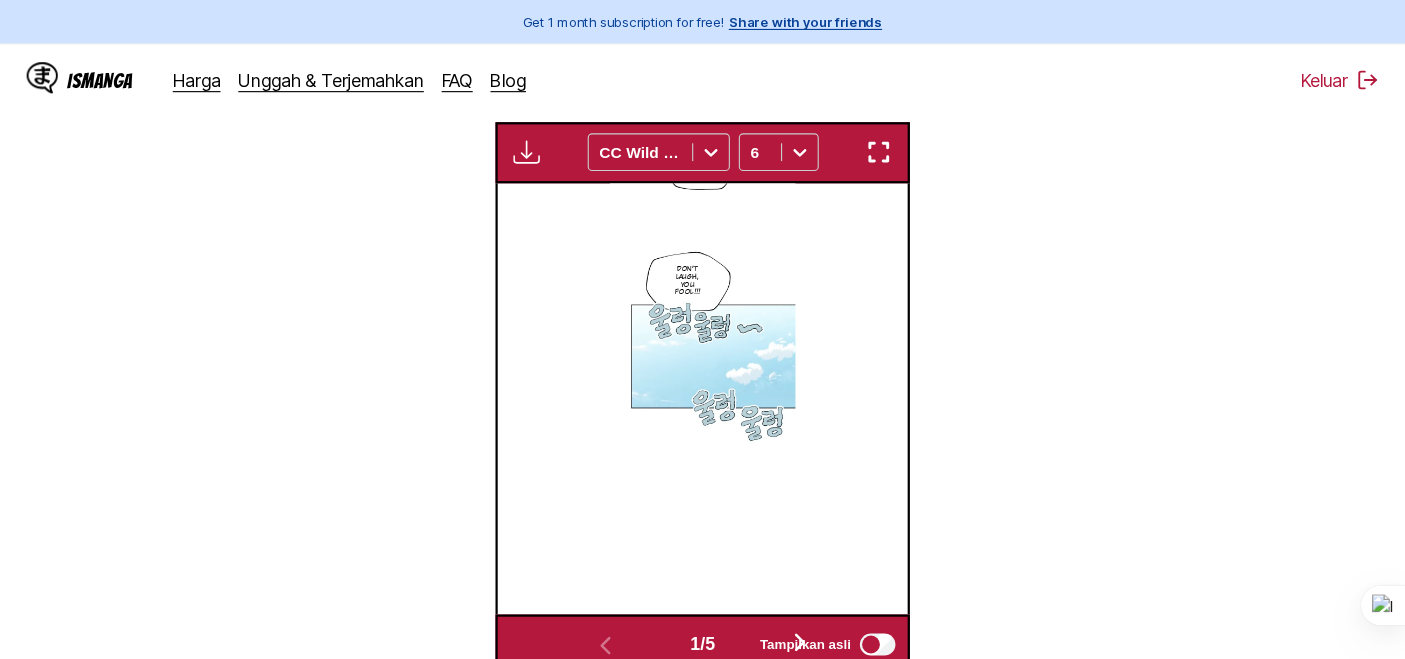 scroll, scrollTop: 631, scrollLeft: 0, axis: vertical 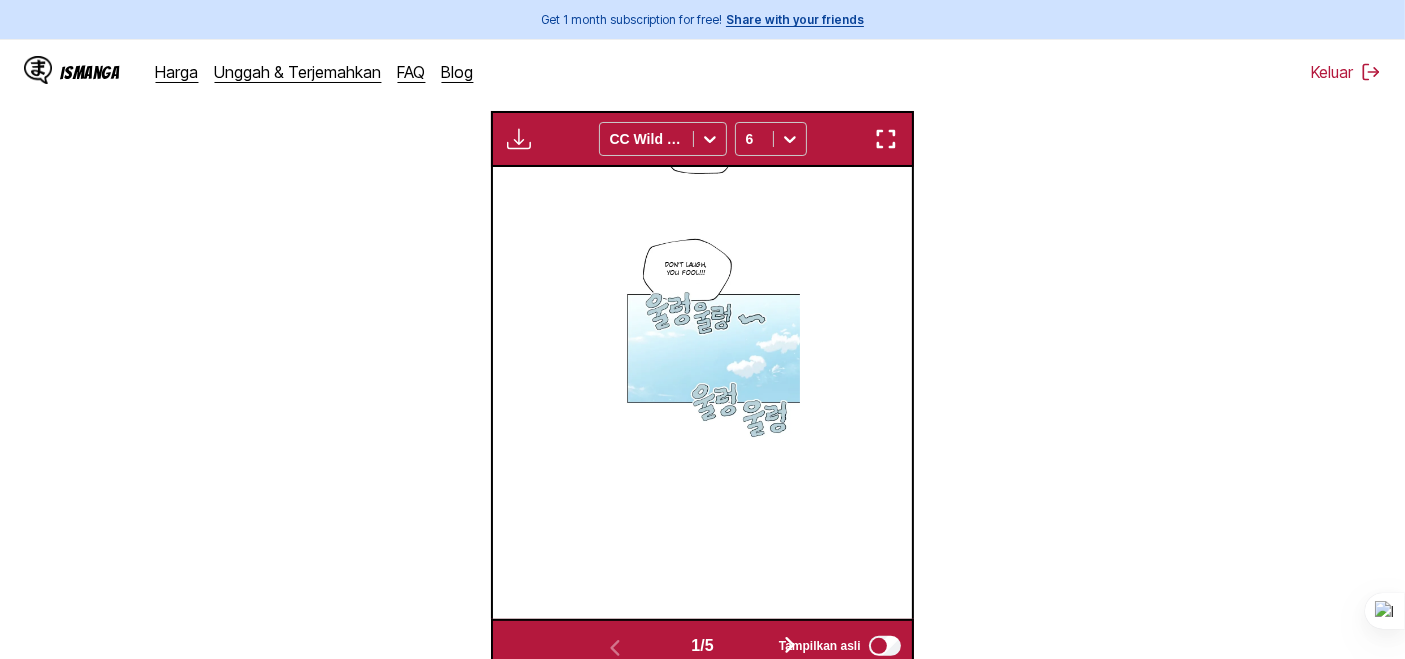 click at bounding box center (519, 139) 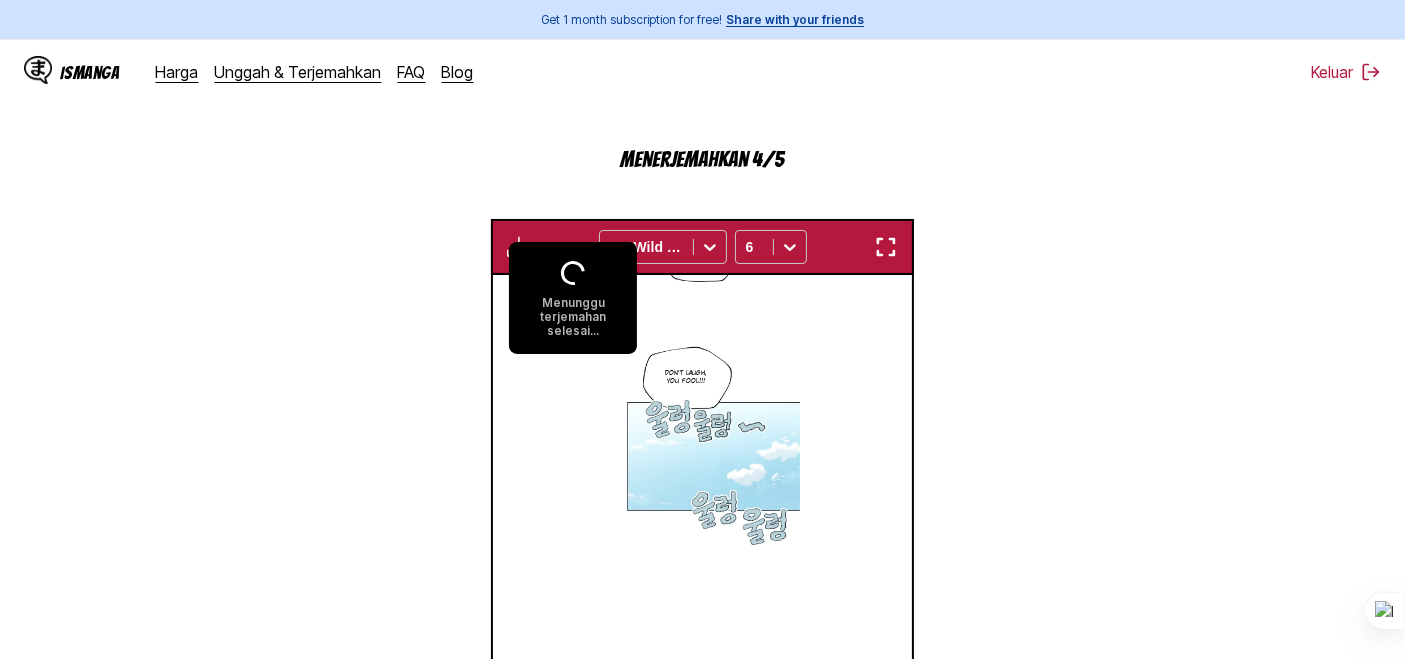 scroll, scrollTop: 409, scrollLeft: 0, axis: vertical 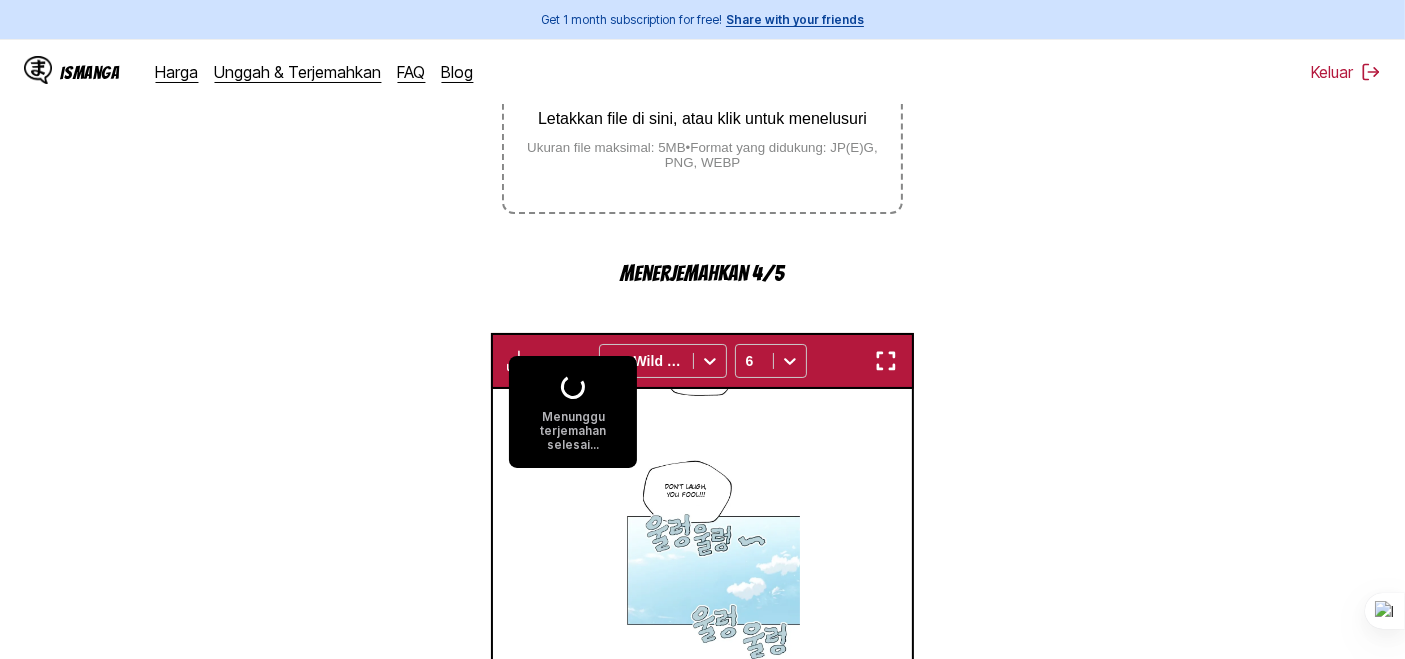 click on "Dari Korea Ke Inggris Letakkan file di sini, atau klik untuk menelusuri Ukuran file maksimal: 5MB  •  Format yang didukung: JP(E)G, PNG, WEBP Menerjemahkan 4/5 Menunggu terjemahan selesai... CC Wild Words 6 Don't laugh, you fool!!! Ah right~ That two-story house is their house, right? Wow… Kim Raine is totally rich. So what? I don't want to date a outcast. If I date an outcast, won't I become an outcast too? Are you crazy? Why are you dating Kim Rai?? Be careful, Chado Kyung. Requesting... Requesting... 1  /  5 Tampilkan asli" at bounding box center (702, 403) 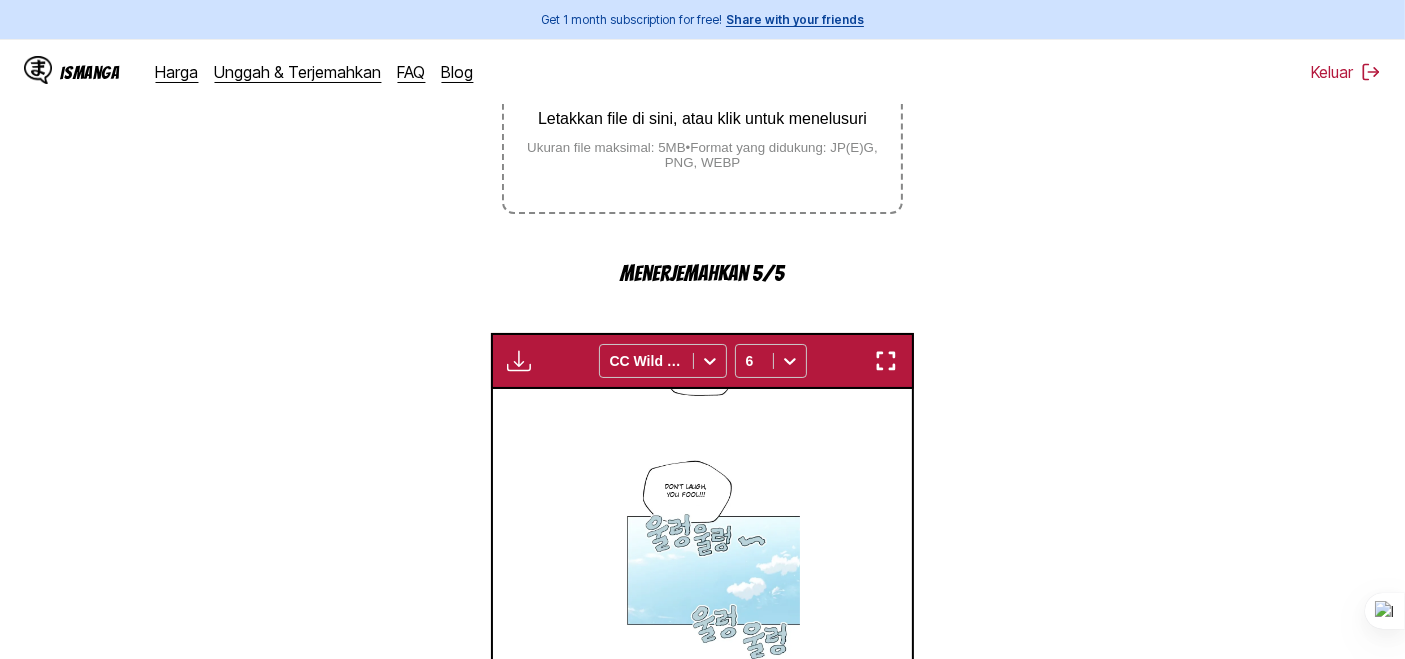 click at bounding box center [519, 361] 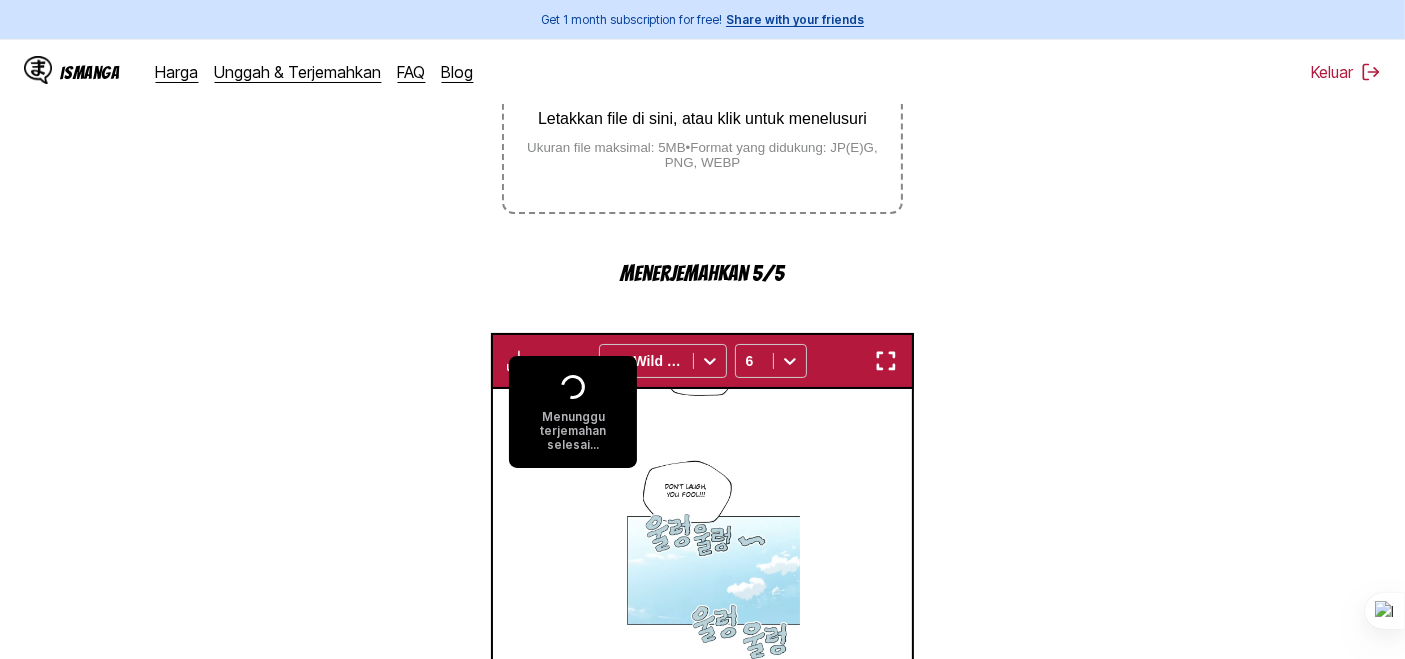 type 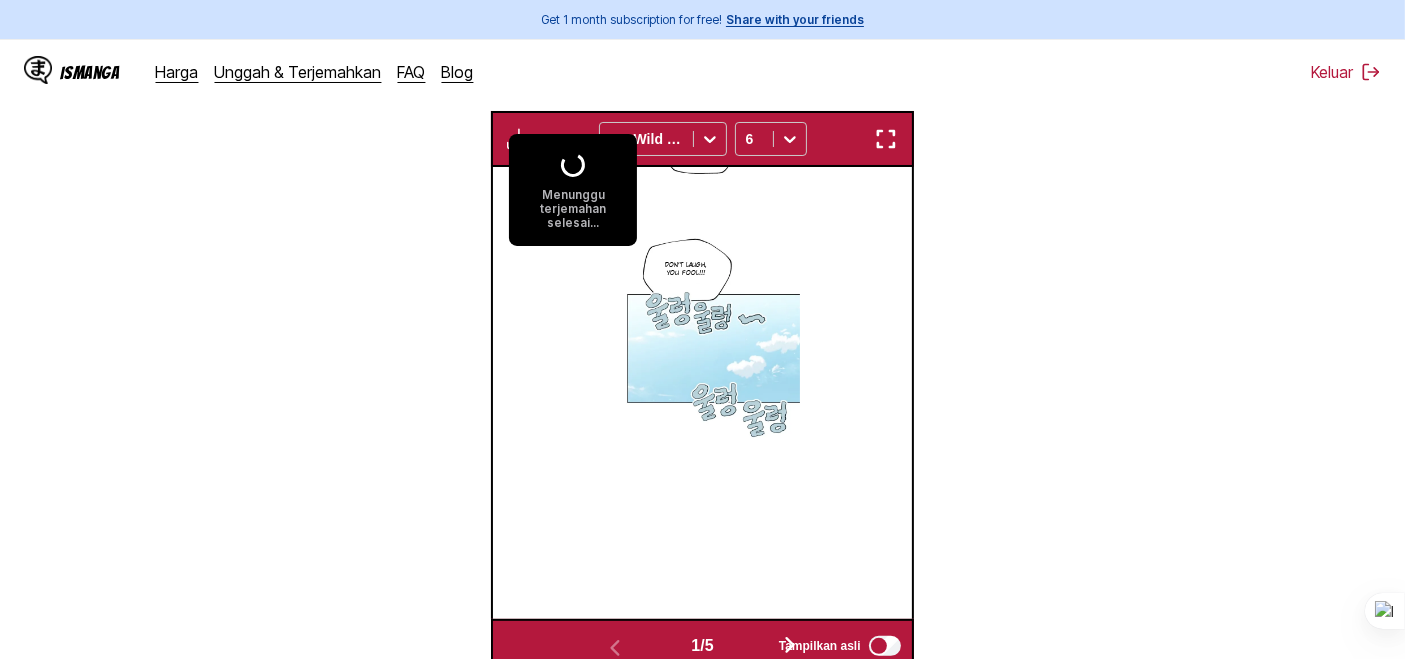 scroll, scrollTop: 520, scrollLeft: 0, axis: vertical 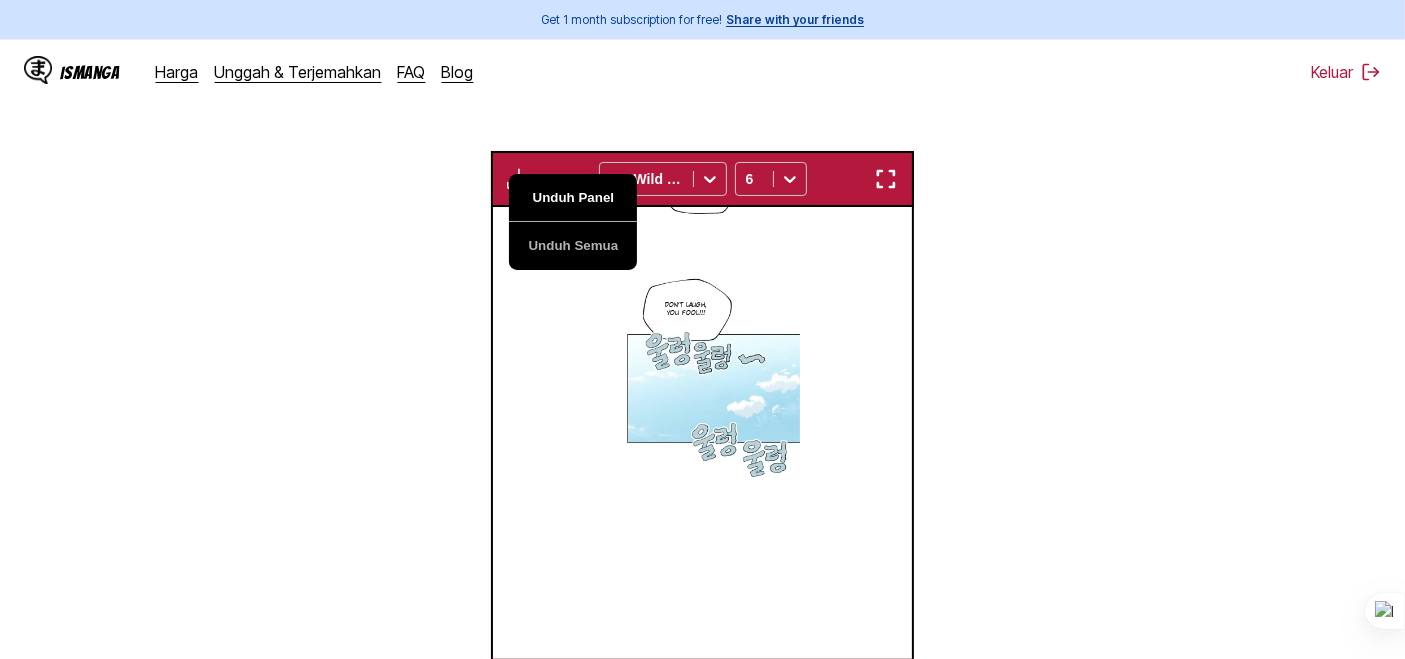 click on "Unduh Panel" at bounding box center [573, 198] 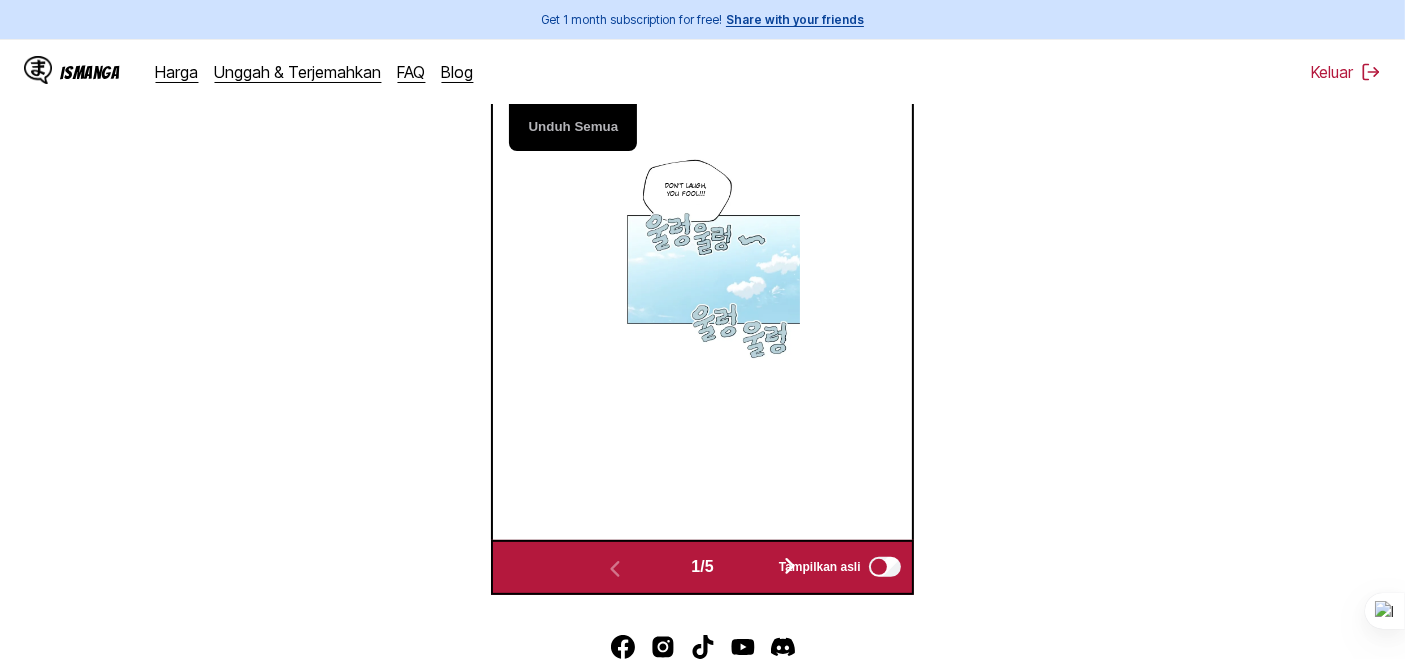 scroll, scrollTop: 520, scrollLeft: 0, axis: vertical 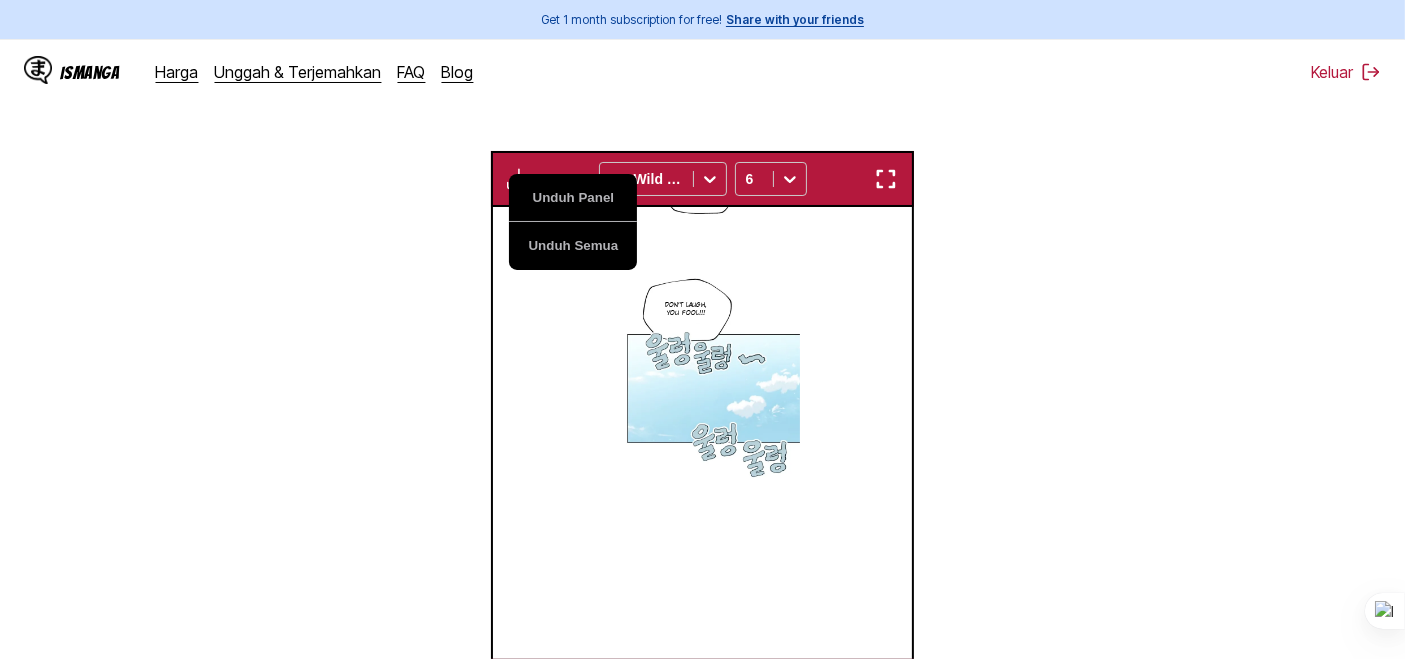 type 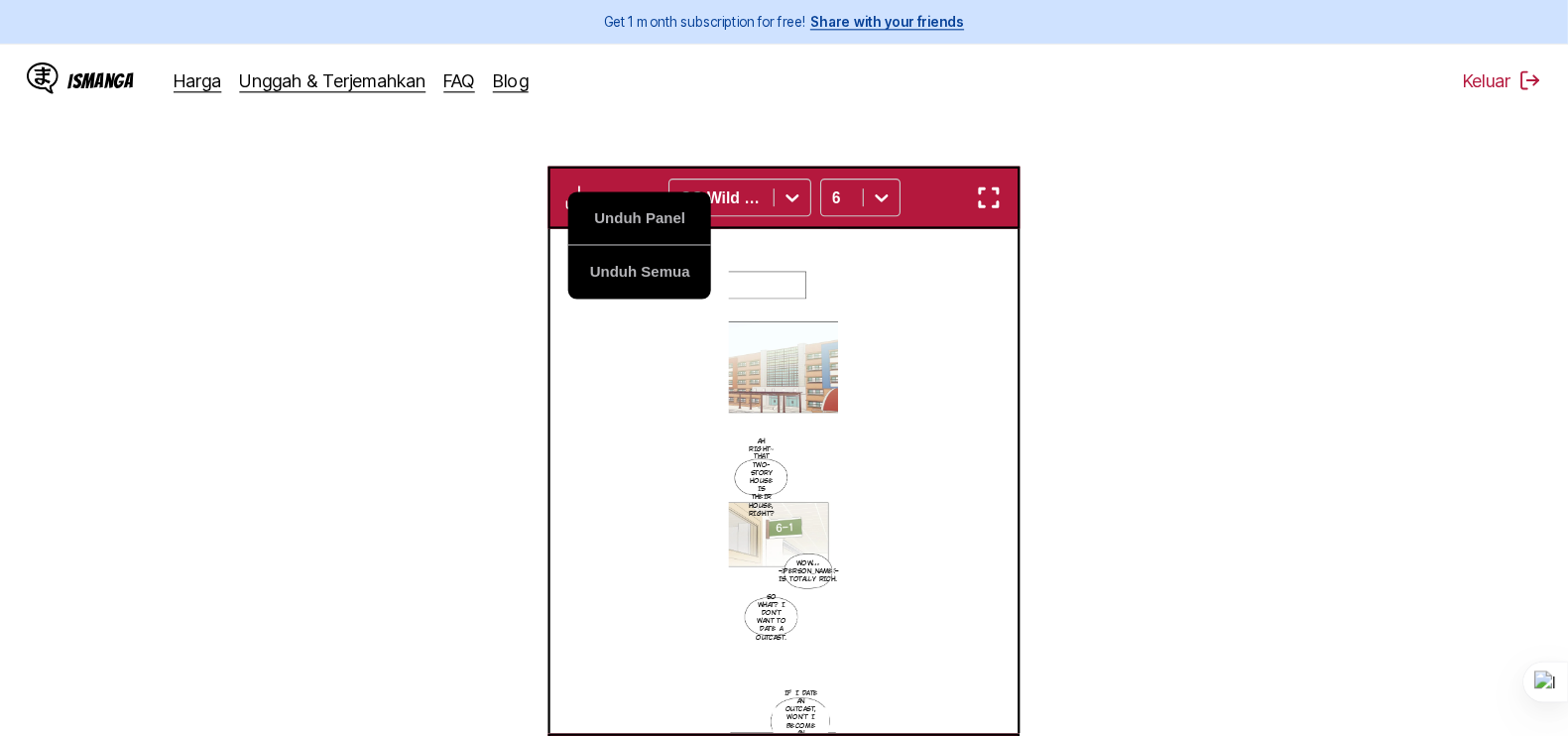 scroll, scrollTop: 518, scrollLeft: 0, axis: vertical 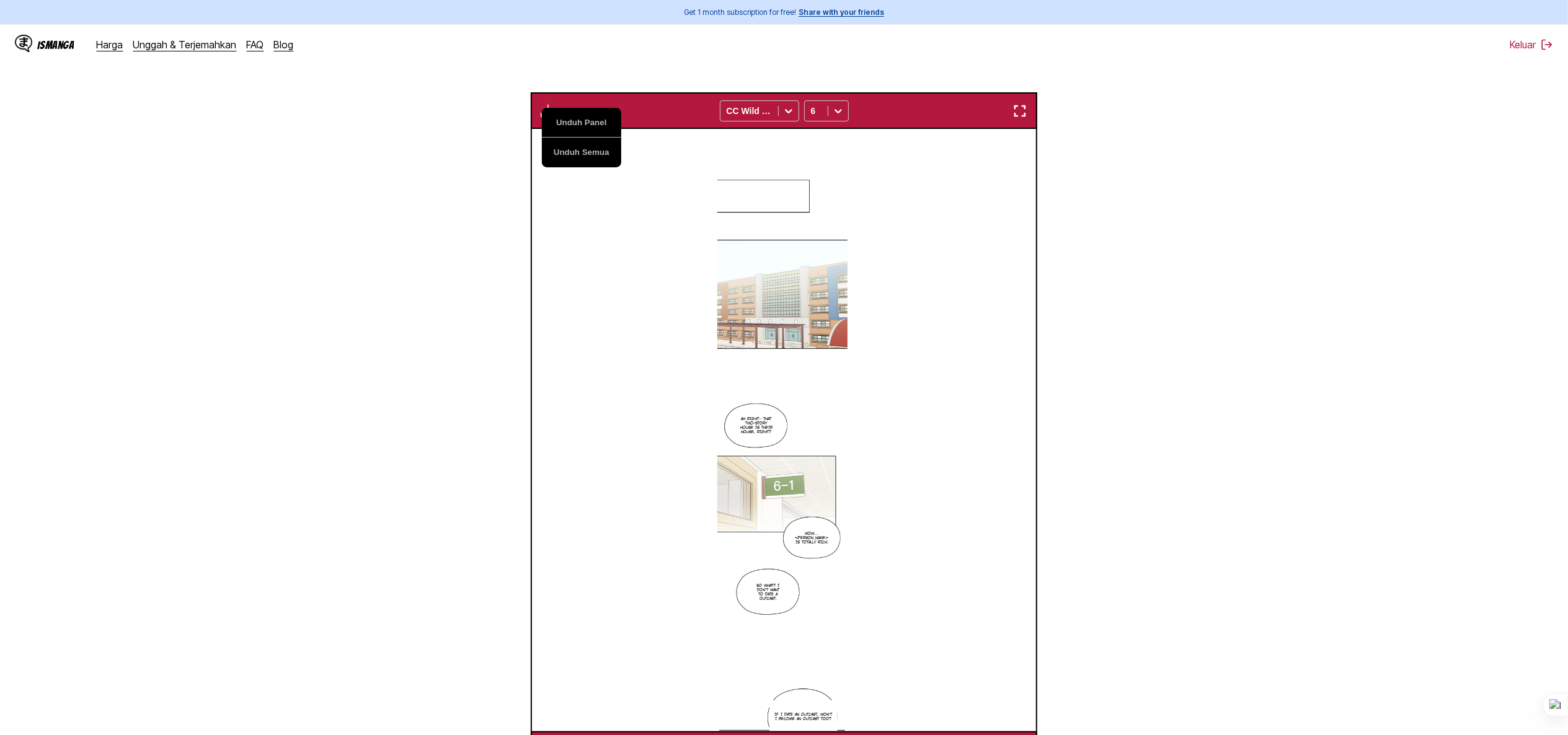 click at bounding box center [1020, 111] 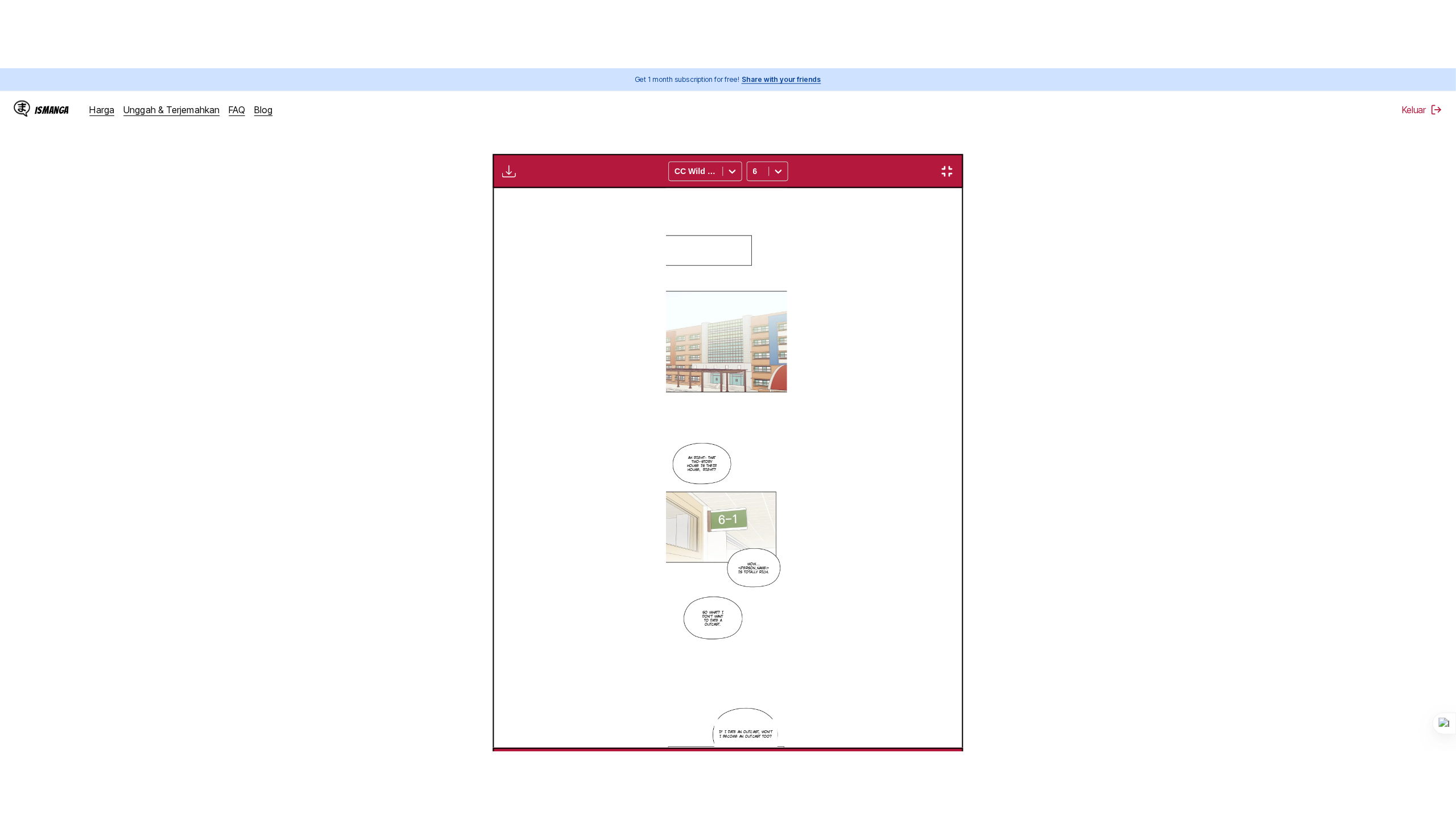 scroll, scrollTop: 99, scrollLeft: 0, axis: vertical 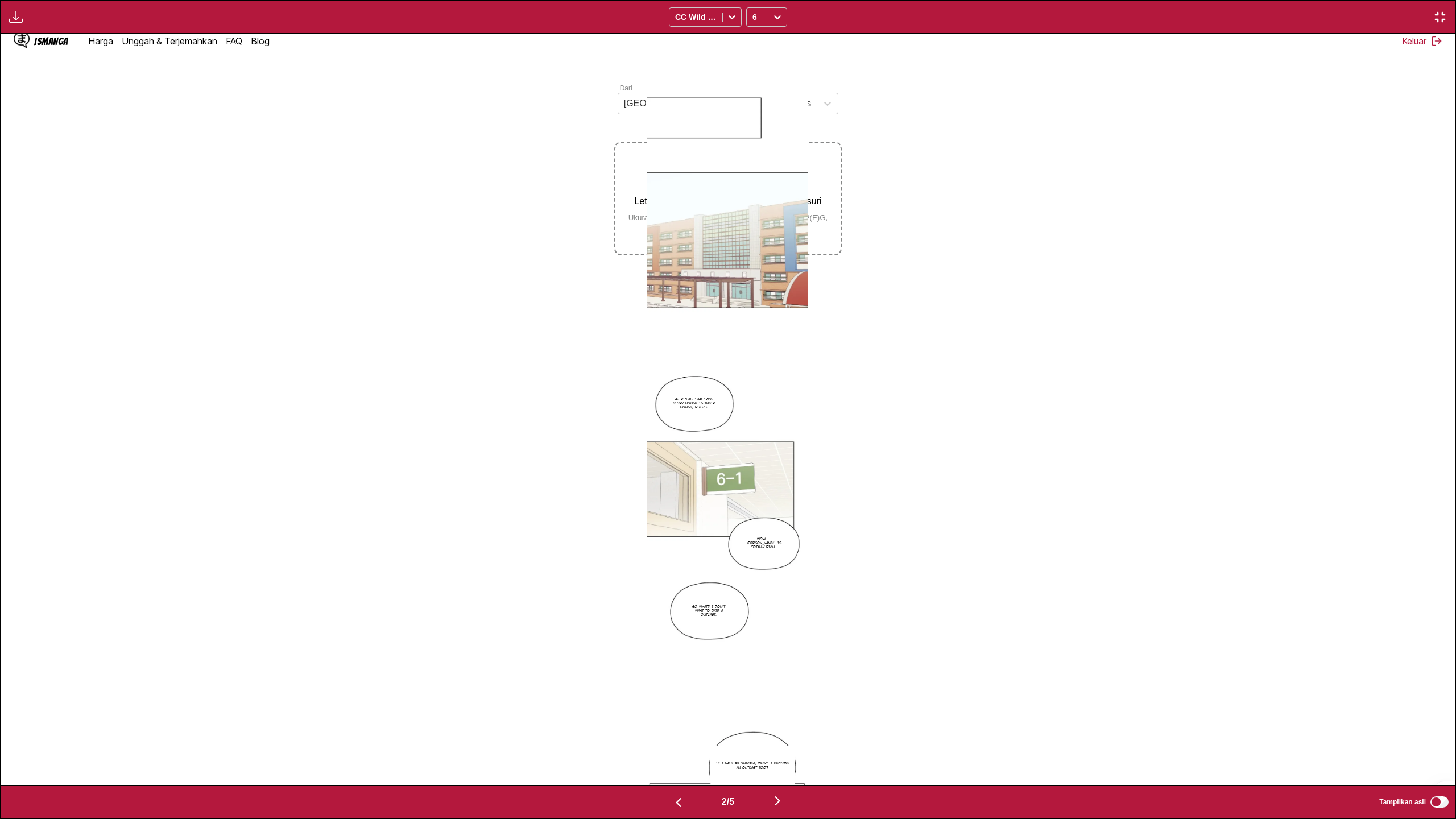 click at bounding box center [1440, 17] 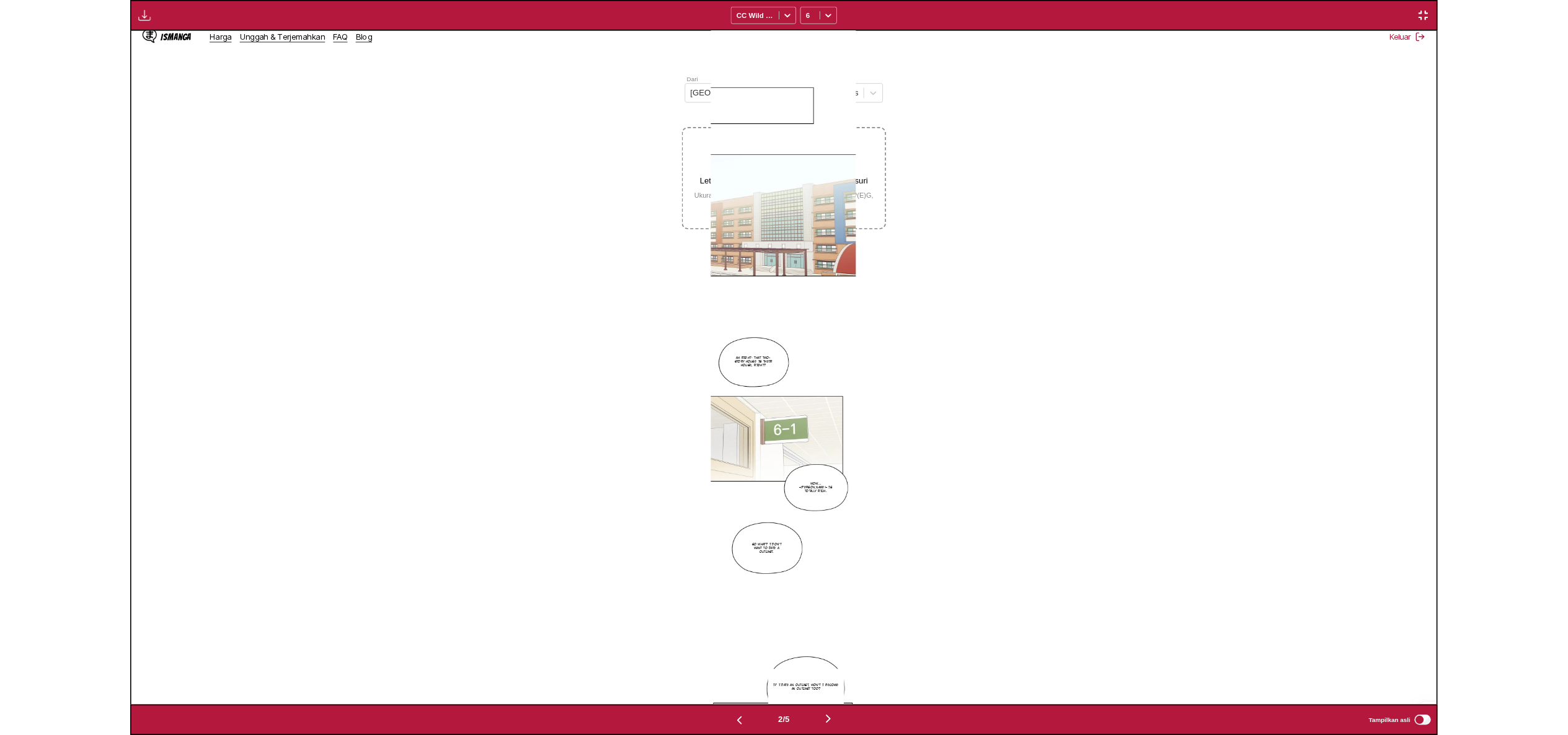 scroll, scrollTop: 322, scrollLeft: 0, axis: vertical 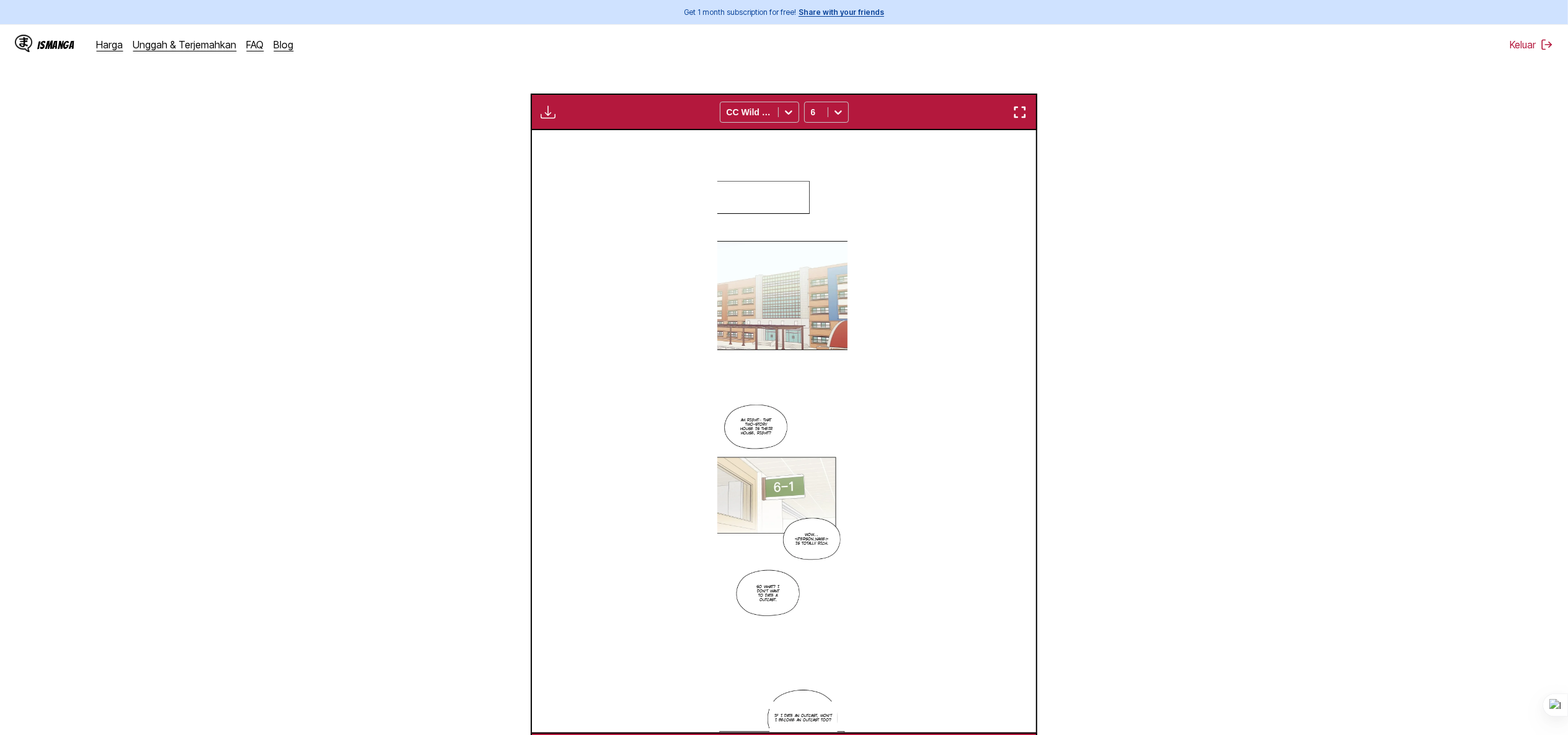click at bounding box center (548, 112) 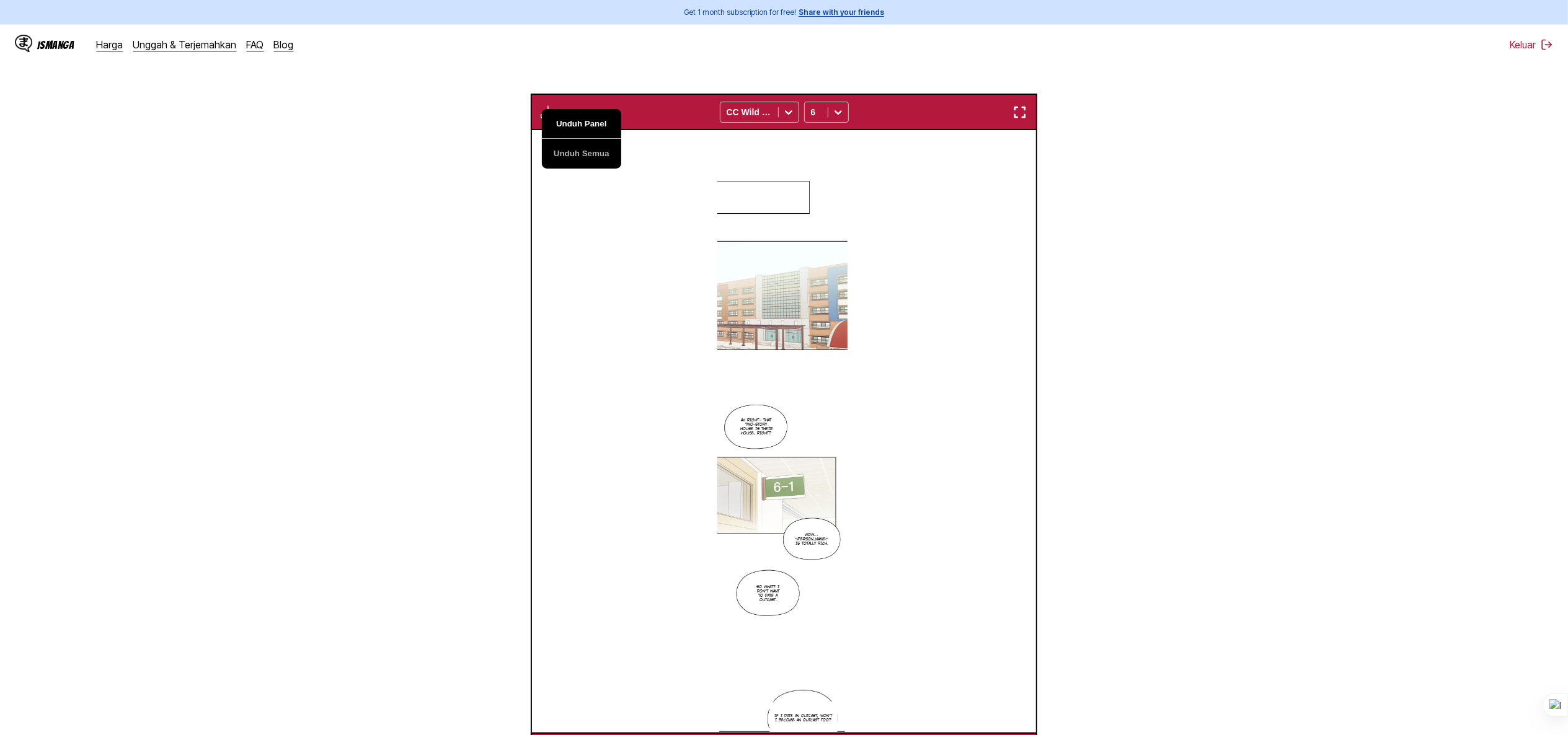 click on "Unduh Panel" at bounding box center [582, 124] 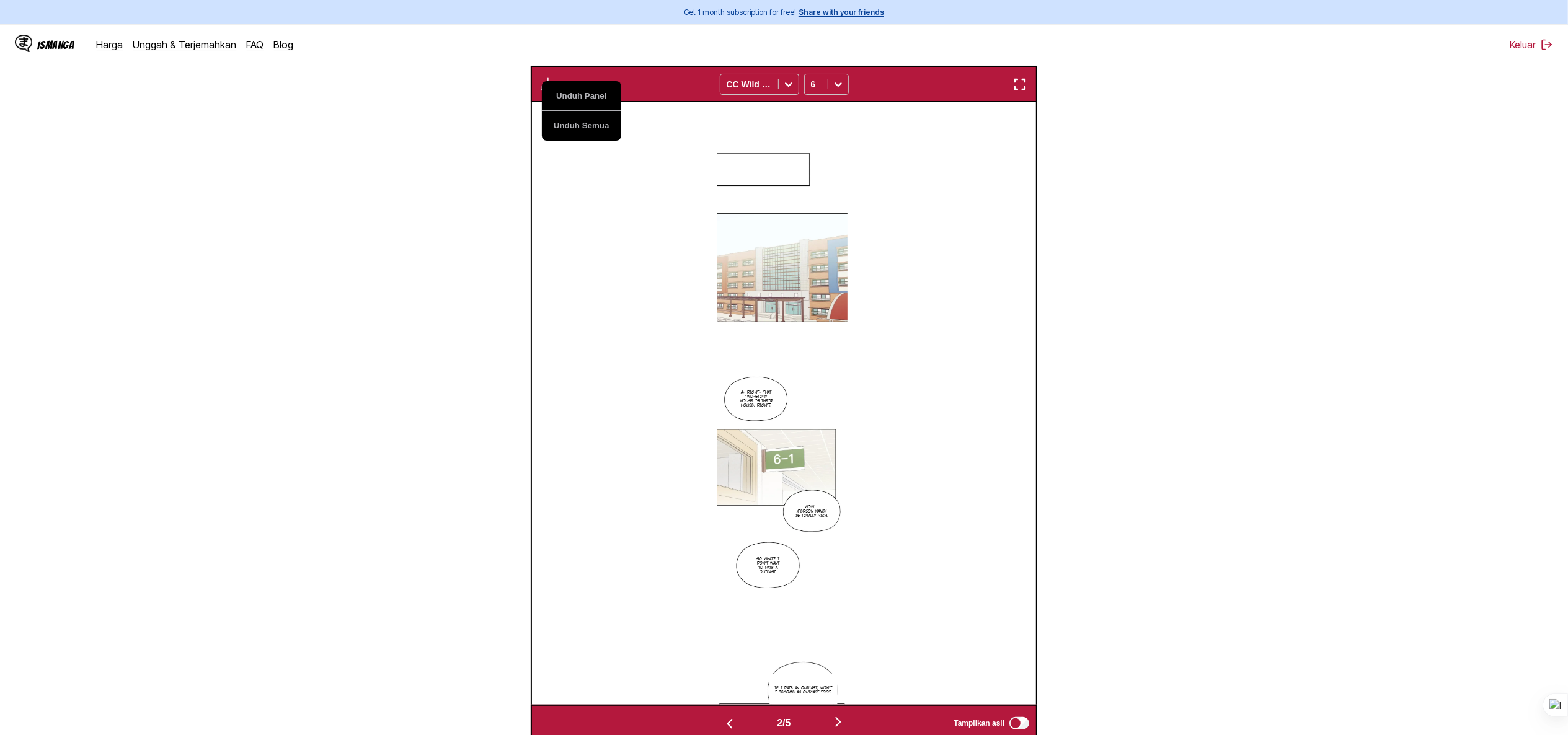 scroll, scrollTop: 474, scrollLeft: 0, axis: vertical 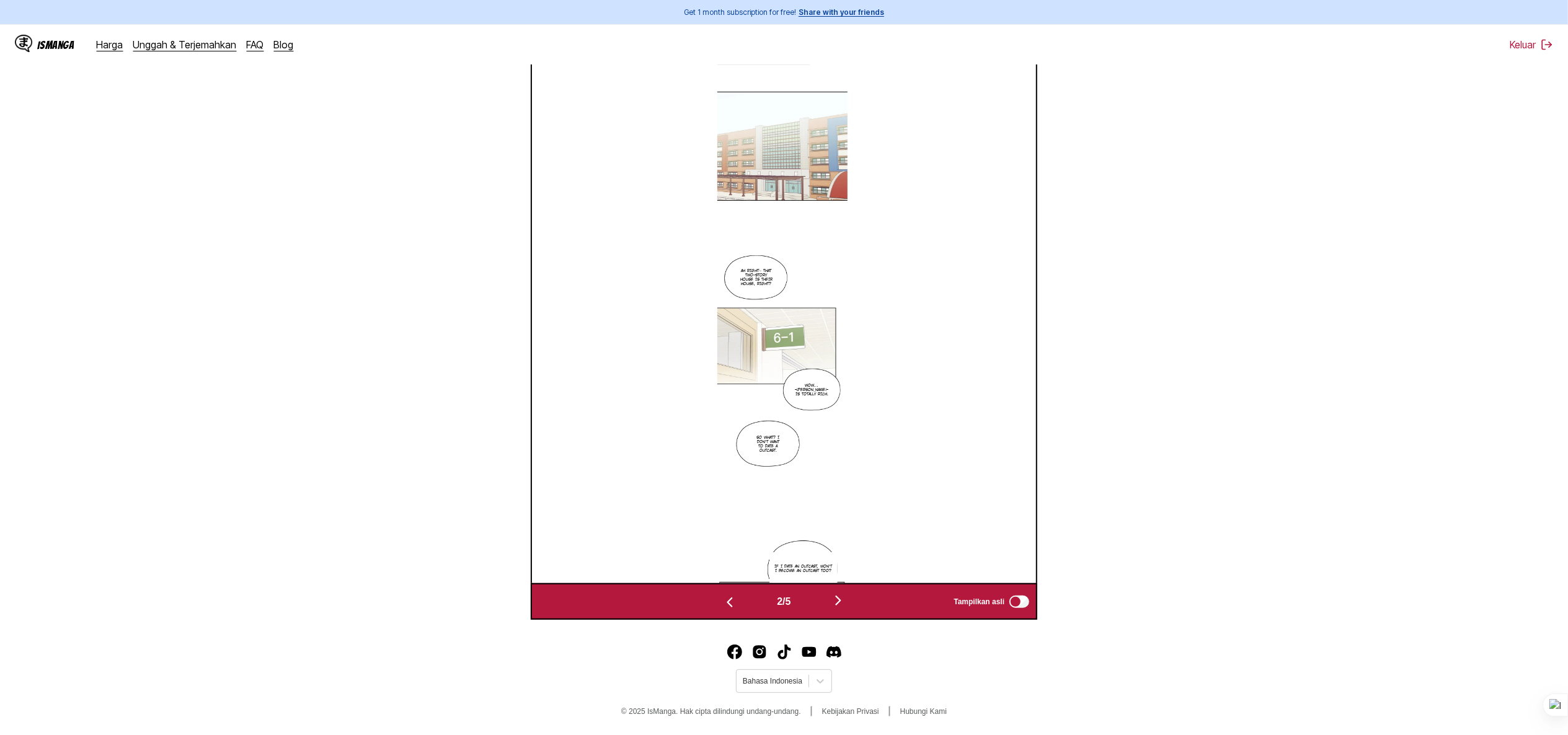 click at bounding box center (838, 601) 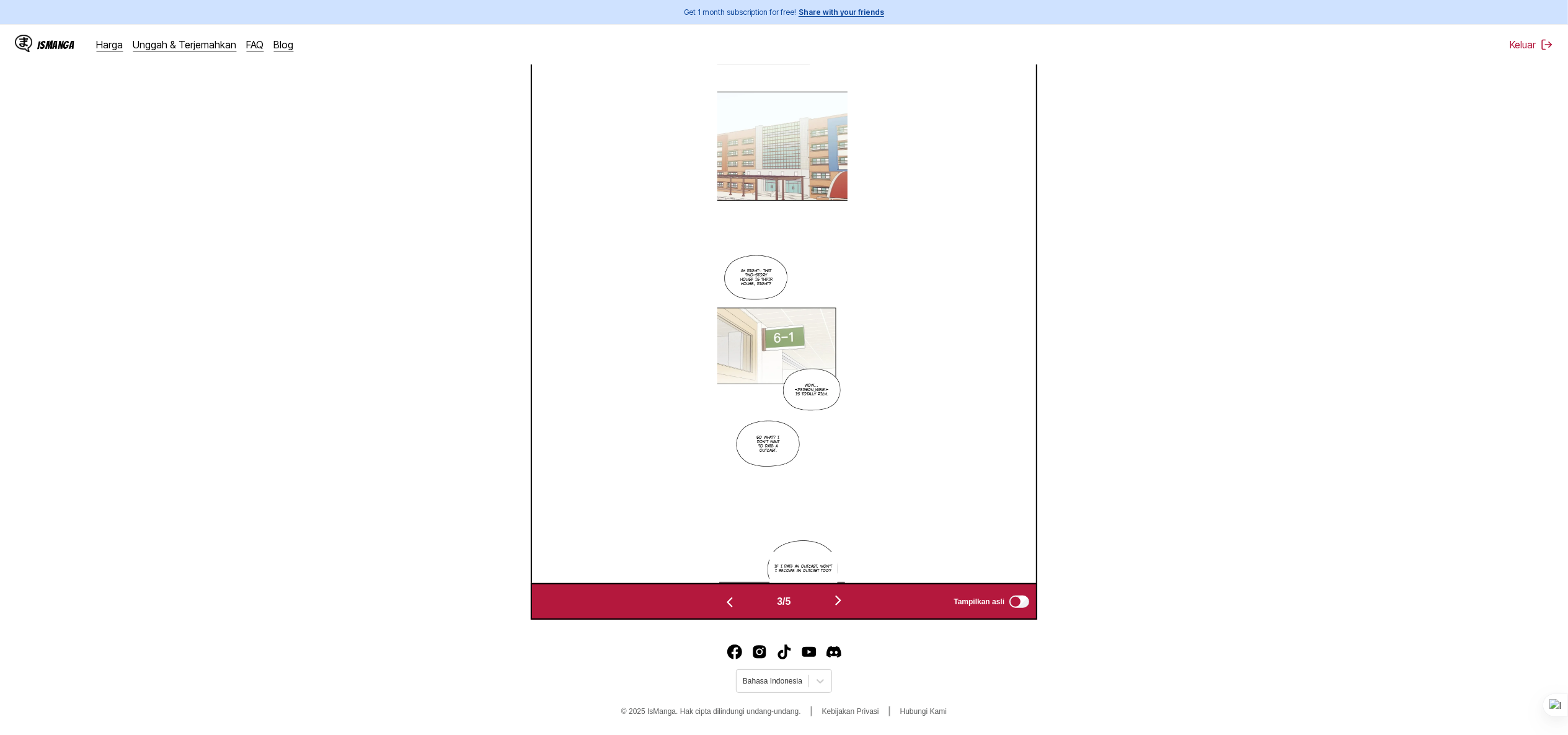 scroll, scrollTop: 454, scrollLeft: 0, axis: vertical 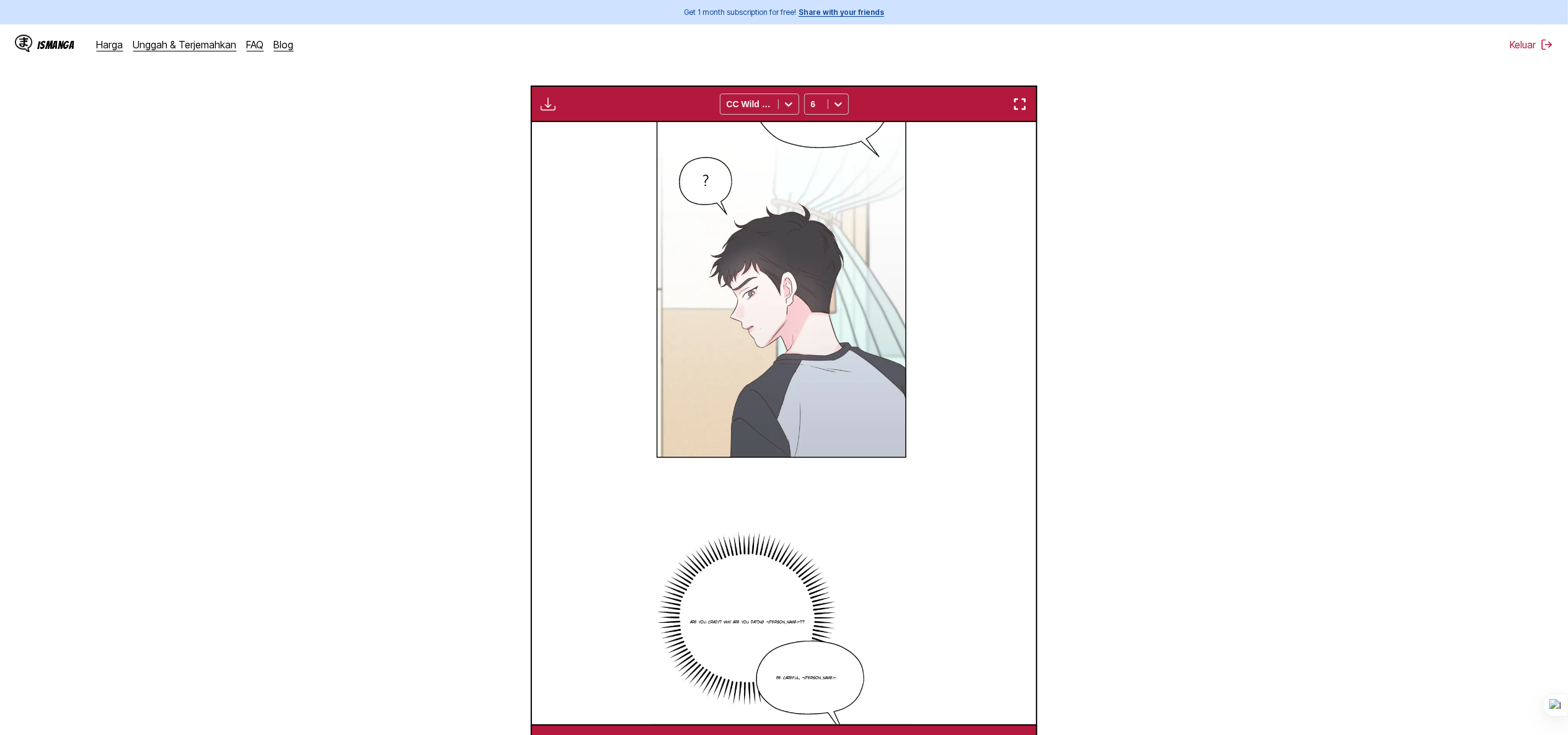 type 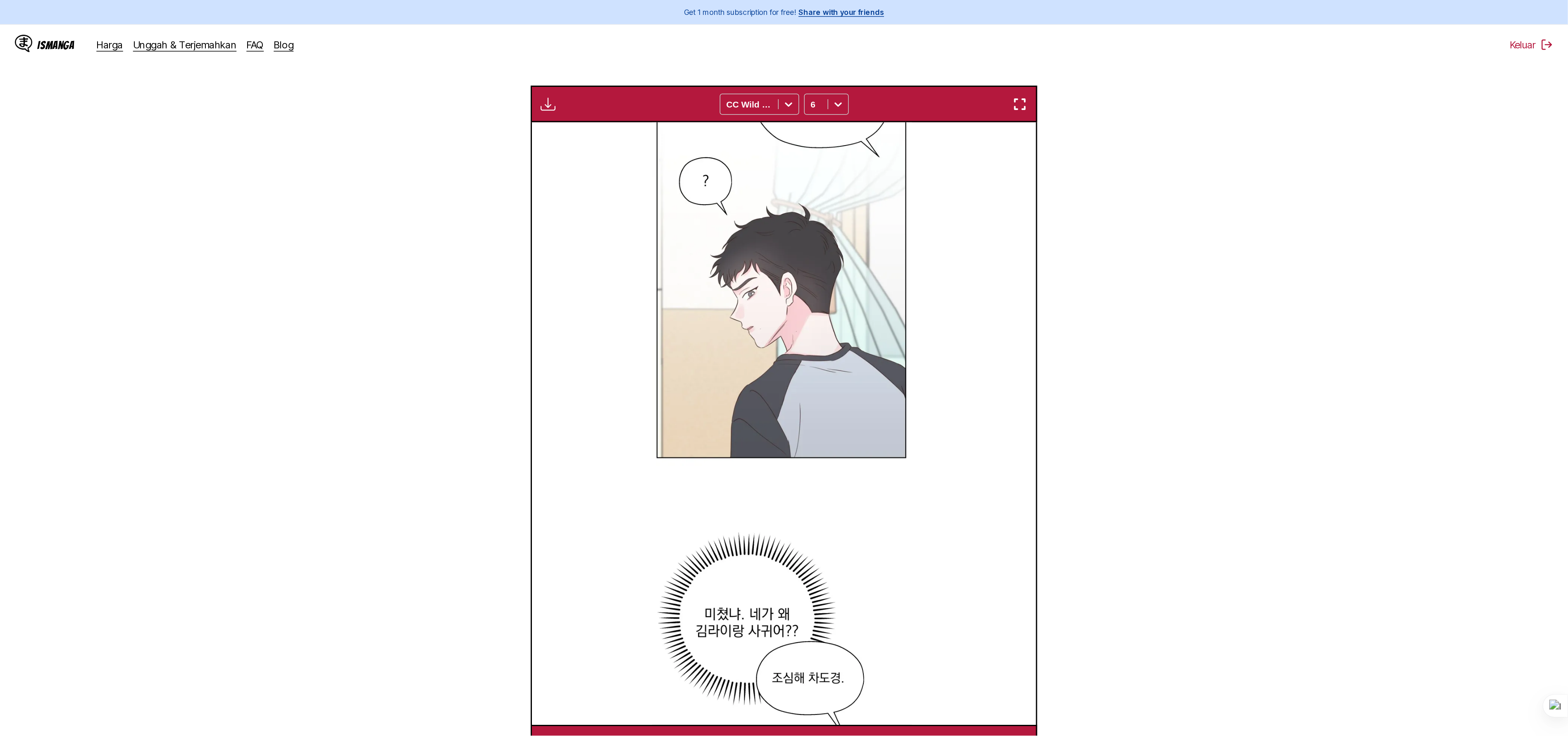 scroll, scrollTop: 221, scrollLeft: 0, axis: vertical 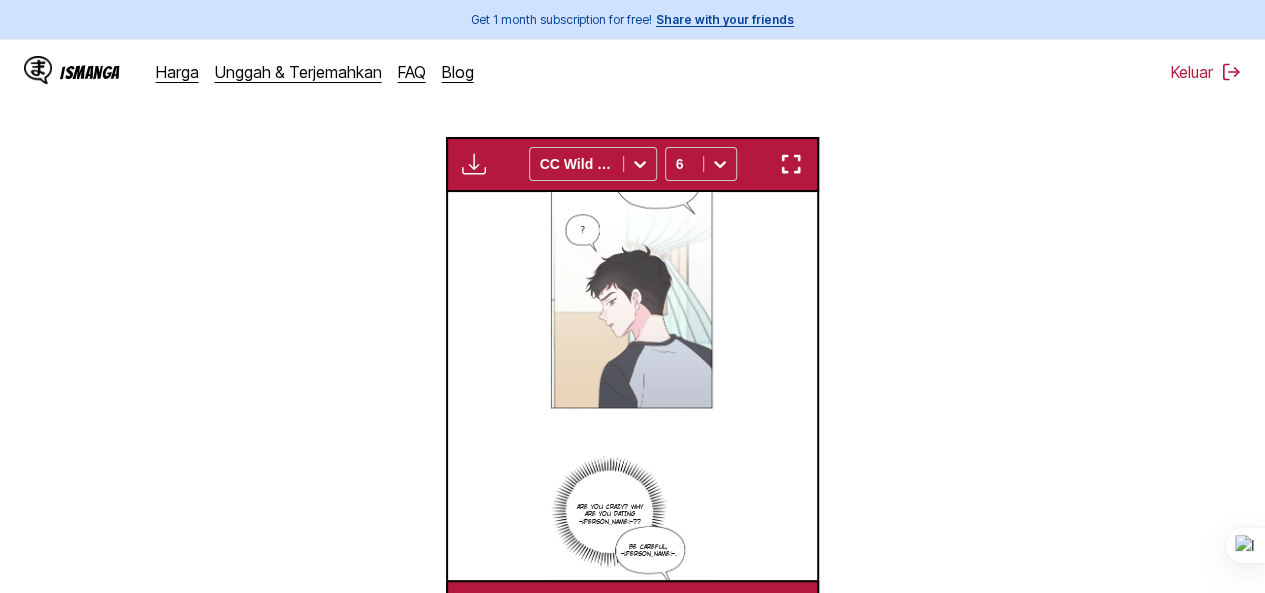 click at bounding box center [474, 164] 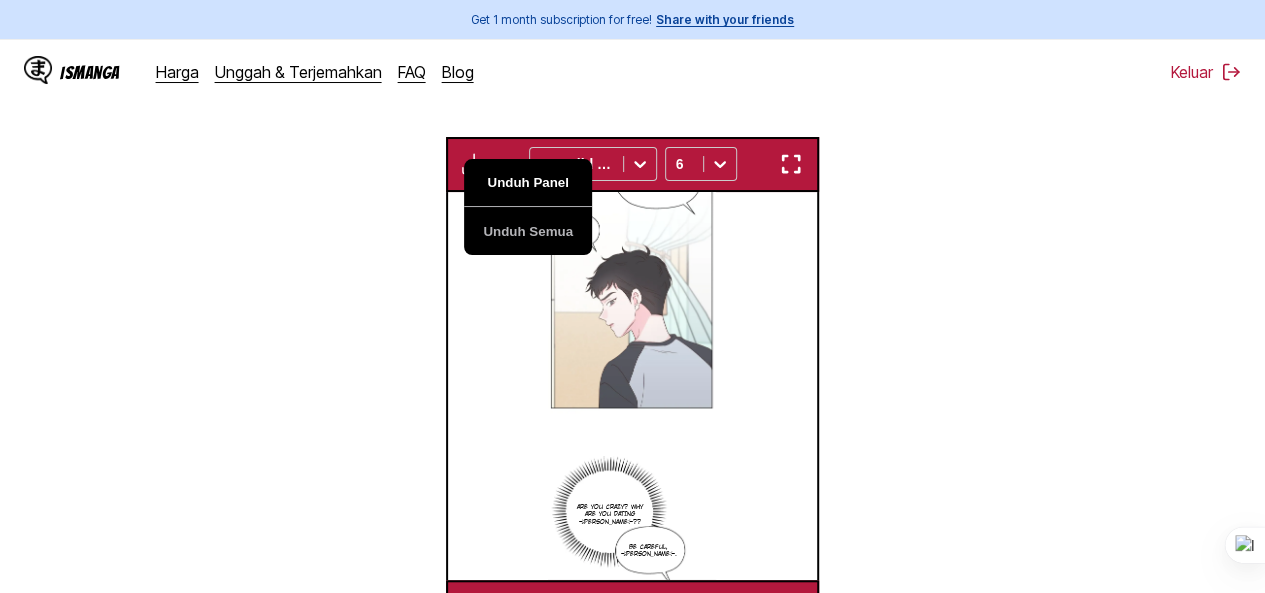 click on "Unduh Panel" at bounding box center (528, 183) 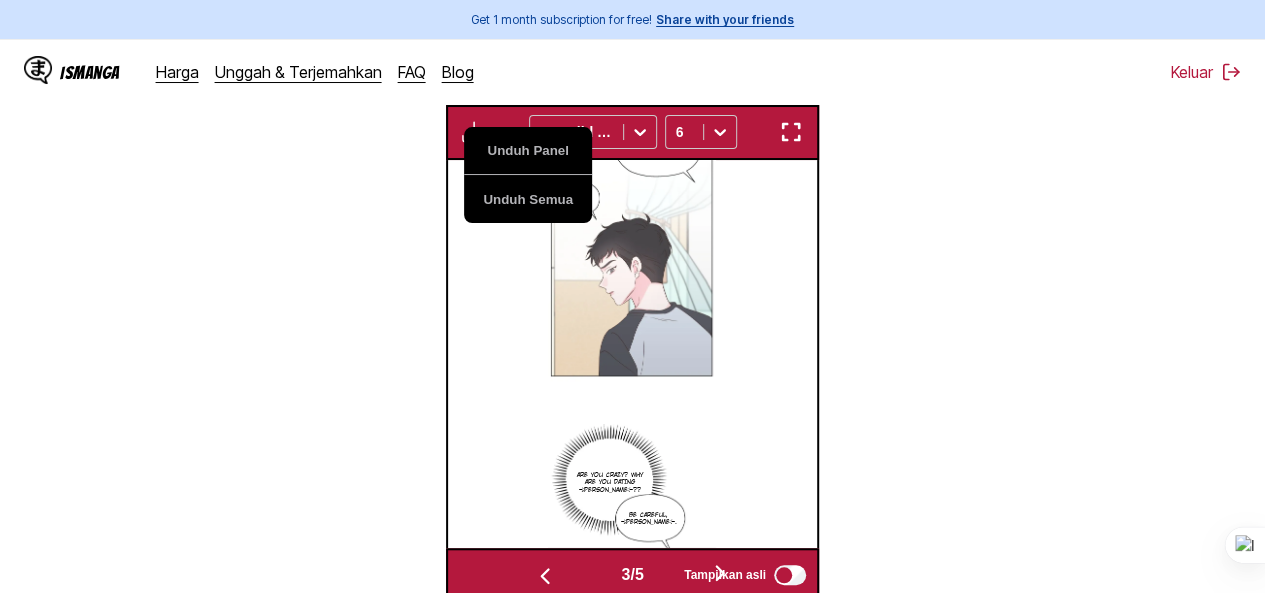 scroll, scrollTop: 534, scrollLeft: 0, axis: vertical 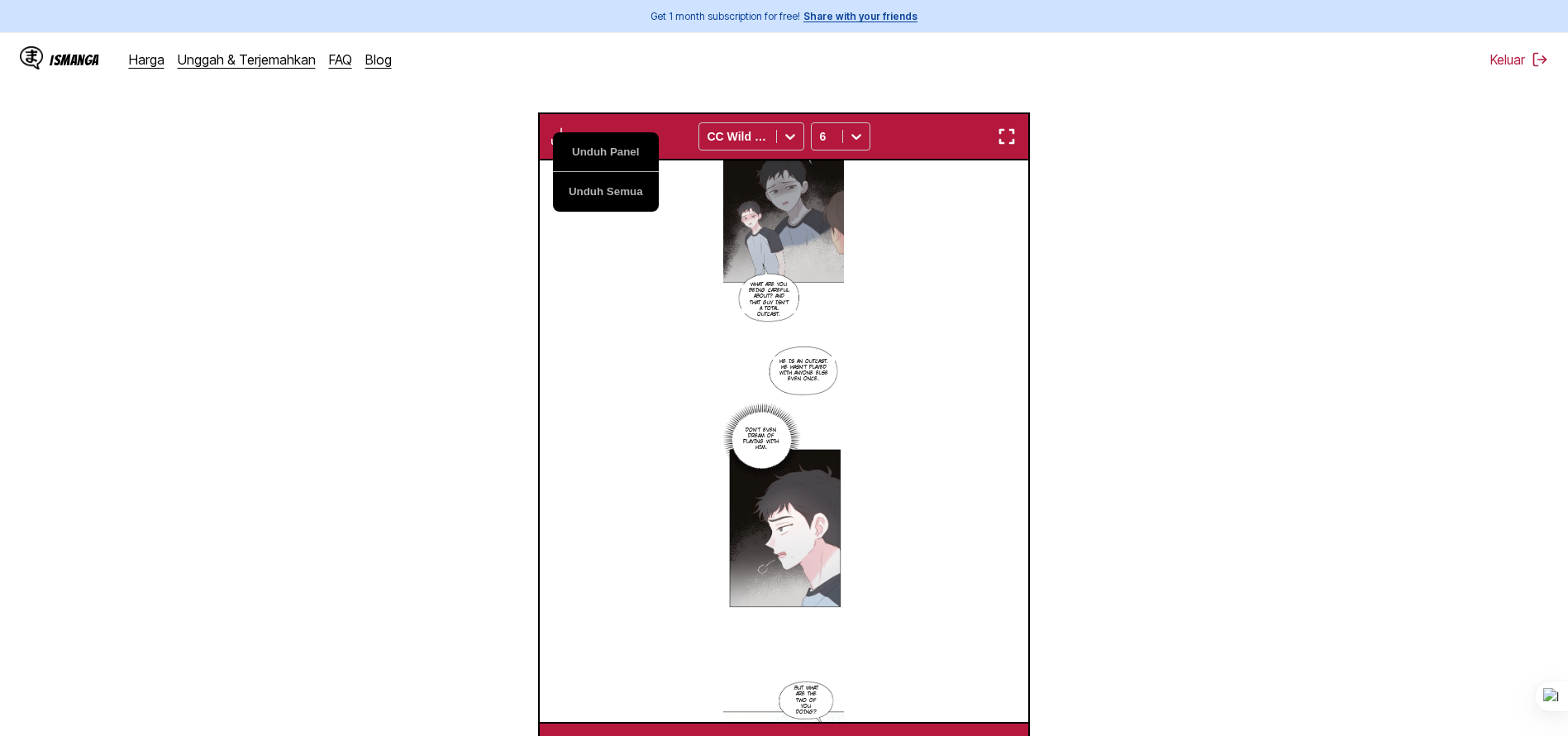 click on "Dari Korea Ke Inggris Letakkan file di sini, atau klik untuk menelusuri Ukuran file maksimal: 5MB  •  Format yang didukung: JP(E)G, PNG, WEBP Unduh Panel Unduh Semua CC Wild Words 6 Don't laugh, you fool!!! Ah right~ That two-story house is their house, right? Wow… Kim Raine is totally rich. So what? I don't want to date a outcast. If I date an outcast, won't I become an outcast too? Are you crazy? Why are you dating Kim Rai?? Be careful, Chado Kyung. What are you being careful about? And that guy isn't a total outcast. He is an outcast. He hasn't played with anyone else even once. Don't even dream of playing with him. But what are the two of you doing? Do you play with things like 막뽀뽀? Haha I just came back from seeing her~~ 4  /  5 Tampilkan asli" at bounding box center [784, 295] 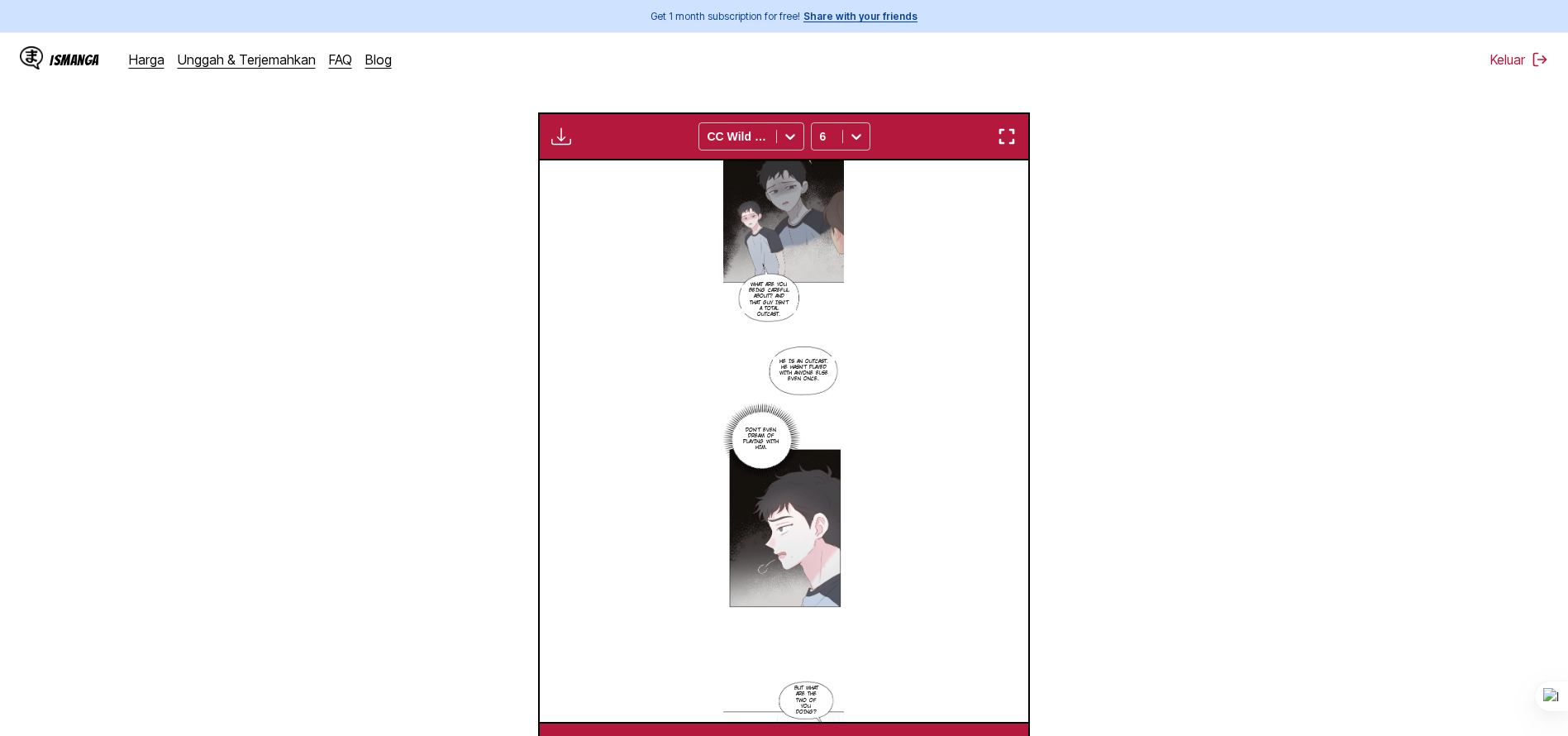 click at bounding box center (561, 136) 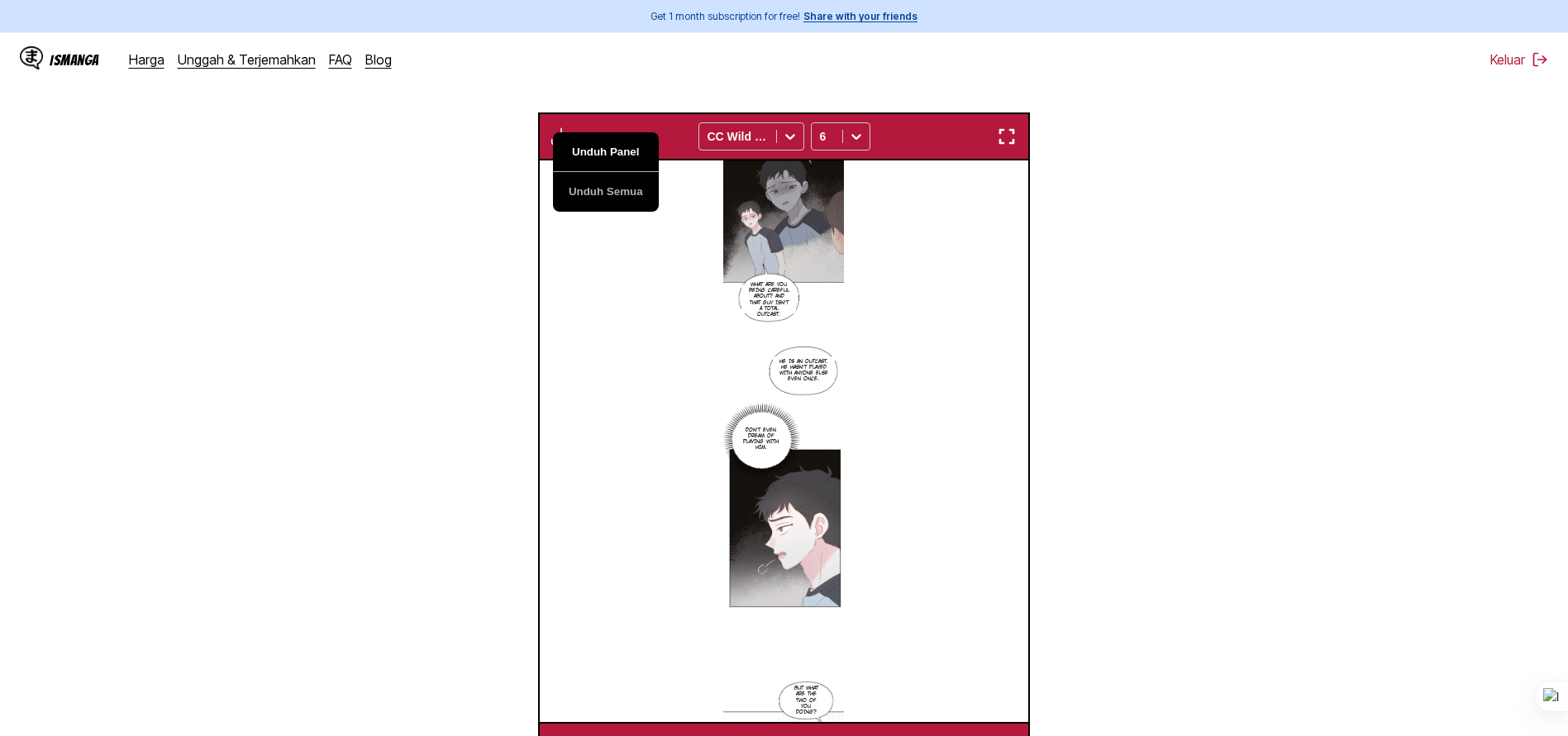 click on "Unduh Panel" at bounding box center [606, 152] 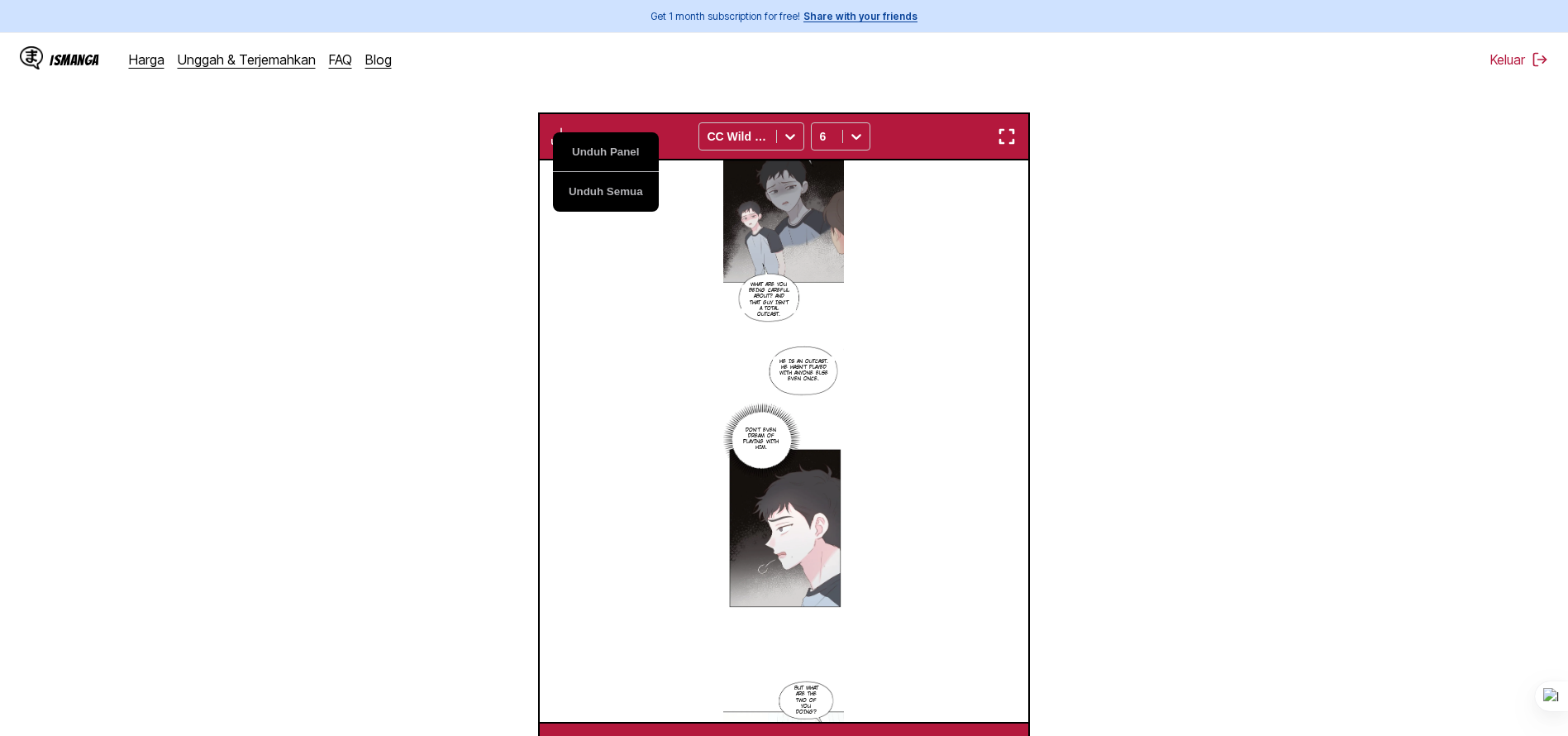 scroll, scrollTop: 0, scrollLeft: 1956, axis: horizontal 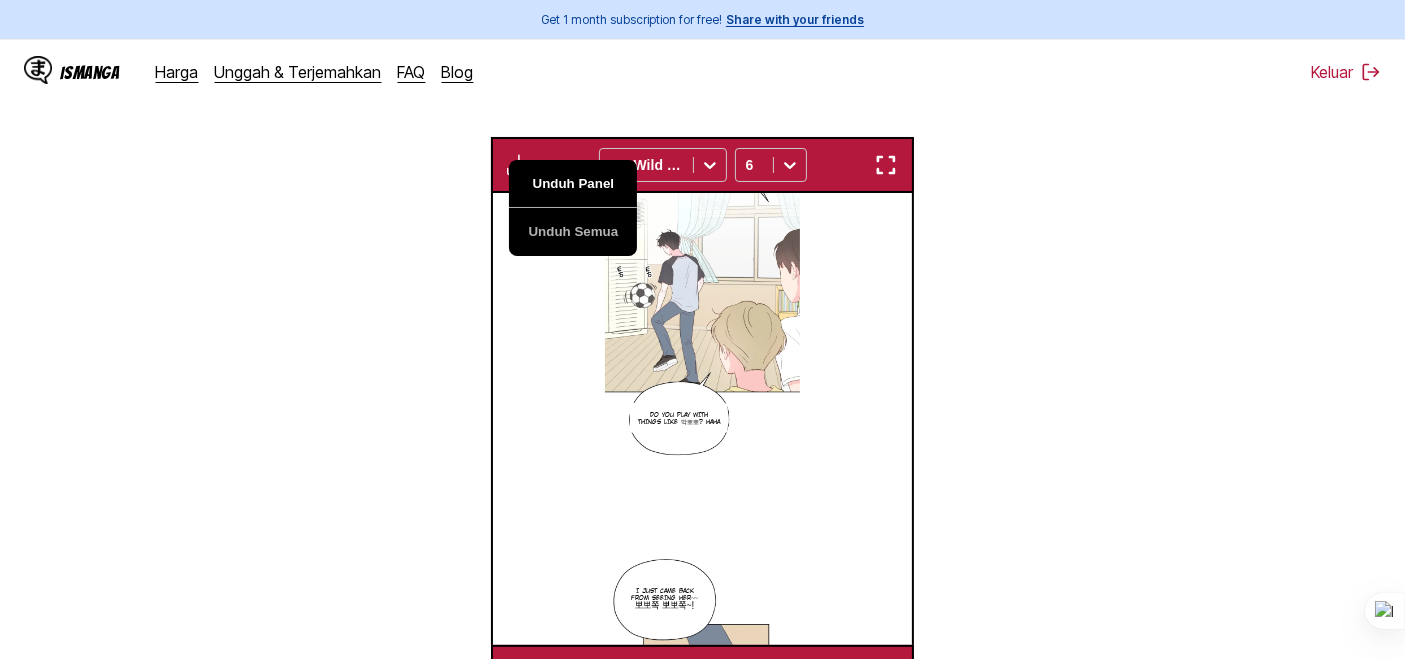 click on "Unduh Panel" at bounding box center [573, 184] 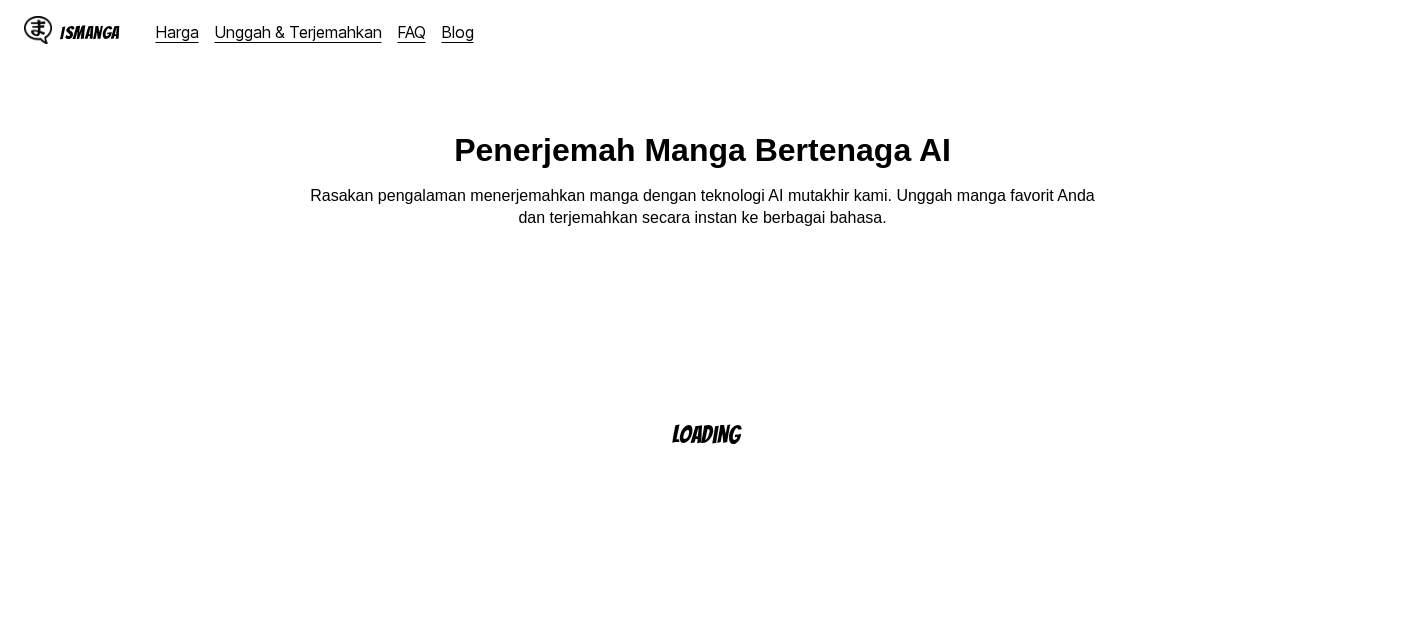 scroll, scrollTop: 0, scrollLeft: 0, axis: both 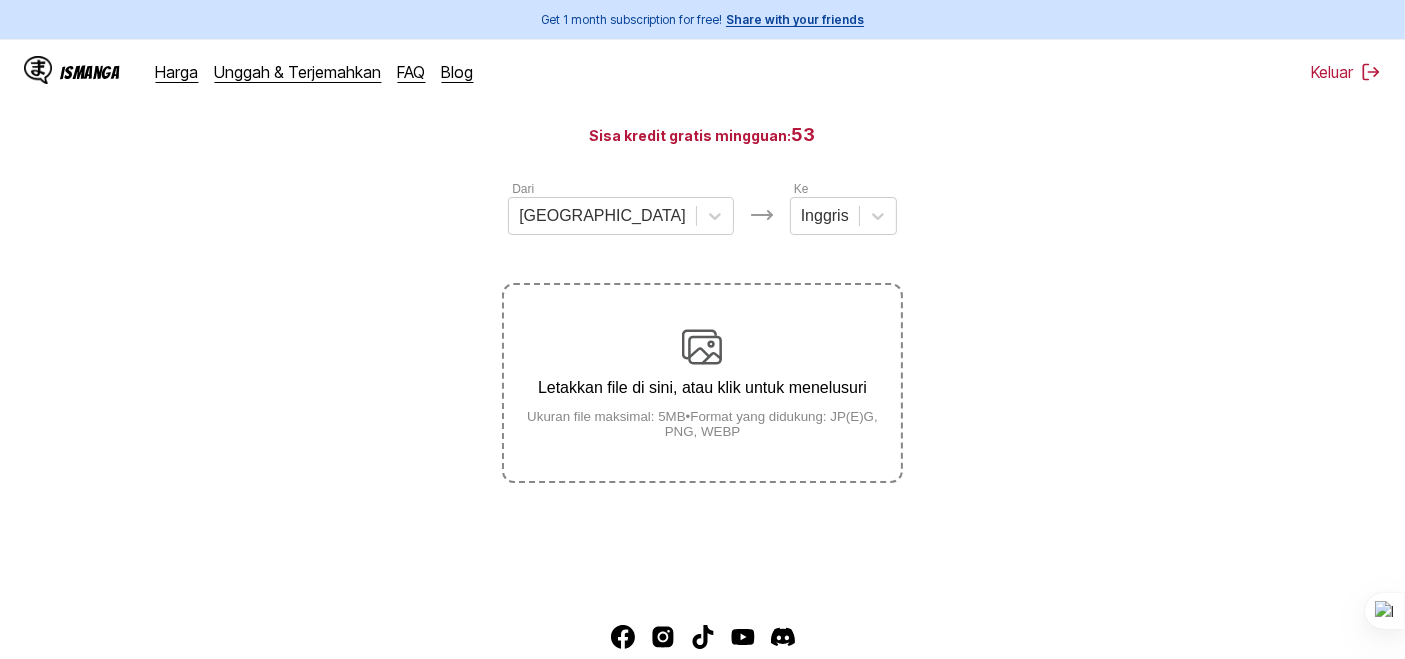 click on "Letakkan file di sini, atau klik untuk menelusuri Ukuran file maksimal: 5MB  •  Format yang didukung: JP(E)G, PNG, WEBP" at bounding box center [702, 383] 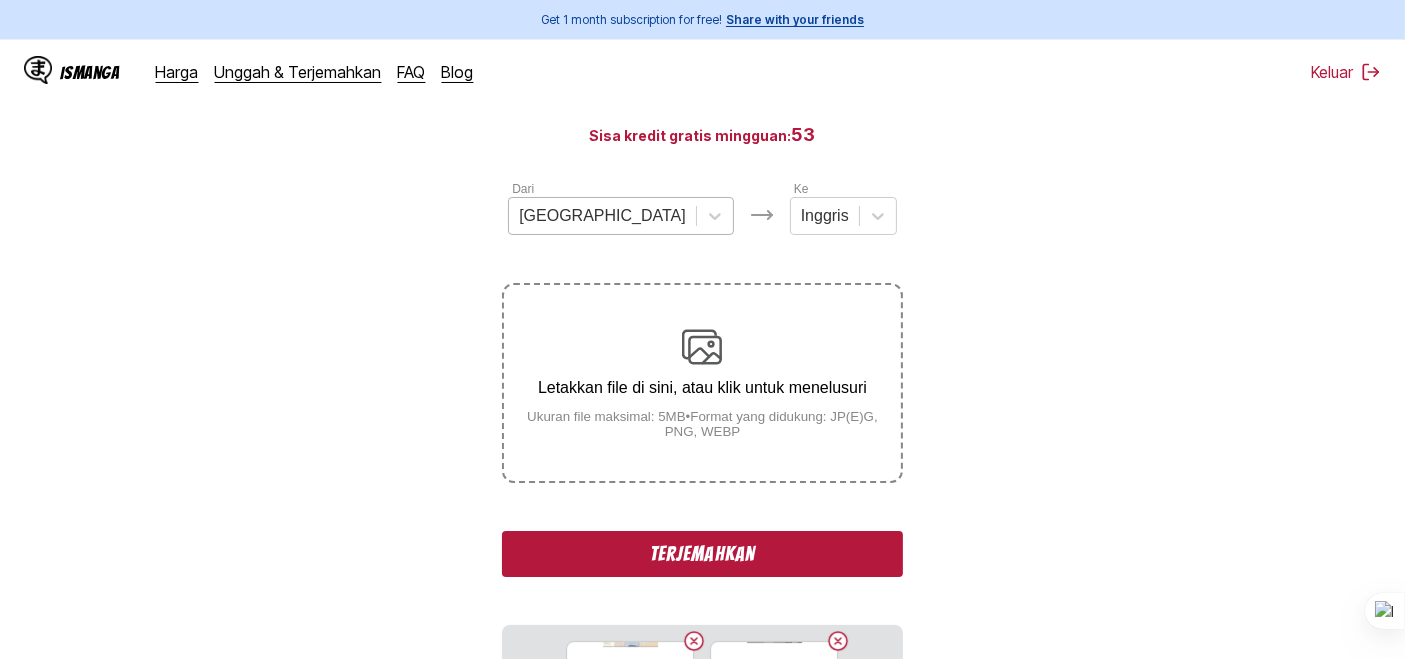 click at bounding box center [602, 216] 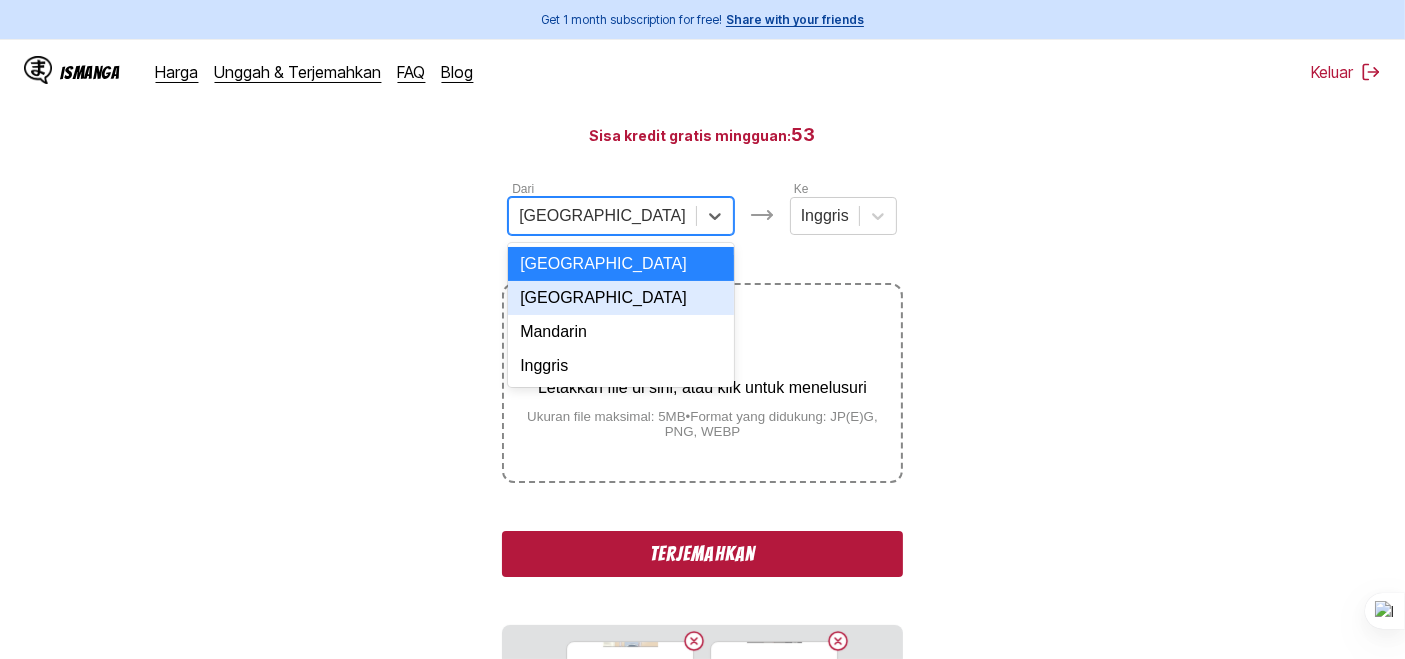 click on "[GEOGRAPHIC_DATA]" at bounding box center [621, 298] 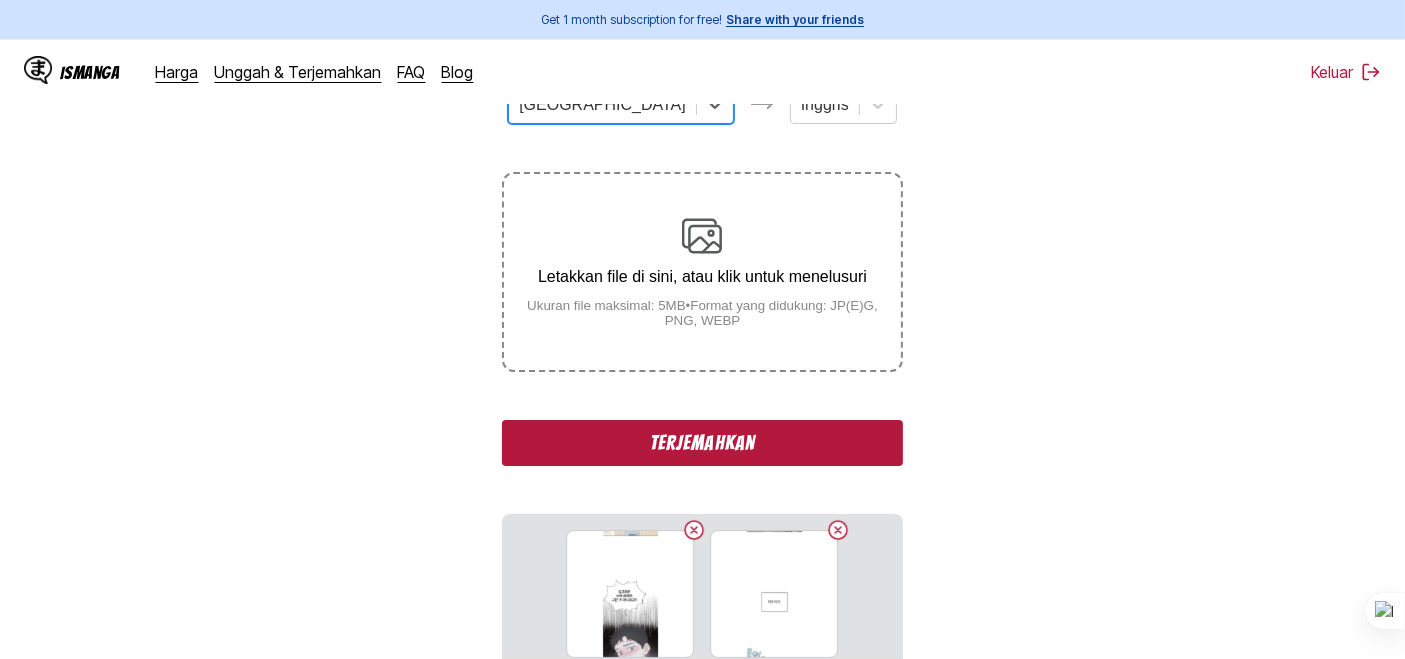 click on "Terjemahkan" at bounding box center [702, 443] 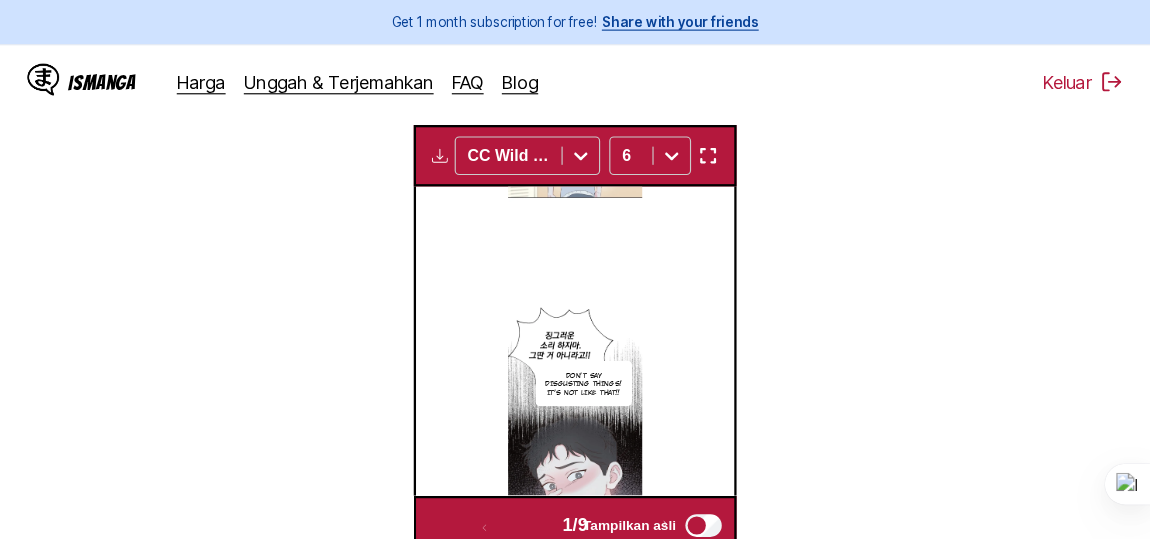 scroll, scrollTop: 632, scrollLeft: 0, axis: vertical 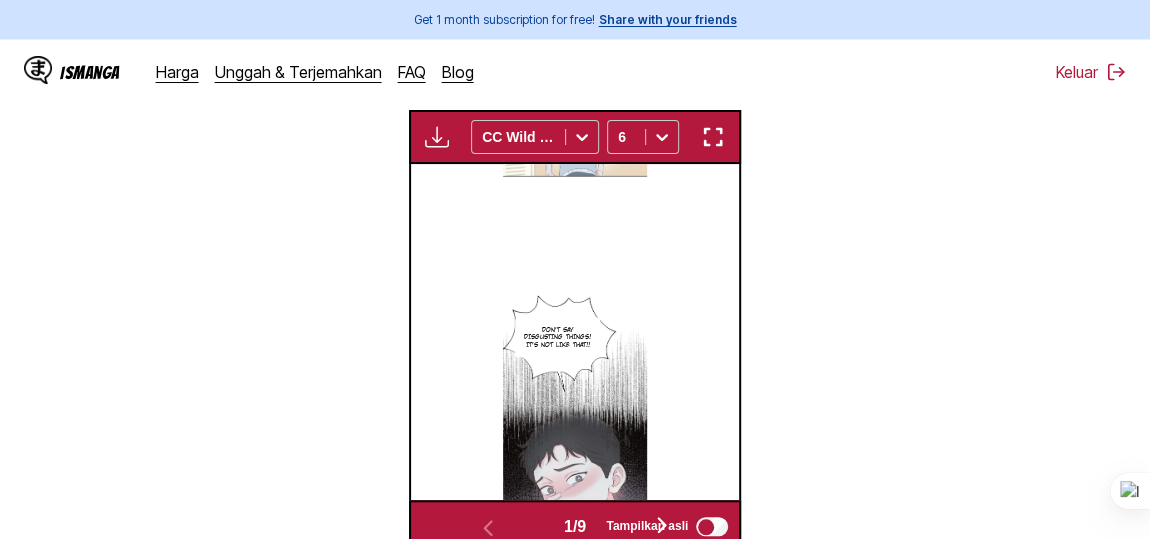 click at bounding box center (437, 137) 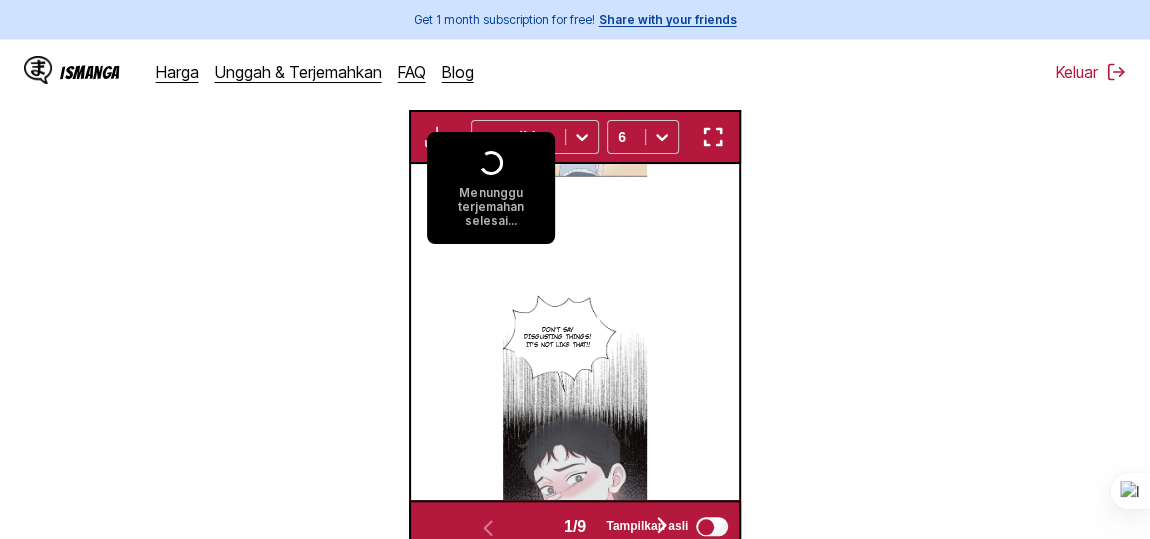 click on "Dari Korea Ke Inggris Letakkan file di sini, atau klik untuk menelusuri Ukuran file maksimal: 5MB  •  Format yang didukung: JP(E)G, PNG, WEBP Menerjemahkan 8/9 Menunggu terjemahan selesai... CC Wild Words 6 Don't say disgusting things! It's not like that!! Why am I feeling nauseous when I haven't even gotten in the car? Ugh… I feel like I'm going to puke. Cha Do-kyung…! Ding Huffing and puffing Ah…! Mister. I'm getting off! You can't get up, student~ Please let me down, quickly!! Translating... Translating... 1  /  9 Tampilkan asli" at bounding box center [575, 120] 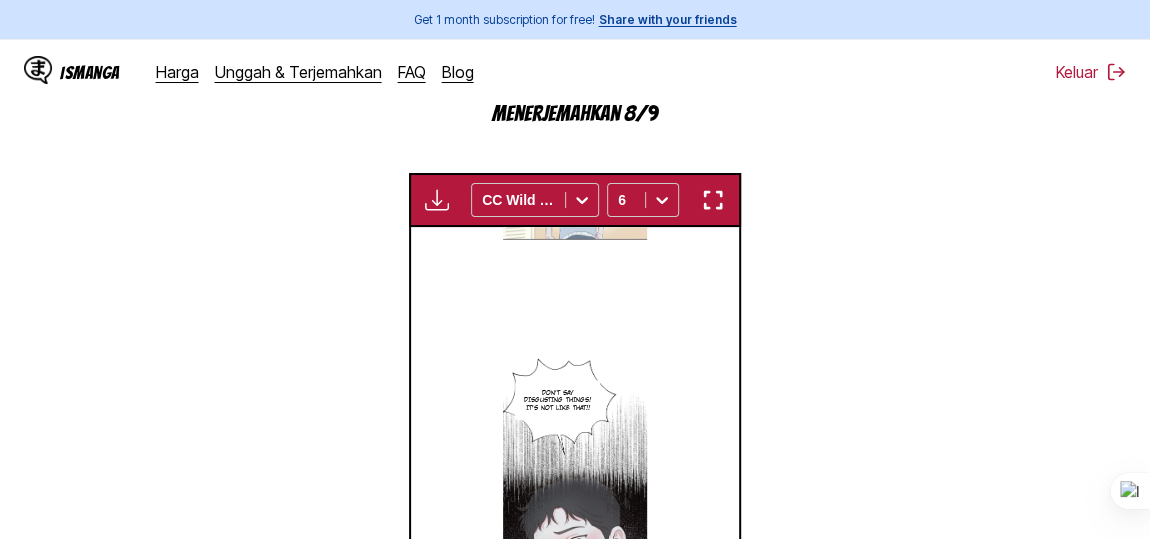 scroll, scrollTop: 541, scrollLeft: 0, axis: vertical 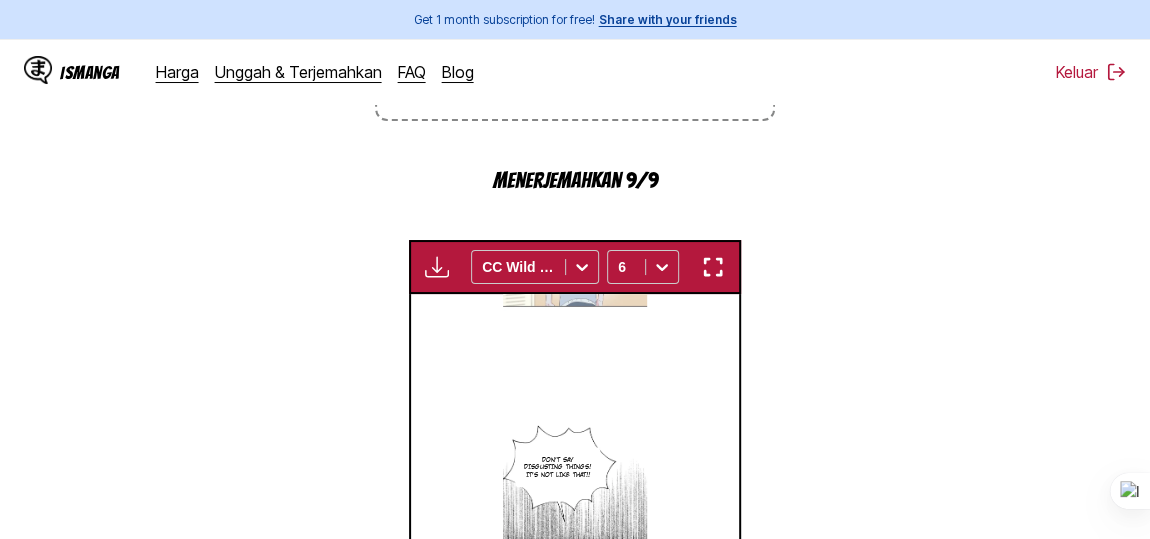 type 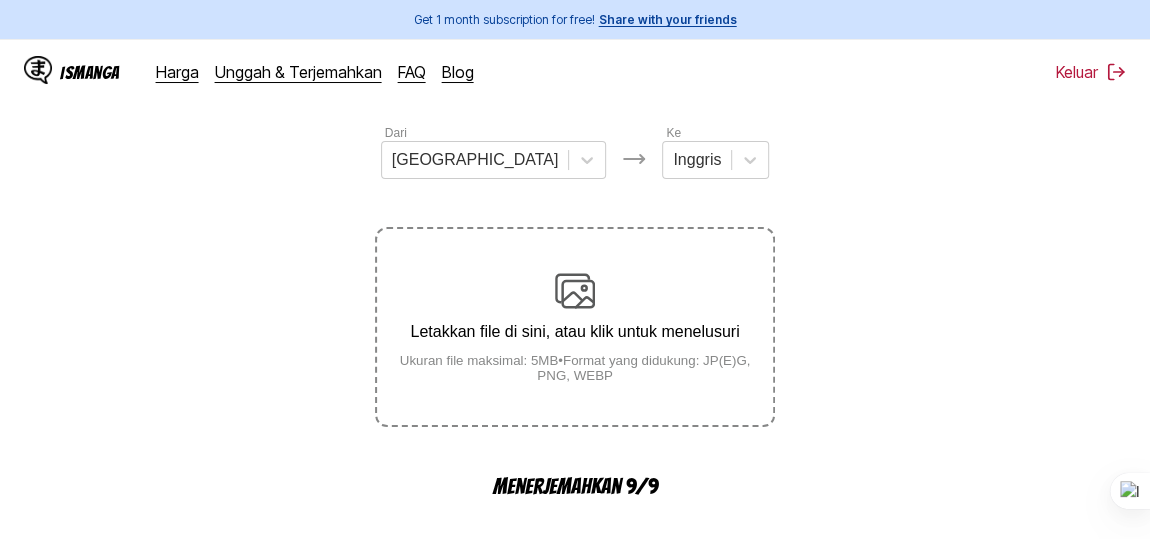 scroll, scrollTop: 0, scrollLeft: 0, axis: both 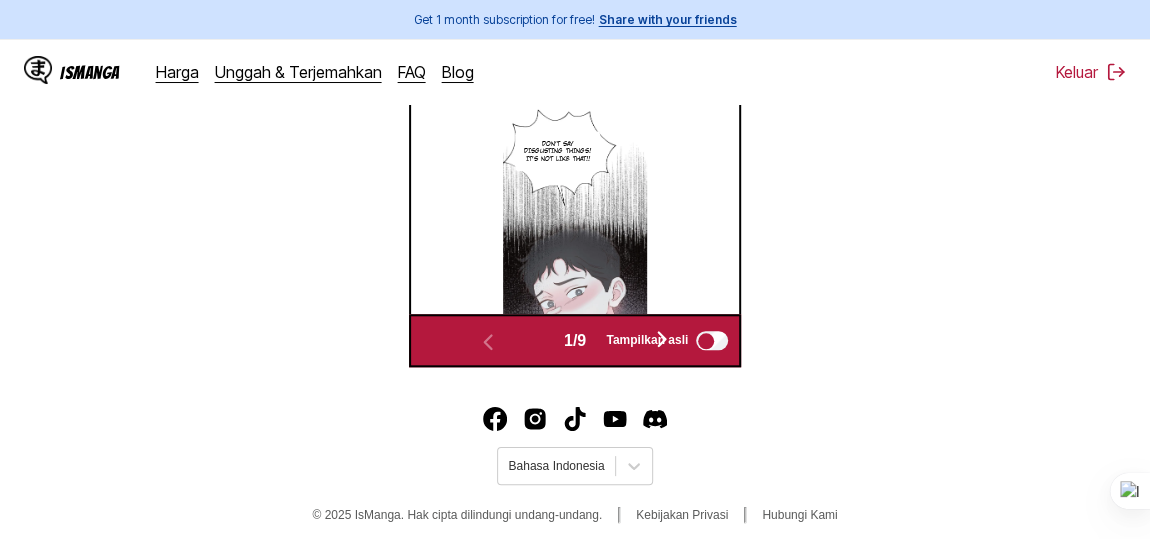 click on "Dari Korea Ke Inggris Letakkan file di sini, atau klik untuk menelusuri Ukuran file maksimal: 5MB  •  Format yang didukung: JP(E)G, PNG, WEBP Menerjemahkan 9/9 Menunggu terjemahan selesai... CC Wild Words 6 Don't say disgusting things! It's not like that!! Why am I feeling nauseous when I haven't even gotten in the car? Ugh… I feel like I'm going to puke. Cha Do-kyung…! Ding Huffing and puffing Ah…! Mister. I'm getting off! You can't get up, student~ Please let me down, quickly!! Haa… What are you doing, Kim Rai? Waiting for translation result 1  /  9 Tampilkan asli" at bounding box center [575, -66] 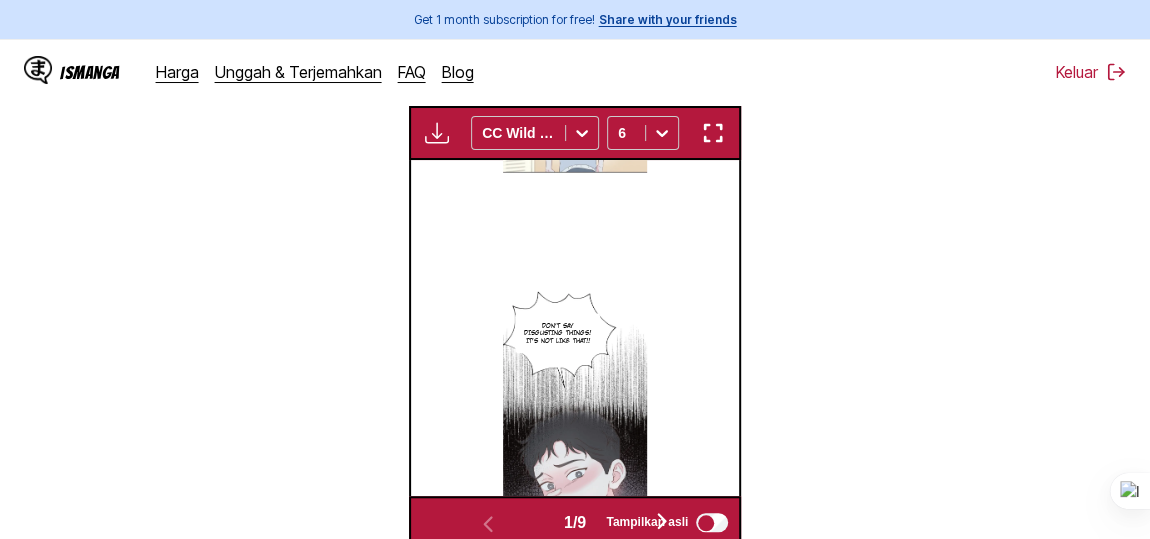 click at bounding box center [437, 133] 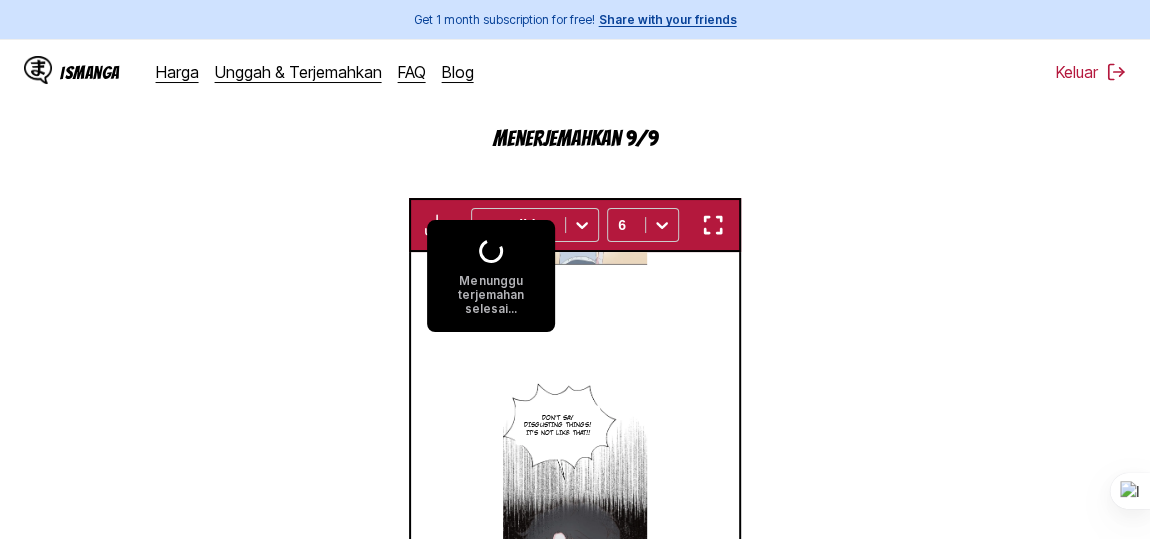 scroll, scrollTop: 545, scrollLeft: 0, axis: vertical 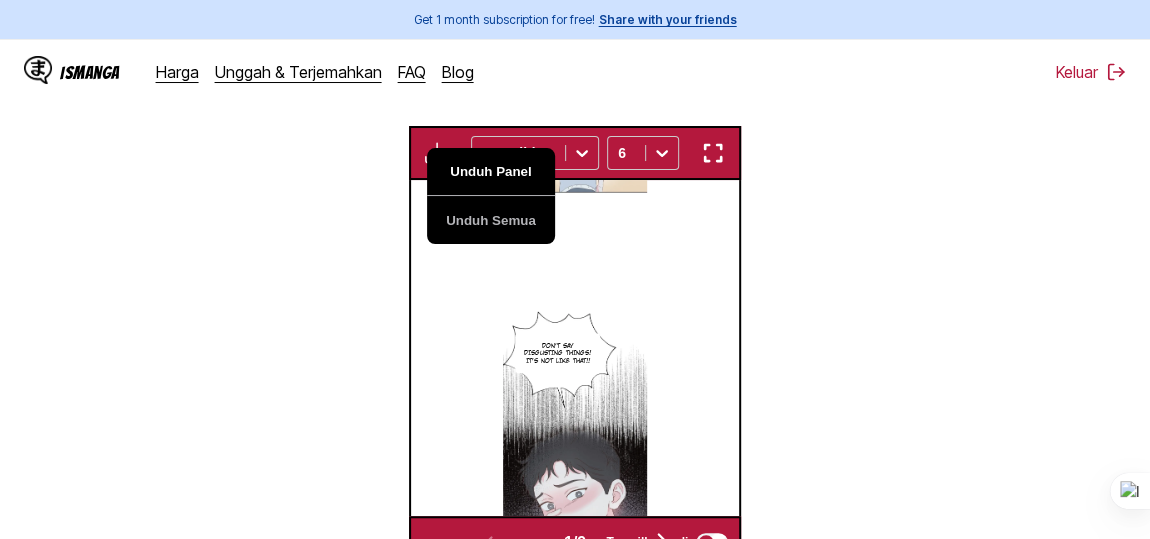 click on "Unduh Panel" at bounding box center [491, 172] 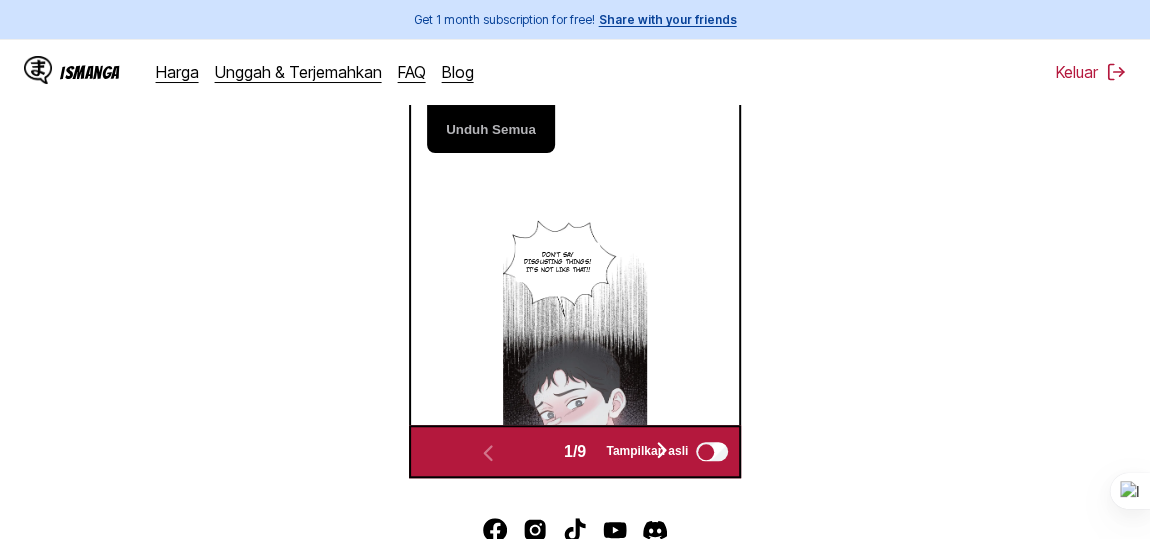 scroll, scrollTop: 545, scrollLeft: 0, axis: vertical 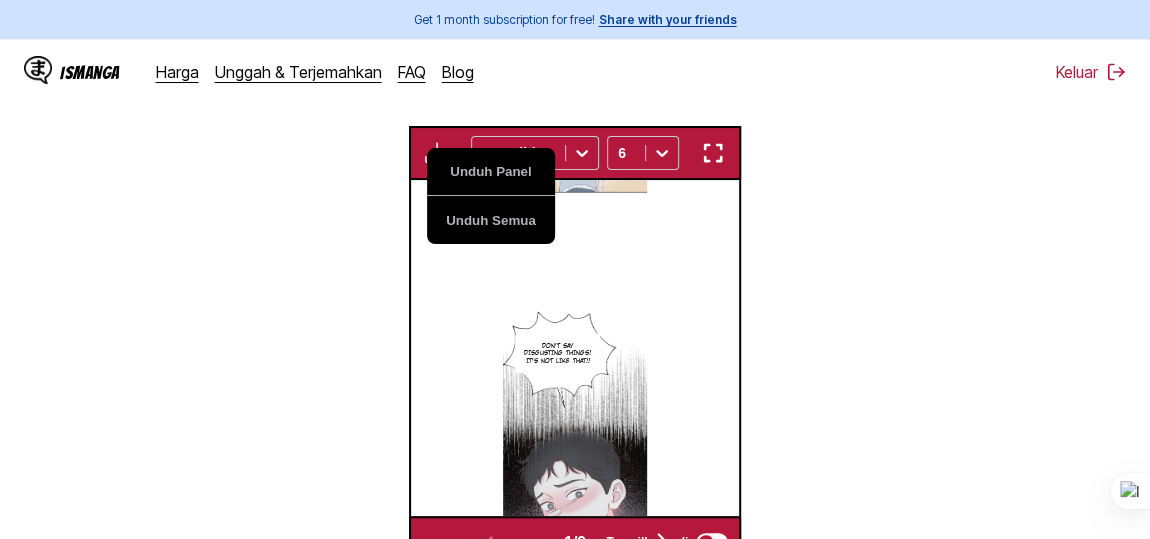 type 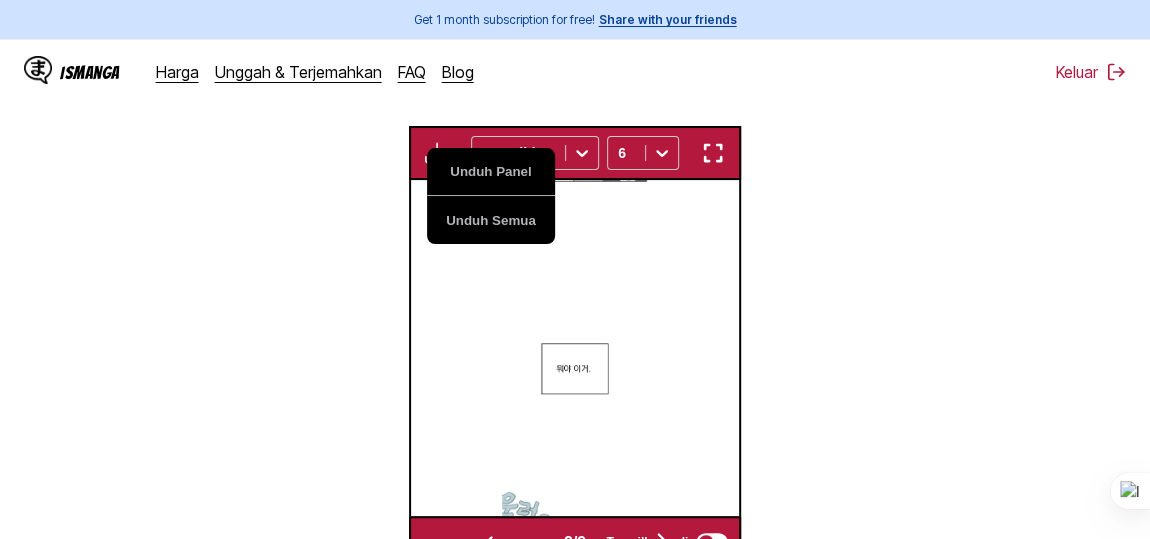 scroll, scrollTop: 0, scrollLeft: 657, axis: horizontal 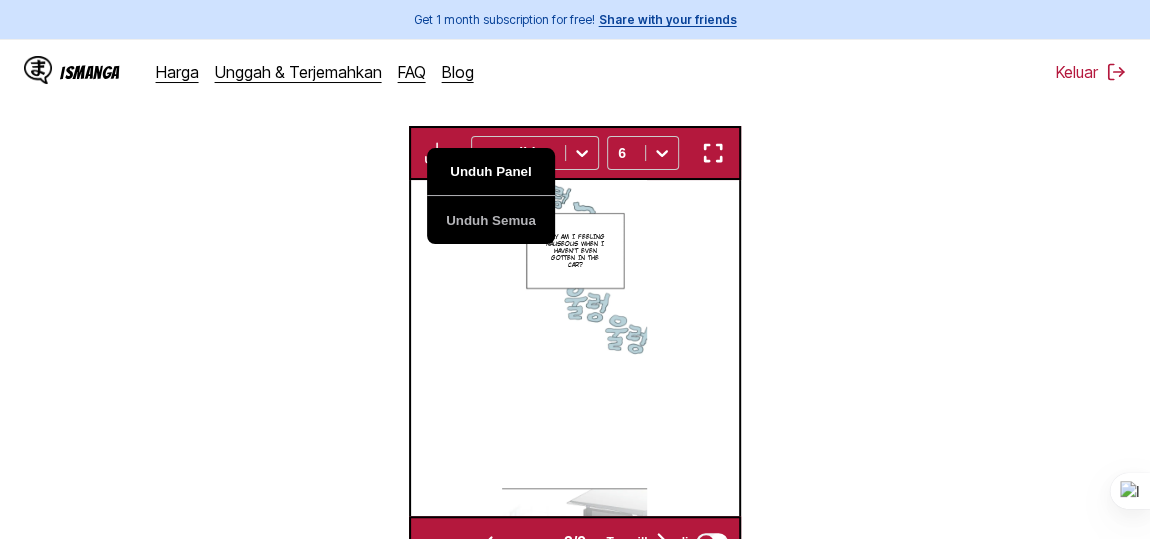 click on "Unduh Panel" at bounding box center (491, 172) 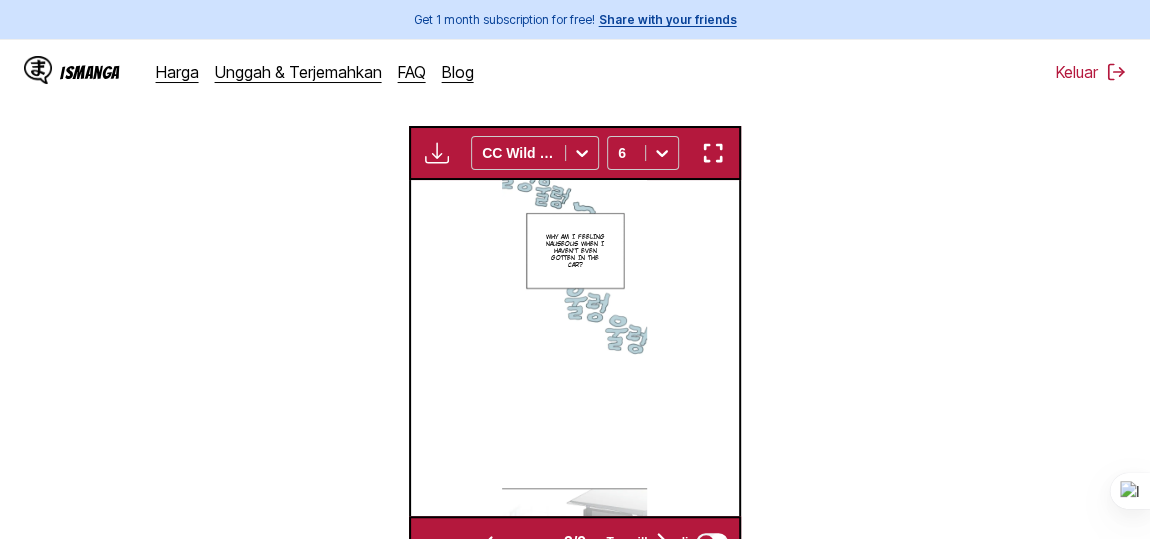 click on "Dari Korea Ke Inggris Letakkan file di sini, atau klik untuk menelusuri Ukuran file maksimal: 5MB  •  Format yang didukung: JP(E)G, PNG, WEBP Unduh Panel Unduh Semua CC Wild Words 6 Don't say disgusting things! It's not like that!! Why am I feeling nauseous when I haven't even gotten in the car? Ugh… I feel like I'm going to puke. Cha Do-kyung…! Ding Huffing and puffing Ah…! Mister. I'm getting off! You can't get up, student~ Please let me down, quickly!! Haa… What are you doing, Kim Rai? Come down to the house store- My fake love Written and illustrated by Ilgong 3  /  9 Tampilkan asli" at bounding box center [575, 171] 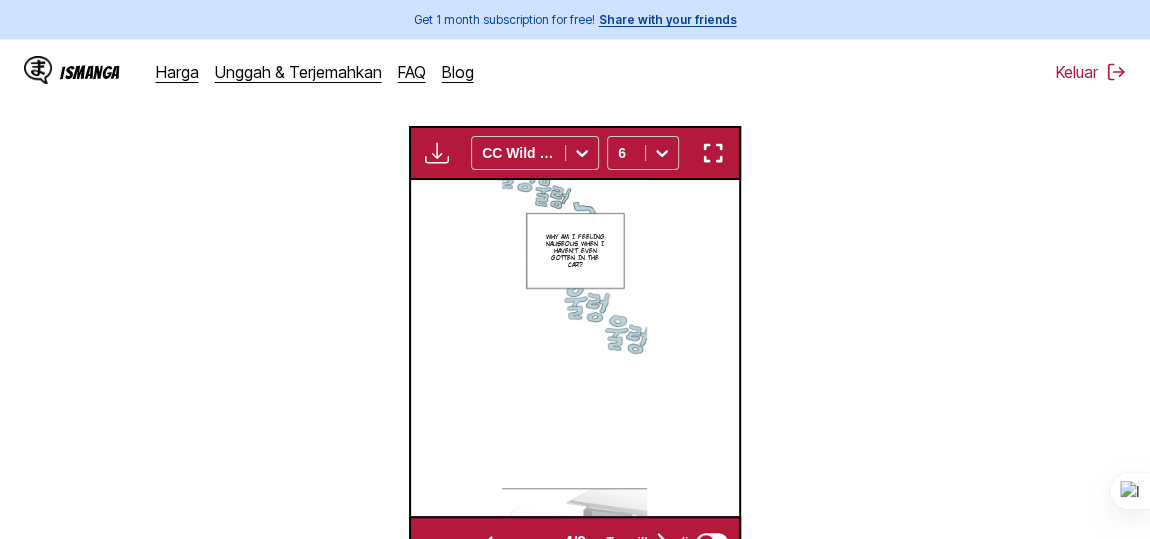 scroll, scrollTop: 0, scrollLeft: 986, axis: horizontal 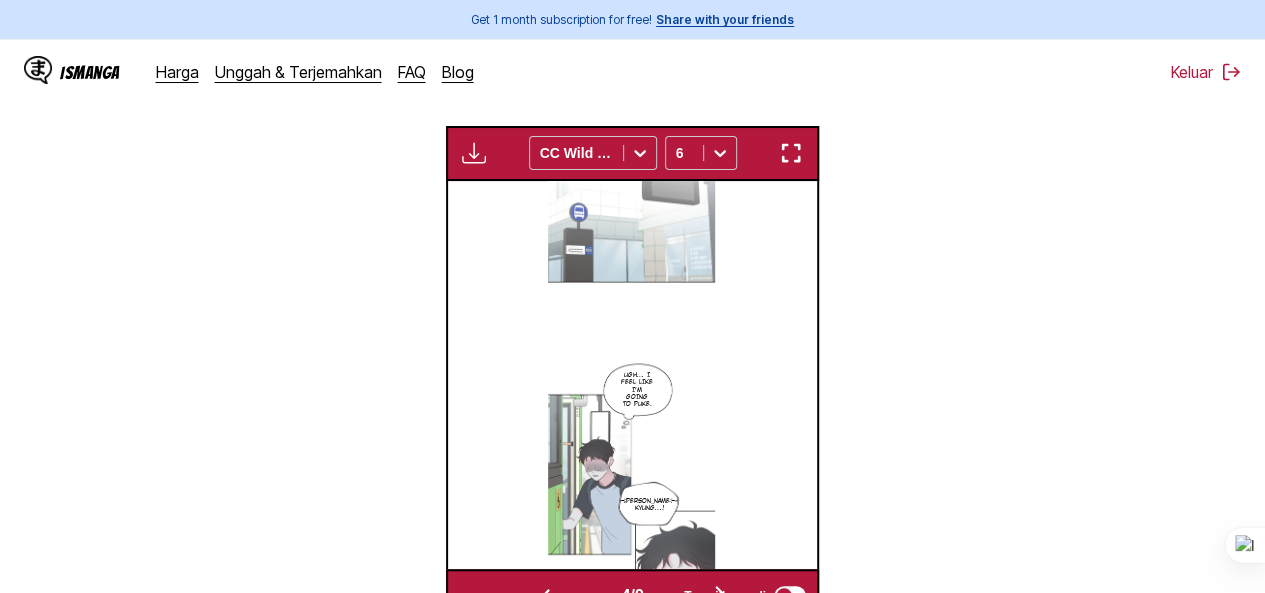click at bounding box center [474, 153] 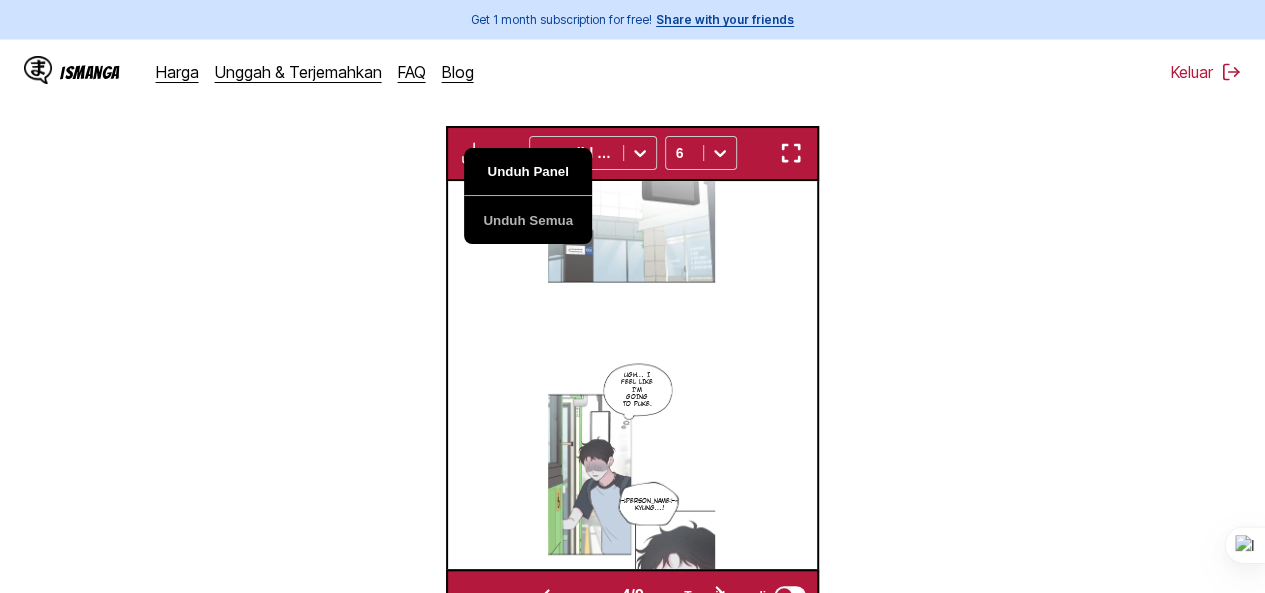 click on "Unduh Panel" at bounding box center [528, 172] 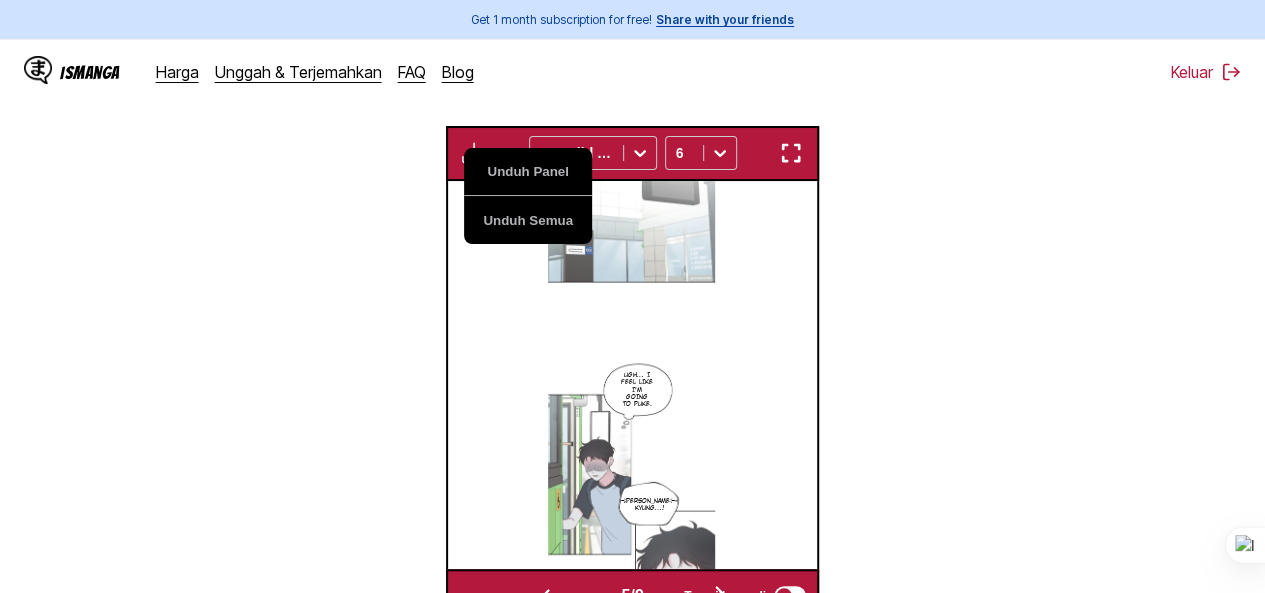 scroll, scrollTop: 0, scrollLeft: 1476, axis: horizontal 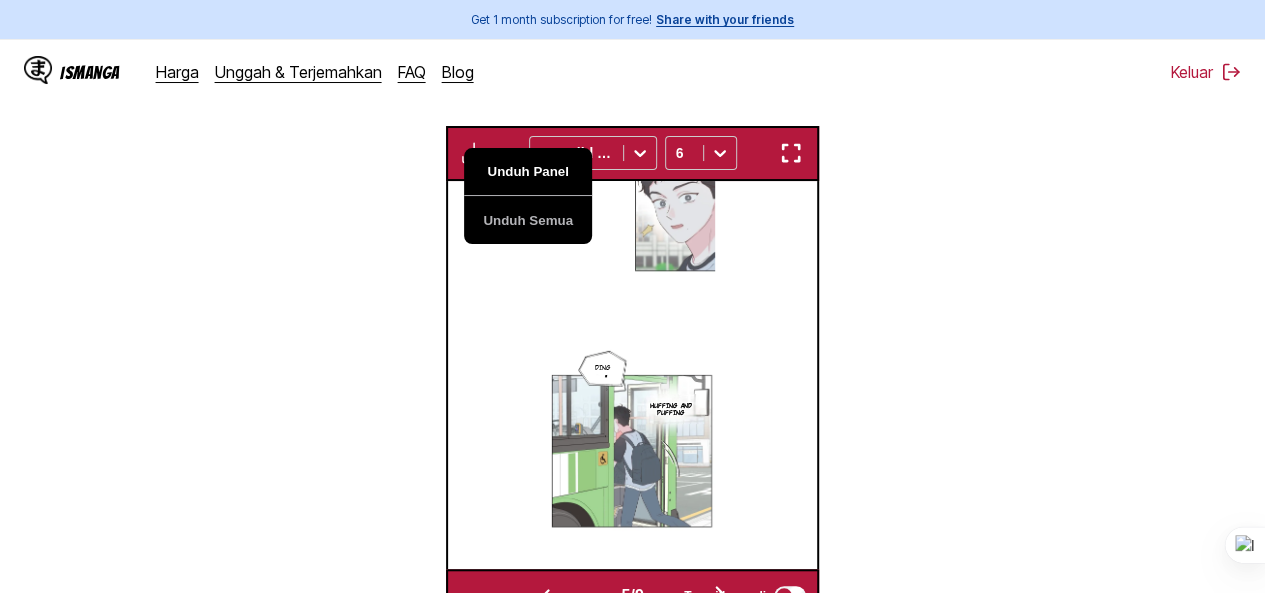 click on "Unduh Panel" at bounding box center [528, 172] 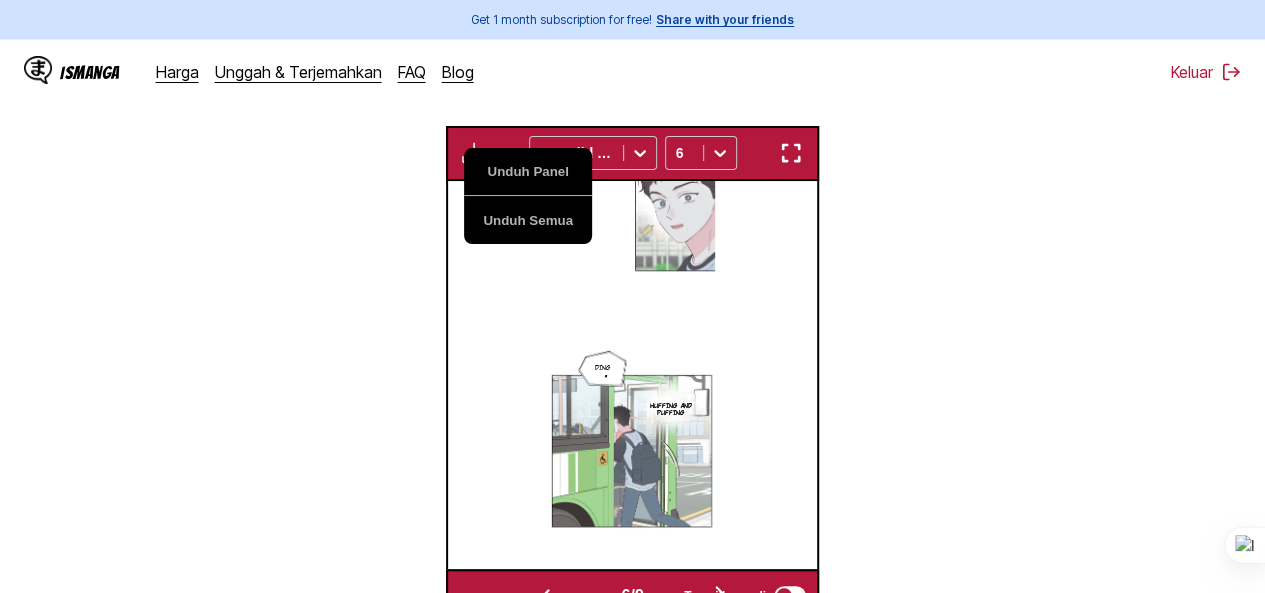 scroll, scrollTop: 0, scrollLeft: 1845, axis: horizontal 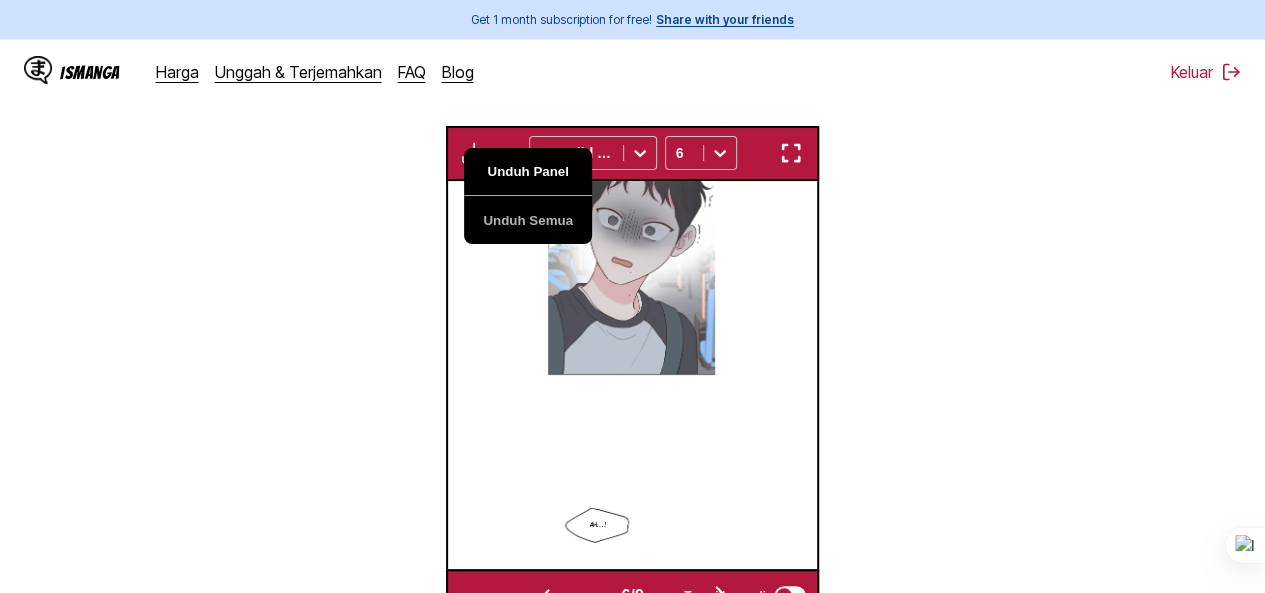 click on "Unduh Panel" at bounding box center [528, 172] 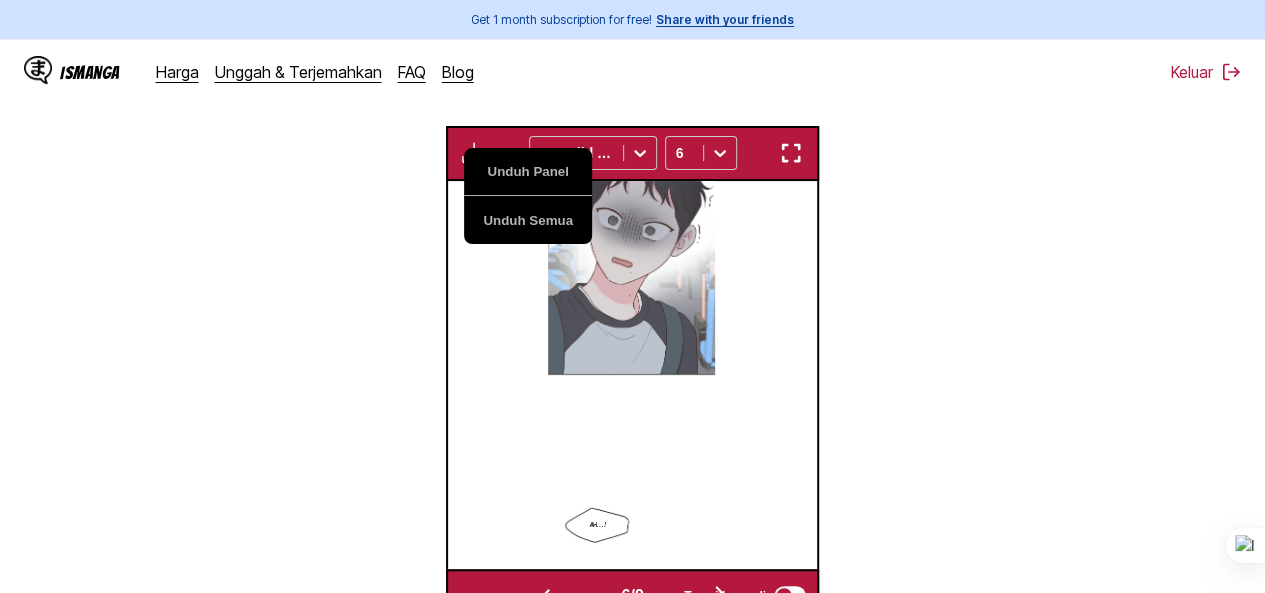 scroll, scrollTop: 0, scrollLeft: 2214, axis: horizontal 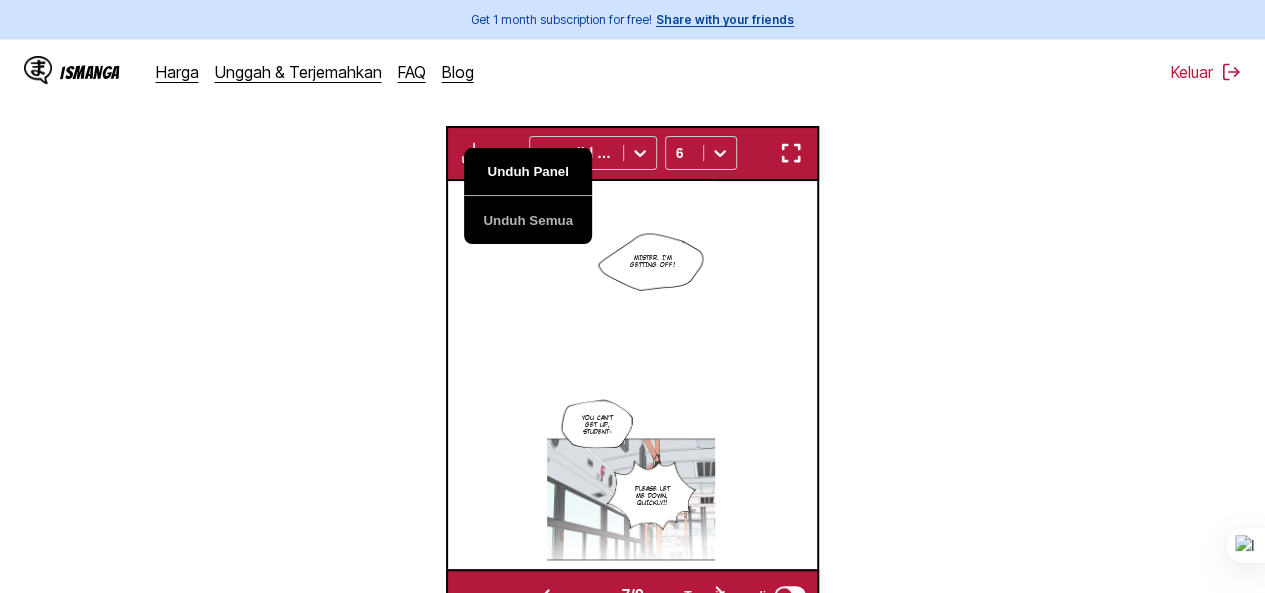 click on "Unduh Panel" at bounding box center (528, 172) 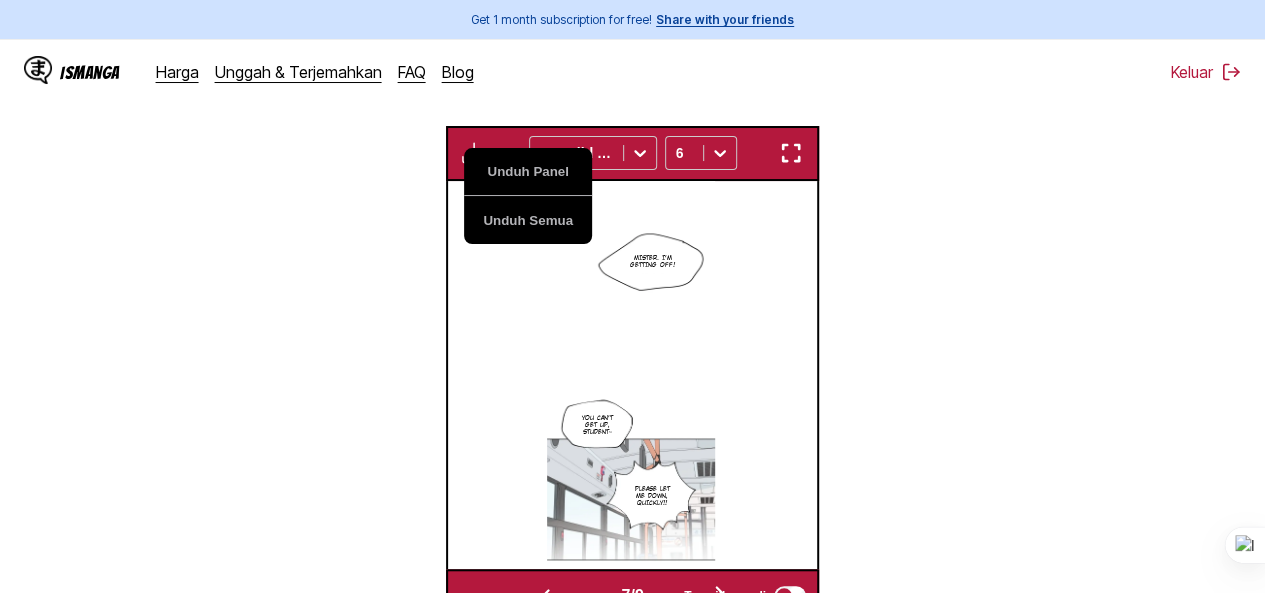 scroll, scrollTop: 0, scrollLeft: 2583, axis: horizontal 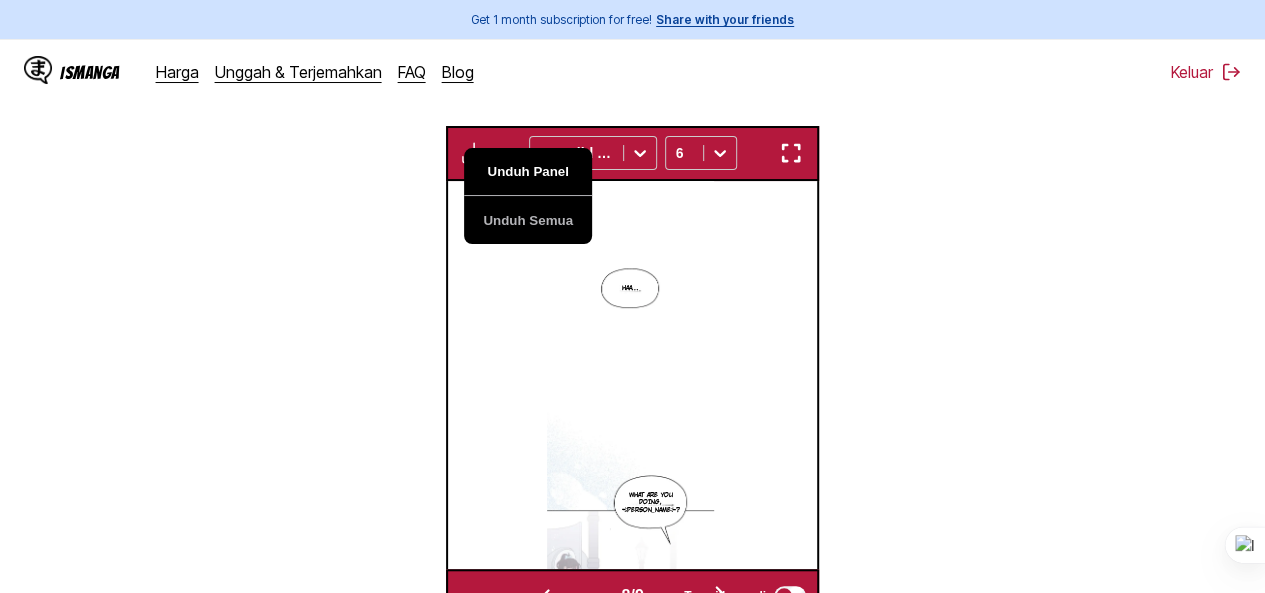 click on "Unduh Panel" at bounding box center [528, 172] 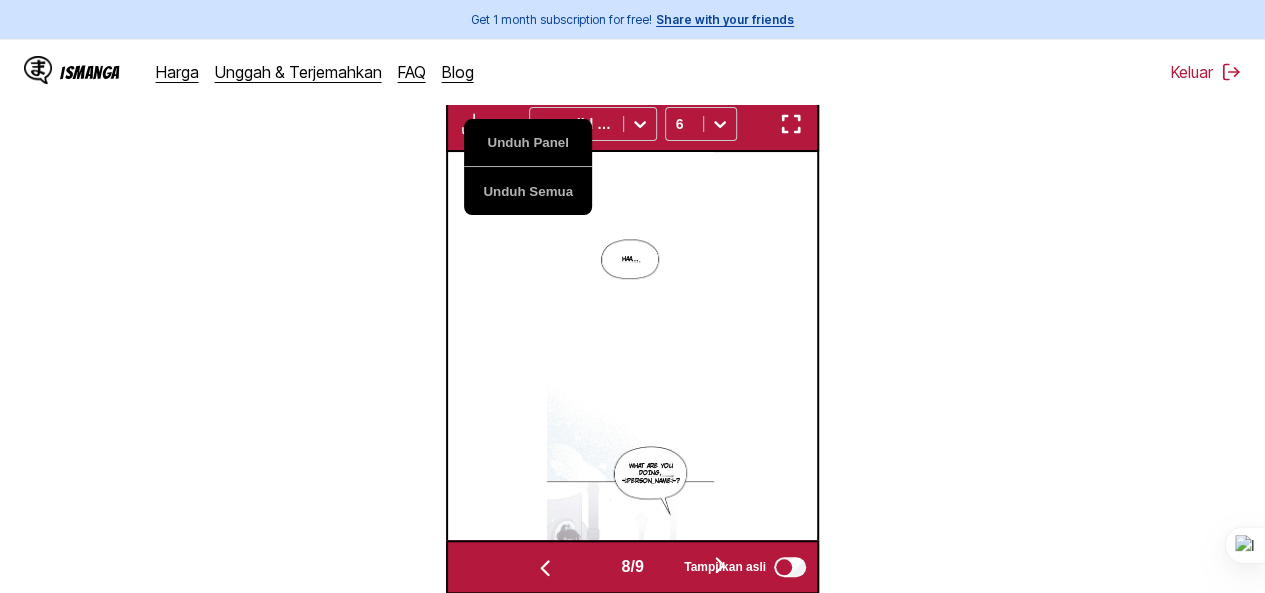 scroll, scrollTop: 545, scrollLeft: 0, axis: vertical 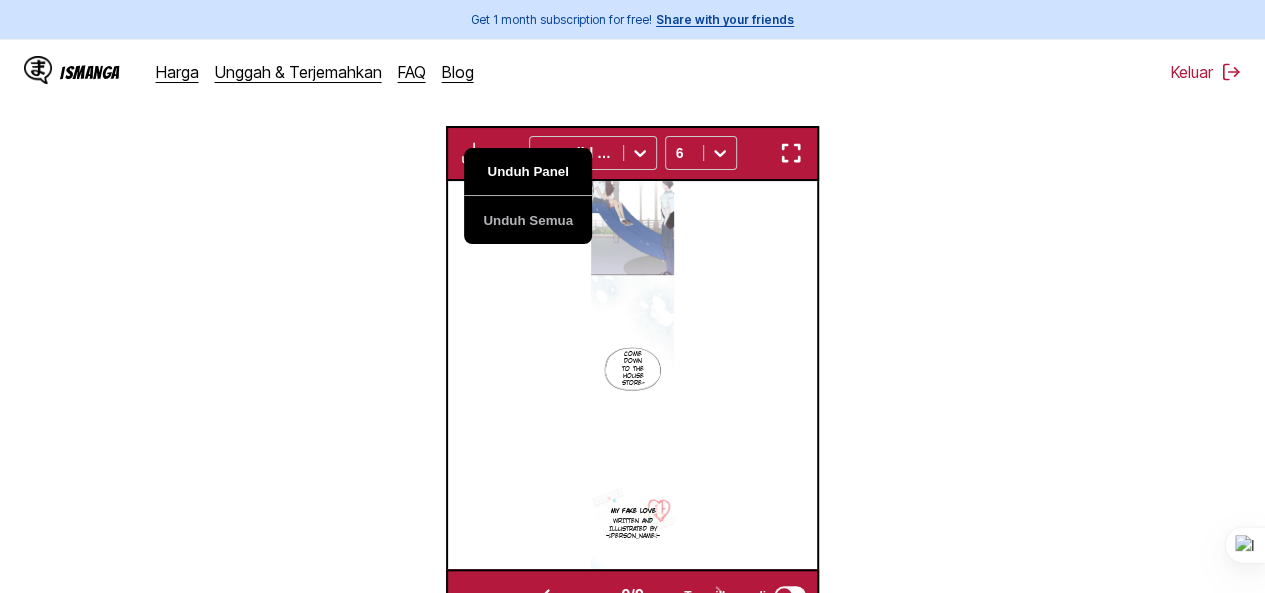 click on "Unduh Panel" at bounding box center [528, 172] 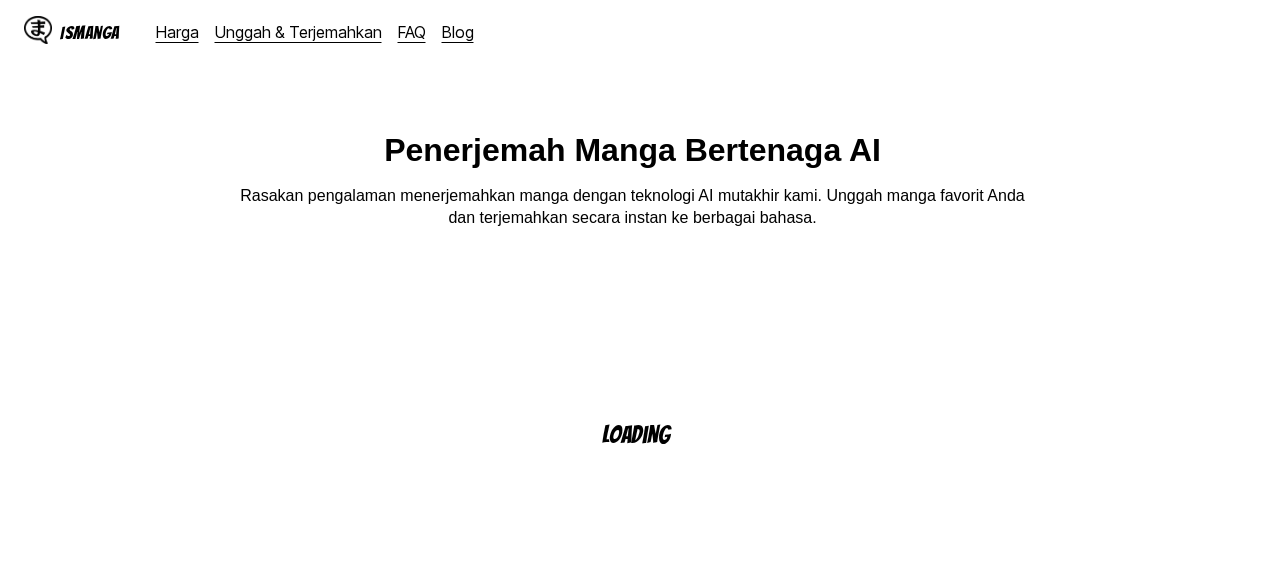 scroll, scrollTop: 0, scrollLeft: 0, axis: both 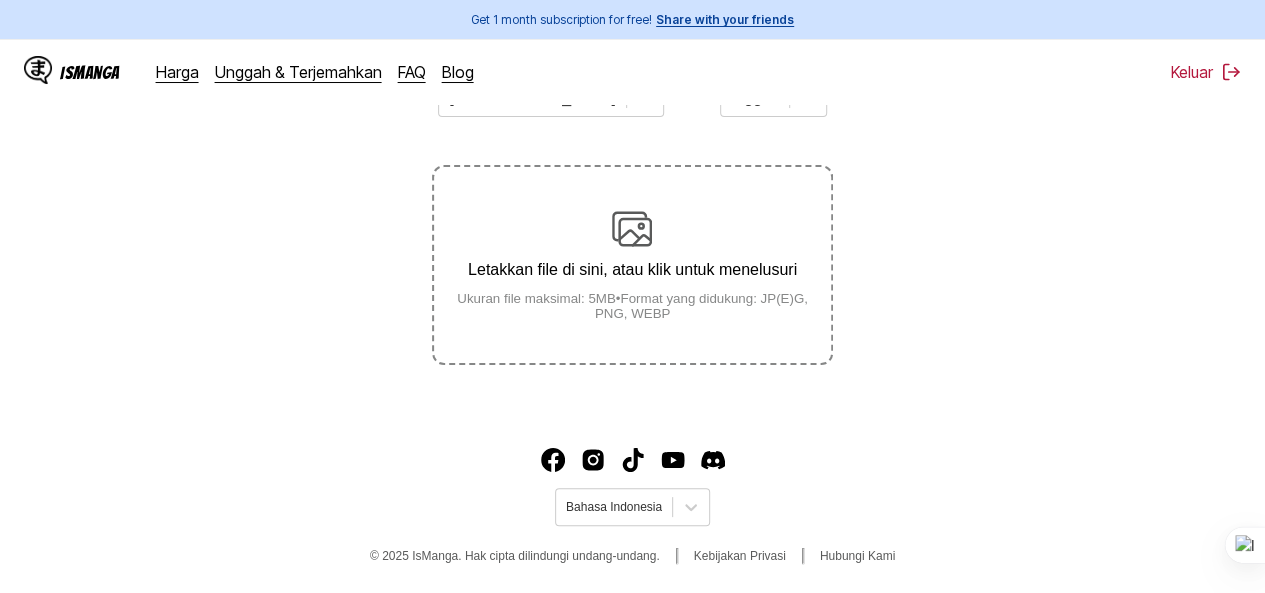 click on "Ukuran file maksimal: 5MB  •  Format yang didukung: JP(E)G, PNG, WEBP" at bounding box center [632, 306] 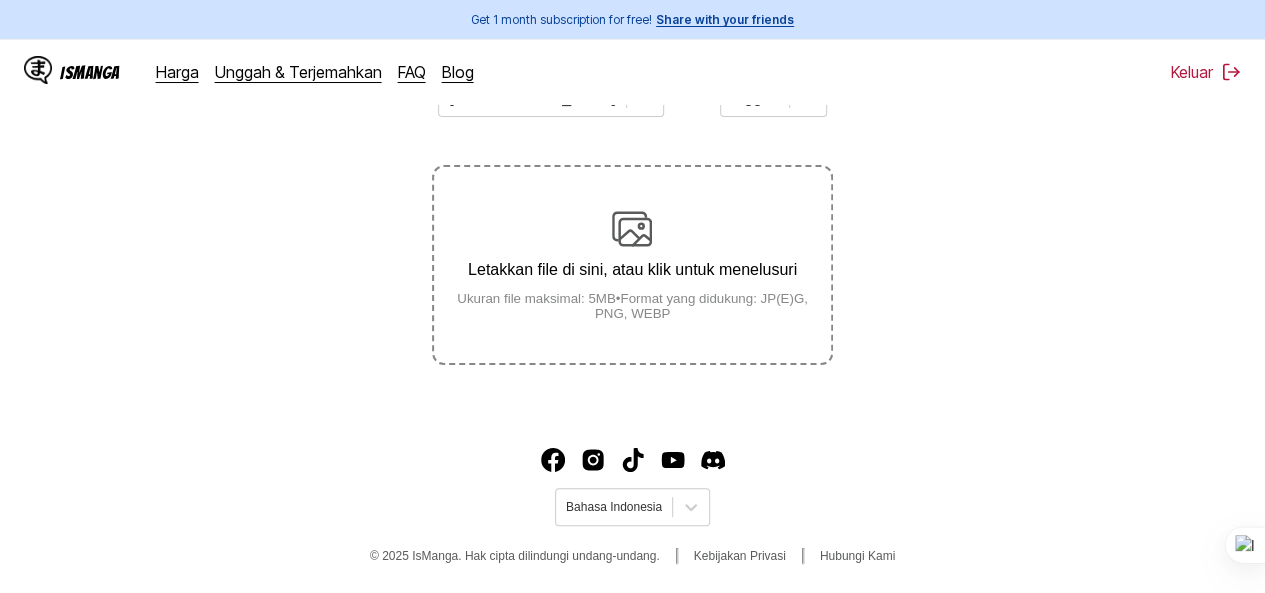 click on "Letakkan file di sini, atau klik untuk menelusuri Ukuran file maksimal: 5MB  •  Format yang didukung: JP(E)G, PNG, WEBP" at bounding box center (632, 265) 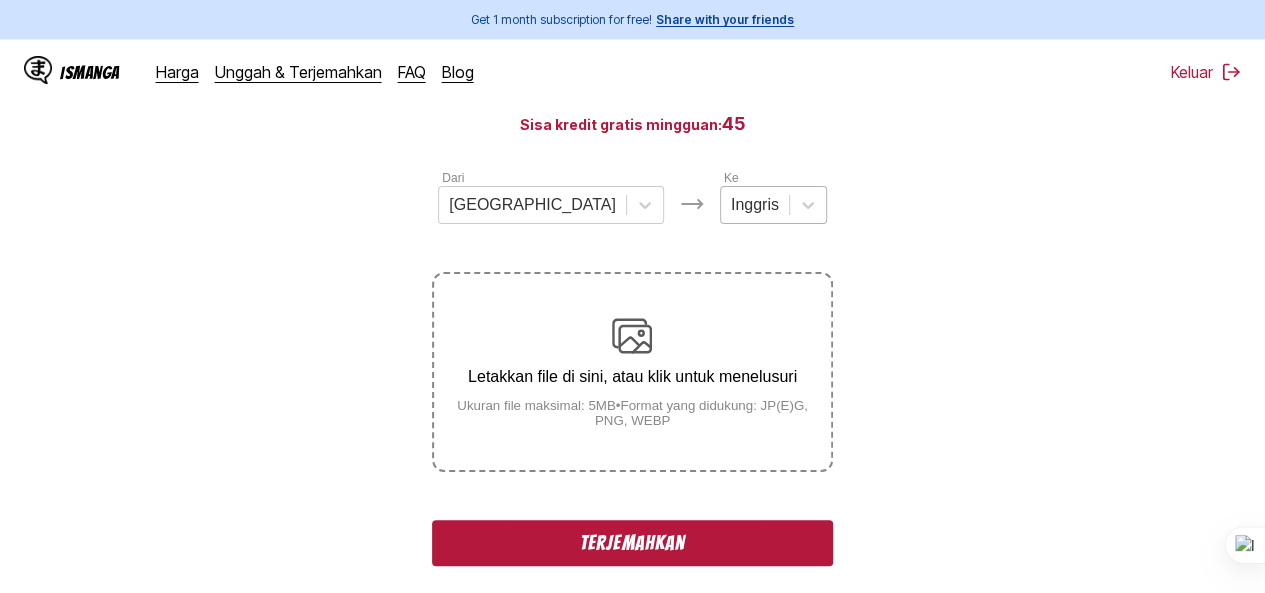 scroll, scrollTop: 0, scrollLeft: 0, axis: both 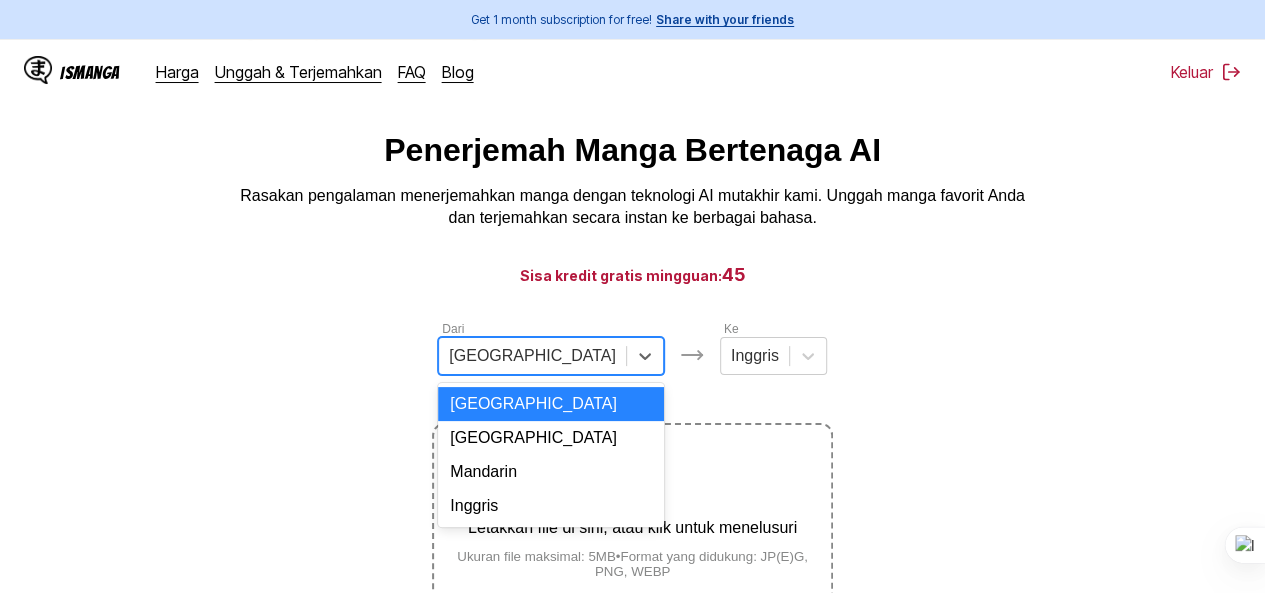 click at bounding box center [532, 356] 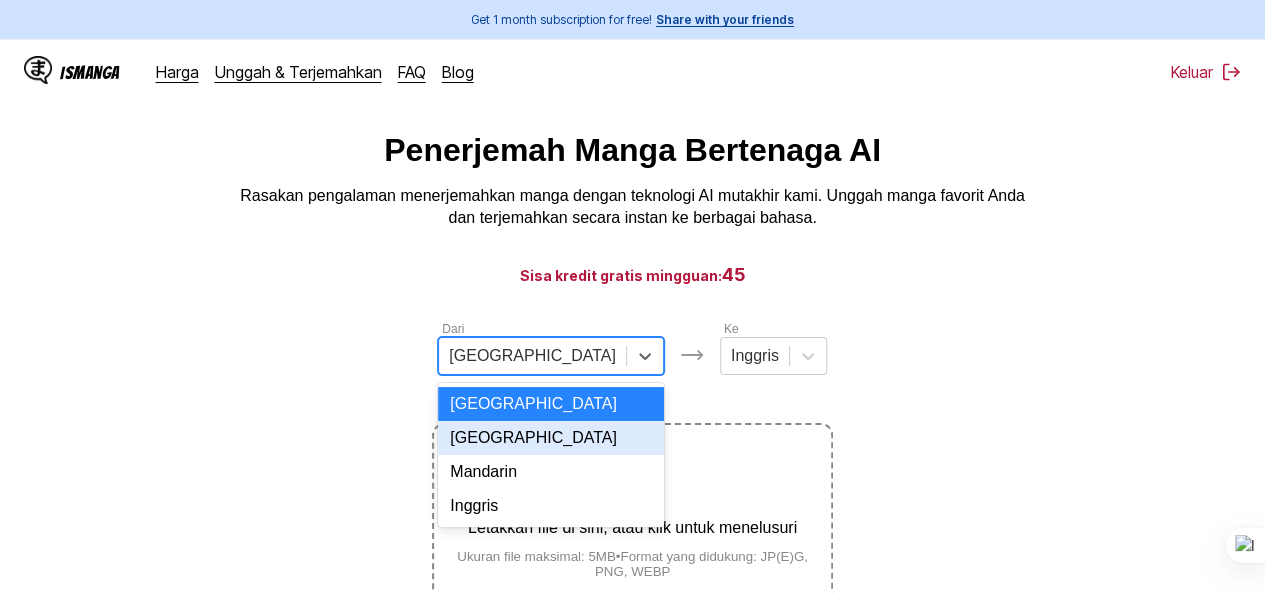 click on "[GEOGRAPHIC_DATA]" at bounding box center (551, 438) 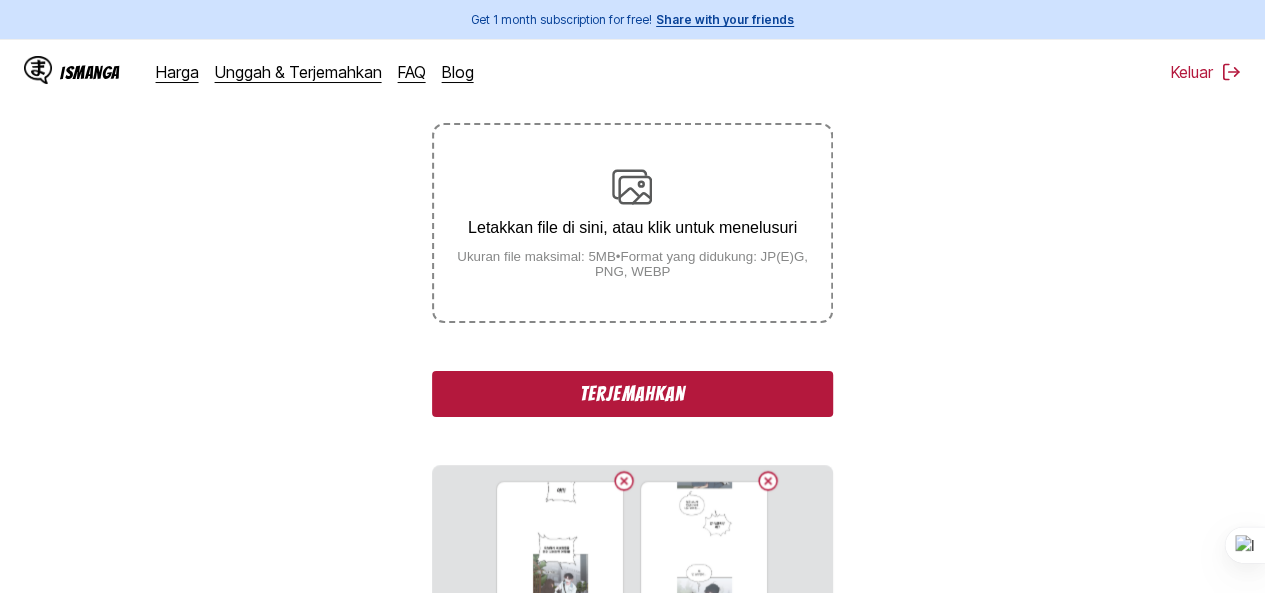 click on "Terjemahkan" at bounding box center [632, 394] 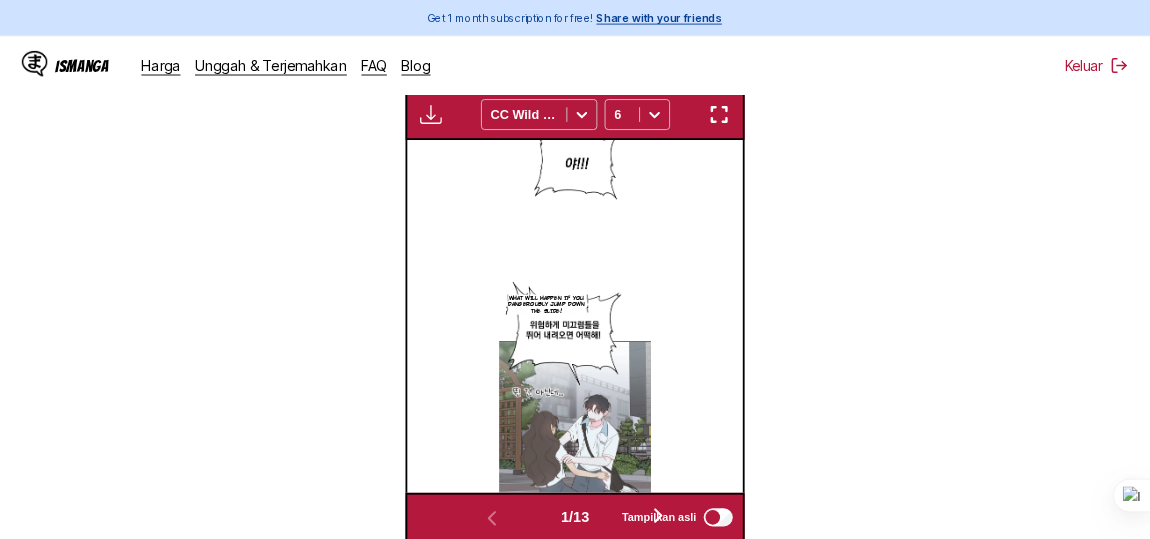 scroll, scrollTop: 572, scrollLeft: 0, axis: vertical 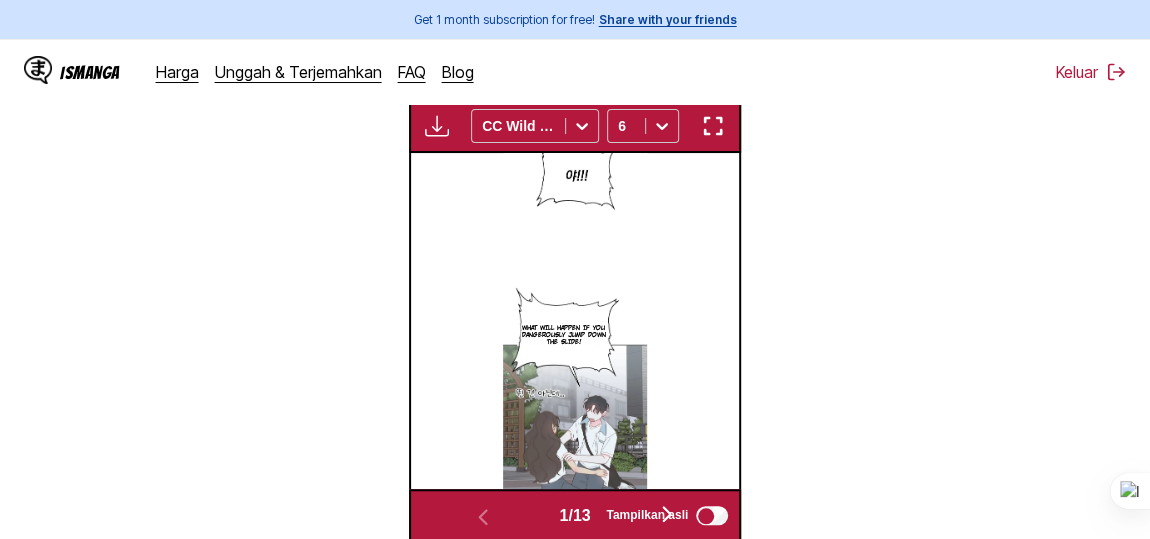 click at bounding box center (437, 126) 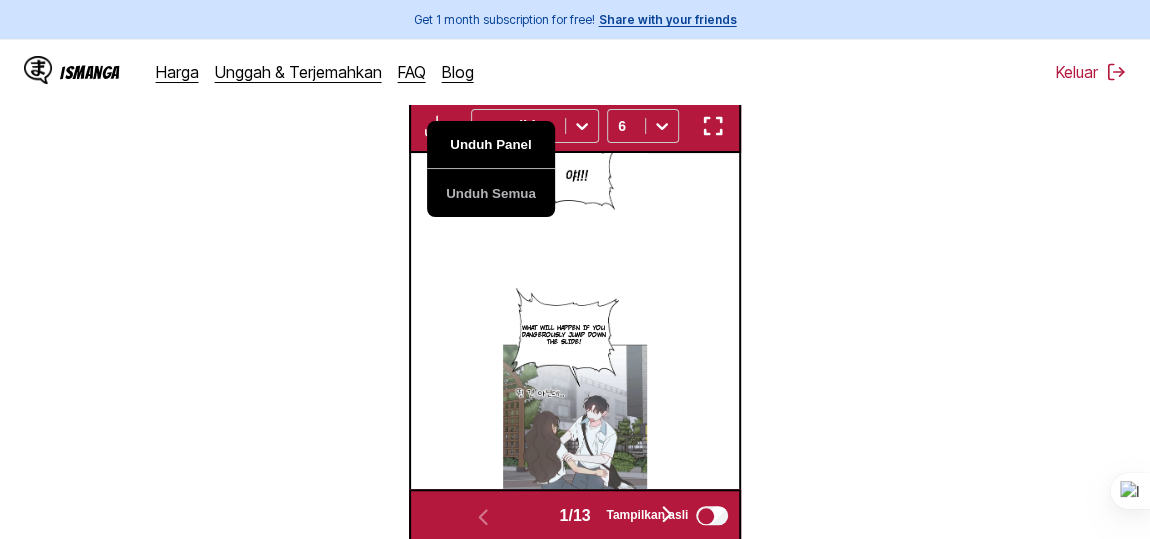 click on "Unduh Panel" at bounding box center (491, 145) 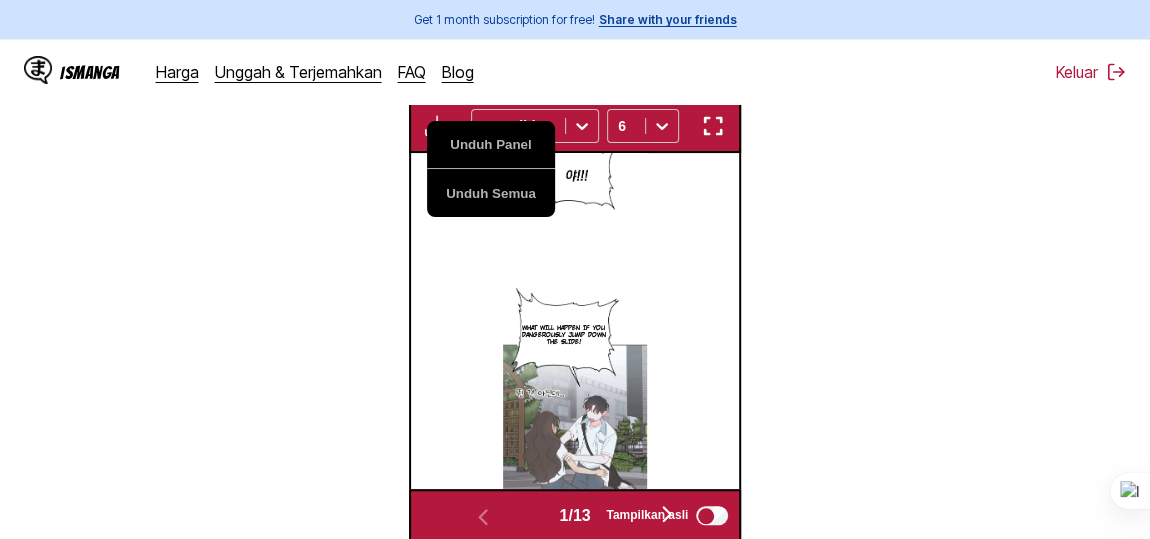 type 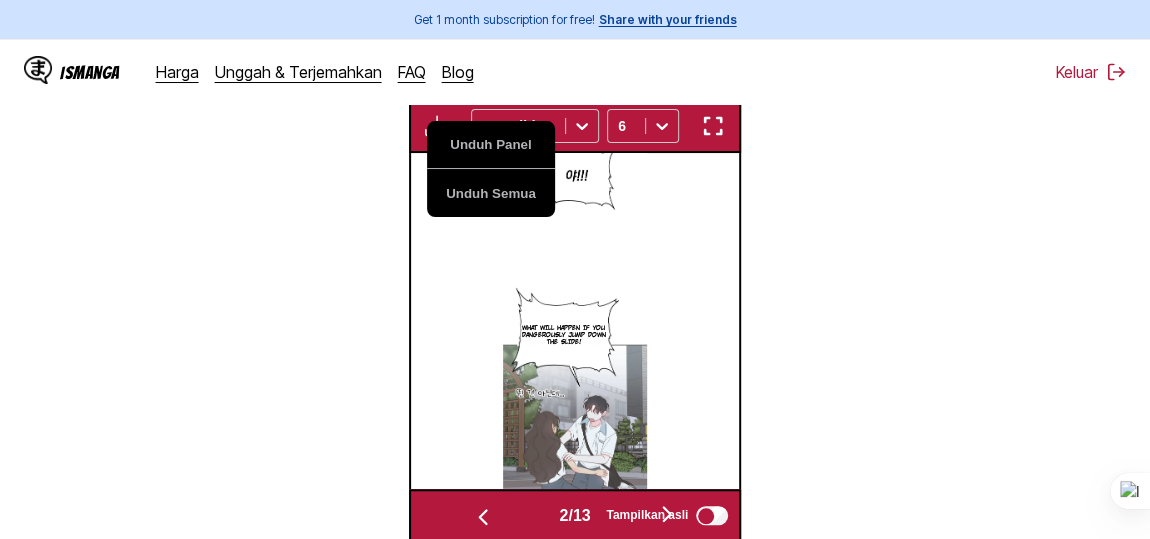 scroll, scrollTop: 0, scrollLeft: 329, axis: horizontal 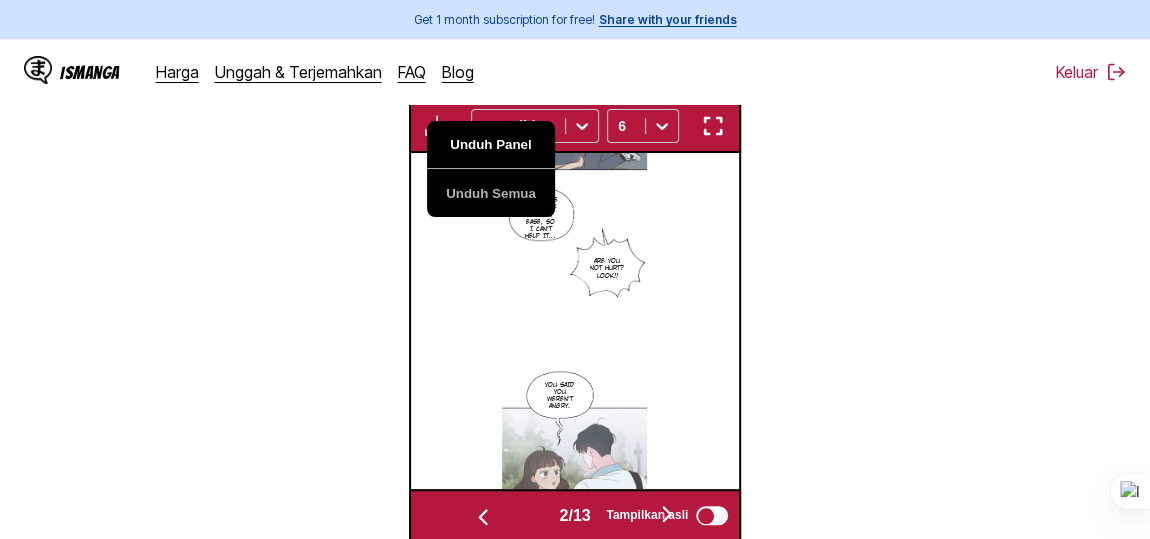 click on "Unduh Panel" at bounding box center [491, 145] 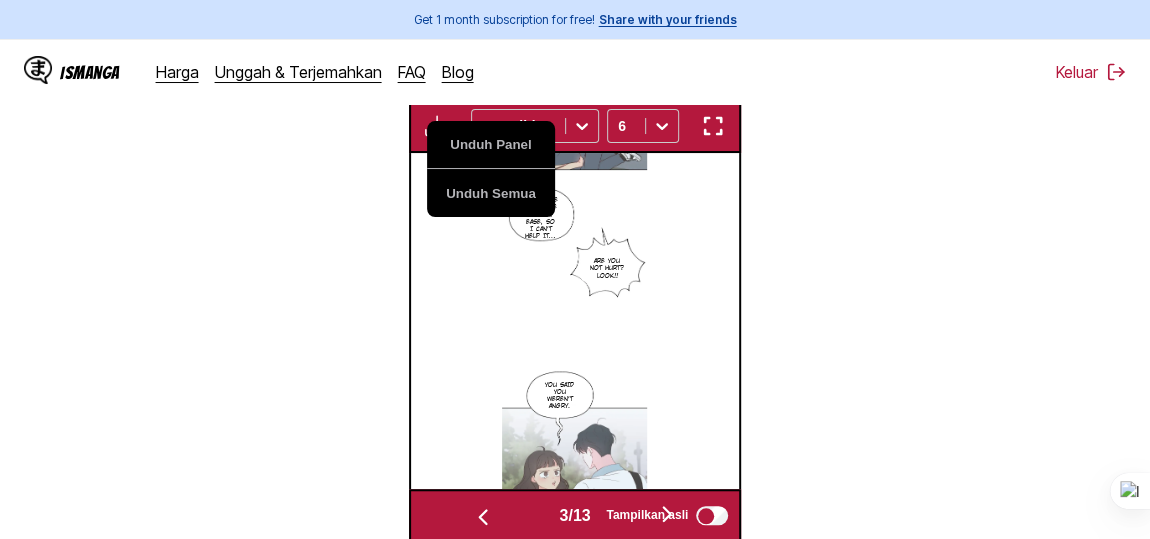 scroll, scrollTop: 0, scrollLeft: 657, axis: horizontal 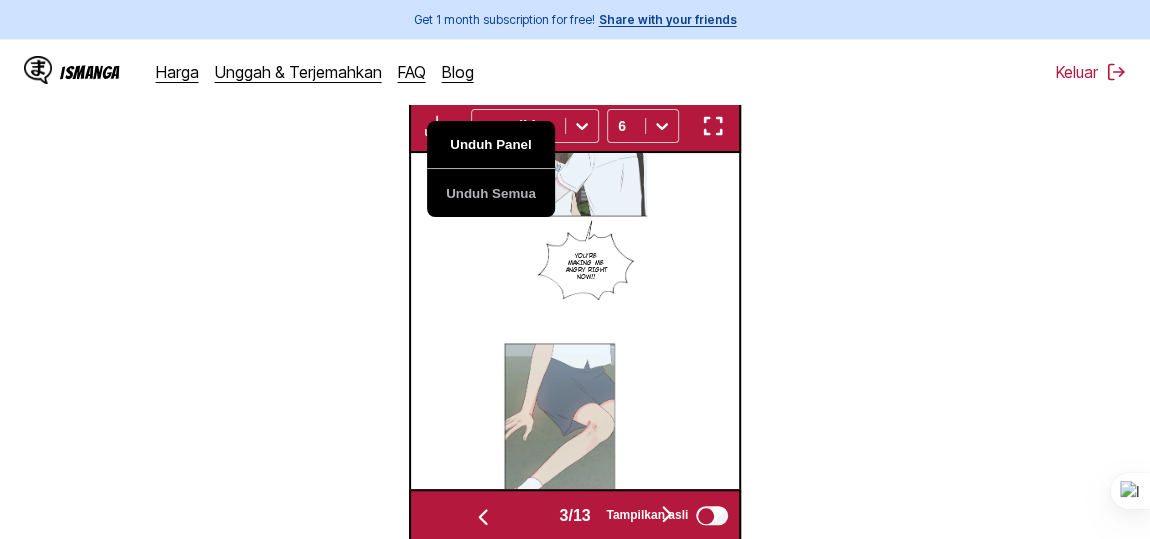 click on "Unduh Panel" at bounding box center (491, 145) 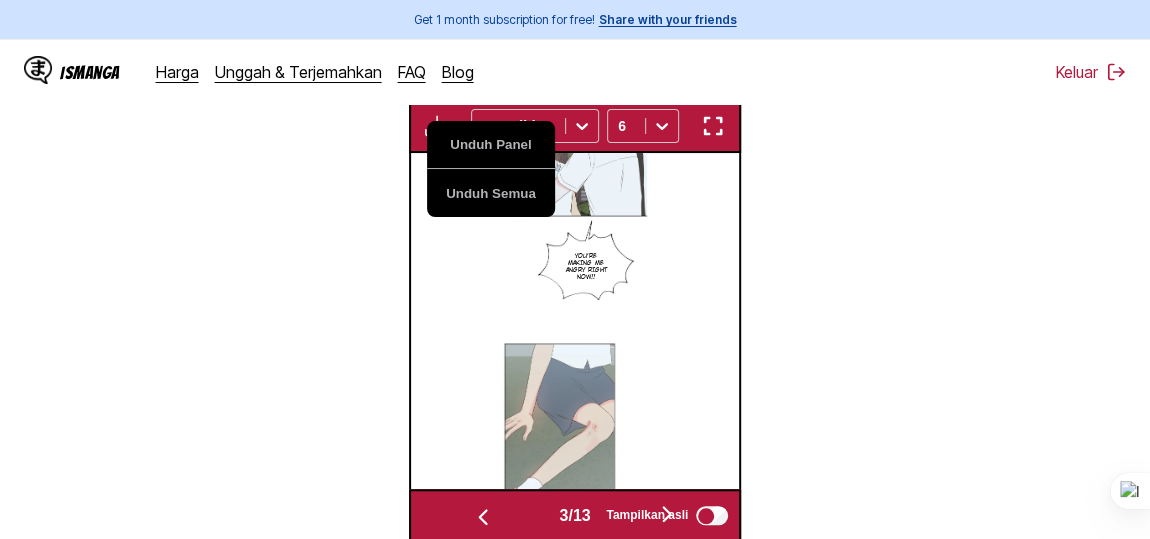 scroll, scrollTop: 0, scrollLeft: 986, axis: horizontal 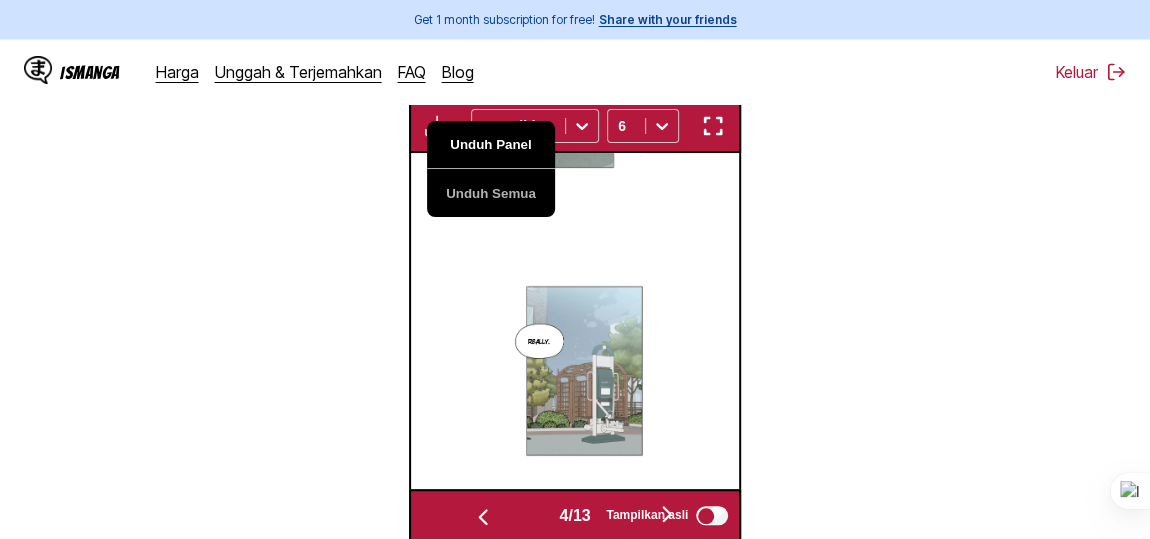 click on "Unduh Panel" at bounding box center (491, 145) 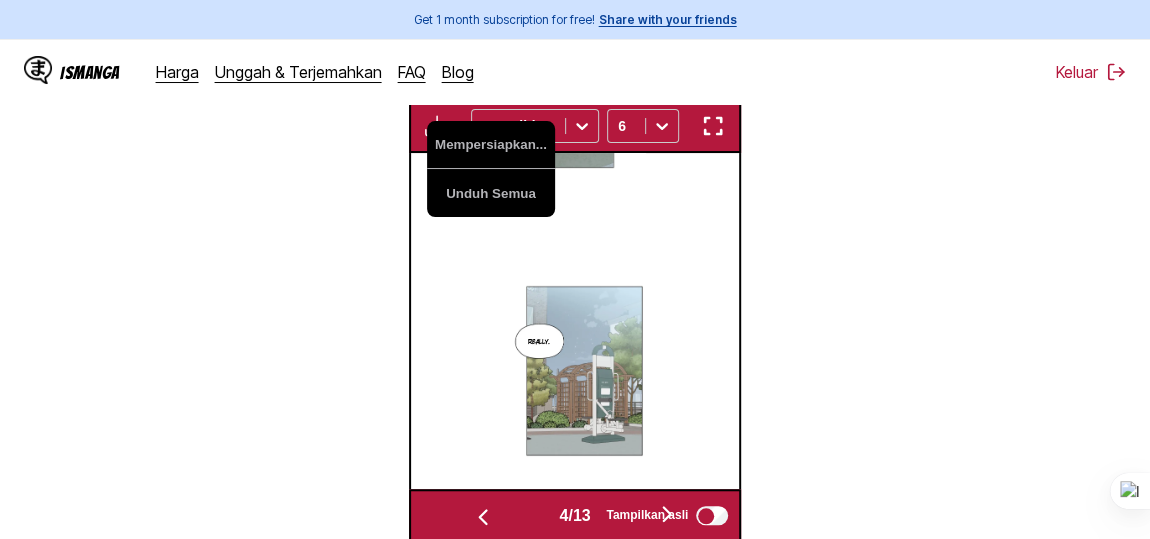 click on "Really." at bounding box center [539, 341] 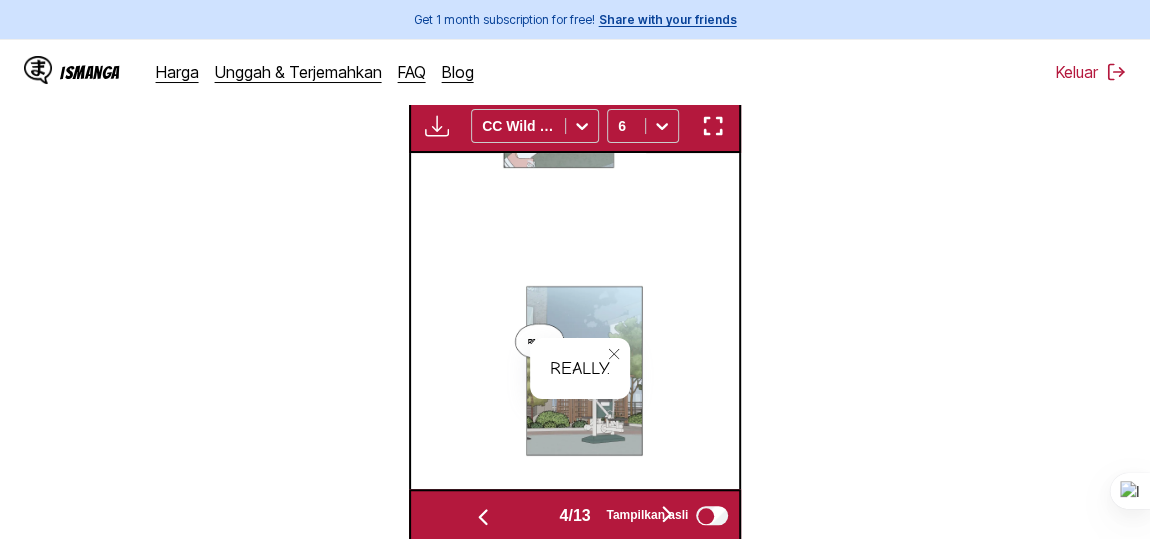click 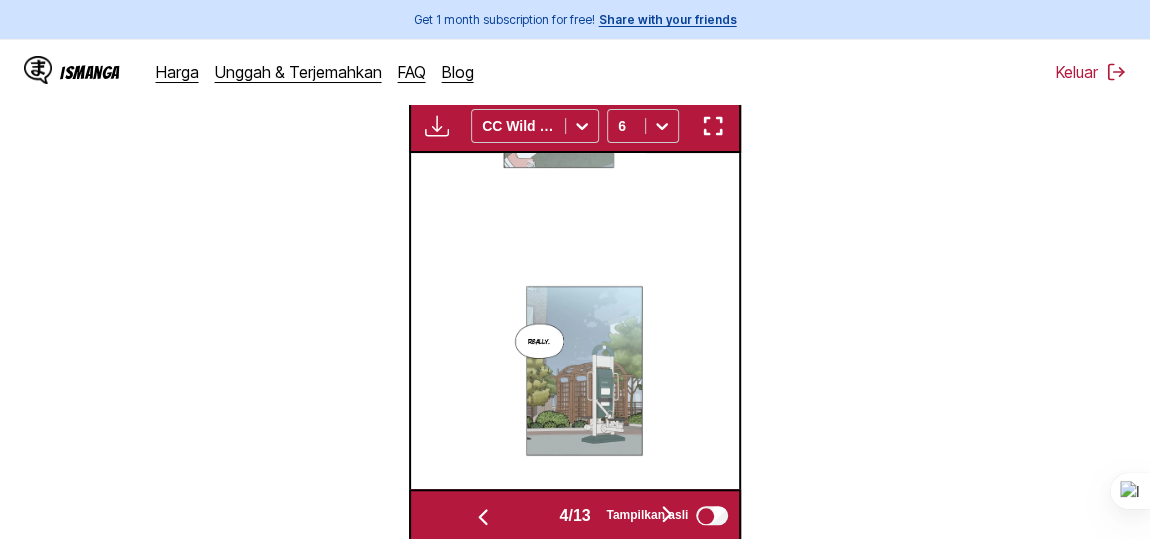 scroll, scrollTop: 0, scrollLeft: 1315, axis: horizontal 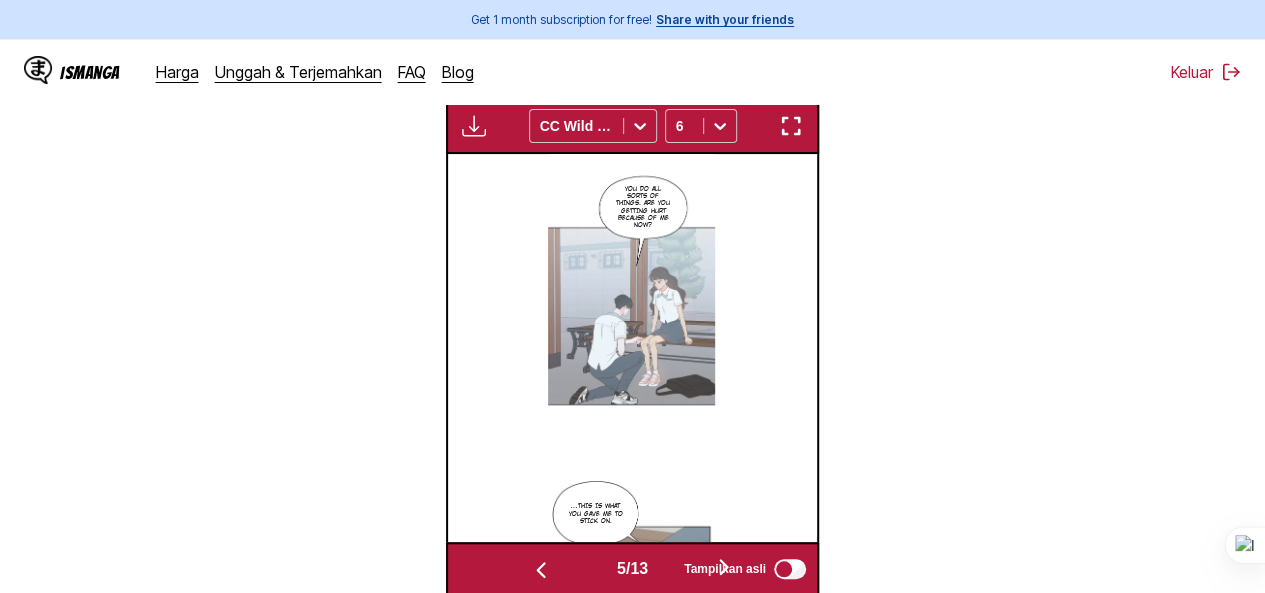 click at bounding box center [474, 126] 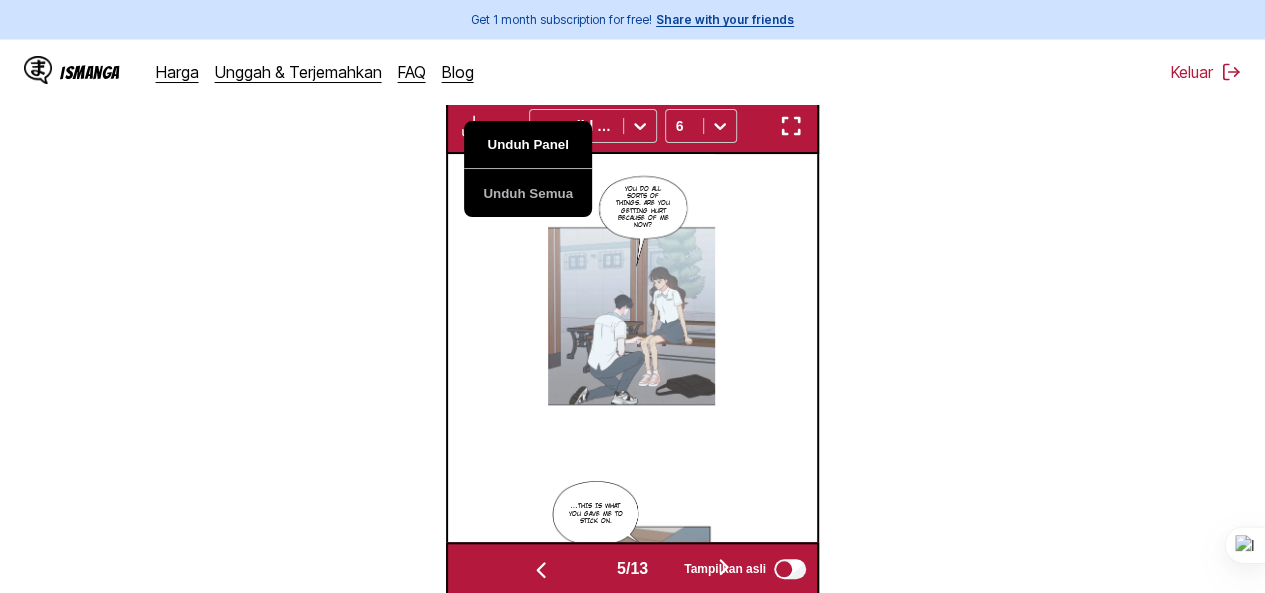 click on "Unduh Panel" at bounding box center (528, 145) 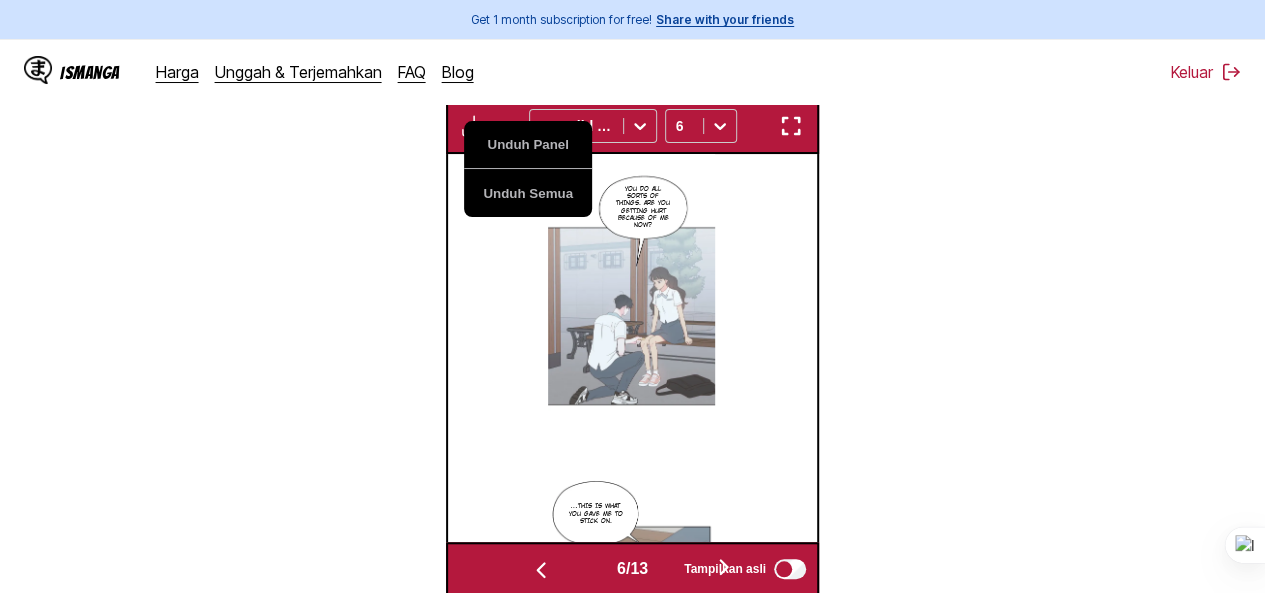 scroll, scrollTop: 0, scrollLeft: 1845, axis: horizontal 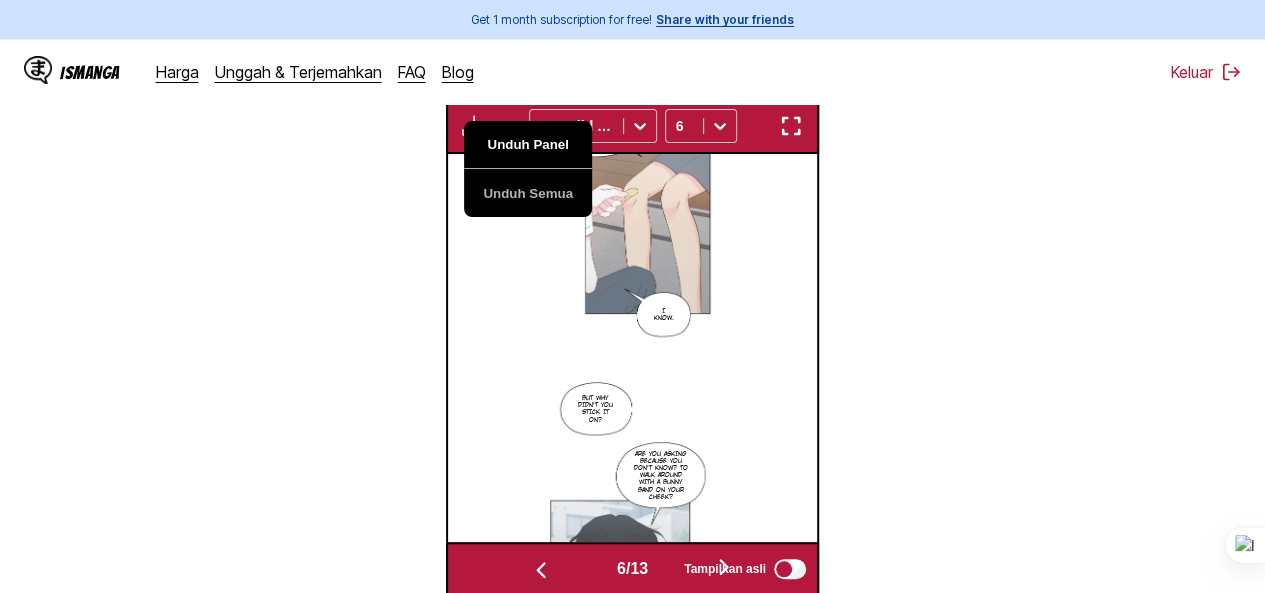 click on "Unduh Panel" at bounding box center (528, 145) 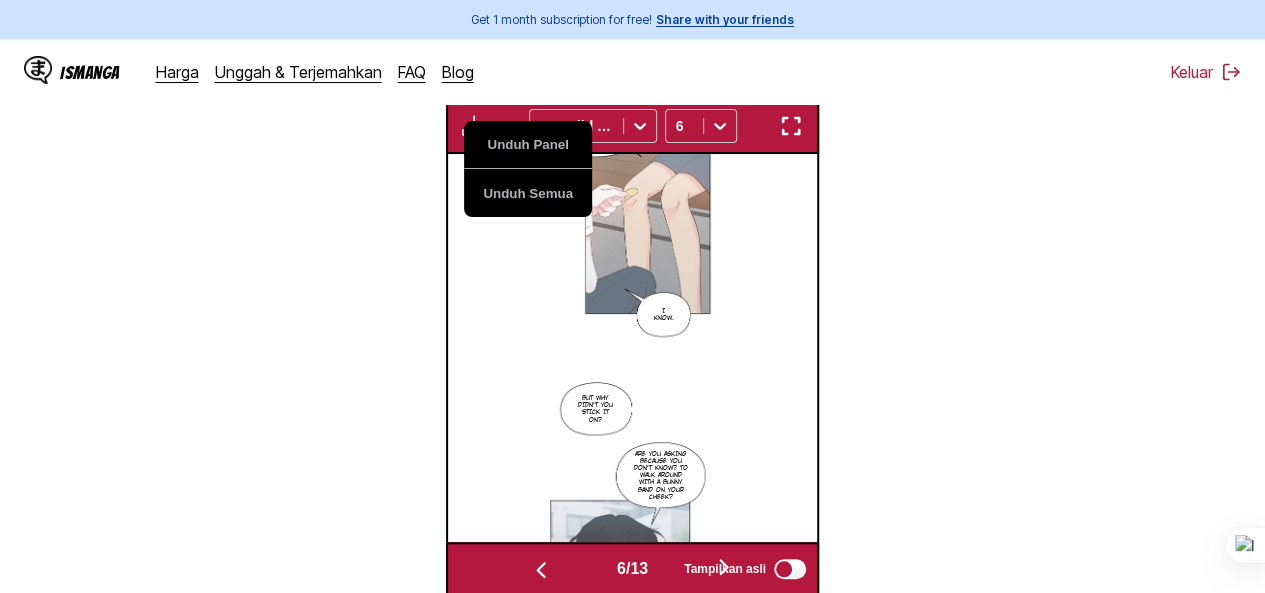 scroll, scrollTop: 0, scrollLeft: 2214, axis: horizontal 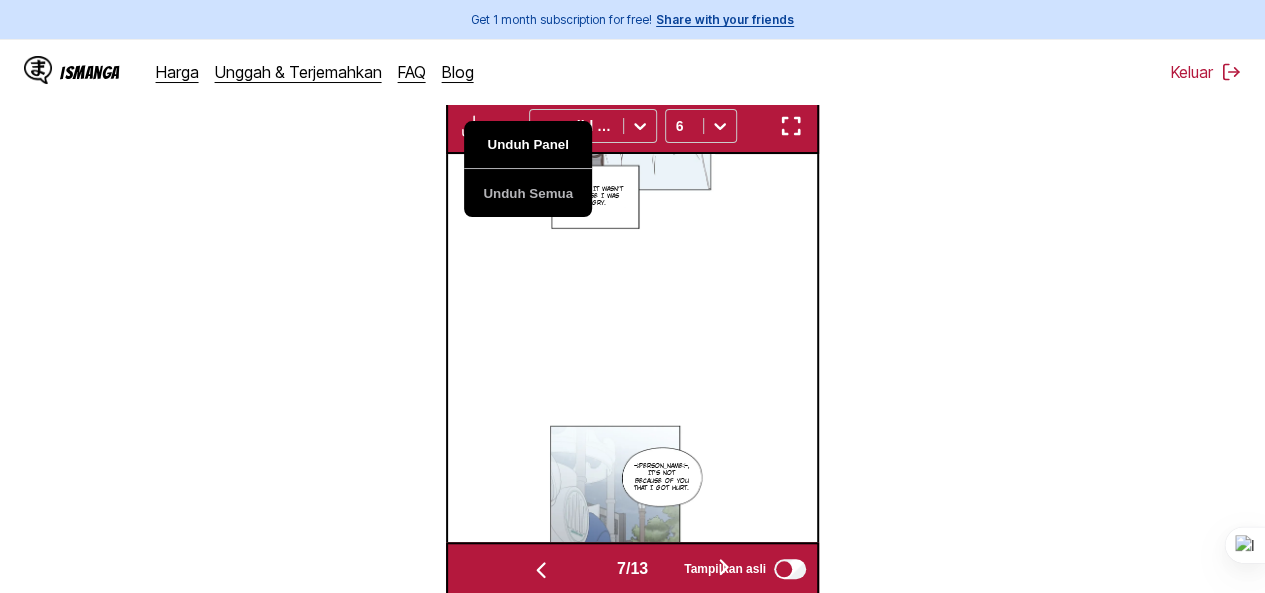 click on "Unduh Panel" at bounding box center (528, 145) 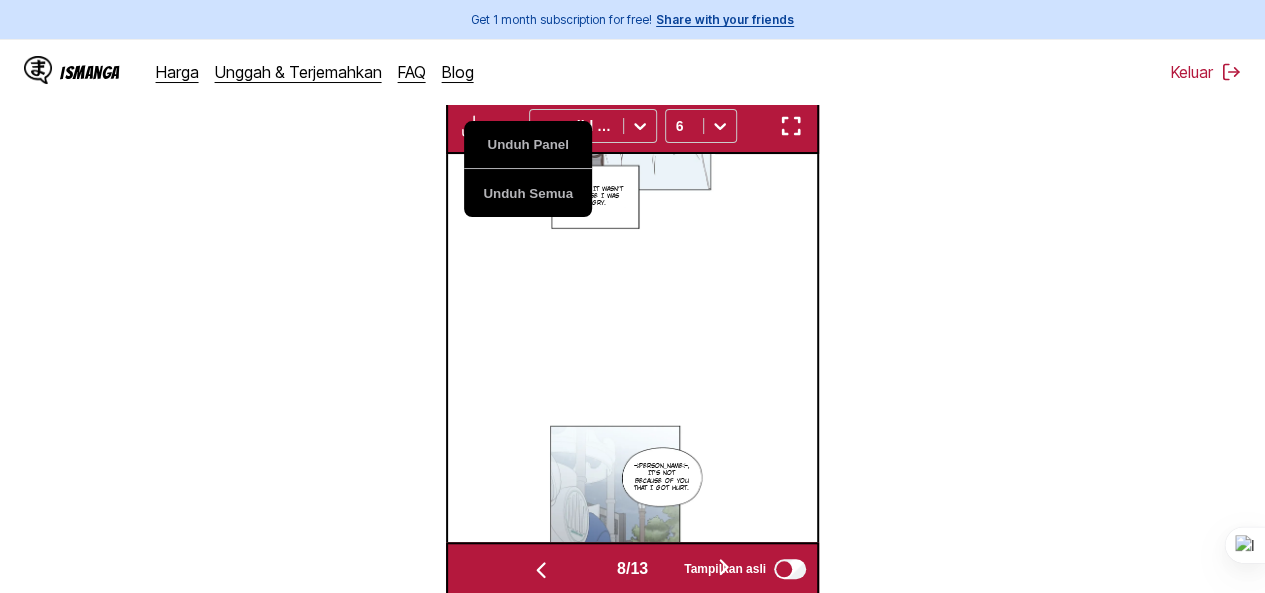 scroll, scrollTop: 0, scrollLeft: 2583, axis: horizontal 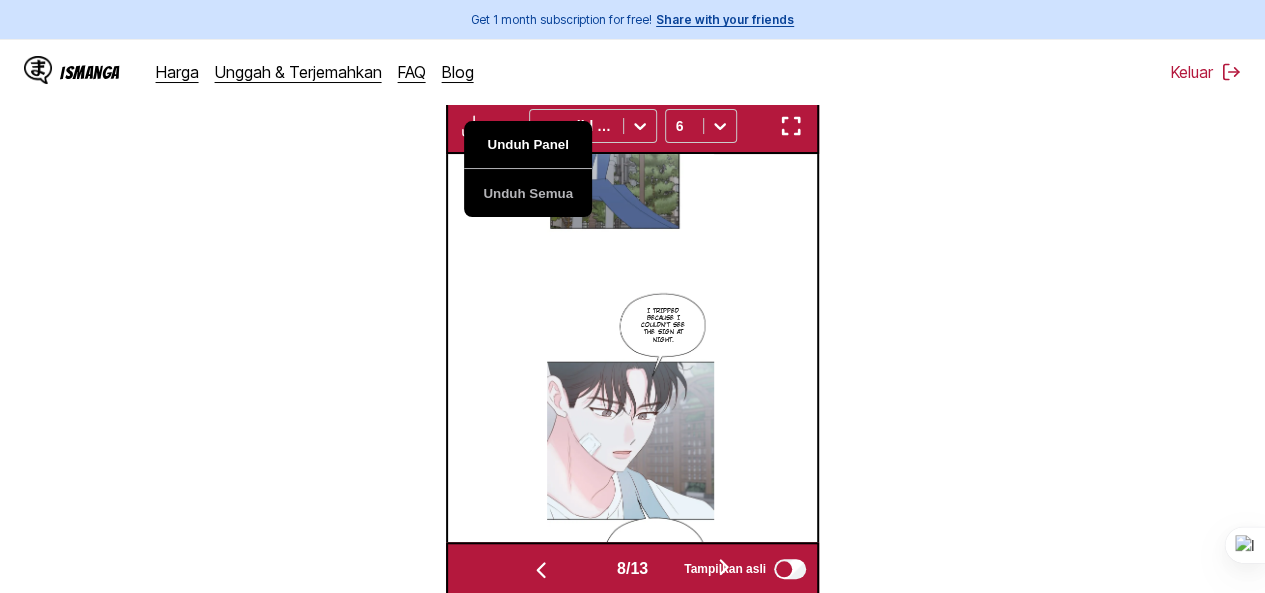 click on "Unduh Panel" at bounding box center (528, 145) 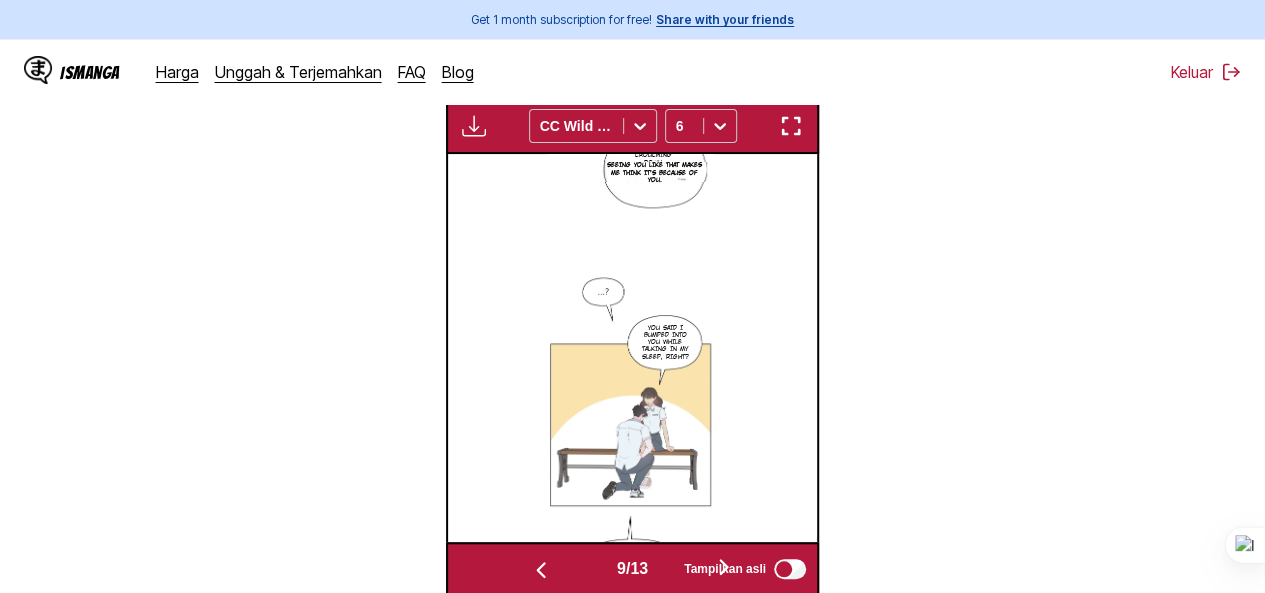 click on "Crouching down" at bounding box center (653, 158) 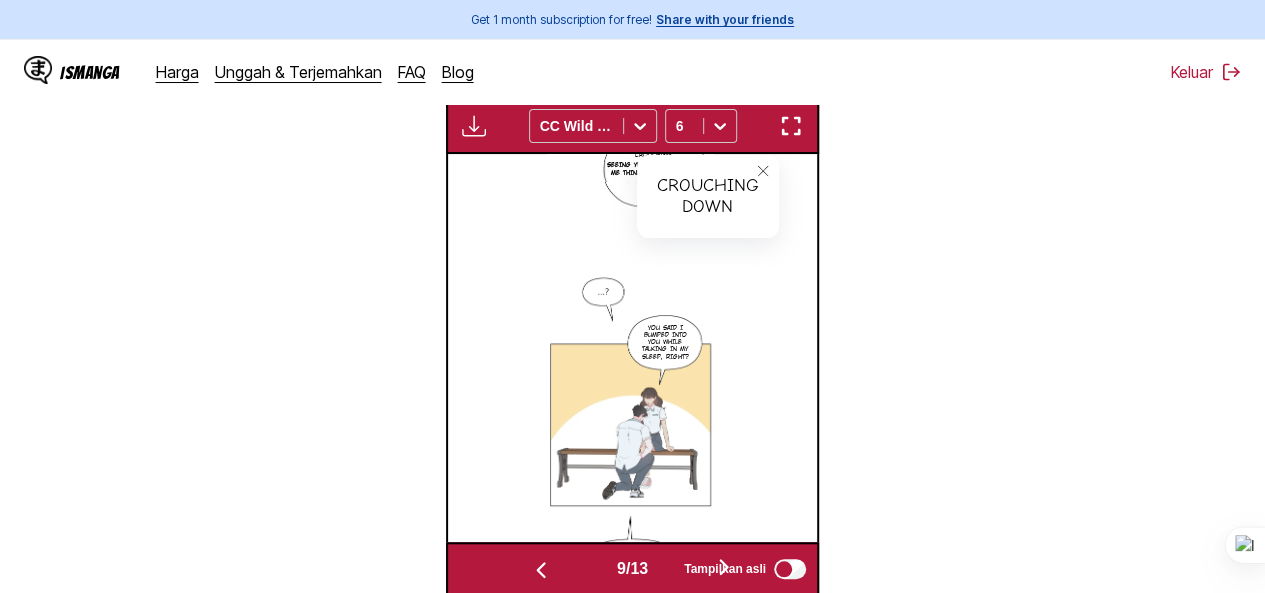 click on "Dari Korea Ke Inggris Letakkan file di sini, atau klik untuk menelusuri Ukuran file maksimal: 5MB  •  Format yang didukung: JP(E)G, PNG, WEBP Unduh Panel Unduh Semua CC Wild Words 6 What will happen if you dangerously jump down the slide! Seeing your face makes me feel at ease, so I can't help it… Are you not hurt? Look!! You said you weren't angry. You're making me angry right now!! Really. You do all sorts of things. Are you getting hurt because of me now? …This is what you gave me to stick on. I know. But why didn't you stick it on? Are you asking because you don't know? To walk around with a bunny band on your cheek? Really. It wasn't because I was angry. Kim Rai, it's not because of you that I got hurt. I tripped because I couldn't see the sign at night. Crouching down Crouching down Seeing you like that makes me think it's because of you. You said I bumped into you while talking in my sleep, right? That is… …something different. I don't care!! Anyway It was something soft and squishy. 9 13" at bounding box center [632, 171] 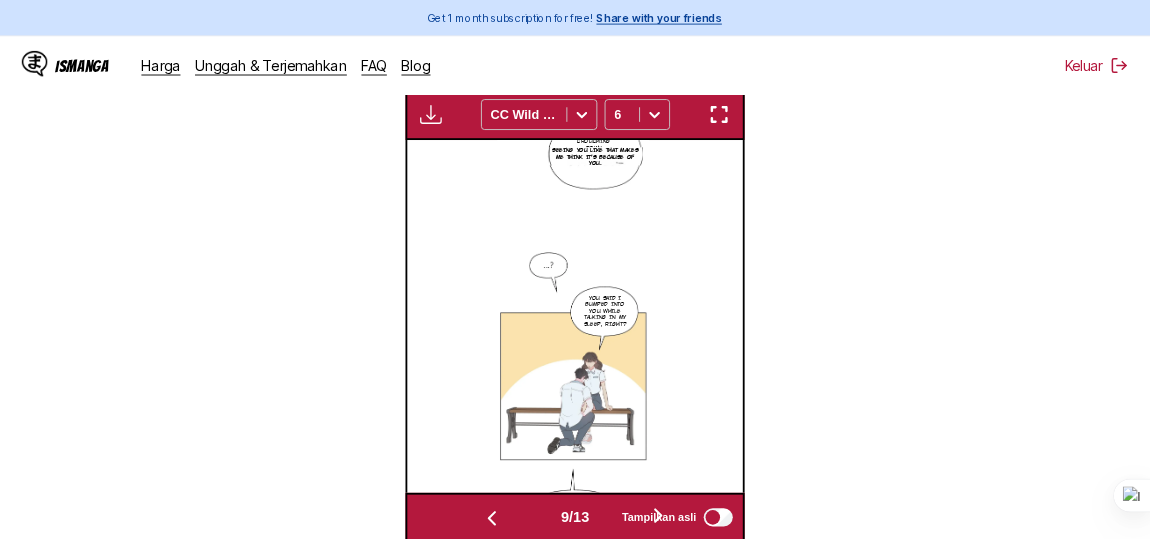 scroll, scrollTop: 572, scrollLeft: 0, axis: vertical 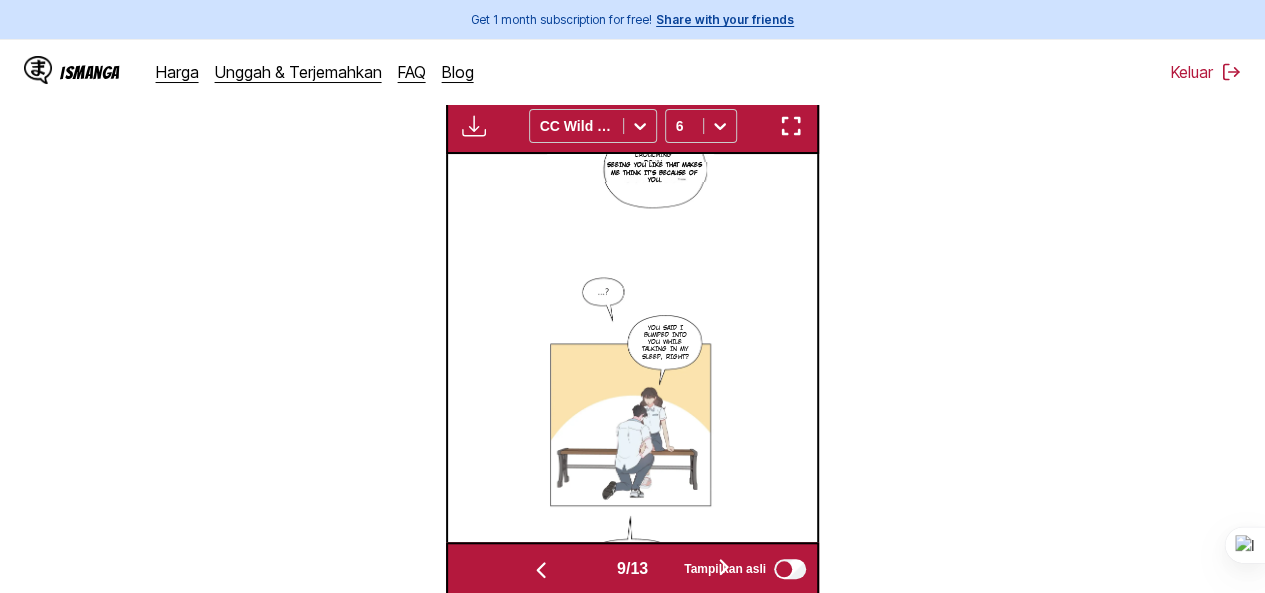 click at bounding box center [474, 126] 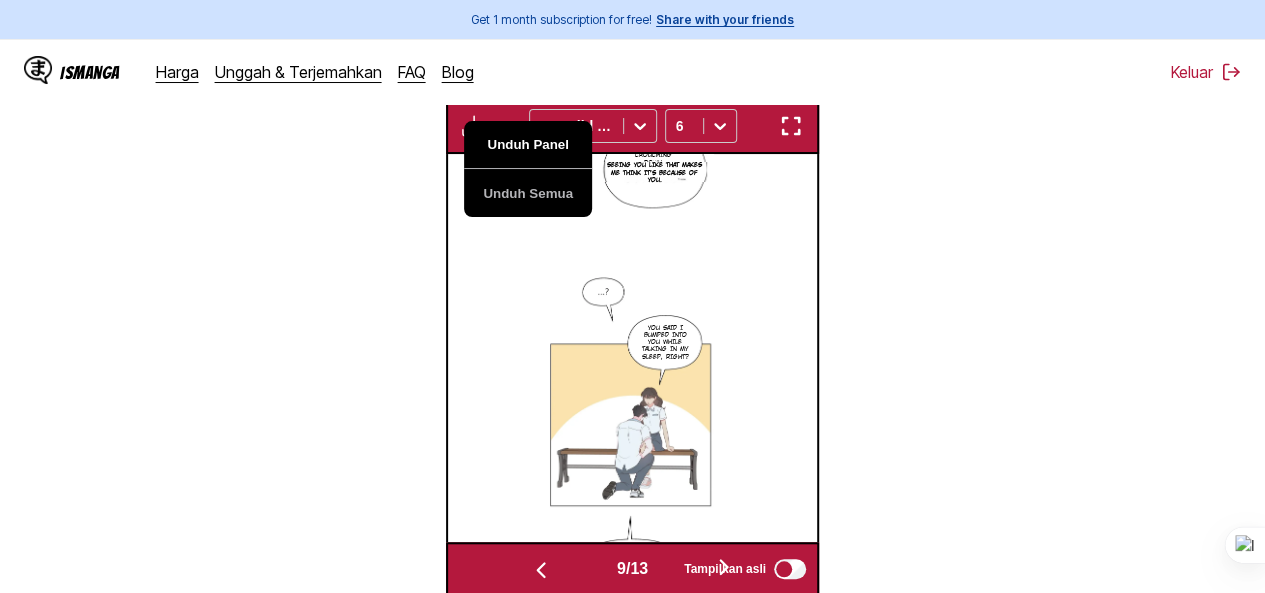 click on "Unduh Panel" at bounding box center (528, 145) 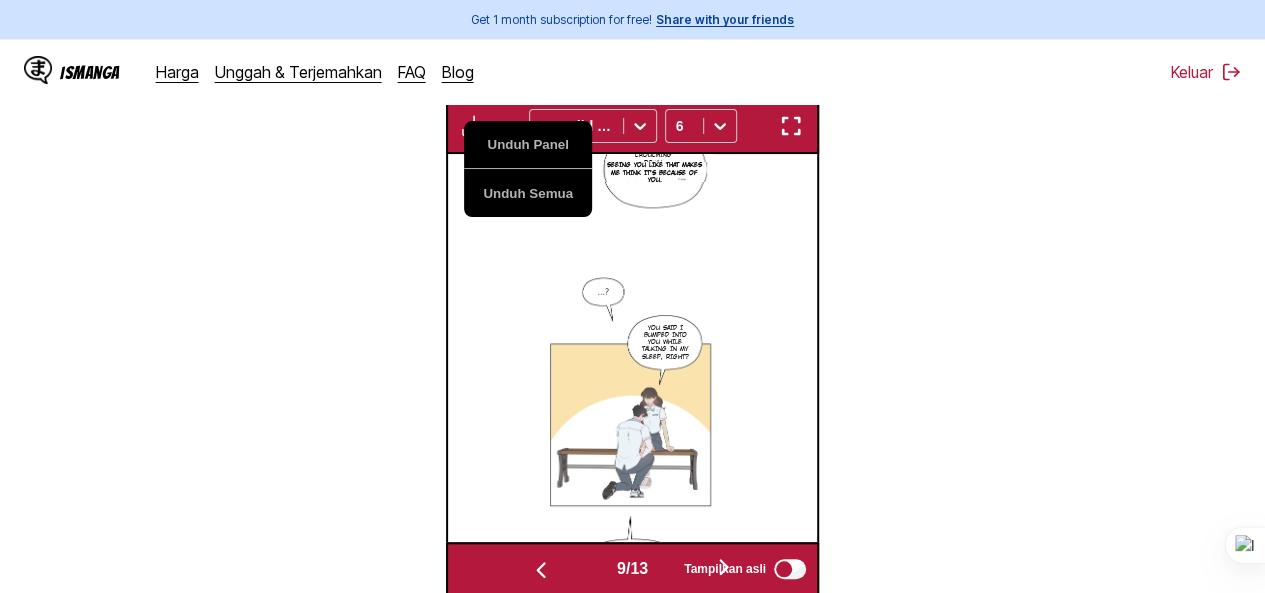 scroll, scrollTop: 0, scrollLeft: 3321, axis: horizontal 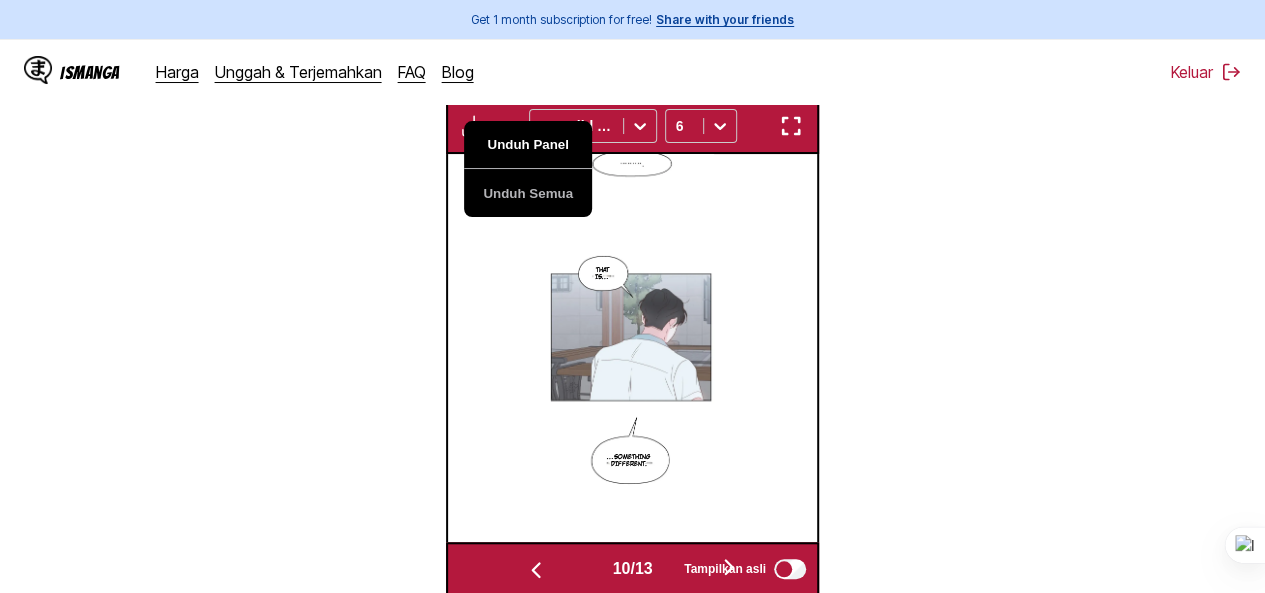 click on "Unduh Panel" at bounding box center (528, 145) 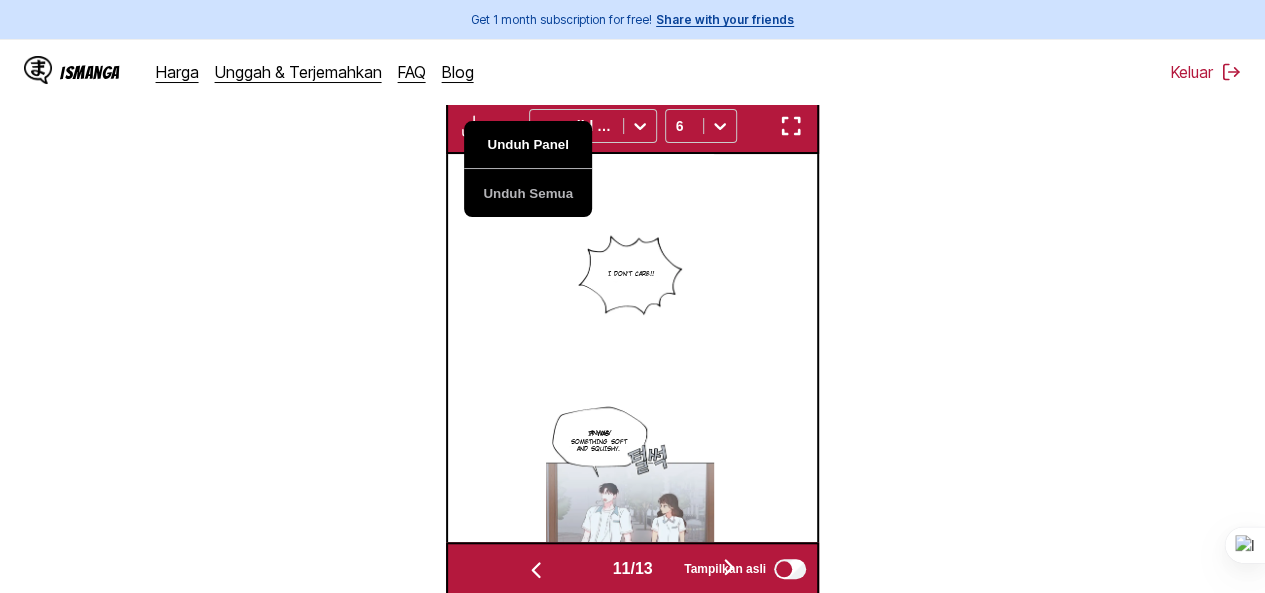 click on "Unduh Panel" at bounding box center (528, 145) 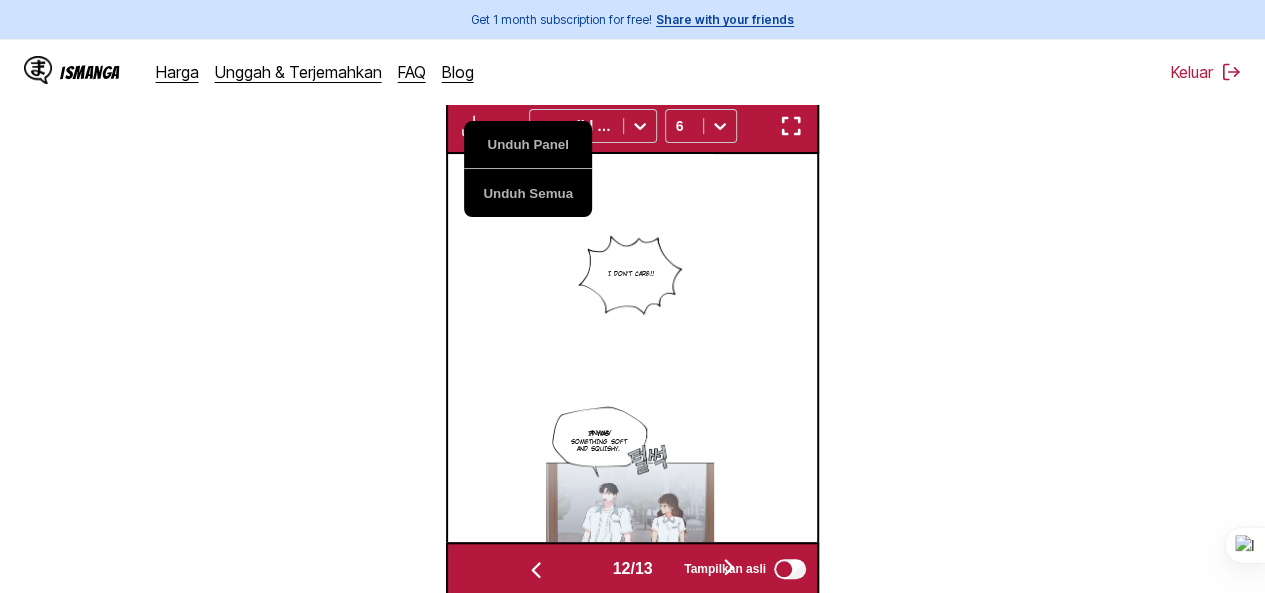 scroll, scrollTop: 0, scrollLeft: 4059, axis: horizontal 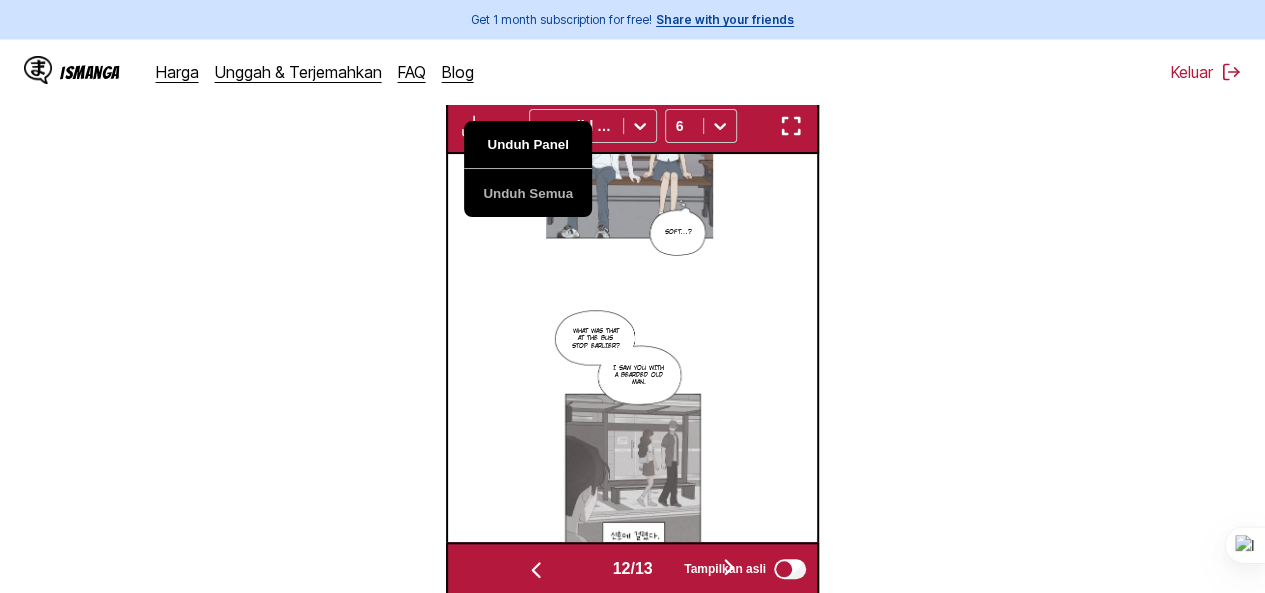 click on "Unduh Panel" at bounding box center (528, 145) 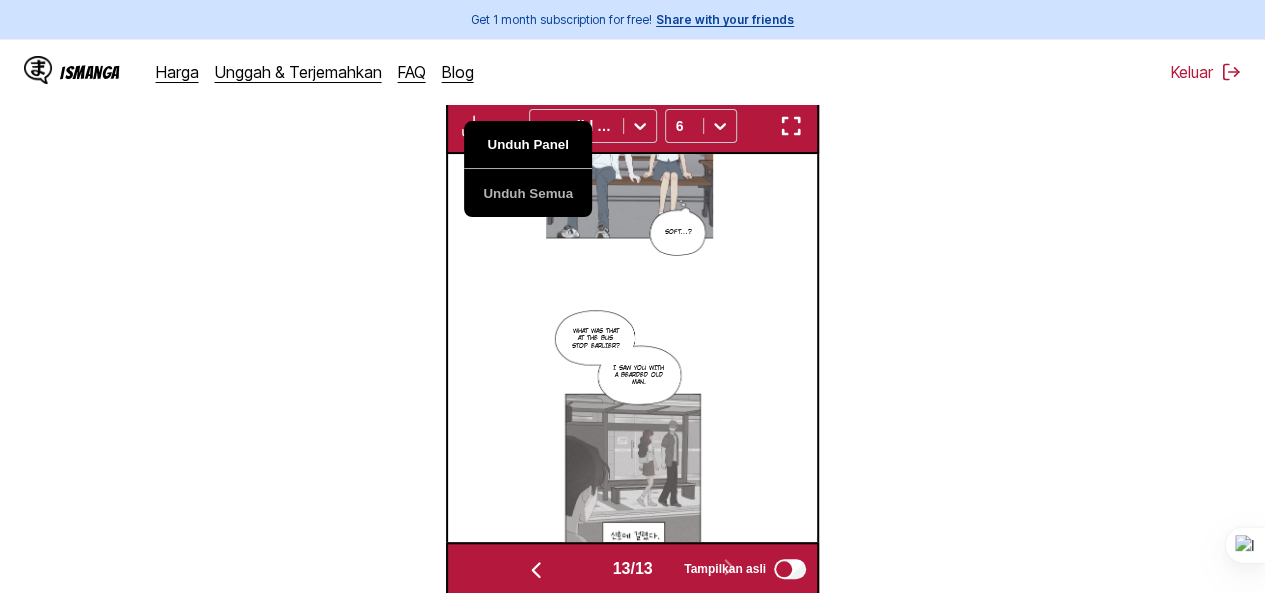 scroll, scrollTop: 0, scrollLeft: 4428, axis: horizontal 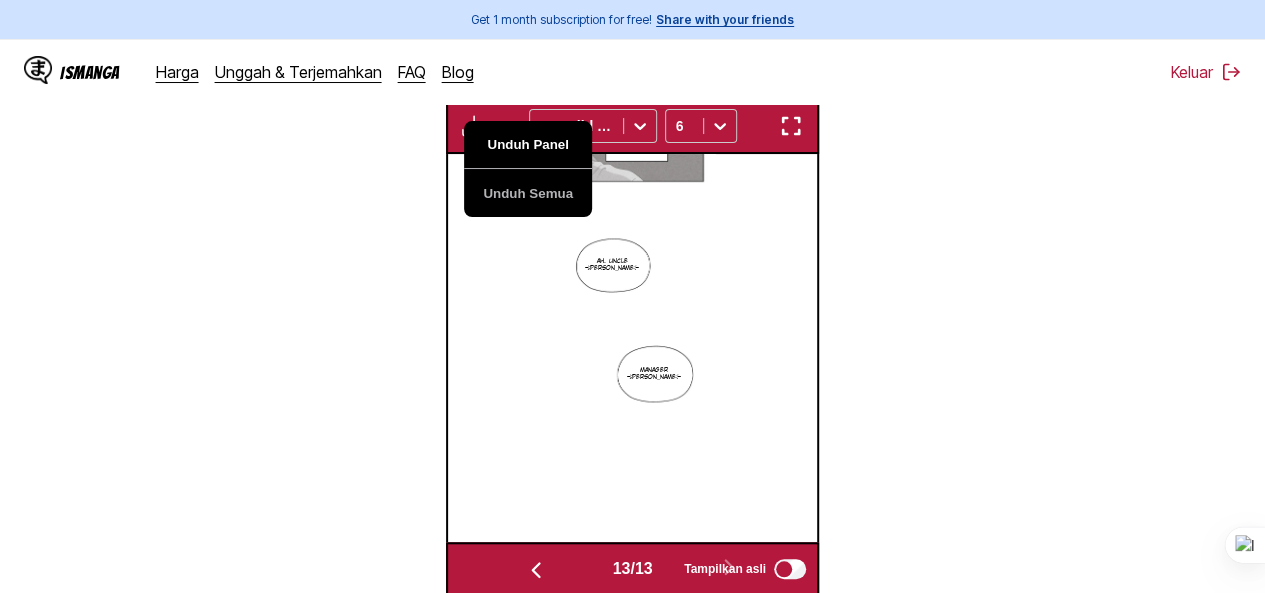click on "Unduh Panel" at bounding box center [528, 145] 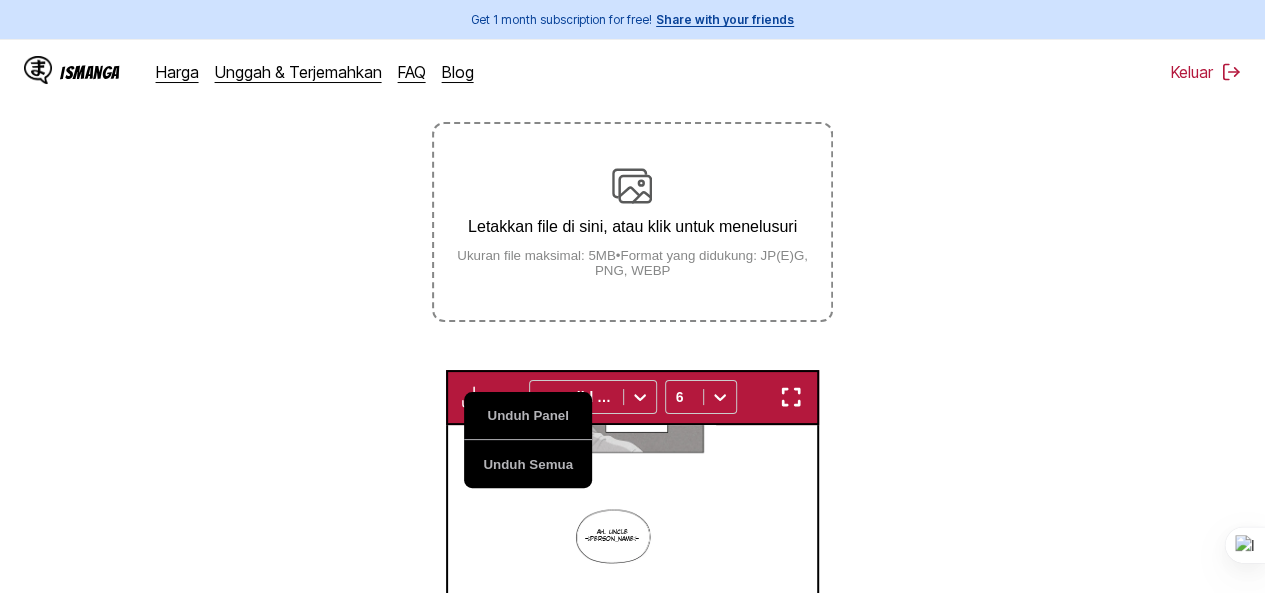 scroll, scrollTop: 400, scrollLeft: 0, axis: vertical 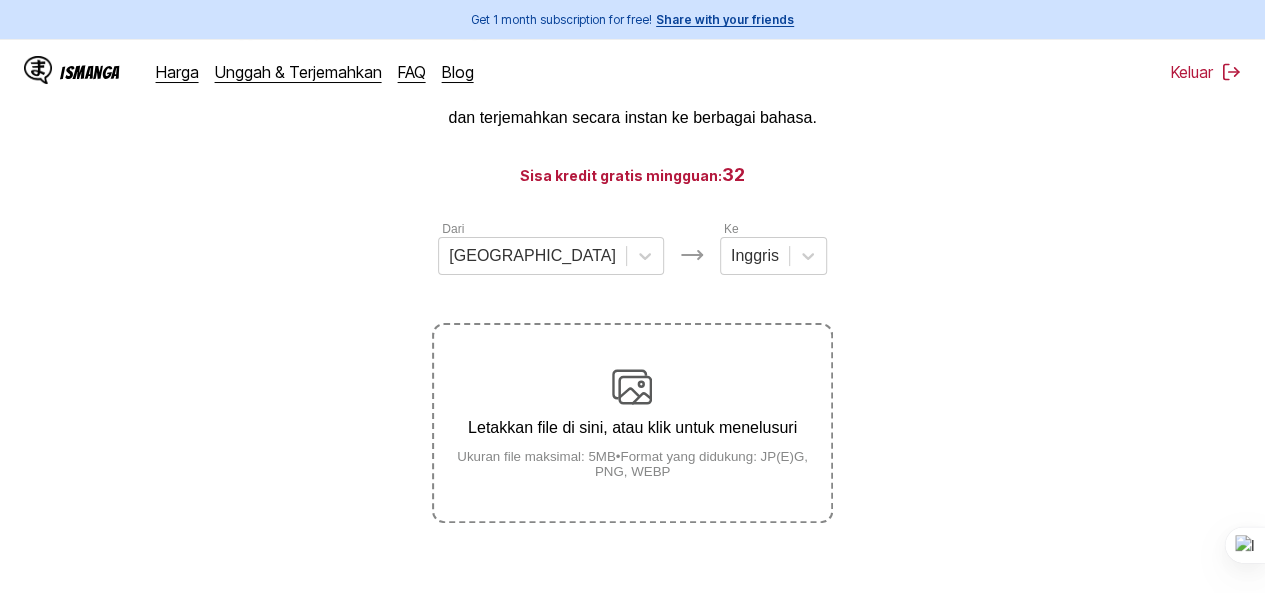 click on "Letakkan file di sini, atau klik untuk menelusuri Ukuran file maksimal: 5MB  •  Format yang didukung: JP(E)G, PNG, WEBP" at bounding box center [632, 423] 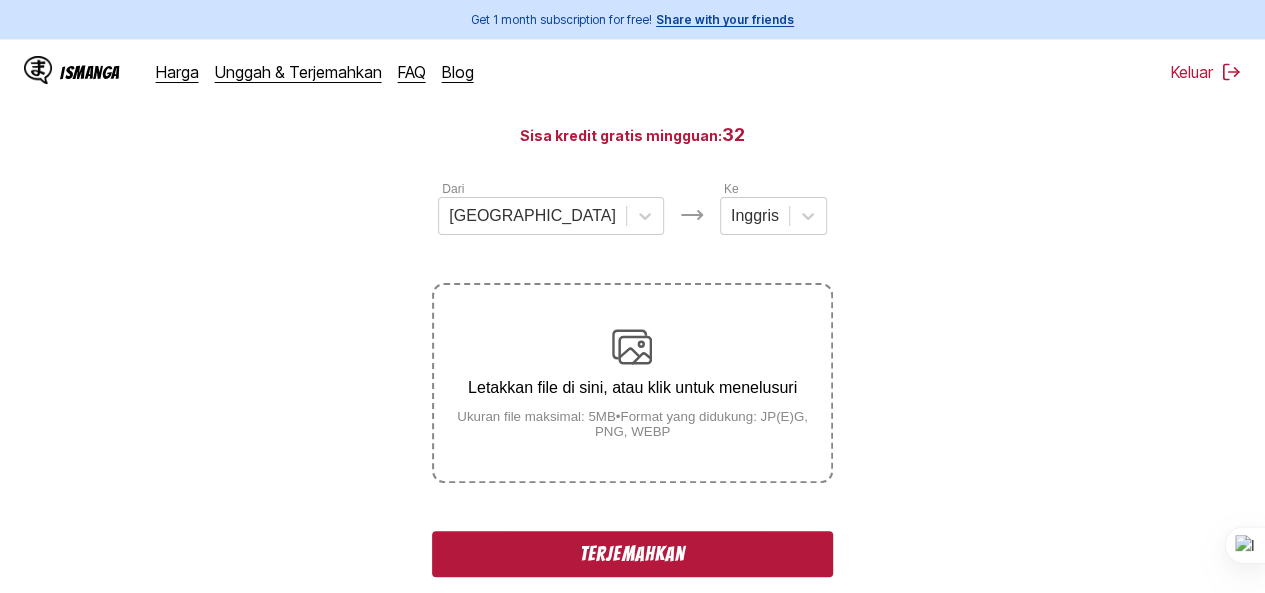 scroll, scrollTop: 0, scrollLeft: 0, axis: both 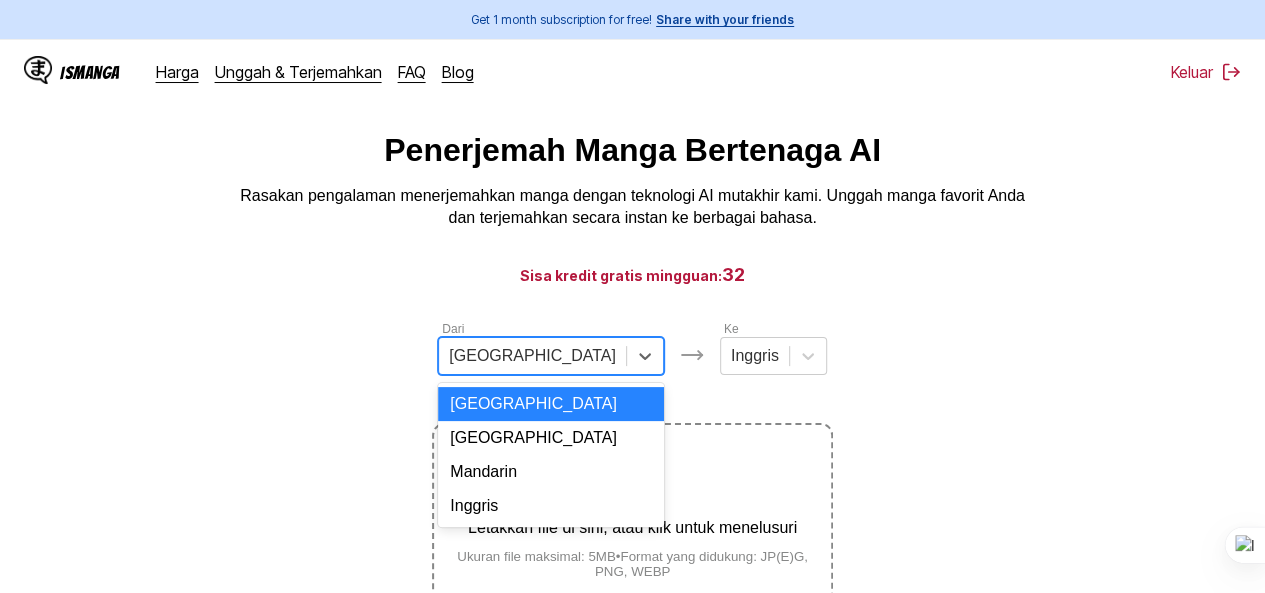 click at bounding box center [532, 356] 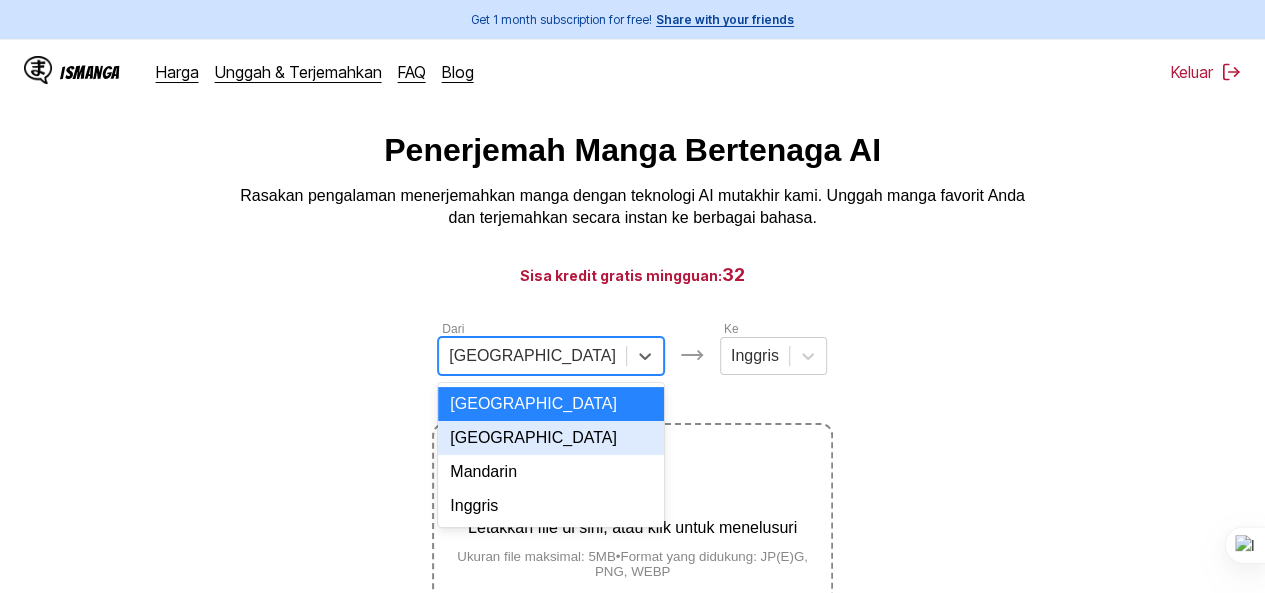 click on "[GEOGRAPHIC_DATA]" at bounding box center [551, 438] 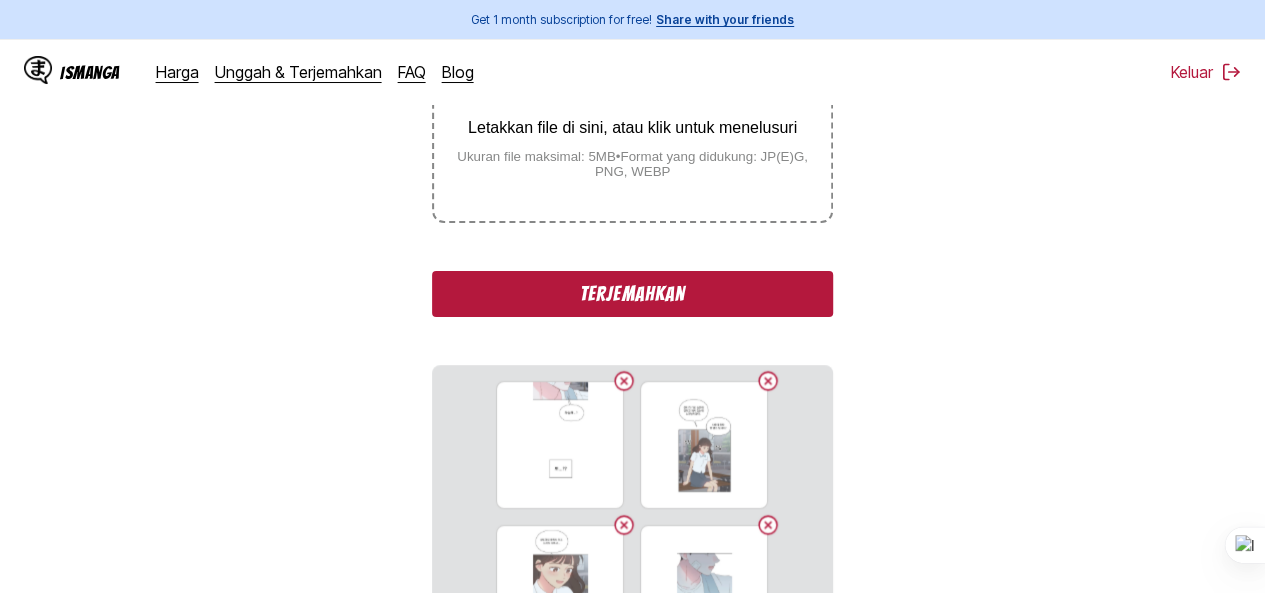 click on "Terjemahkan" at bounding box center [632, 294] 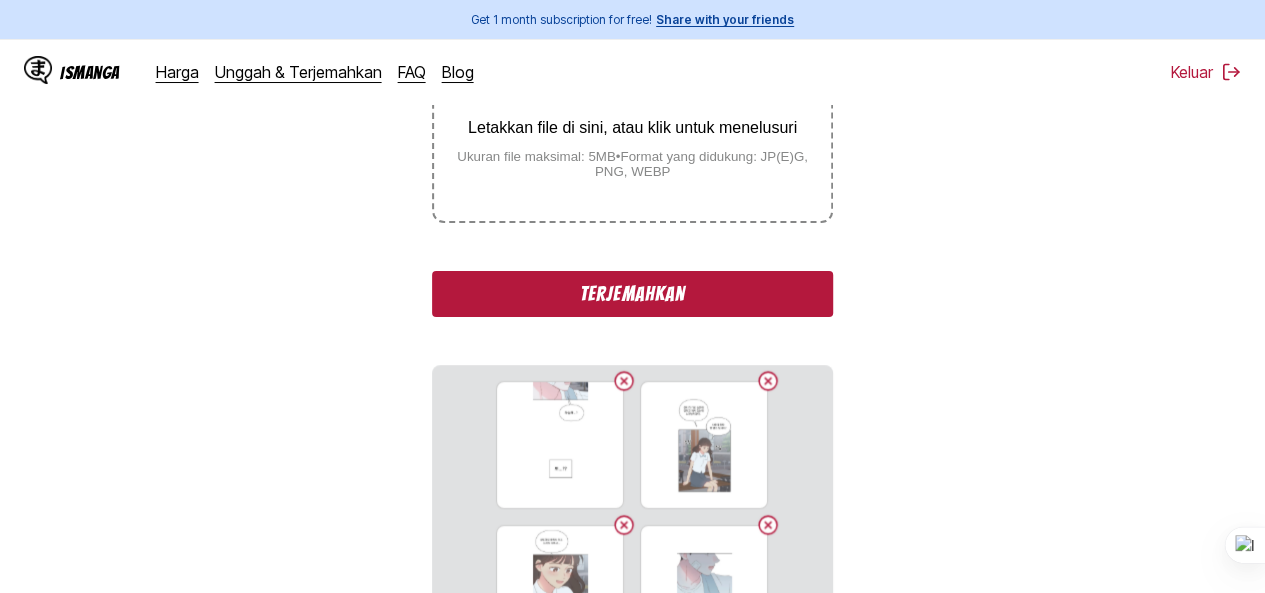 scroll, scrollTop: 672, scrollLeft: 0, axis: vertical 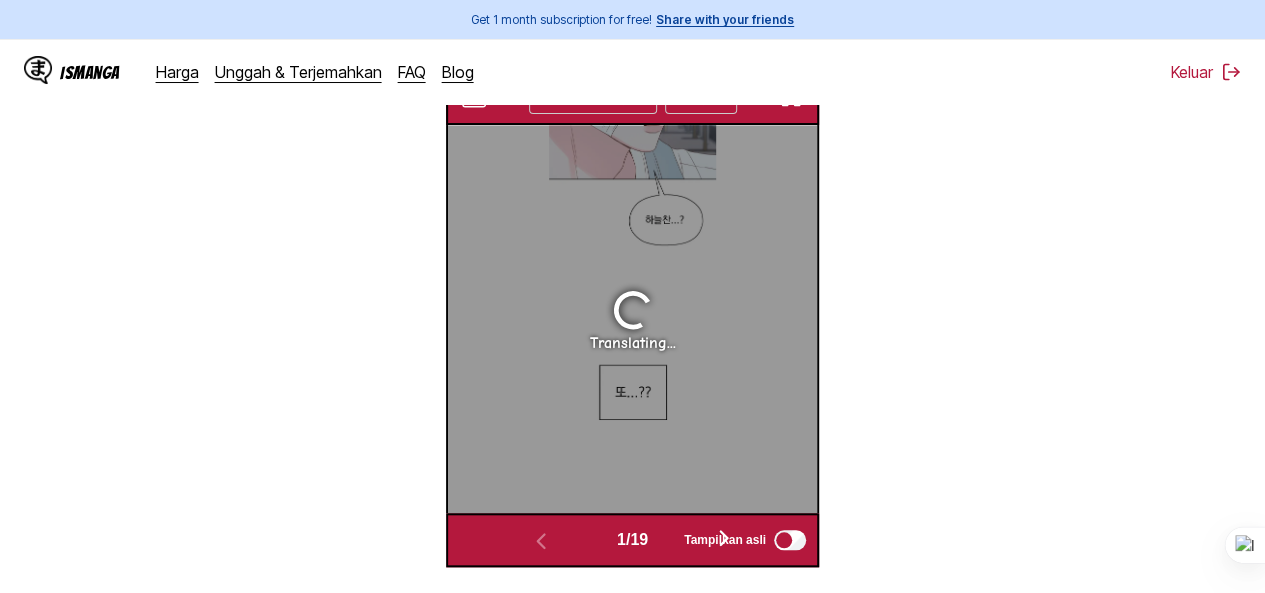 click at bounding box center (791, 97) 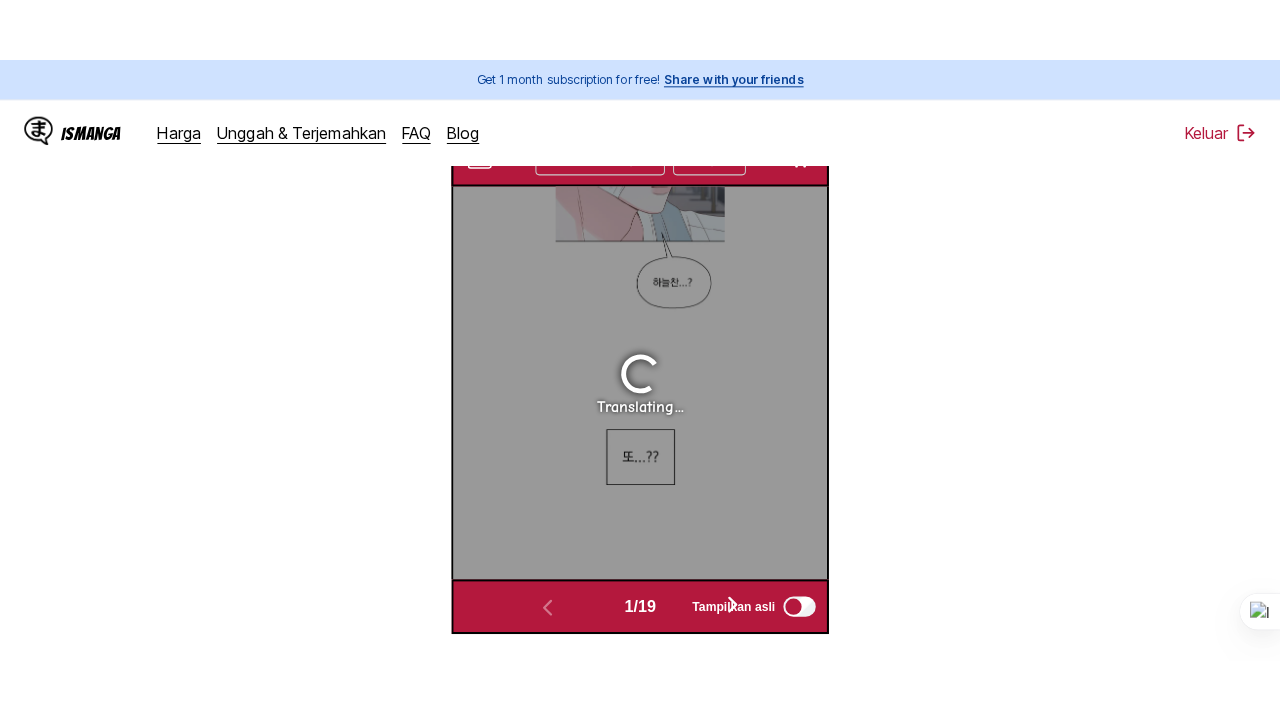 scroll, scrollTop: 246, scrollLeft: 0, axis: vertical 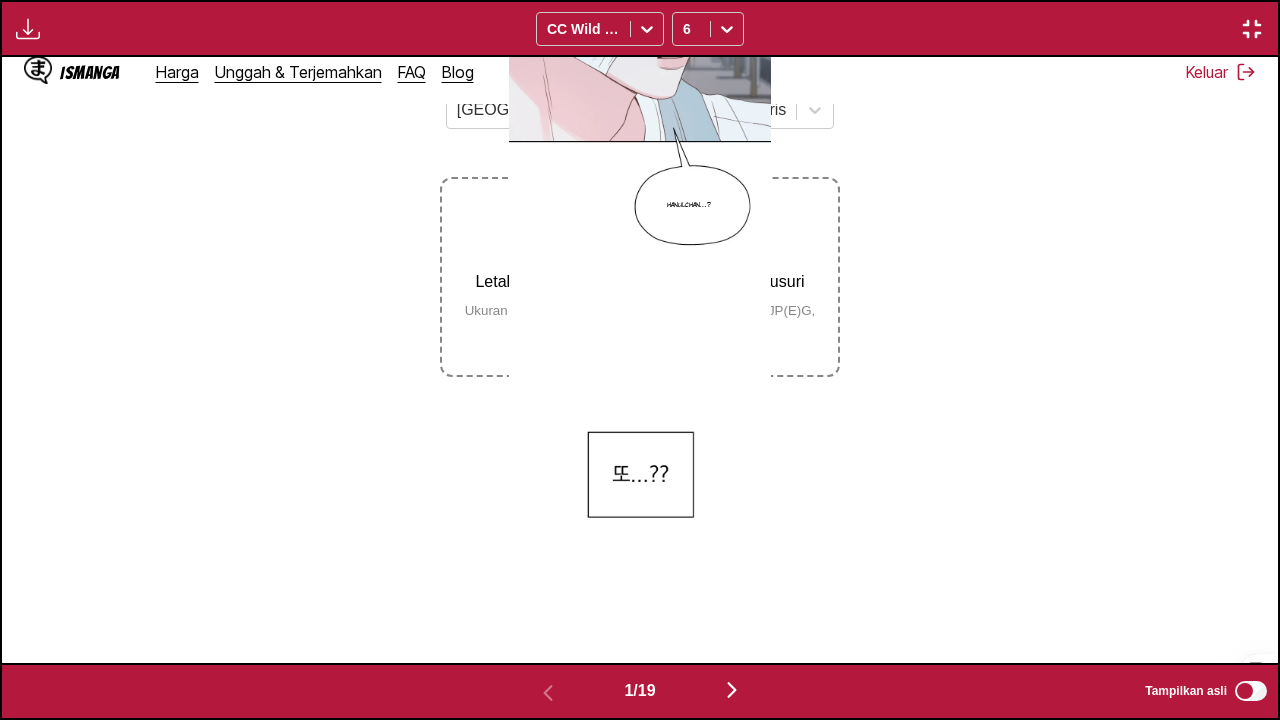 click at bounding box center [1252, 29] 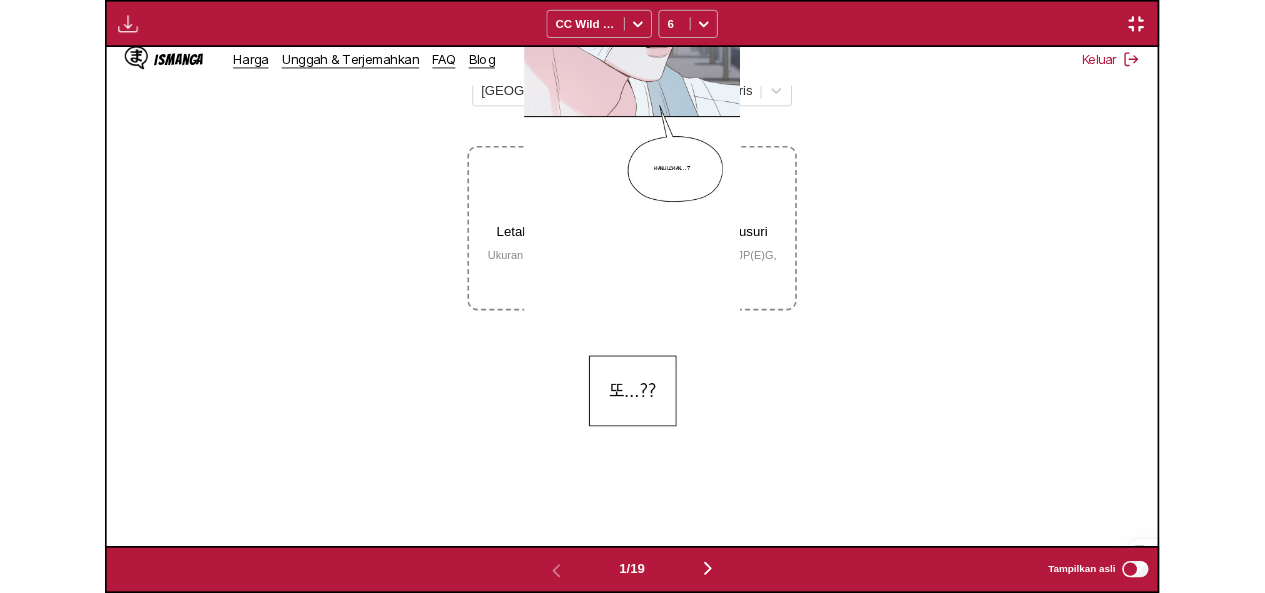 scroll, scrollTop: 595, scrollLeft: 0, axis: vertical 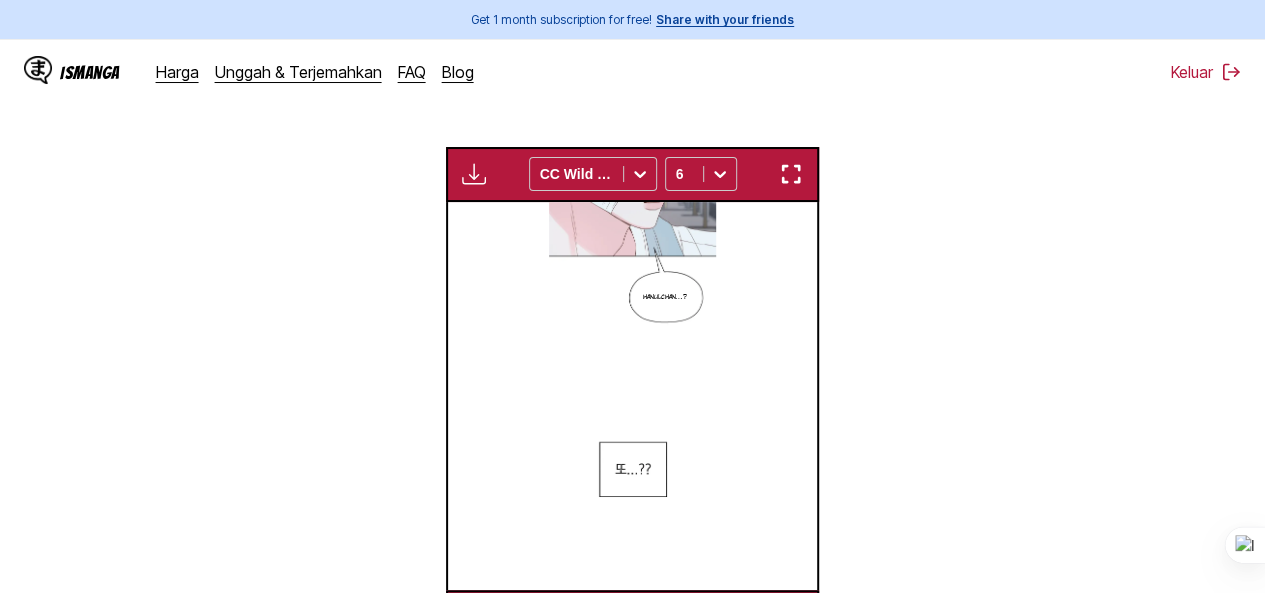 type 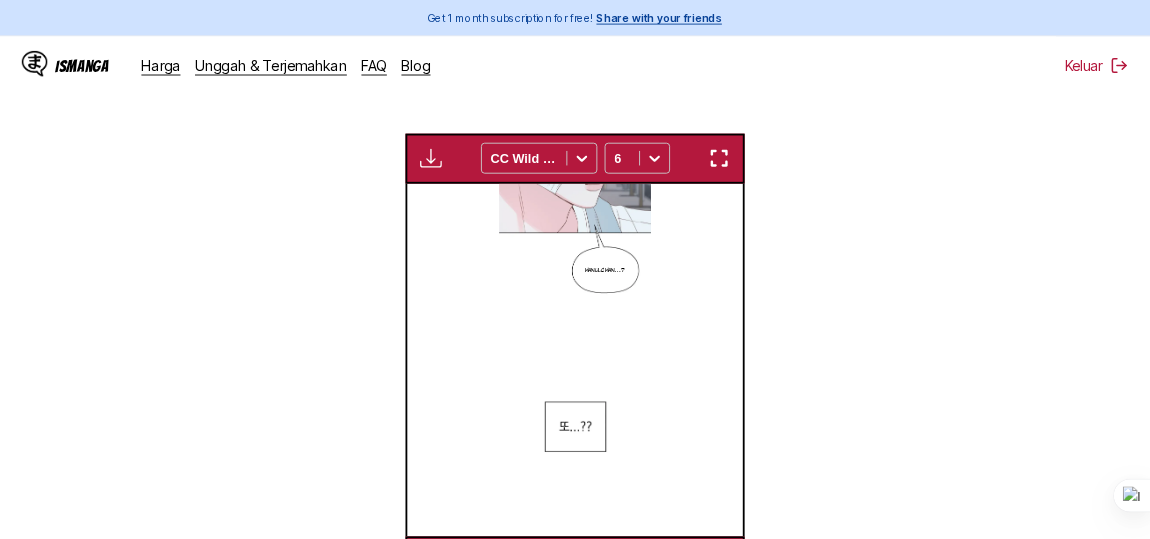 scroll, scrollTop: 595, scrollLeft: 0, axis: vertical 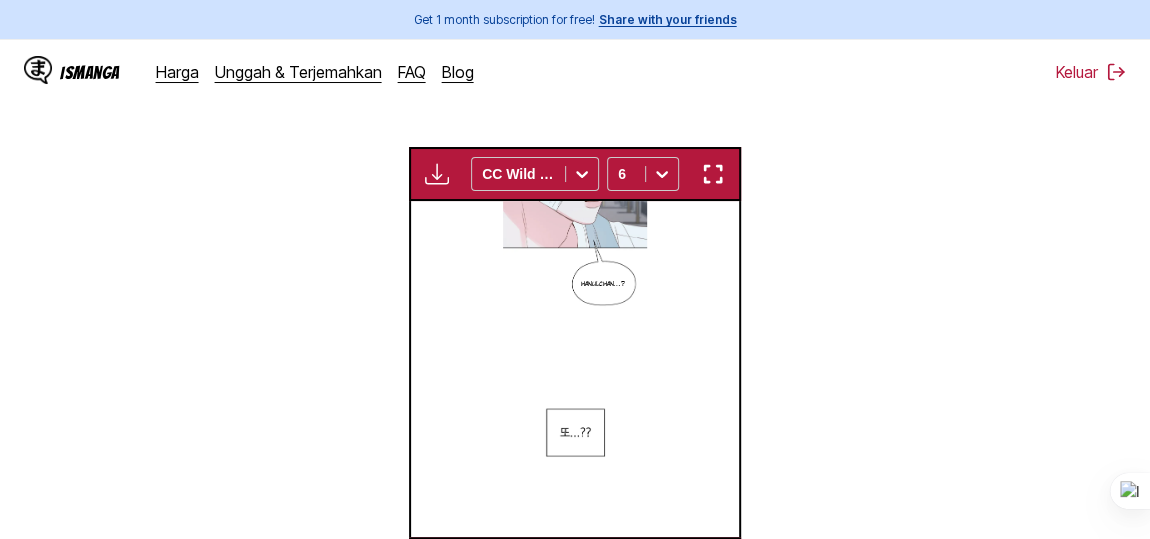 click at bounding box center [437, 174] 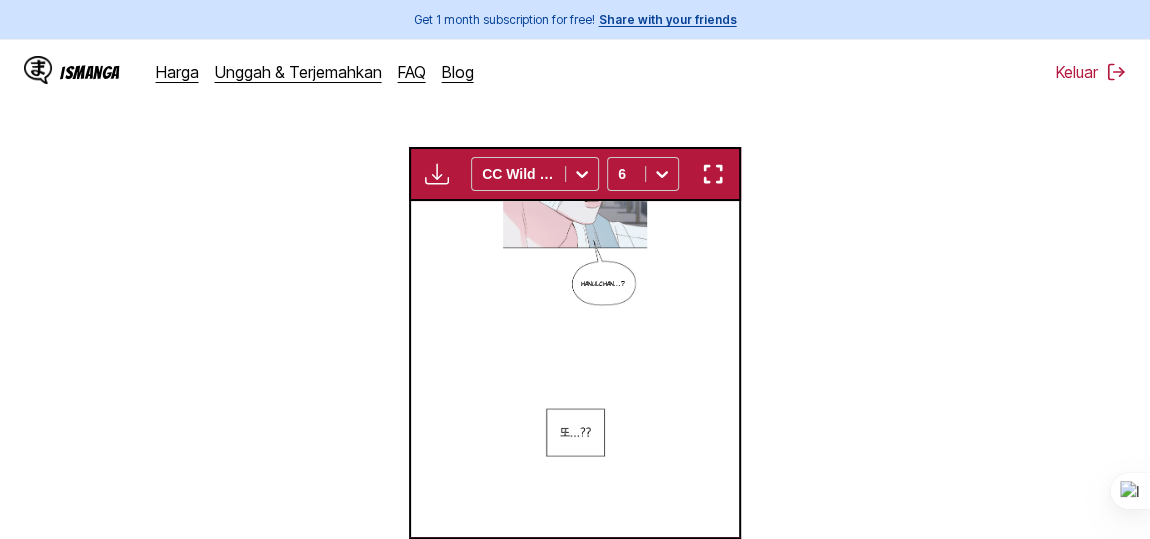 click on "Dari Korea Ke Inggris Letakkan file di sini, atau klik untuk menelusuri Ukuran file maksimal: 5MB  •  Format yang didukung: JP(E)G, PNG, WEBP Menerjemahkan 4/19 Menunggu terjemahan selesai... CC Wild Words 6 Hanulchan…? Chan said he wanted to go, so we went, but it was a karaoke room. There really wasn't a single person there? Chatter Chatter Like in a workshop, cheering and singing. Many It felt like a dream. Translating... Translating... Translating... Translating... Translating... Translating... Translating... Translating... Translating... Translating... Translating... Translating... Translating... Translating... Translating... Translating... 1  /  19 Tampilkan asli" at bounding box center [575, 157] 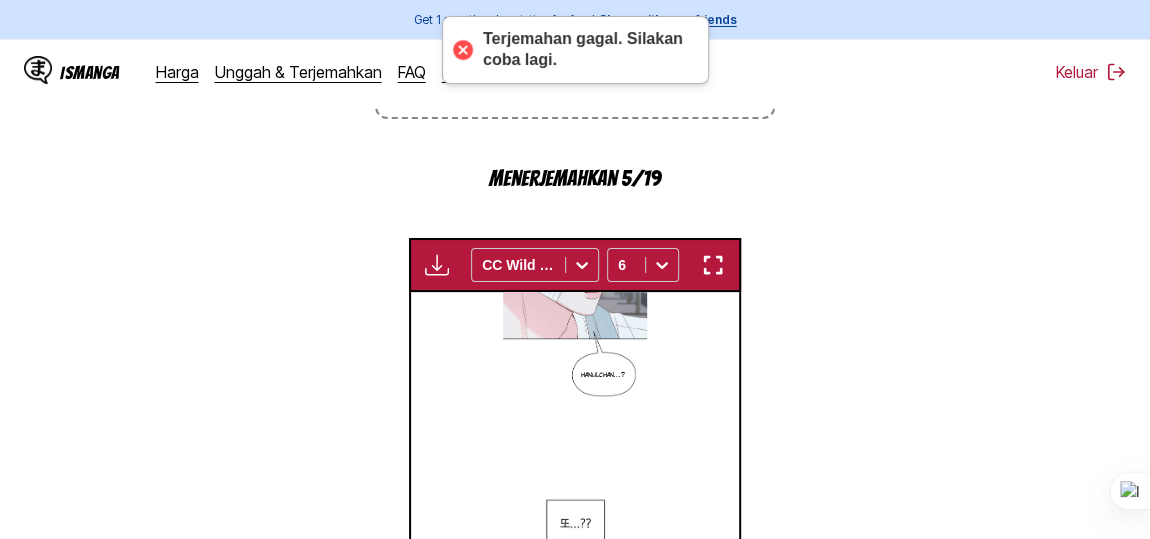 scroll, scrollTop: 686, scrollLeft: 0, axis: vertical 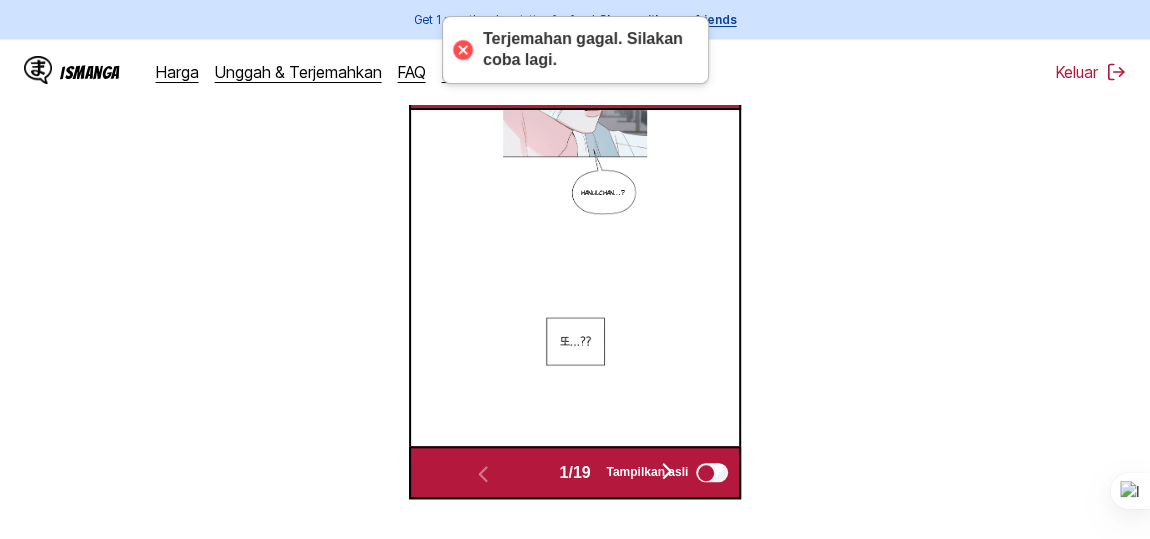 click on "Tampilkan asli" at bounding box center (647, 472) 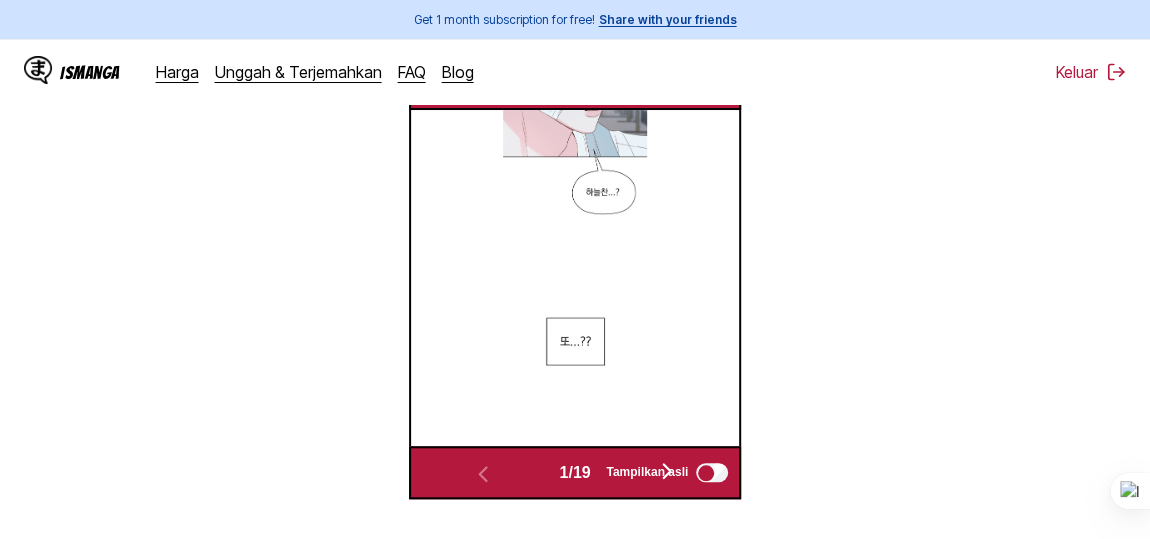 click on "Tampilkan asli" at bounding box center (647, 472) 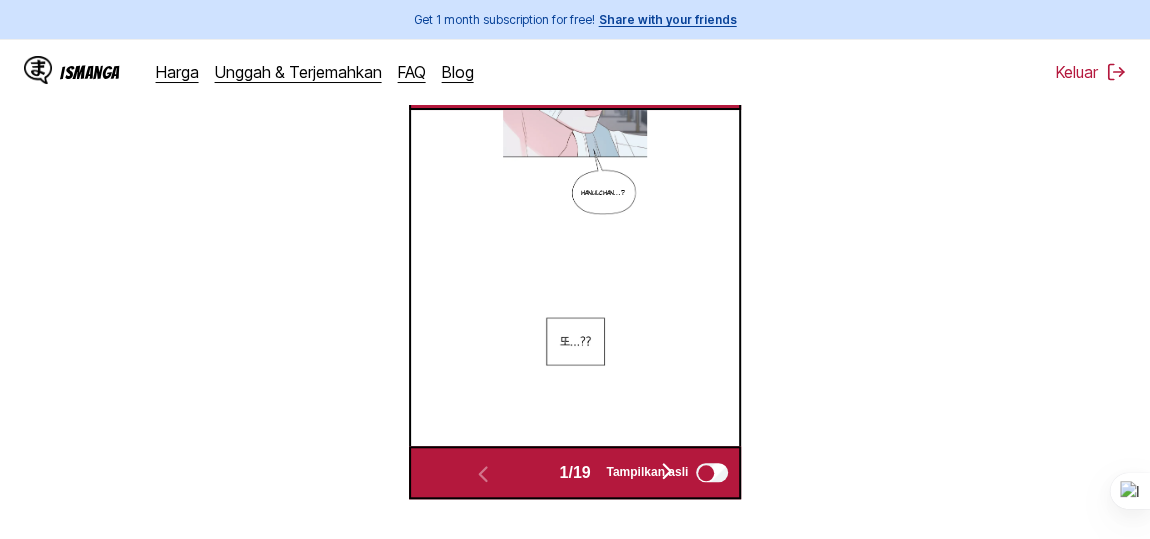 click on "Tampilkan asli" at bounding box center (647, 472) 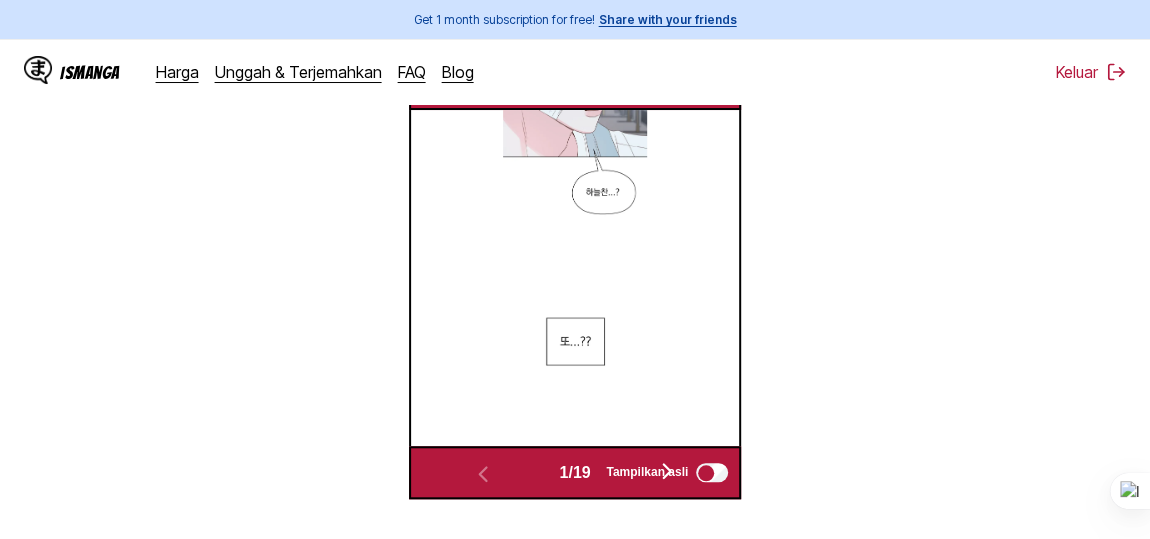 click on "Tampilkan asli" at bounding box center [647, 472] 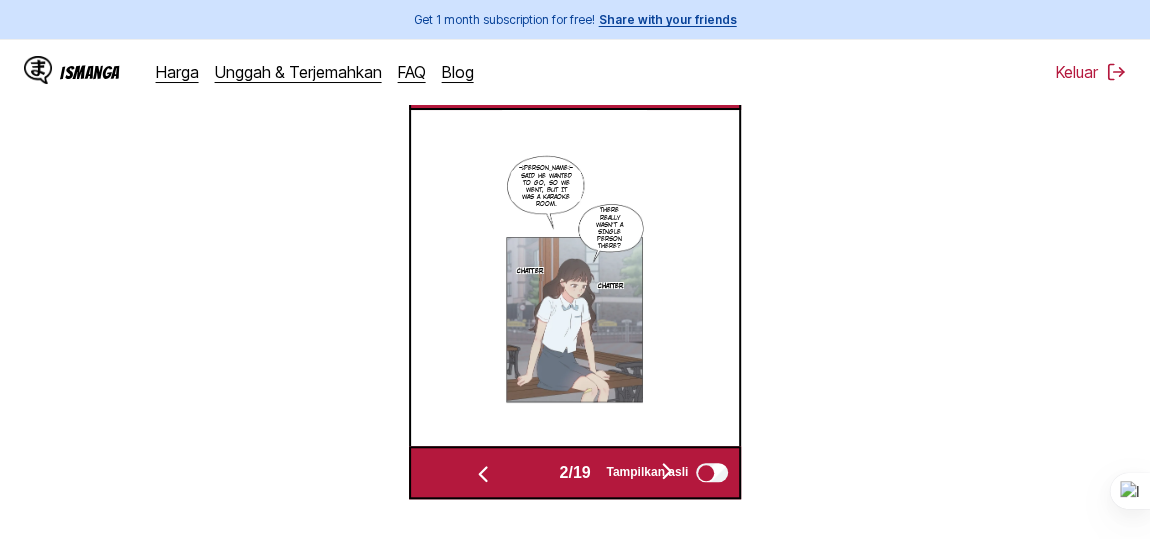 scroll, scrollTop: 0, scrollLeft: 0, axis: both 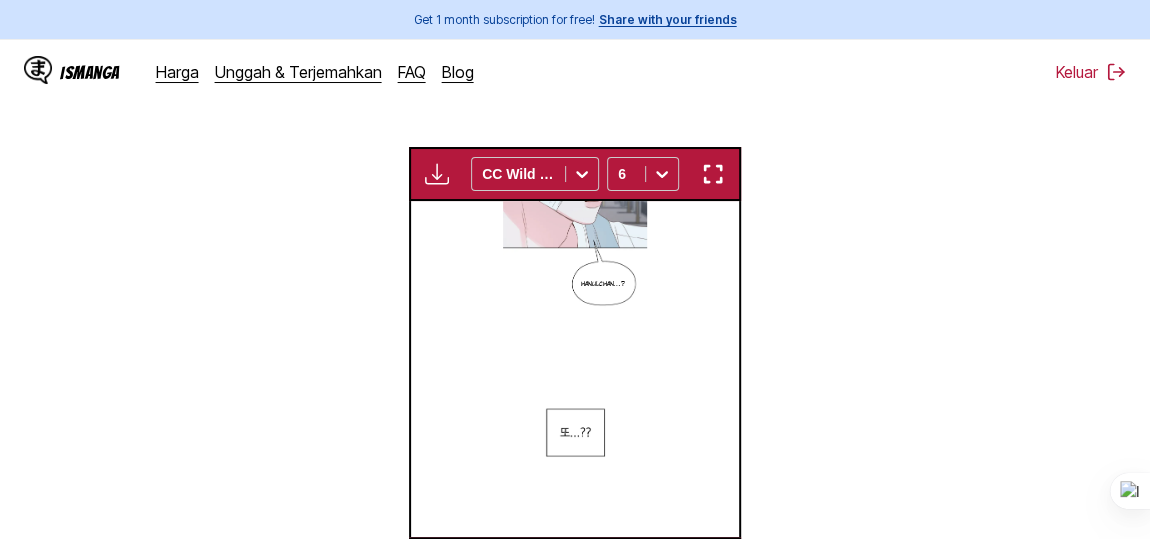 click at bounding box center [437, 174] 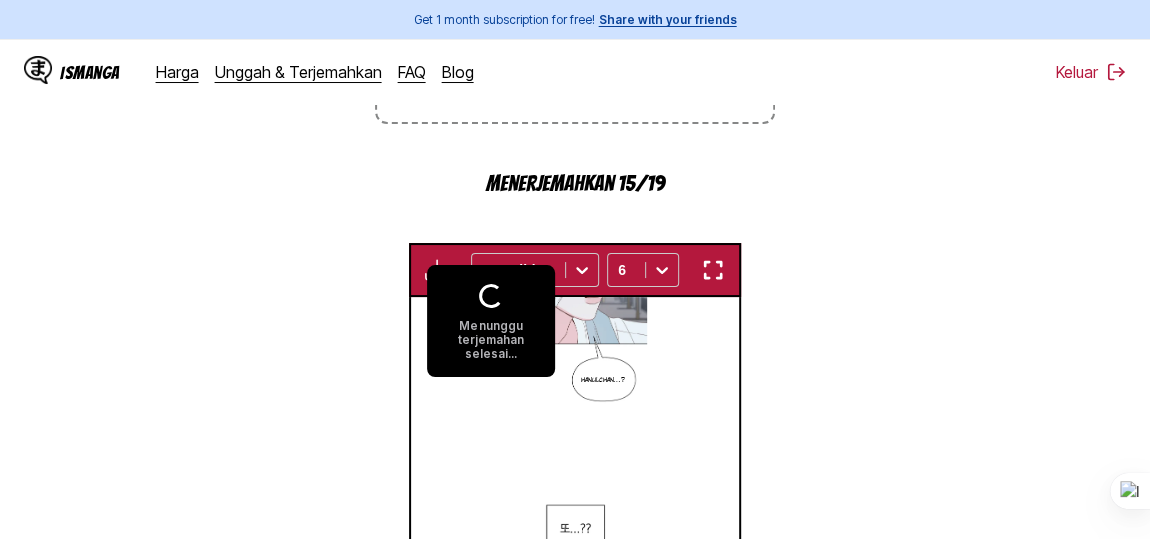 scroll, scrollTop: 413, scrollLeft: 0, axis: vertical 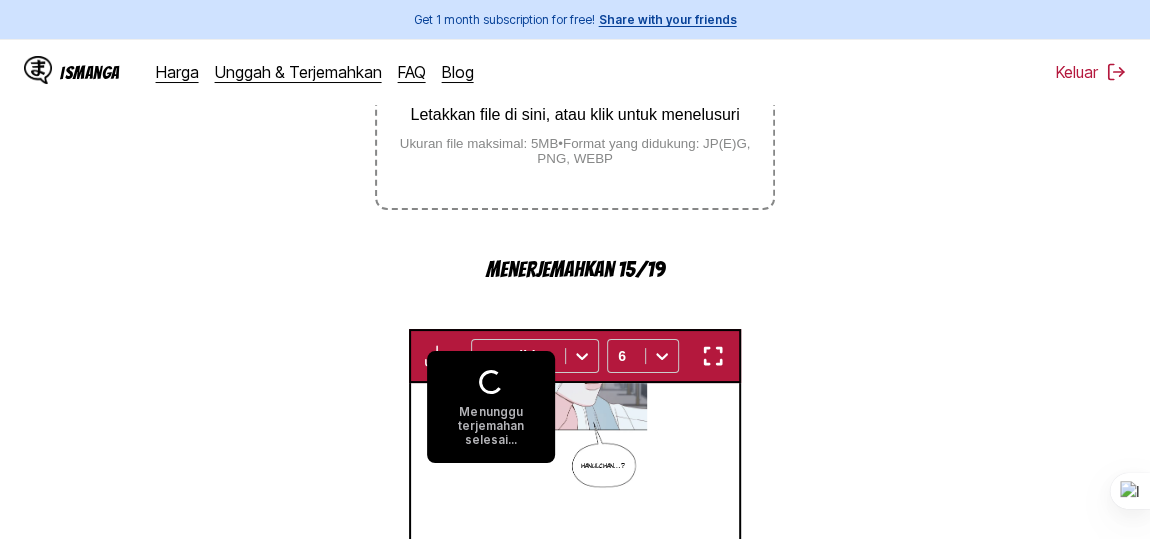 click on "Dari Korea Ke Inggris Letakkan file di sini, atau klik untuk menelusuri Ukuran file maksimal: 5MB  •  Format yang didukung: JP(E)G, PNG, WEBP Menerjemahkan 15/19 Menunggu terjemahan selesai... CC Wild Words 6 Hanulchan…? Chan said he wanted to go, so we went, but it was a karaoke room. There really wasn't a single person there? Chatter Chatter Like in a workshop, cheering and singing. Many It felt like a dream. Now I understand That what I'm feeling is jealousy Thinking about it, this isn't the first time. Isn't Kim Rai a bit cute? So small… I feel like a hamster cornered. Should I try a private chat? Ah!! Dogang~~ Does it hurt a bit? Ah, sorry, I didn't see. But isn't that my pen? Huh? This? Is it you?? I never told you to use it. Why take it without permission and ruin my mood? When Yang Miso appeared When Neulchan transferred to school I didn't like that someone else was next to Kim Rai. So choose, it's me or Neulchan. Translating... Translating... Translating... Translating... Translating... 1 19" at bounding box center [575, 339] 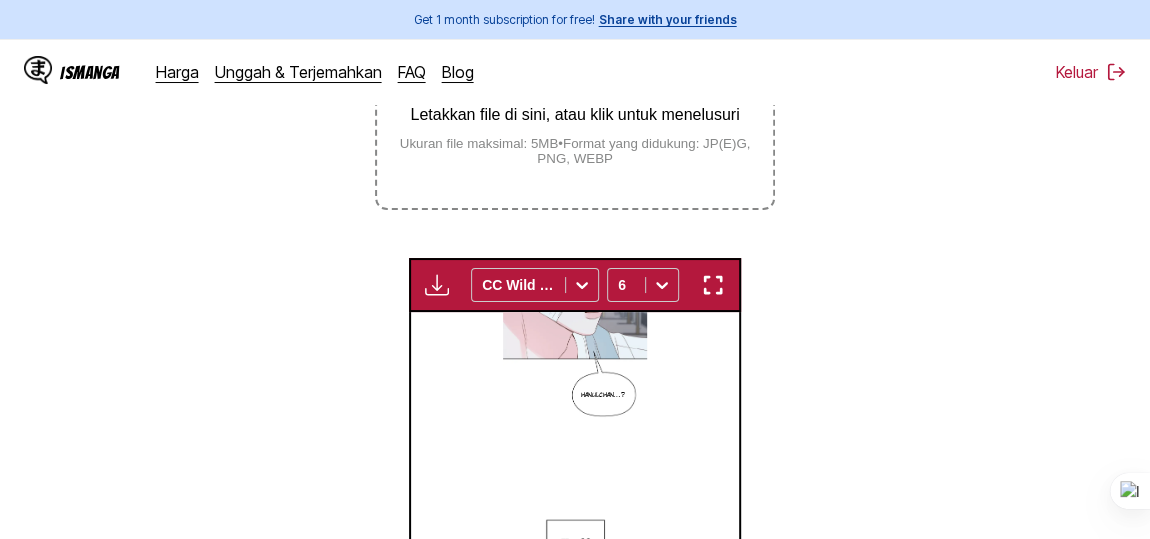 click at bounding box center (437, 285) 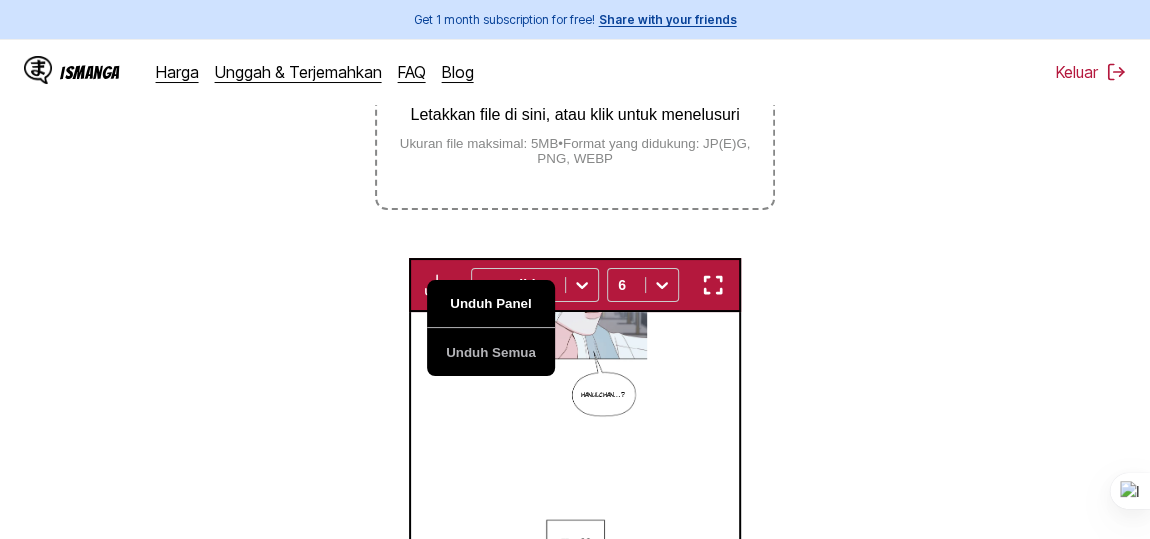 click on "Unduh Panel" at bounding box center (491, 304) 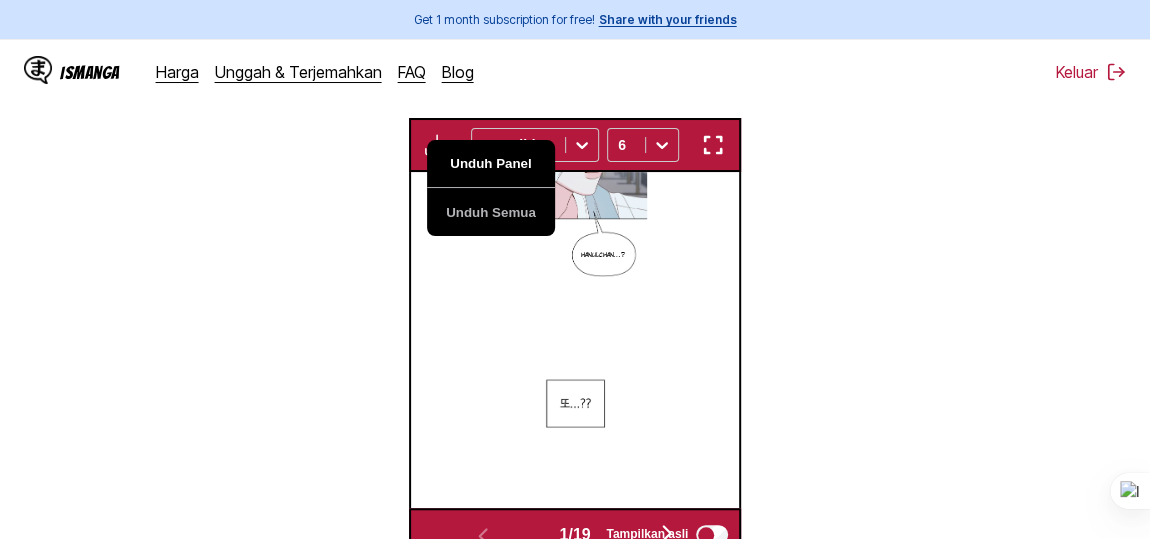 scroll, scrollTop: 595, scrollLeft: 0, axis: vertical 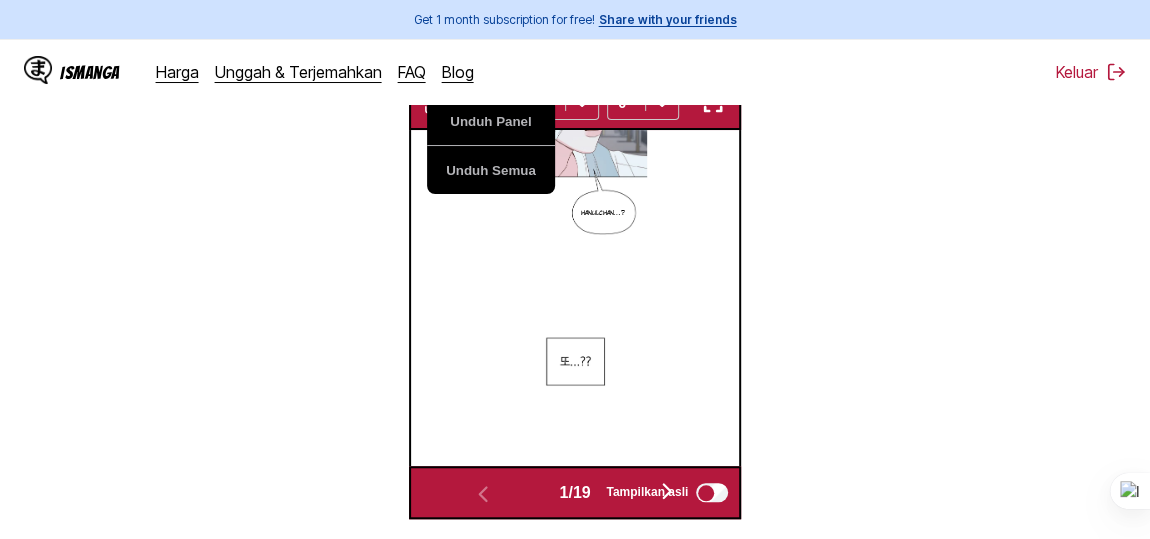 type 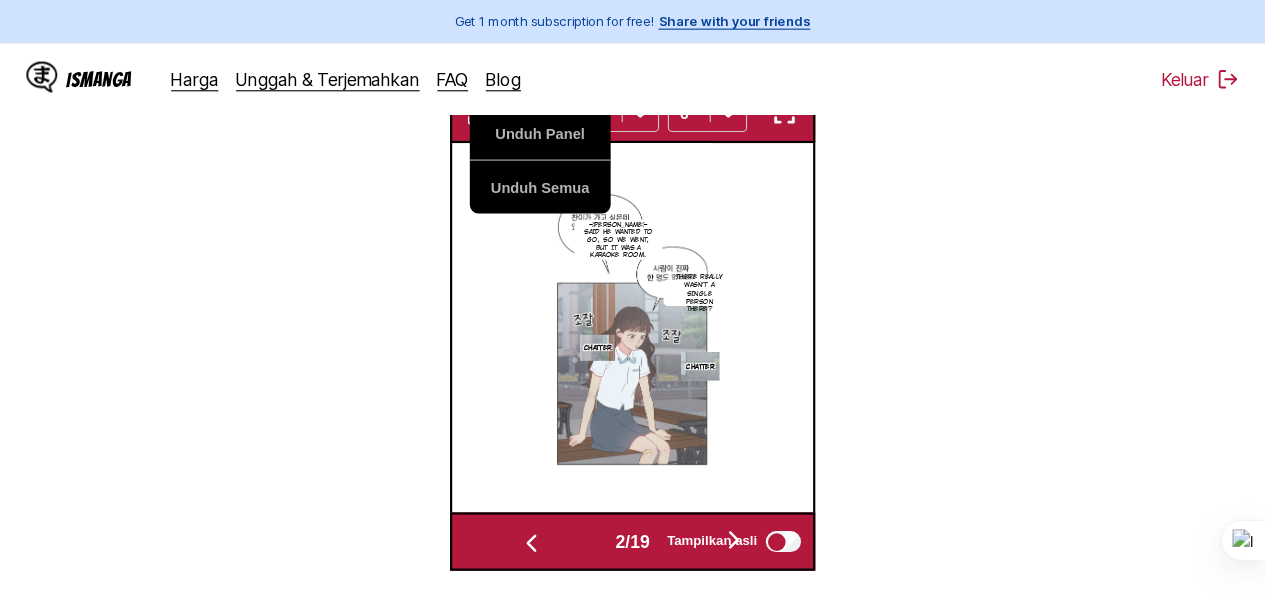 scroll, scrollTop: 596, scrollLeft: 0, axis: vertical 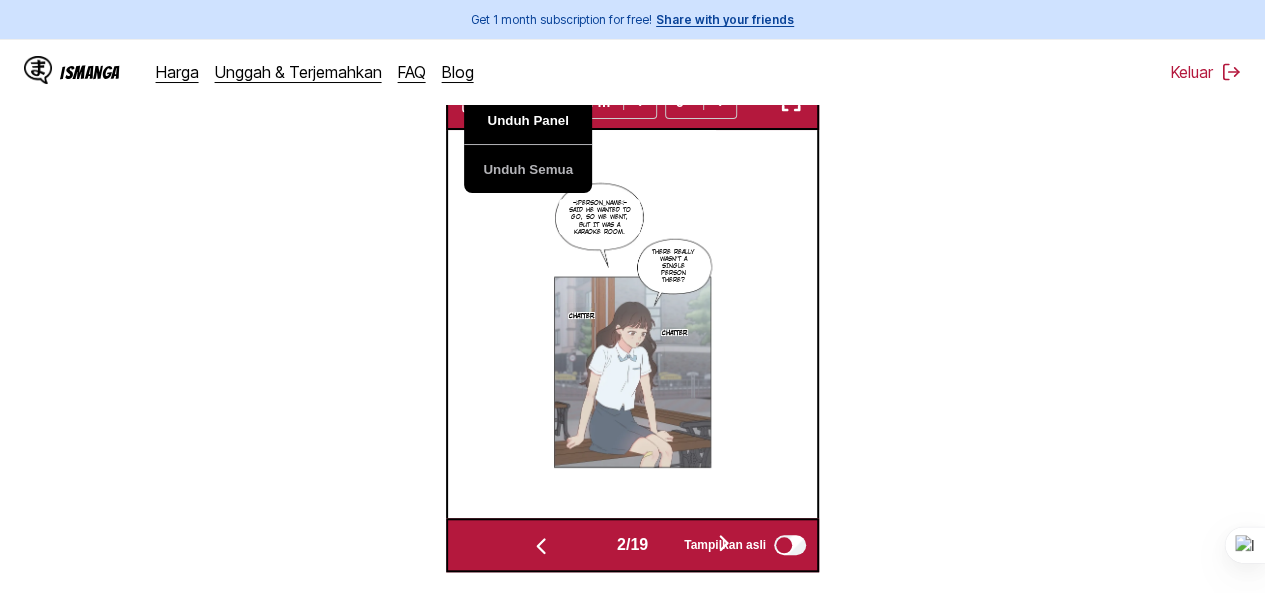 click on "Unduh Panel" at bounding box center [528, 121] 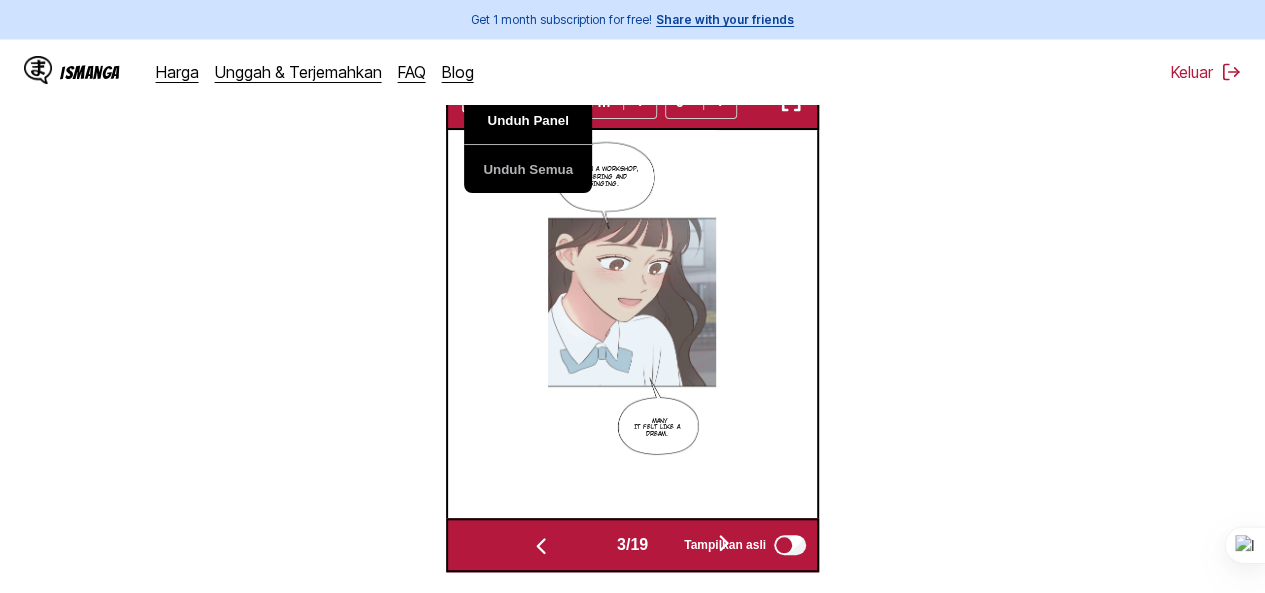 click on "Unduh Panel" at bounding box center [528, 121] 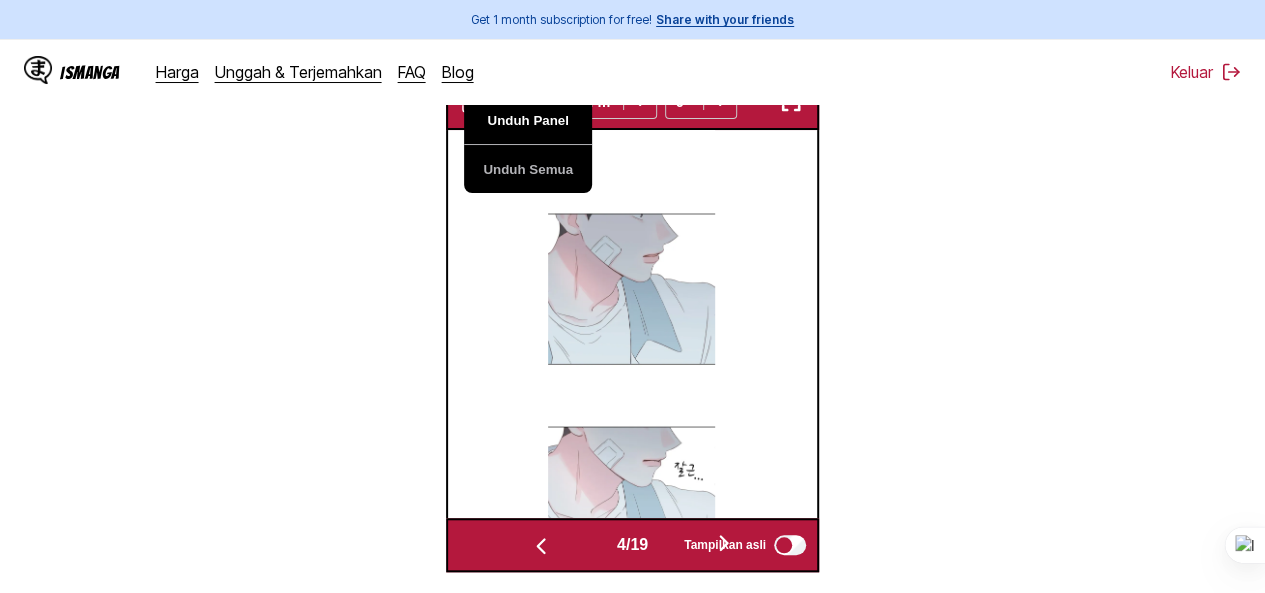 scroll, scrollTop: 0, scrollLeft: 1476, axis: horizontal 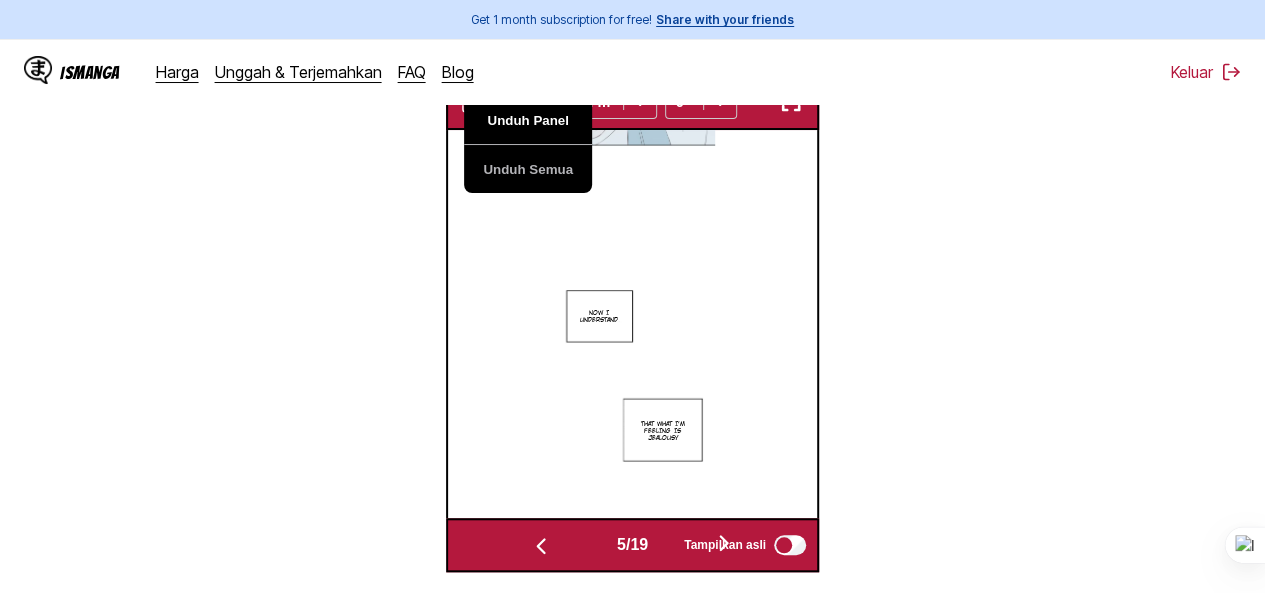 click on "Unduh Panel" at bounding box center [528, 121] 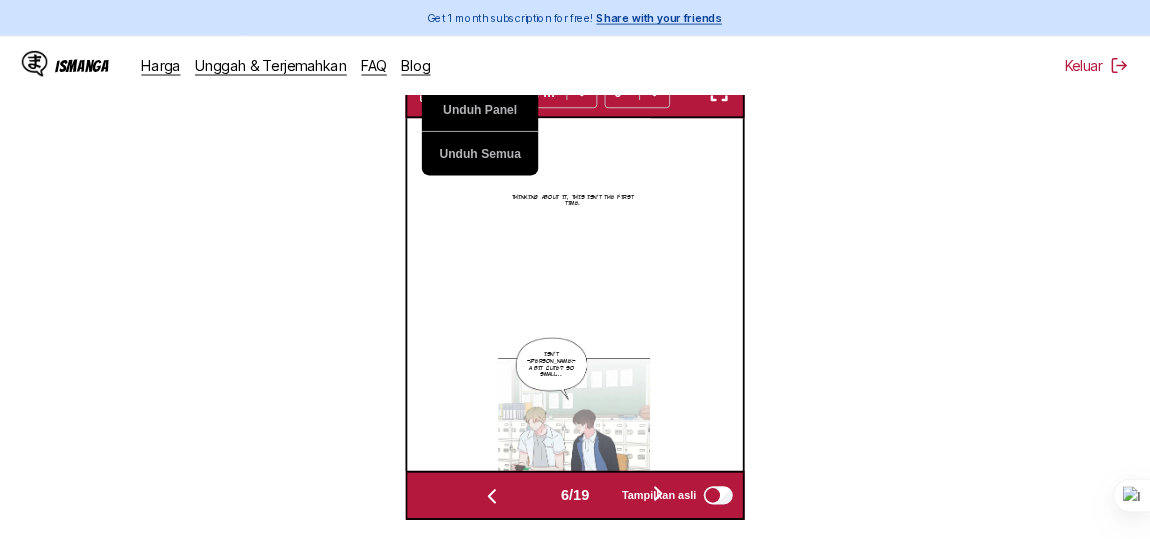 scroll, scrollTop: 595, scrollLeft: 0, axis: vertical 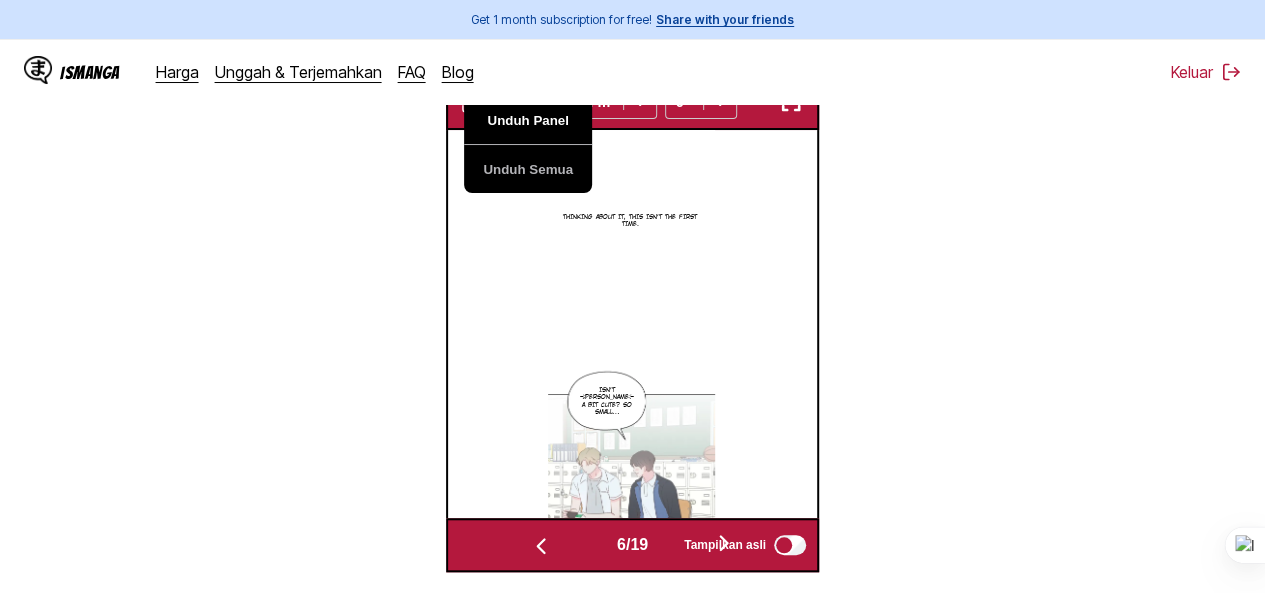 click on "Unduh Panel" at bounding box center (528, 121) 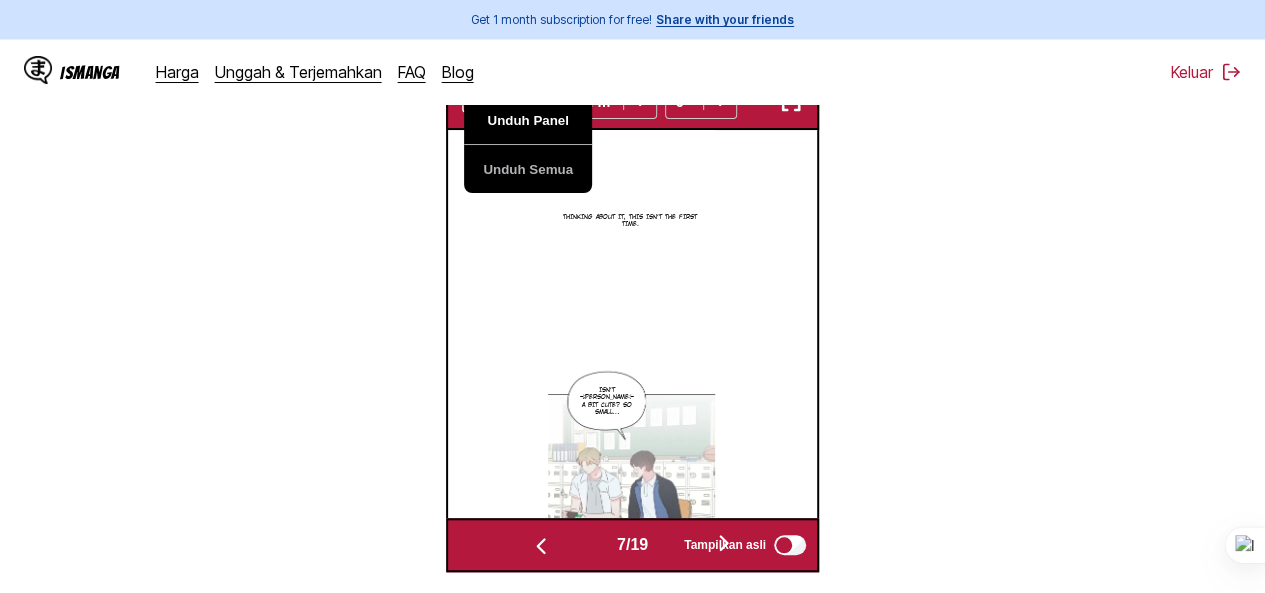 scroll, scrollTop: 0, scrollLeft: 2214, axis: horizontal 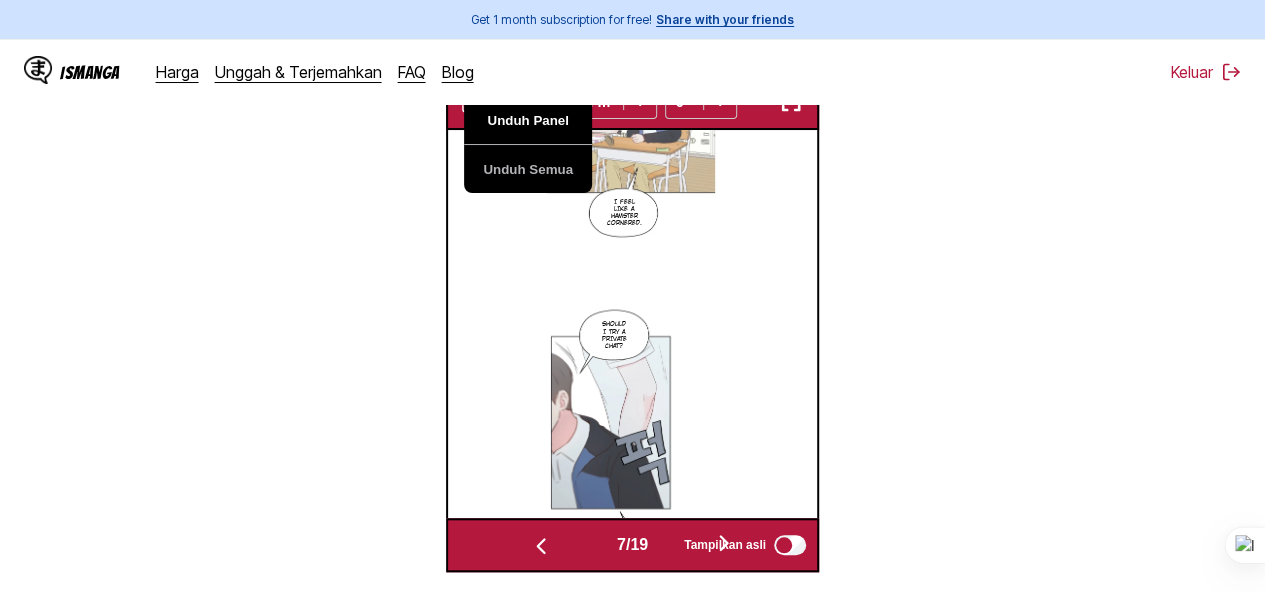 click on "Unduh Panel" at bounding box center (528, 121) 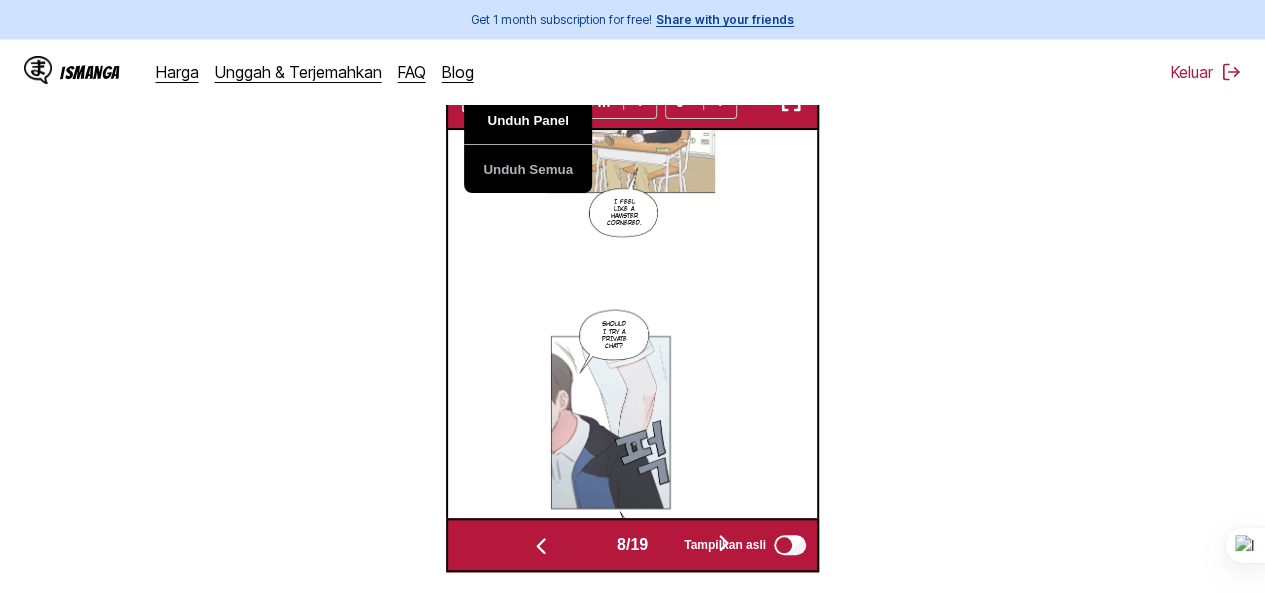 scroll, scrollTop: 0, scrollLeft: 2583, axis: horizontal 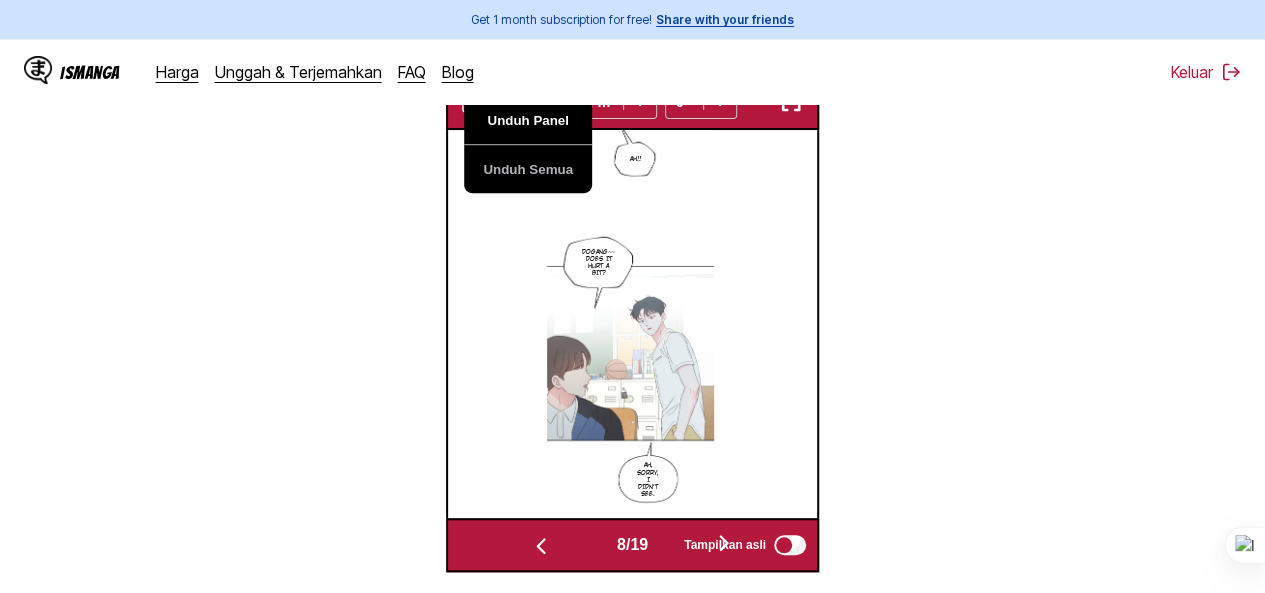 click on "Unduh Panel" at bounding box center (528, 121) 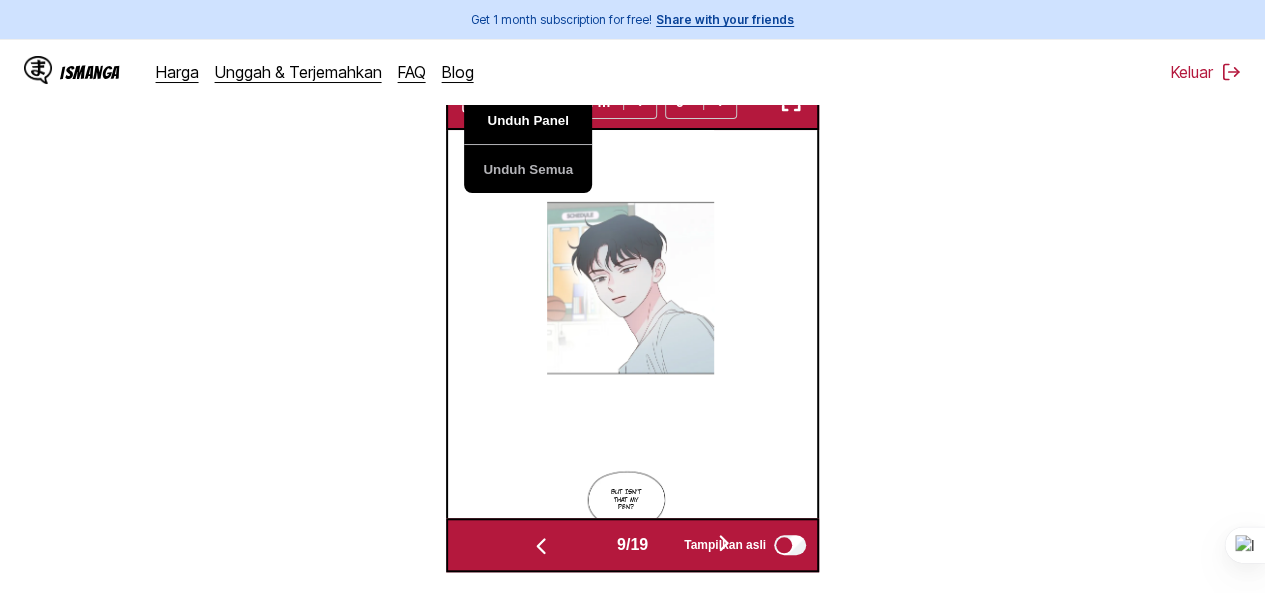 click on "Unduh Panel" at bounding box center [528, 121] 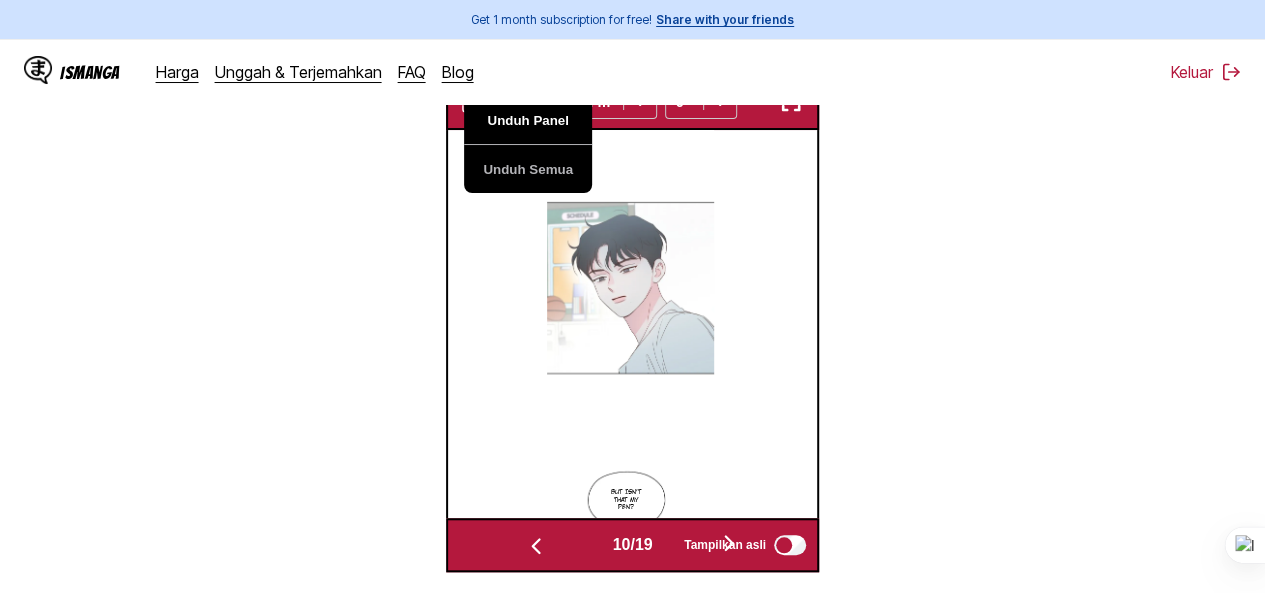 scroll, scrollTop: 0, scrollLeft: 3321, axis: horizontal 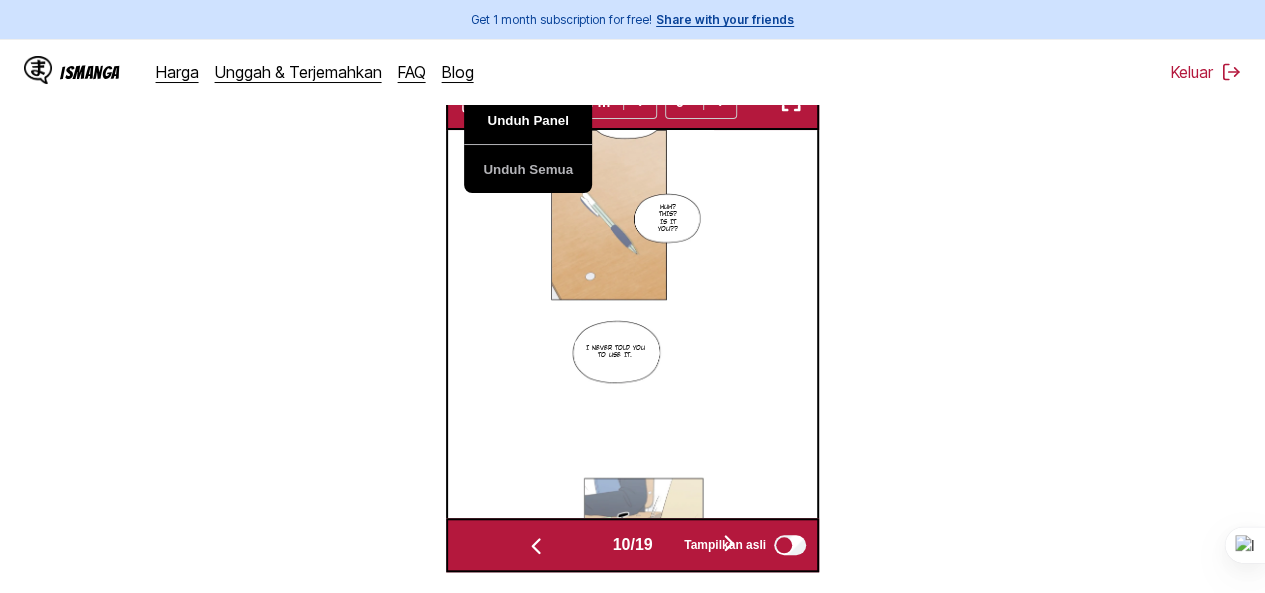 click on "Unduh Panel" at bounding box center [528, 121] 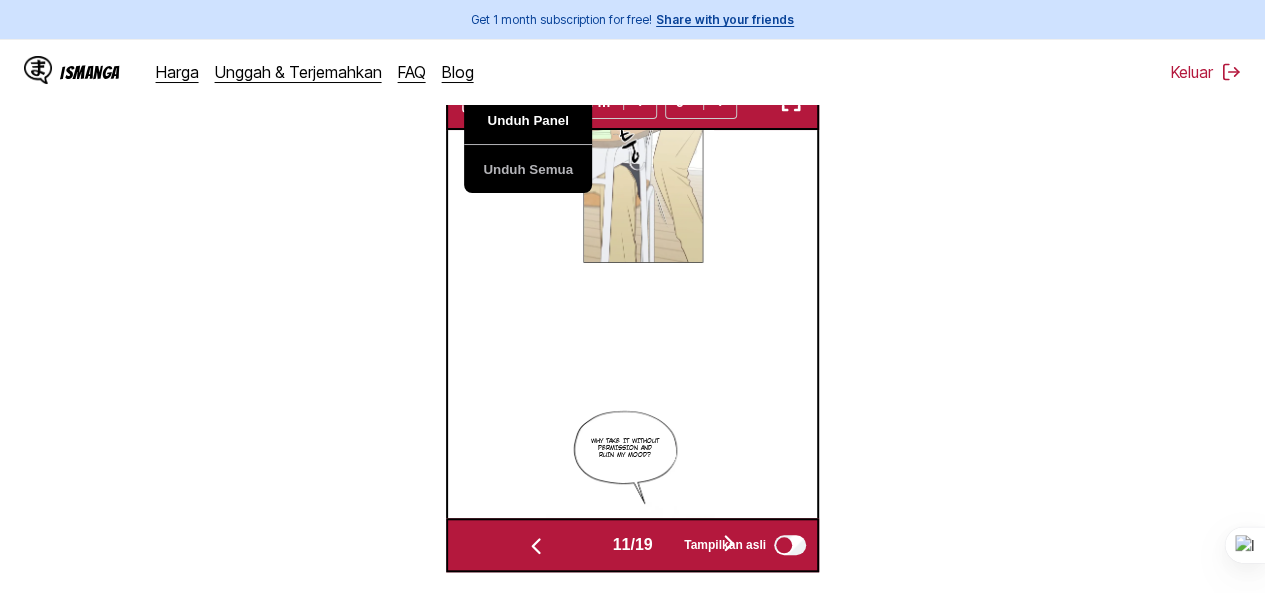 click on "Unduh Panel" at bounding box center (528, 121) 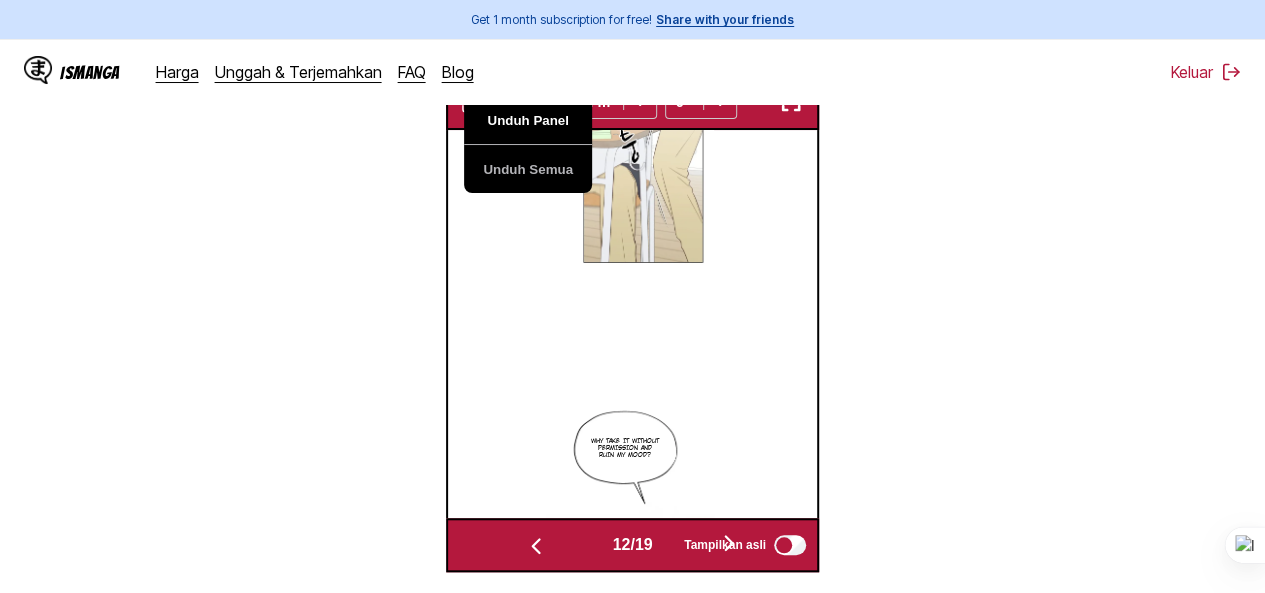 scroll, scrollTop: 0, scrollLeft: 4059, axis: horizontal 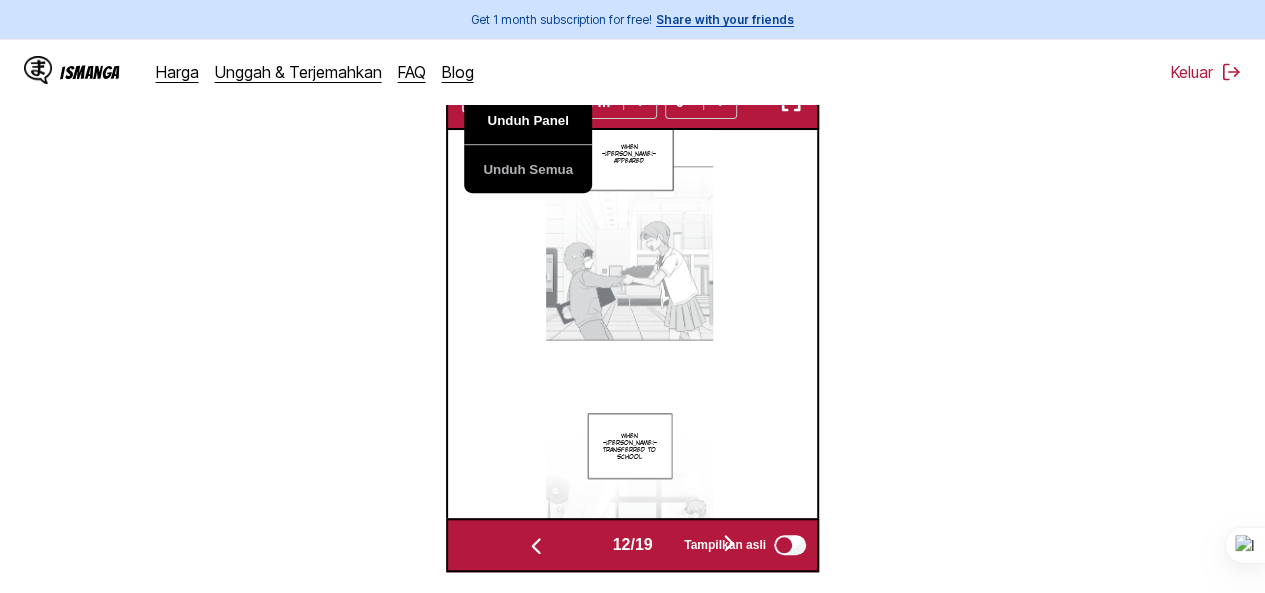 click on "Unduh Panel" at bounding box center (528, 121) 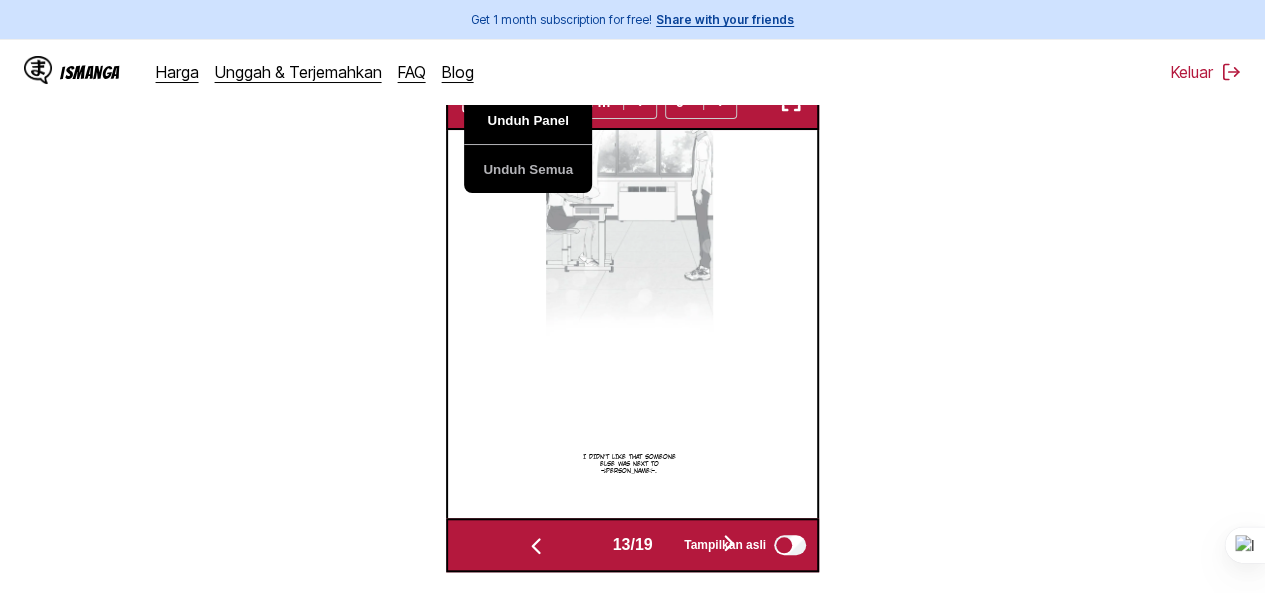 click on "Unduh Panel" at bounding box center (528, 121) 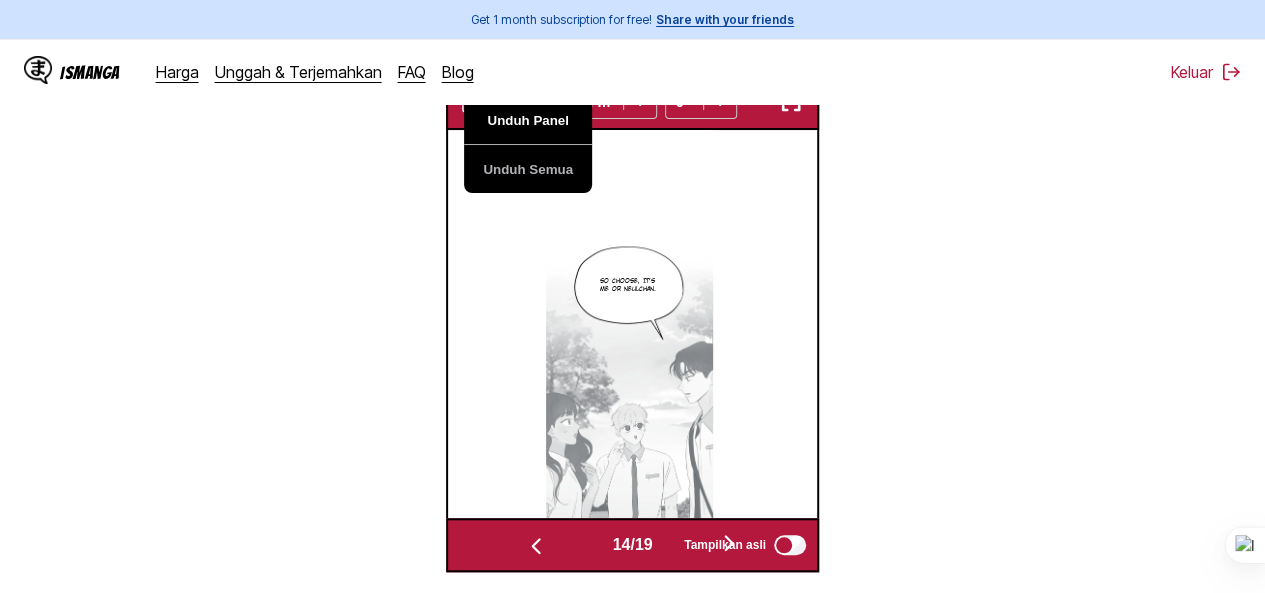 click on "Unduh Panel" at bounding box center [528, 121] 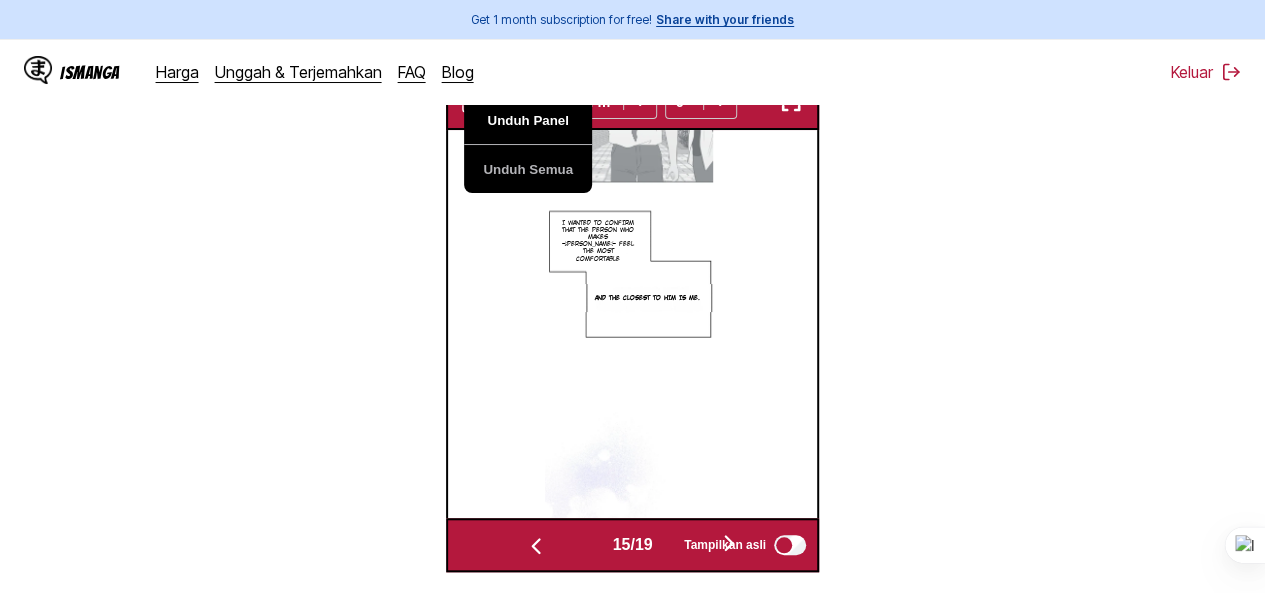 click on "Unduh Panel" at bounding box center (528, 121) 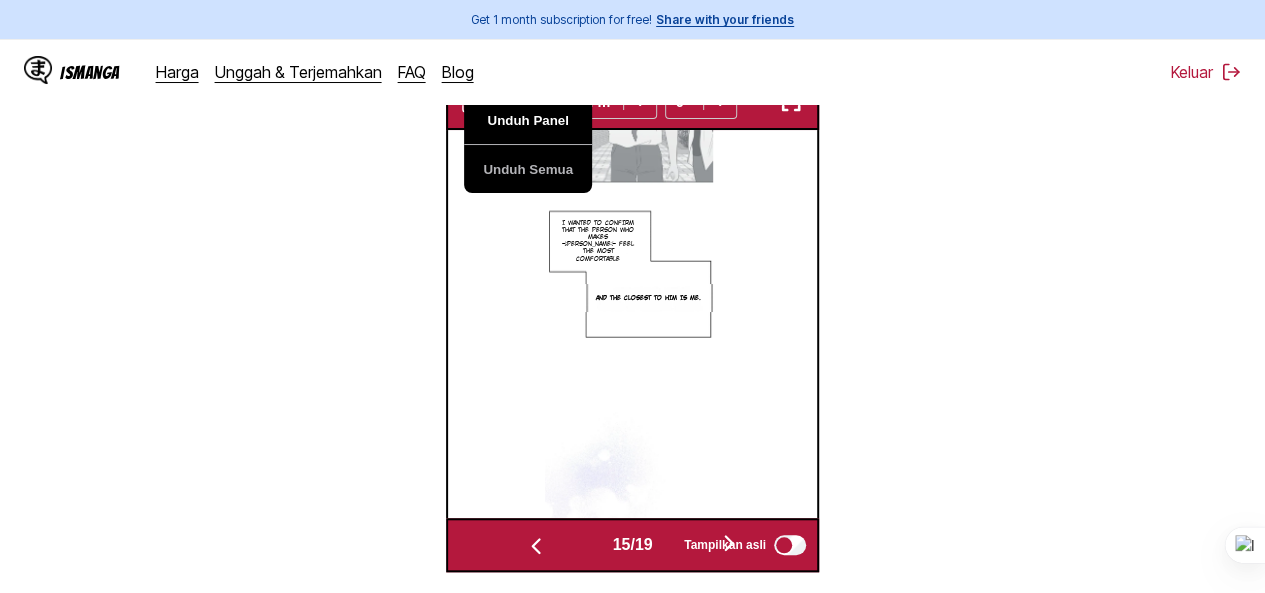 scroll, scrollTop: 0, scrollLeft: 5535, axis: horizontal 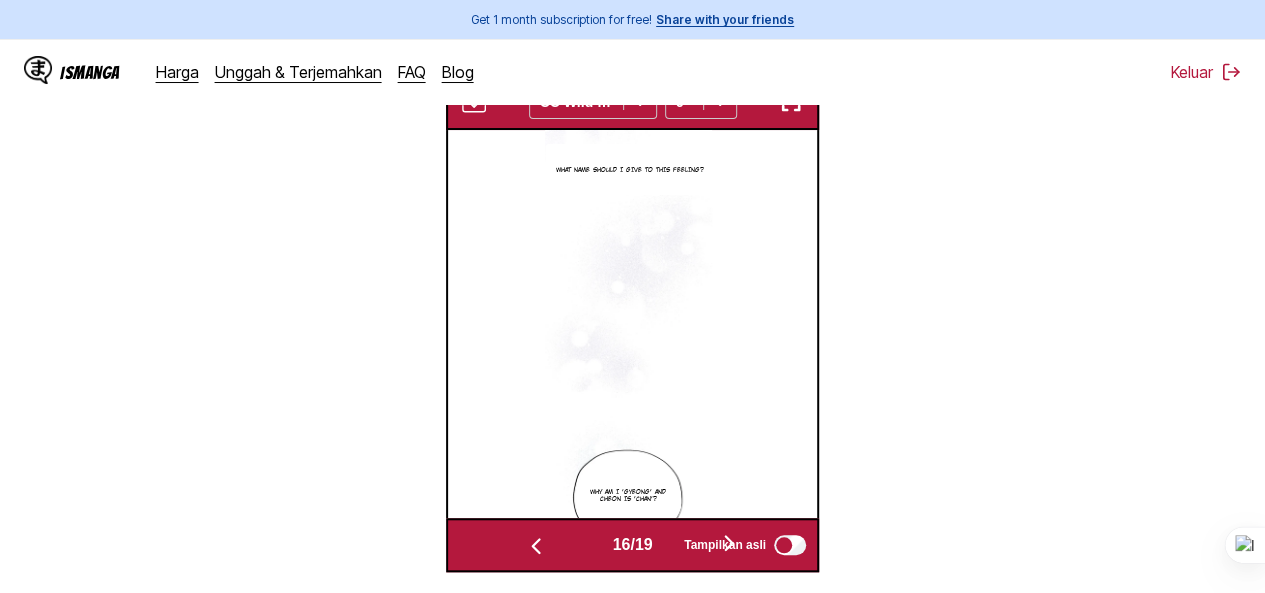 click on "What name should I give to this feeling? Why am I 'Gyeong' and Cheon is 'Chan'?" at bounding box center (628, 324) 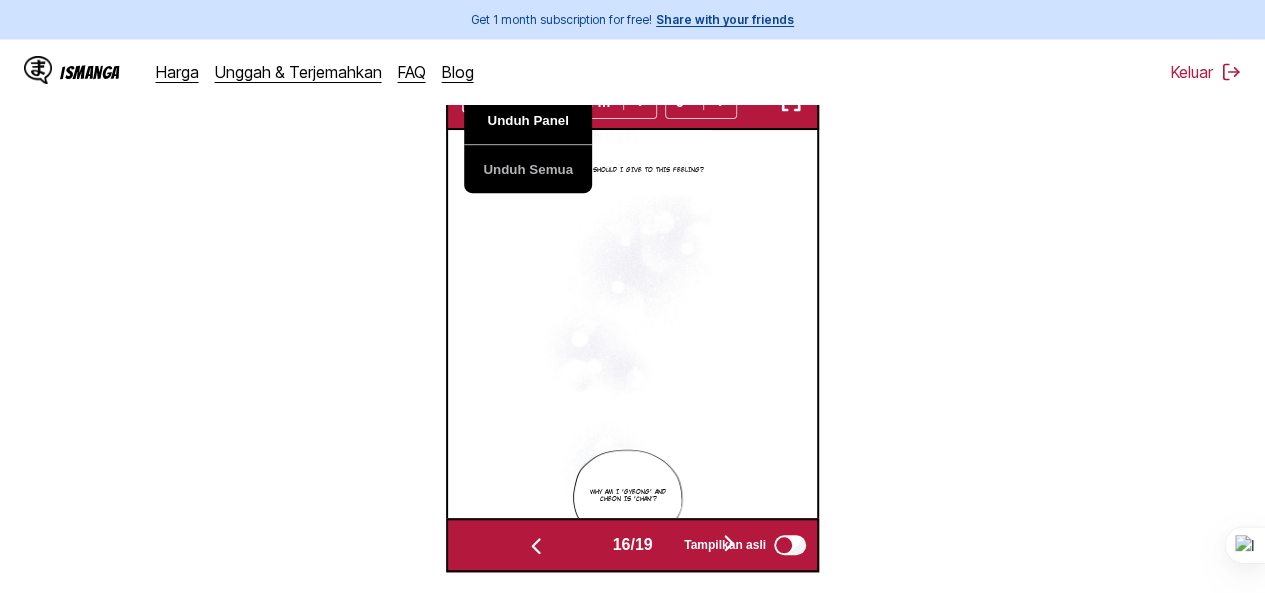 click on "Unduh Panel" at bounding box center (528, 121) 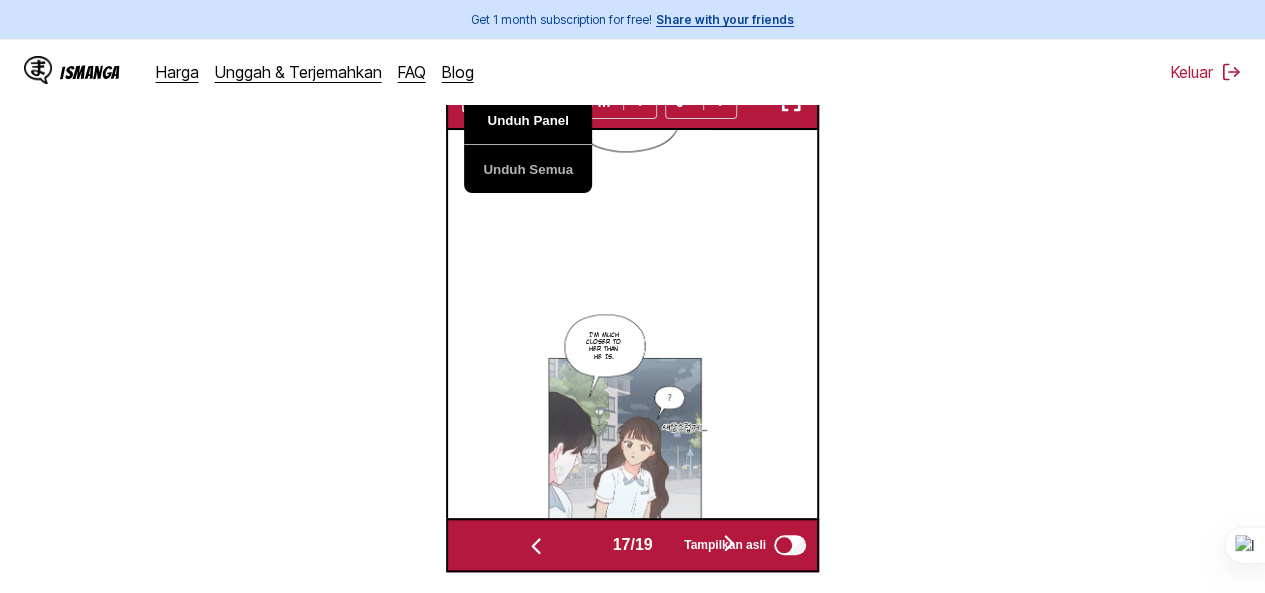 click on "Unduh Panel" at bounding box center (528, 121) 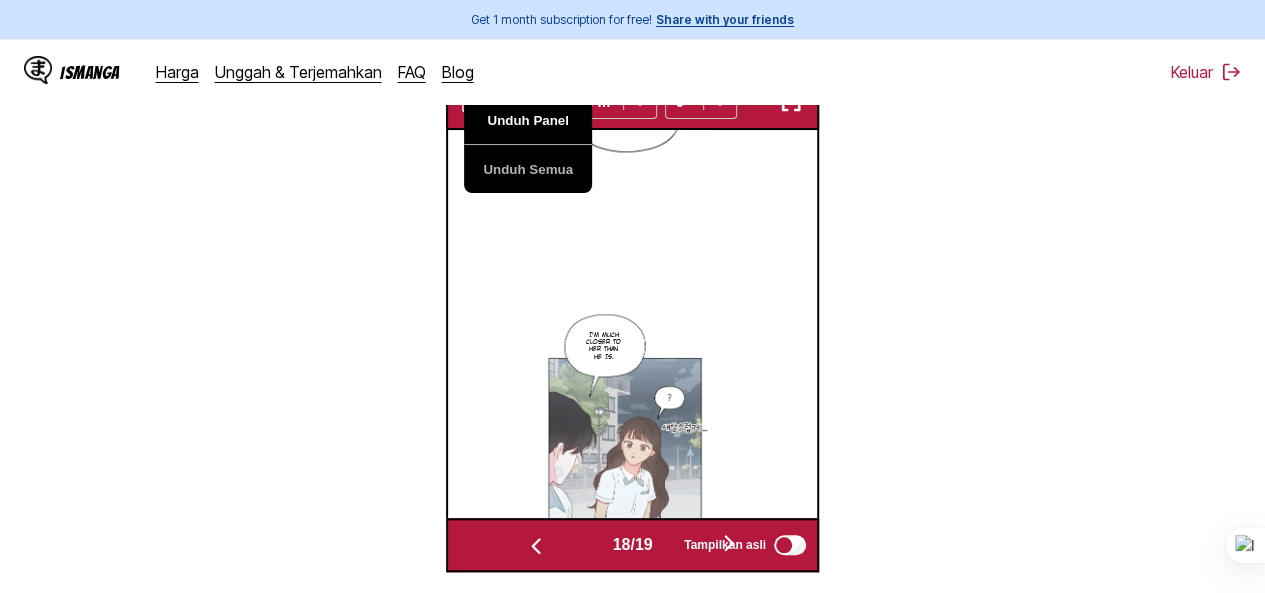 scroll, scrollTop: 0, scrollLeft: 6273, axis: horizontal 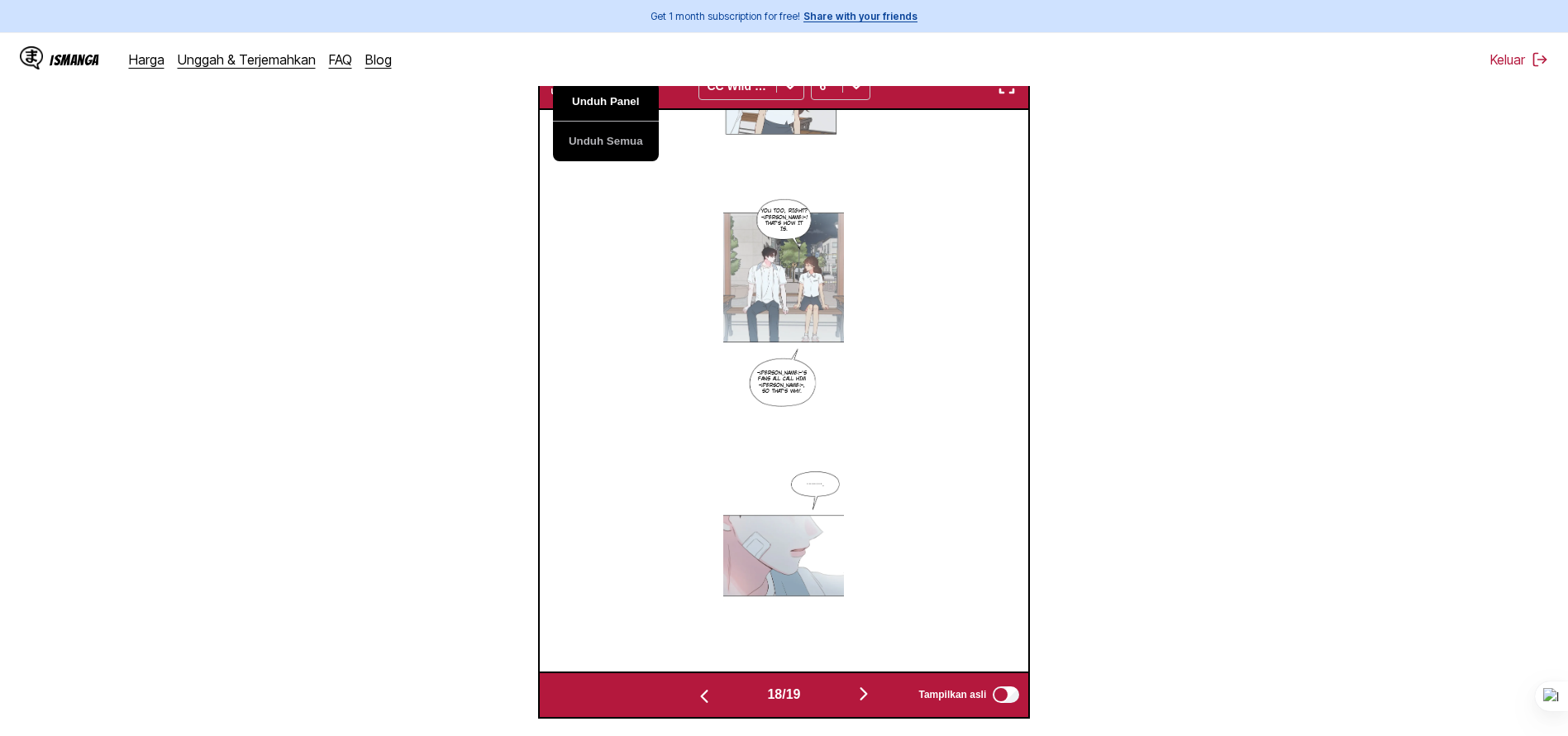 click on "Unduh Panel" at bounding box center [606, 102] 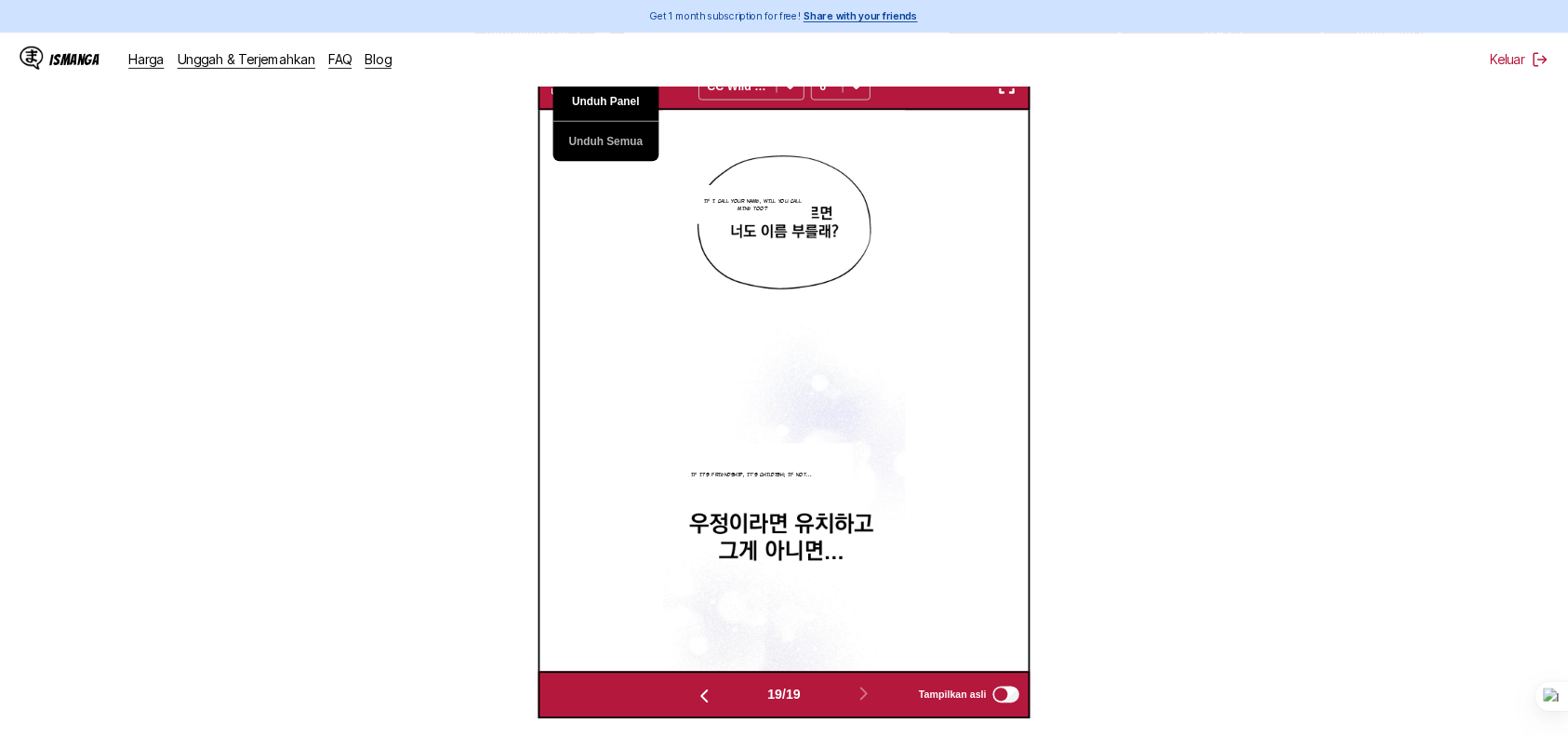 scroll, scrollTop: 555, scrollLeft: 0, axis: vertical 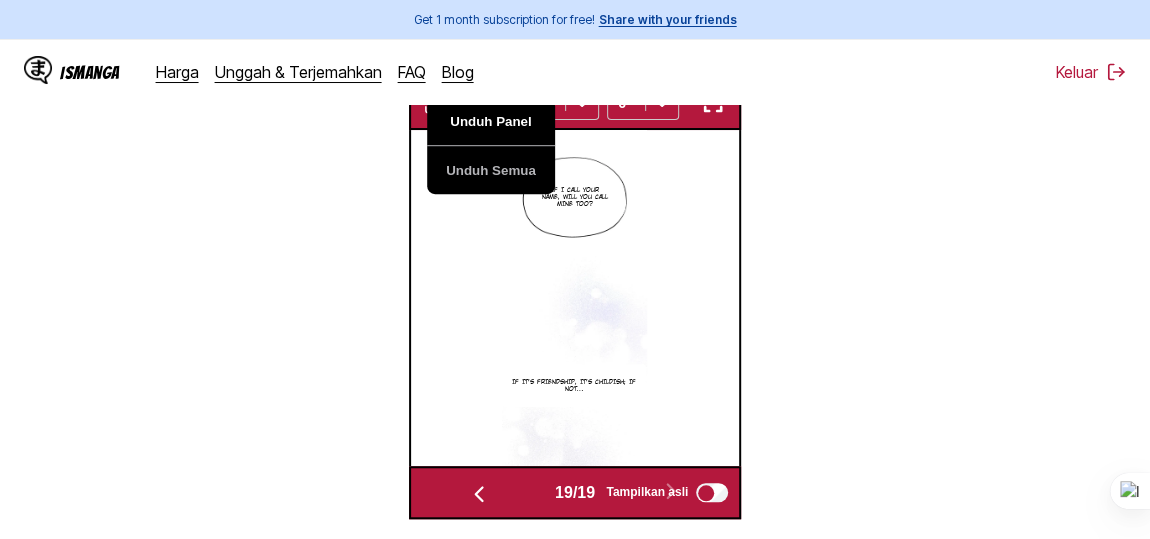 click on "Unduh Panel" at bounding box center (491, 122) 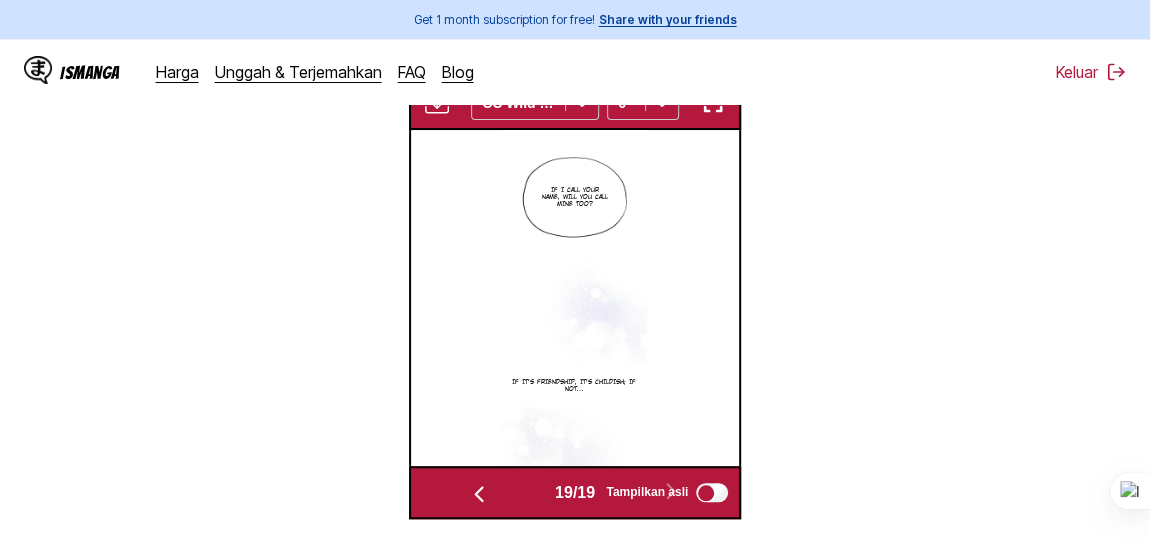 click on "Dari Korea Ke Inggris Letakkan file di sini, atau klik untuk menelusuri Ukuran file maksimal: 5MB  •  Format yang didukung: JP(E)G, PNG, WEBP Unduh Panel Unduh Semua CC Wild Words 6 Hanulchan…? Chan said he wanted to go, so we went, but it was a karaoke room. There really wasn't a single person there? Chatter Chatter Like in a workshop, cheering and singing. Many It felt like a dream. Now I understand That what I'm feeling is jealousy Thinking about it, this isn't the first time. Isn't Kim Rai a bit cute? So small… I feel like a hamster cornered. Should I try a private chat? Ah!! Dogang~~ Does it hurt a bit? Ah, sorry, I didn't see. But isn't that my pen? Huh? This? Is it you?? I never told you to use it. Why take it without permission and ruin my mood? When Yang Miso appeared When Neulchan transferred to school I didn't like that someone else was next to Kim Rai. So choose, it's me or Neulchan. I wanted to confirm that the person who makes Kim Rai feel the most comfortable 19  /  19 Tampilkan asli" at bounding box center [575, 121] 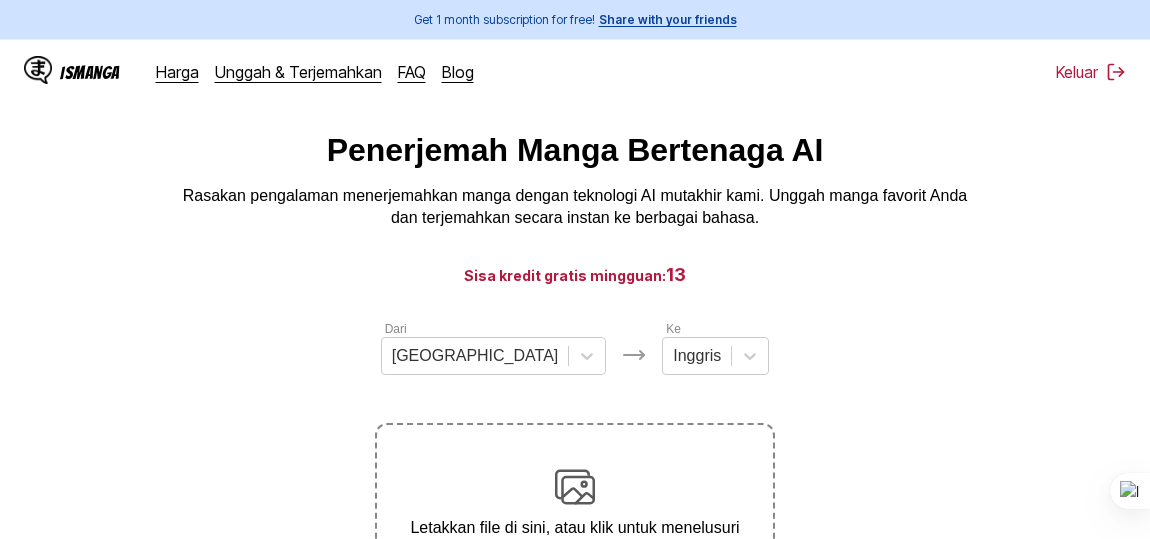 scroll, scrollTop: 0, scrollLeft: 0, axis: both 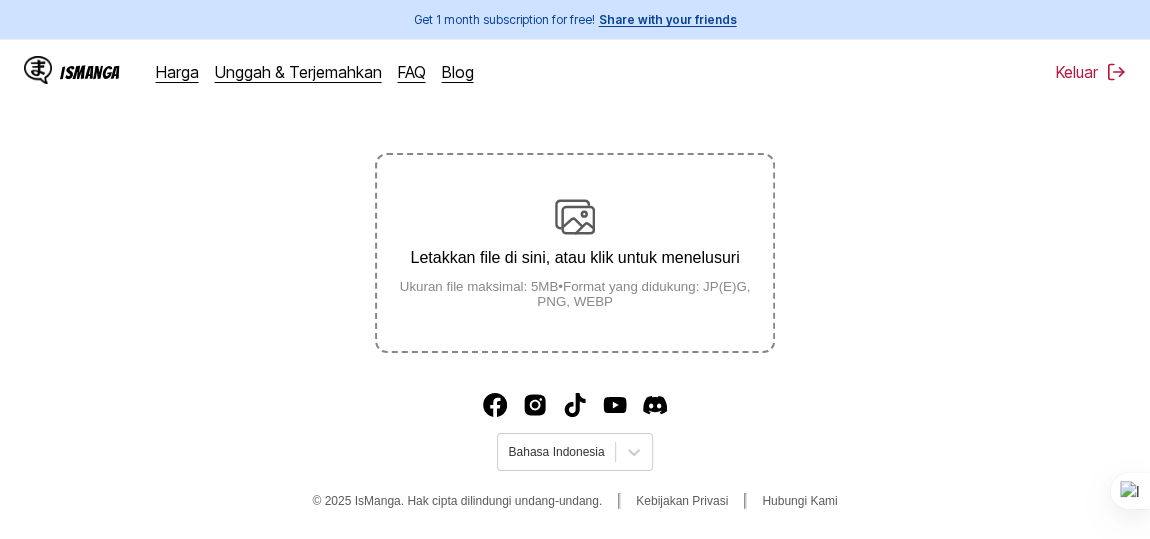 click on "© 2025 IsManga. Hak cipta dilindungi undang-undang. Kebijakan Privasi Hubungi Kami" at bounding box center [574, 501] 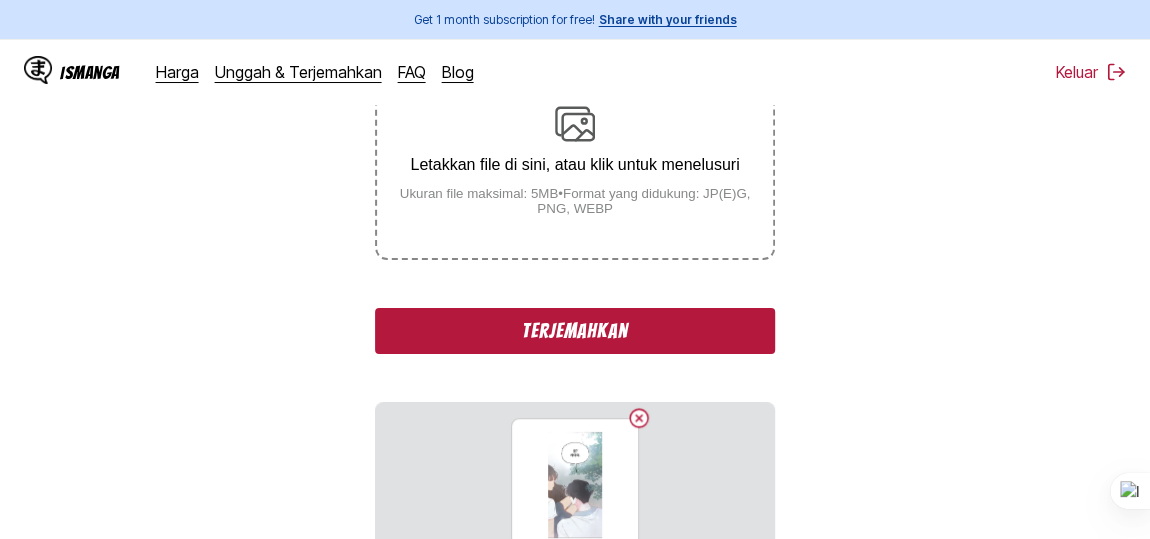 click on "Terjemahkan" at bounding box center [575, 331] 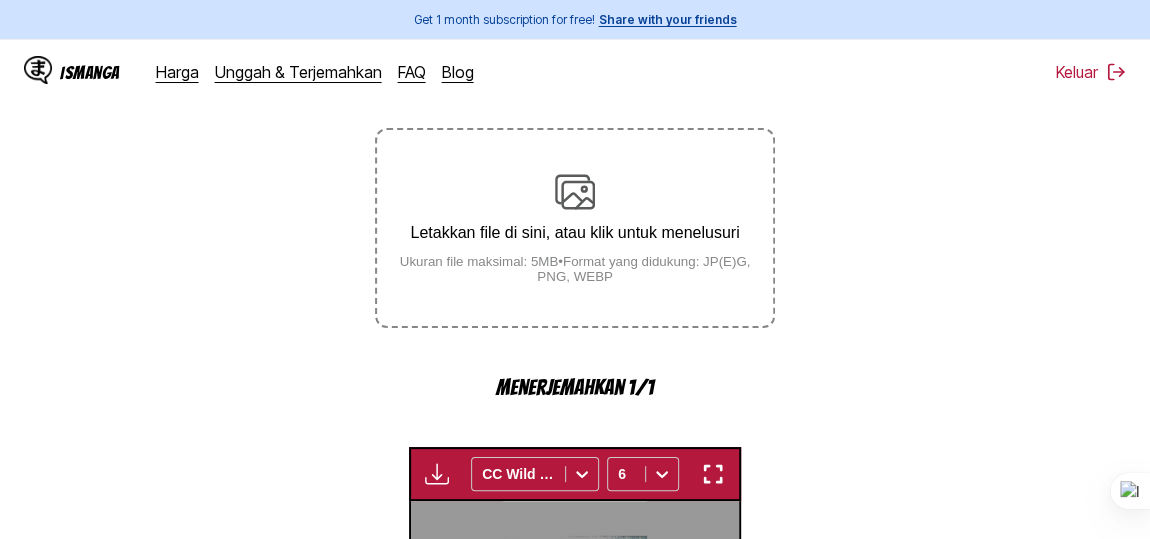 scroll, scrollTop: 147, scrollLeft: 0, axis: vertical 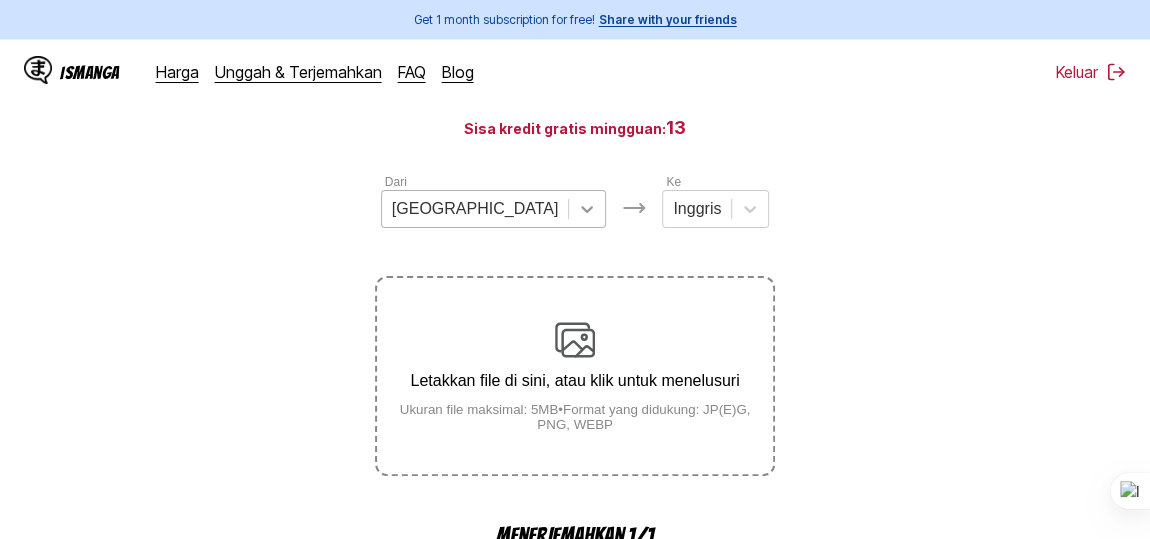 click 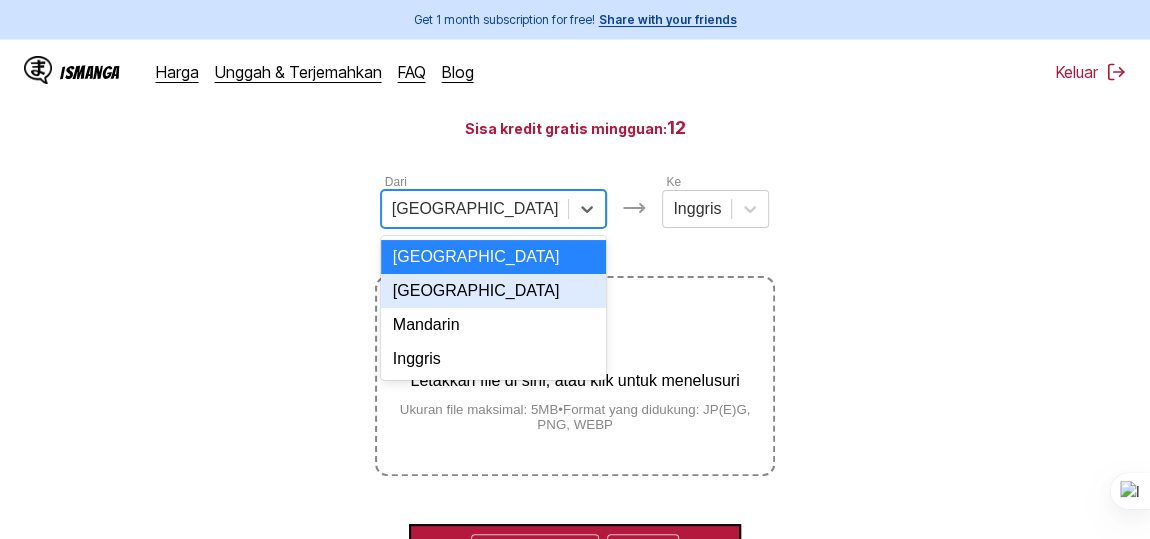 click on "[GEOGRAPHIC_DATA]" at bounding box center [494, 291] 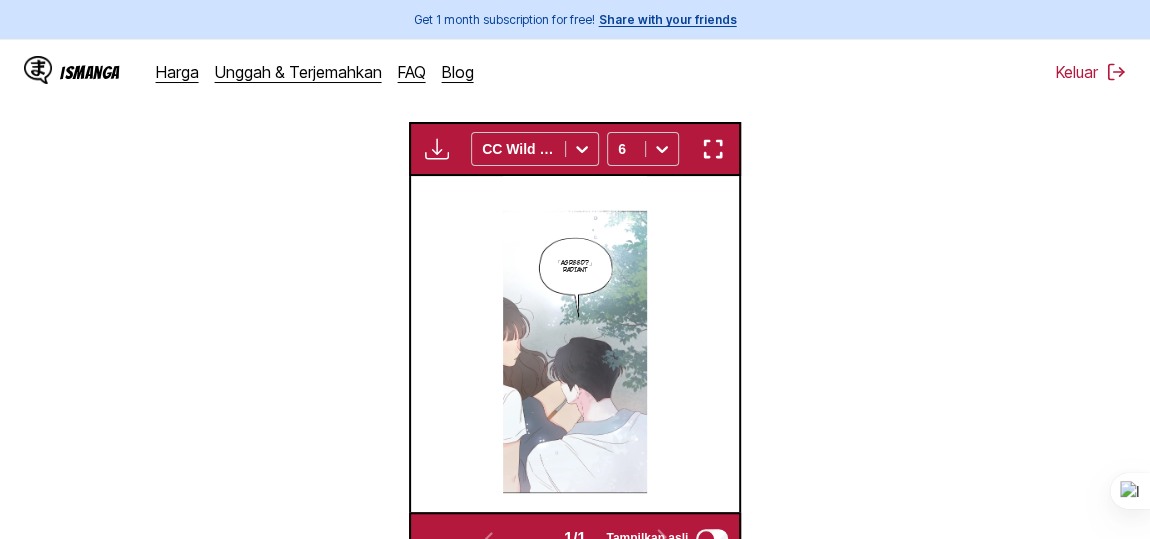 scroll, scrollTop: 763, scrollLeft: 0, axis: vertical 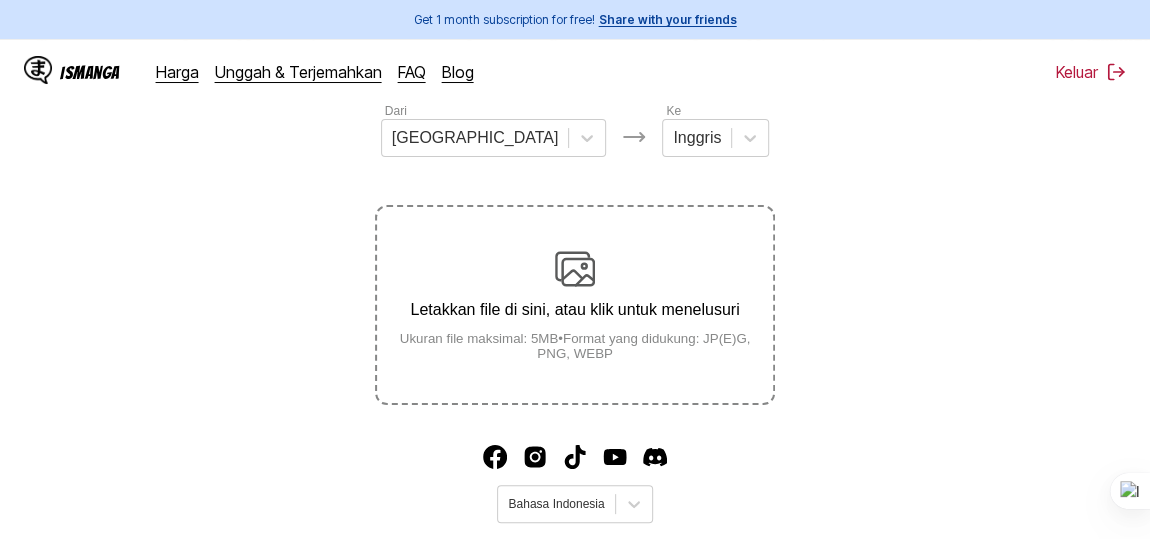 click on "Letakkan file di sini, atau klik untuk menelusuri Ukuran file maksimal: 5MB  •  Format yang didukung: JP(E)G, PNG, WEBP" at bounding box center [575, 305] 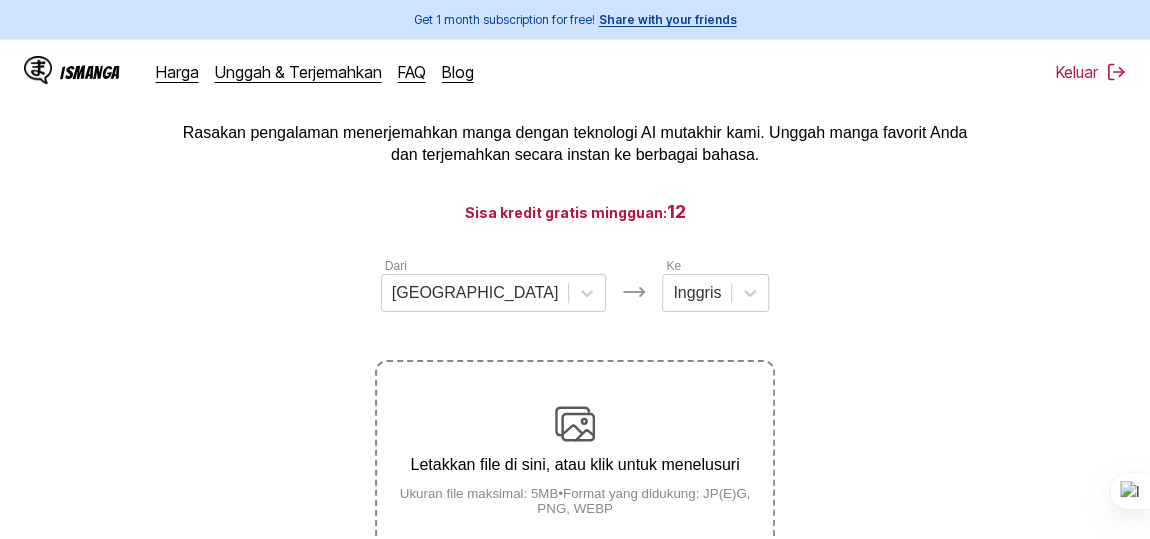 scroll, scrollTop: 0, scrollLeft: 0, axis: both 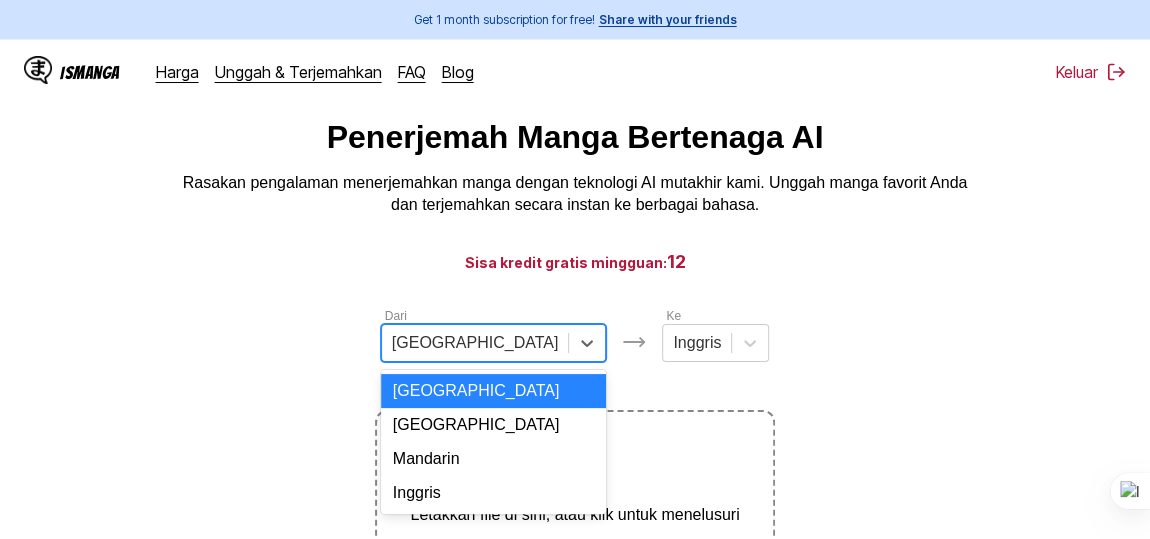 click at bounding box center (475, 343) 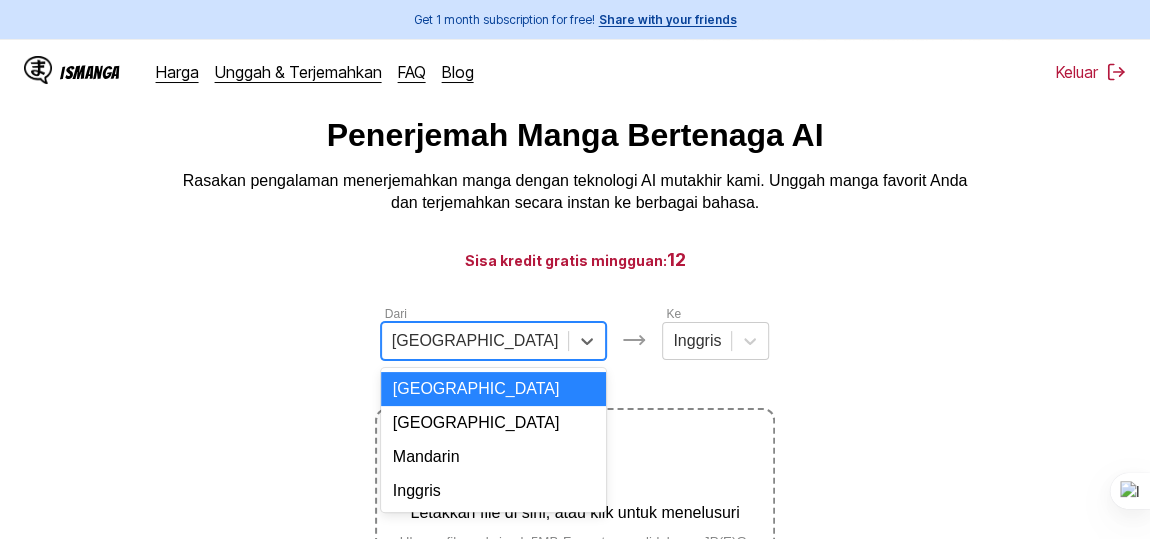 scroll, scrollTop: 17, scrollLeft: 0, axis: vertical 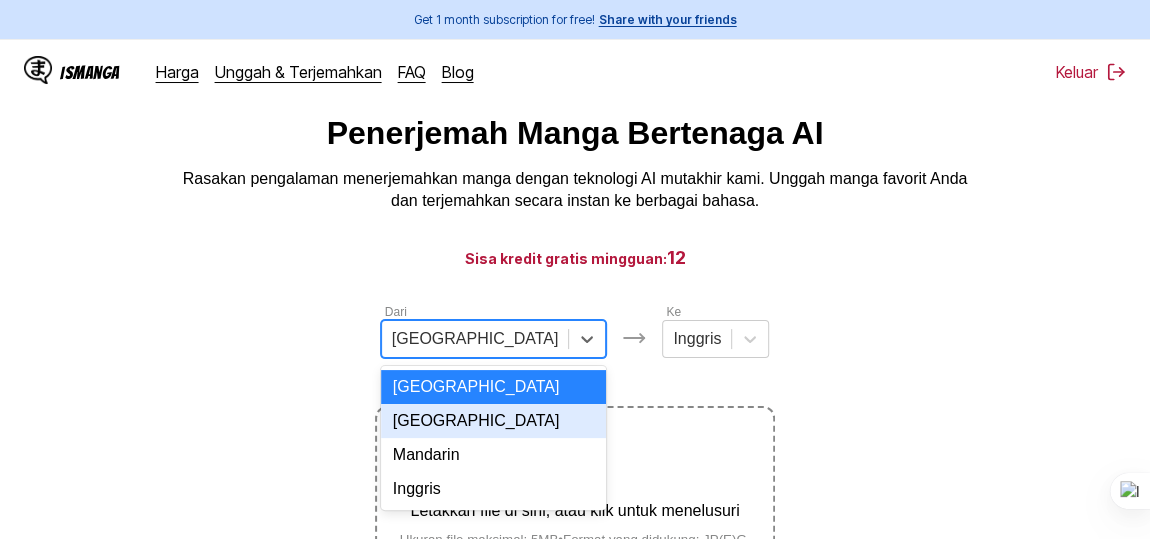 click on "[GEOGRAPHIC_DATA]" at bounding box center [494, 421] 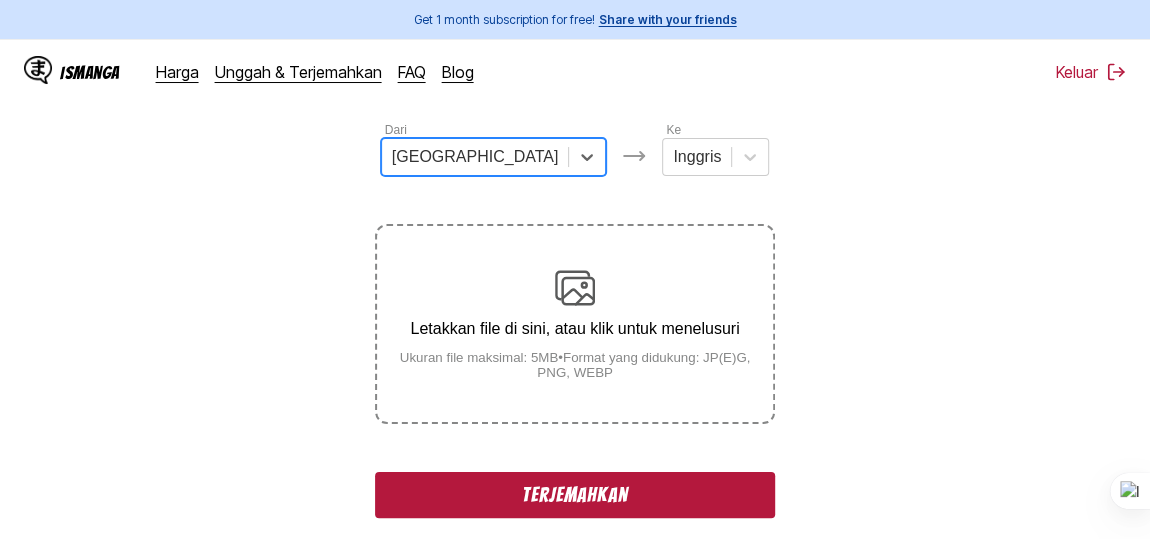 click on "Terjemahkan" at bounding box center [575, 495] 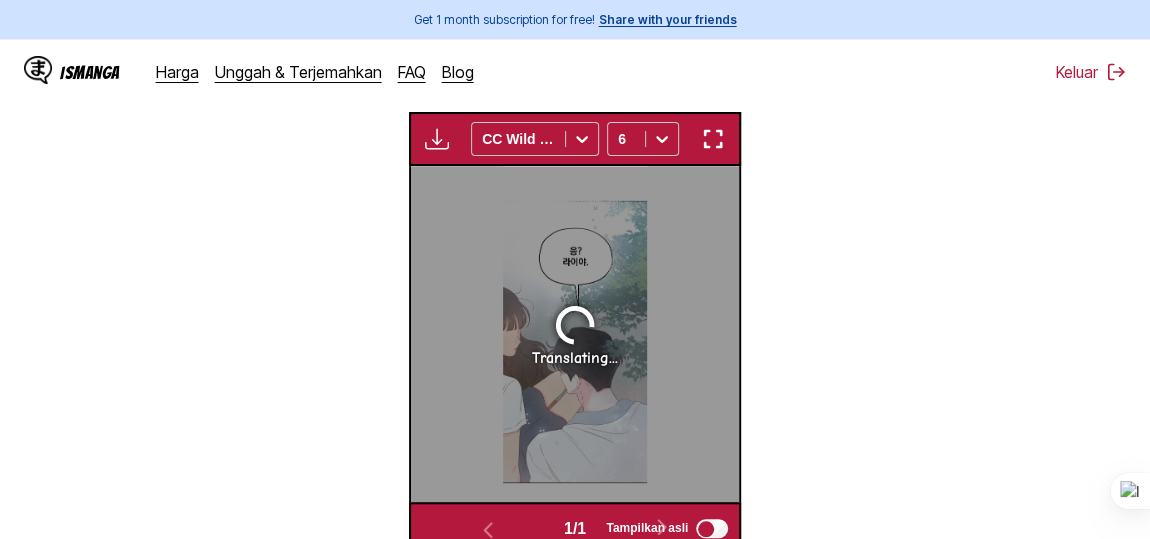 scroll, scrollTop: 601, scrollLeft: 0, axis: vertical 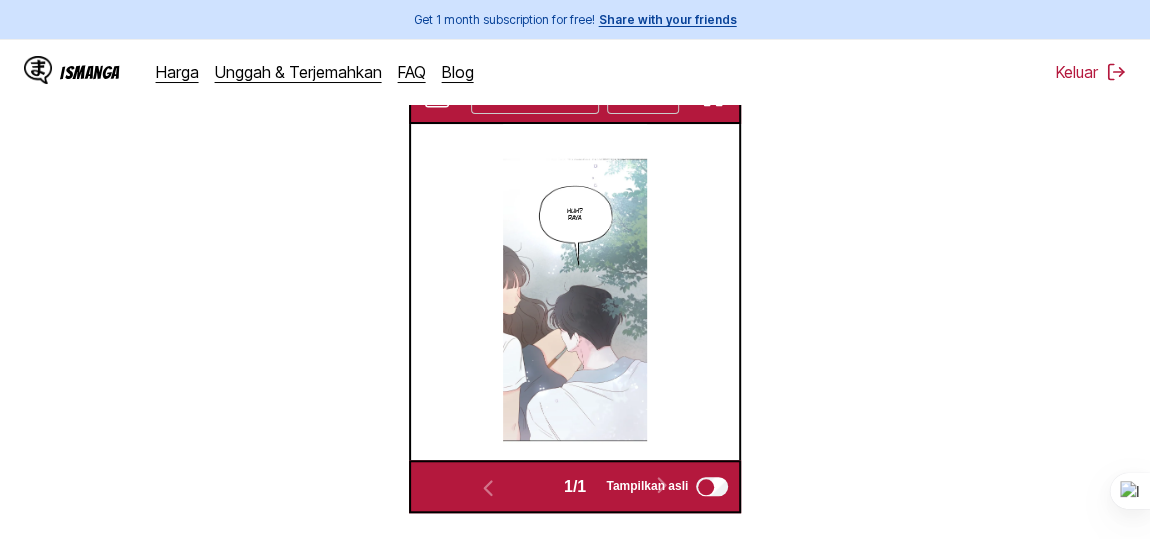 click at bounding box center [713, 97] 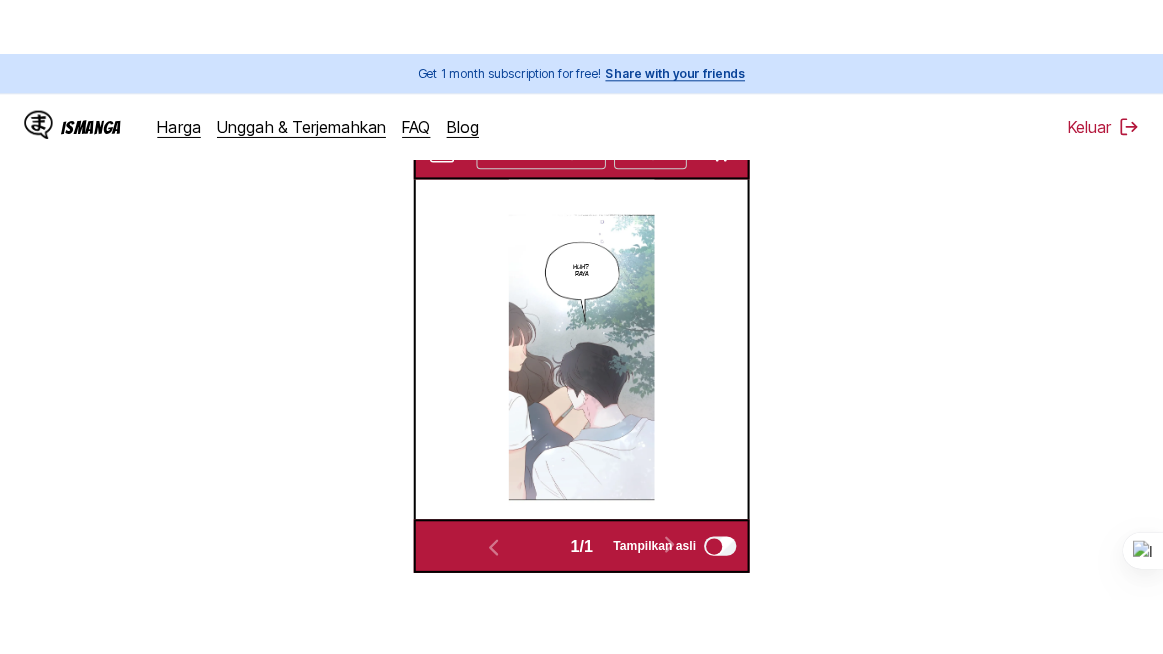 scroll, scrollTop: 252, scrollLeft: 0, axis: vertical 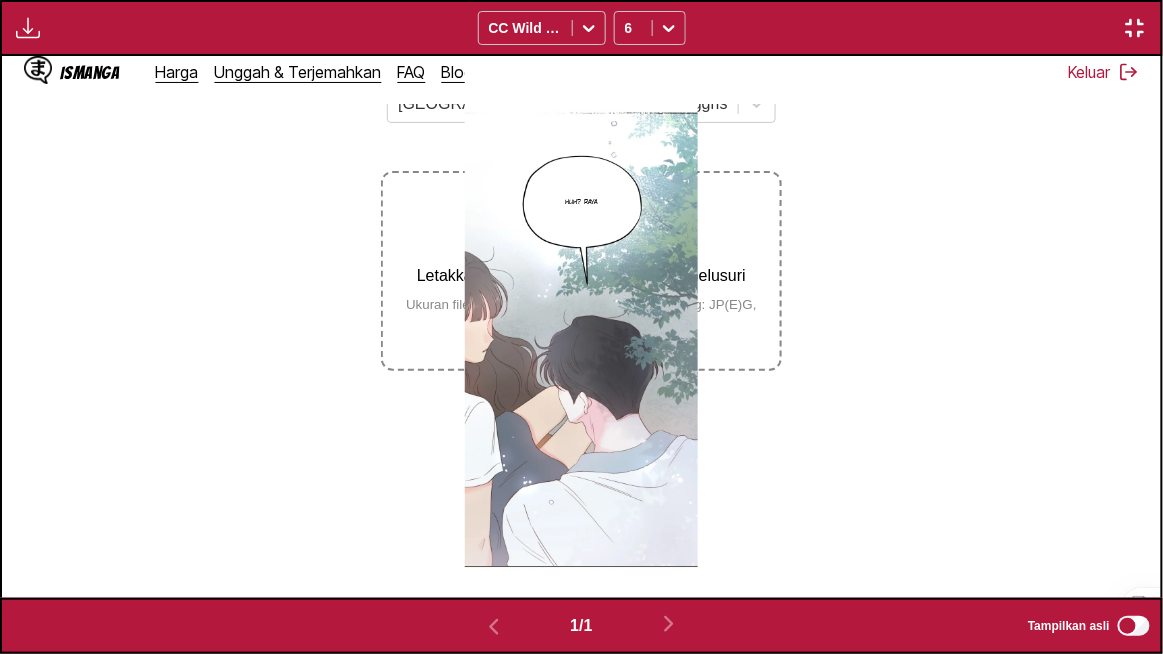 type 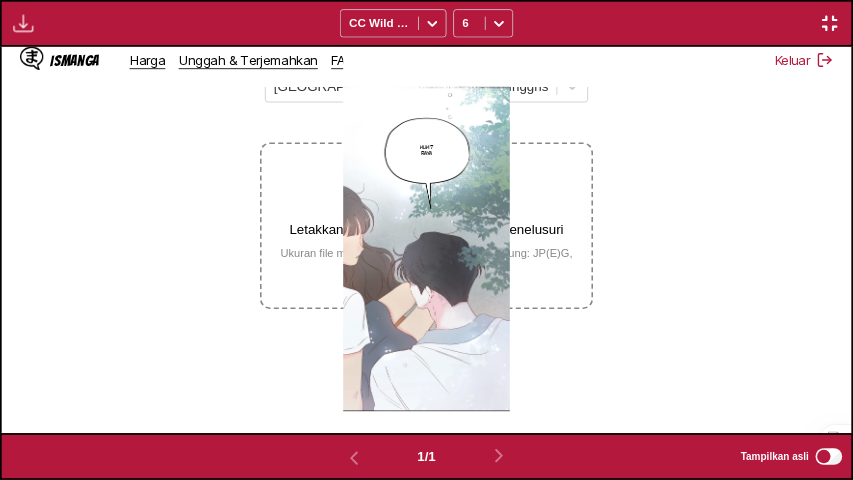 scroll, scrollTop: 252, scrollLeft: 0, axis: vertical 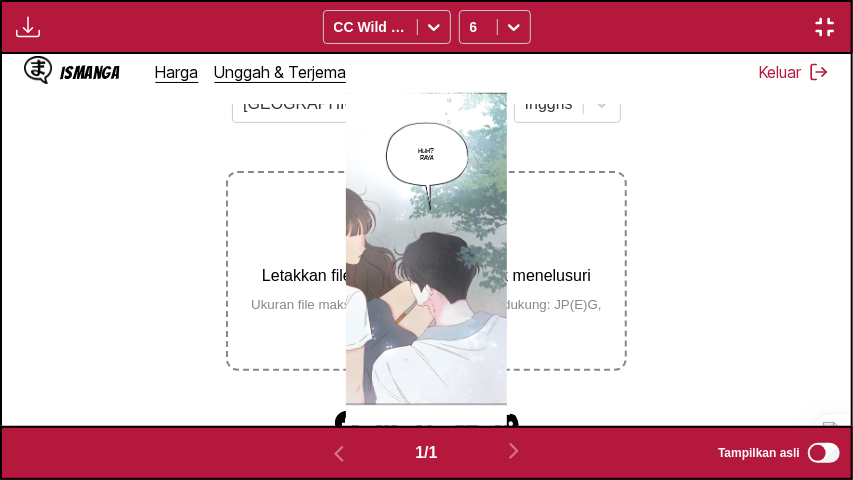 click on "Huh? Raya" at bounding box center (426, 240) 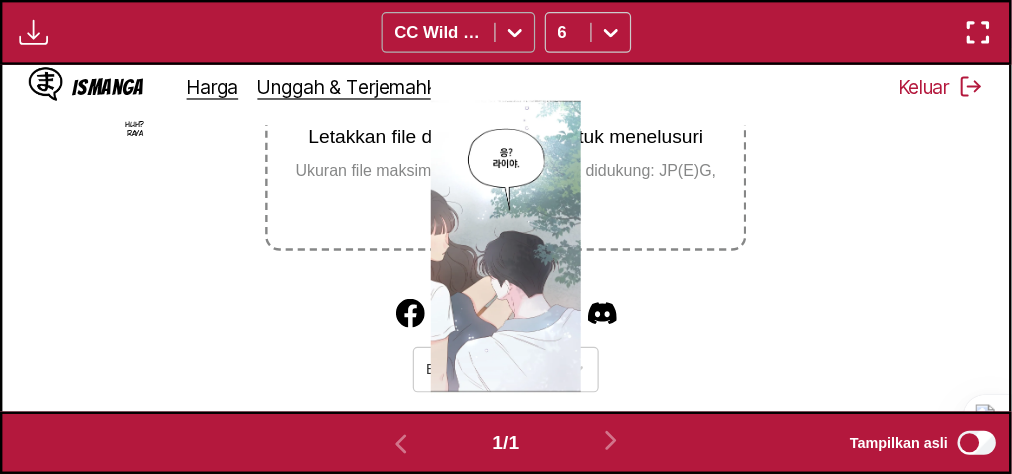 scroll, scrollTop: 529, scrollLeft: 0, axis: vertical 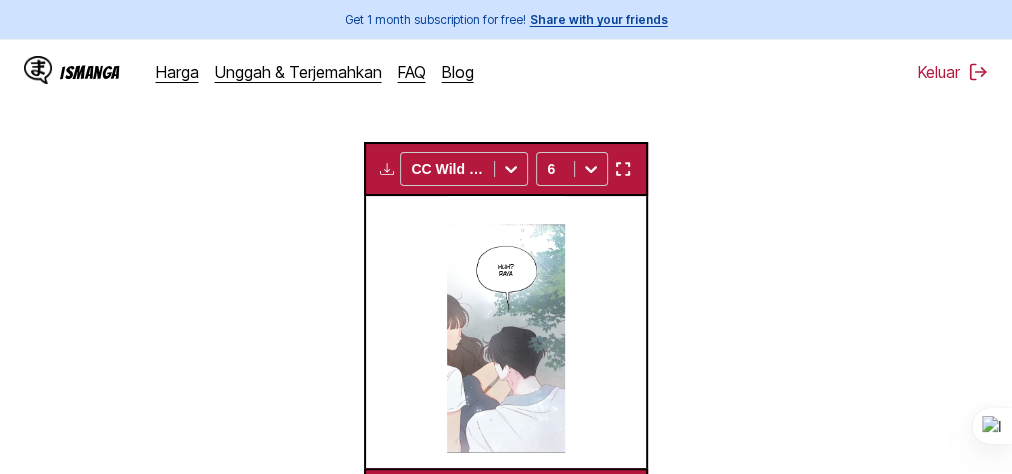 click at bounding box center (387, 169) 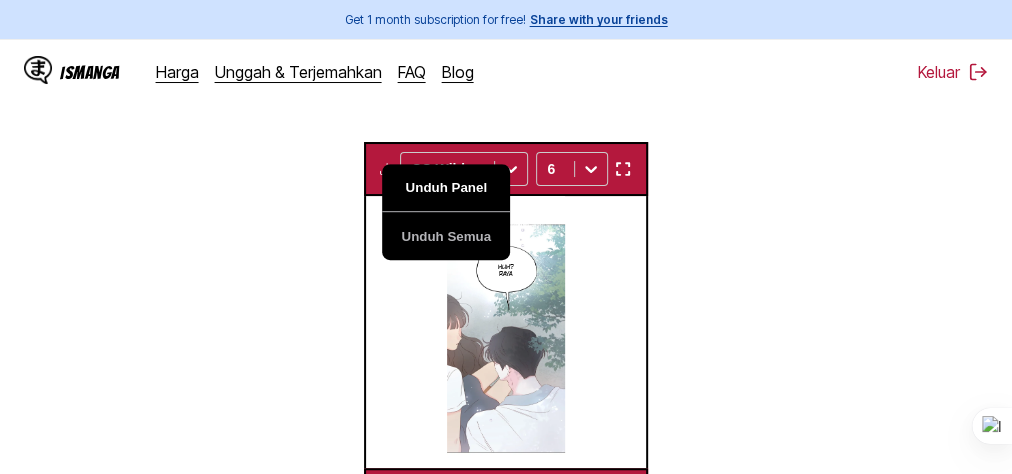 click on "Unduh Panel" at bounding box center [446, 188] 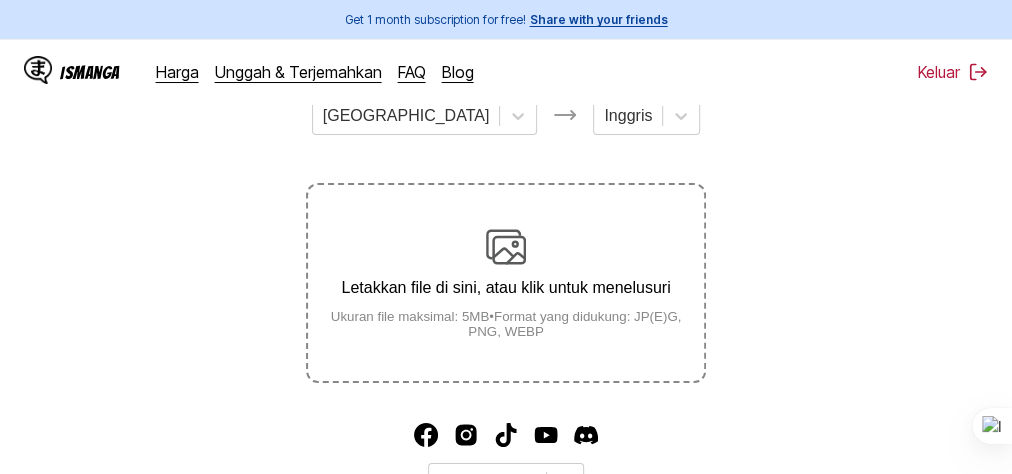 scroll, scrollTop: 0, scrollLeft: 0, axis: both 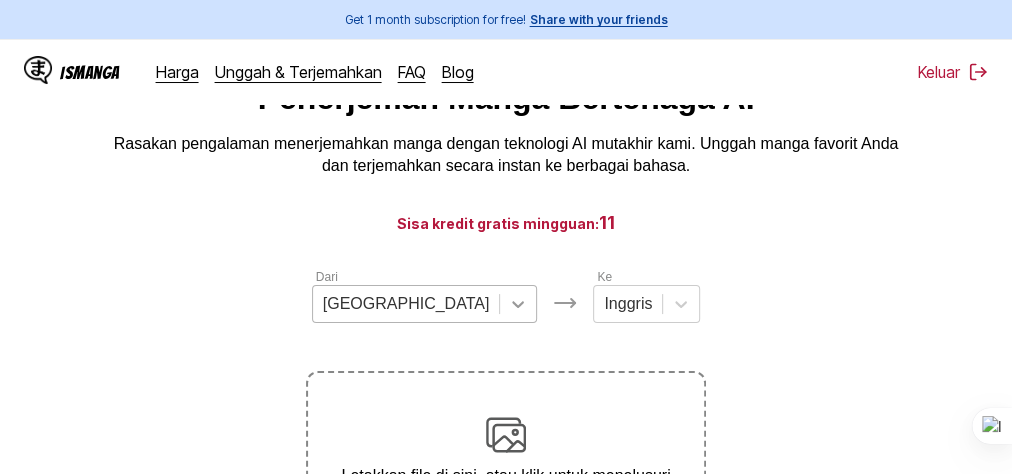 click on "[GEOGRAPHIC_DATA]" at bounding box center [425, 304] 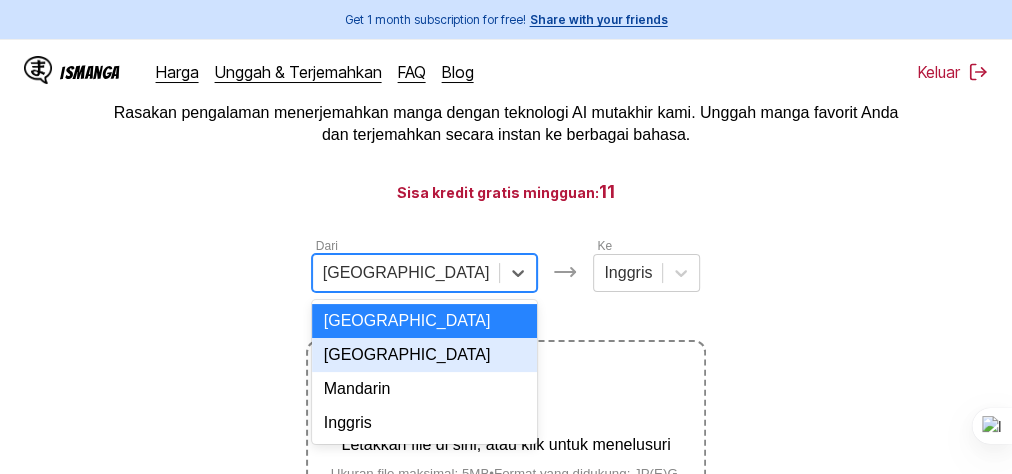 click on "Korea" at bounding box center [425, 355] 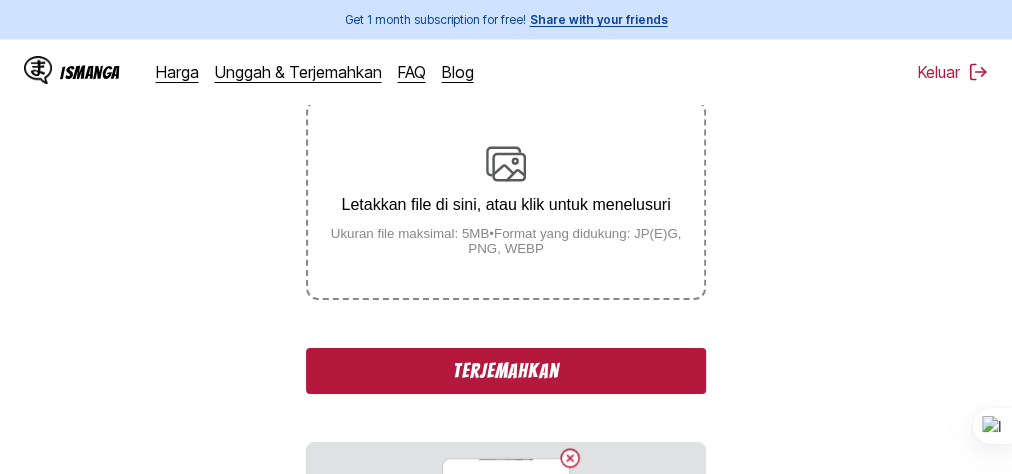 click on "Terjemahkan" at bounding box center [506, 371] 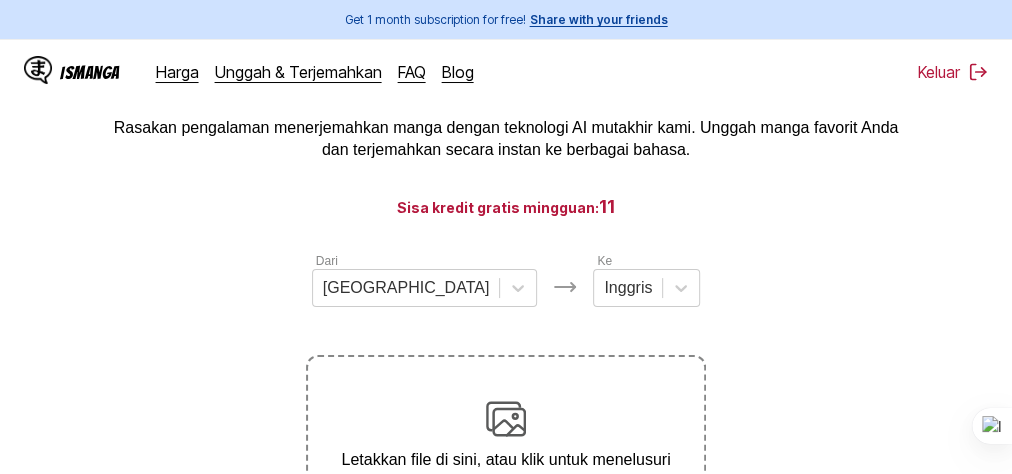 scroll, scrollTop: 0, scrollLeft: 0, axis: both 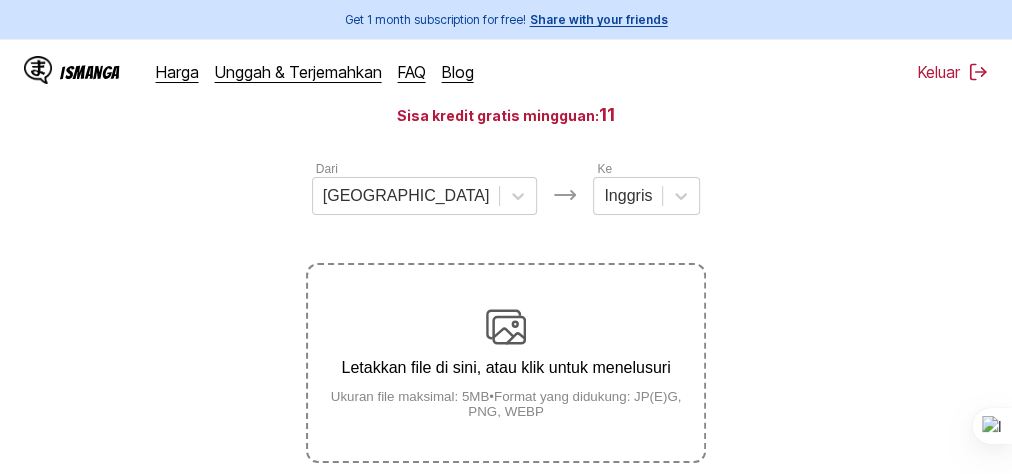 click on "Letakkan file di sini, atau klik untuk menelusuri Ukuran file maksimal: 5MB  •  Format yang didukung: JP(E)G, PNG, WEBP" at bounding box center [506, 363] 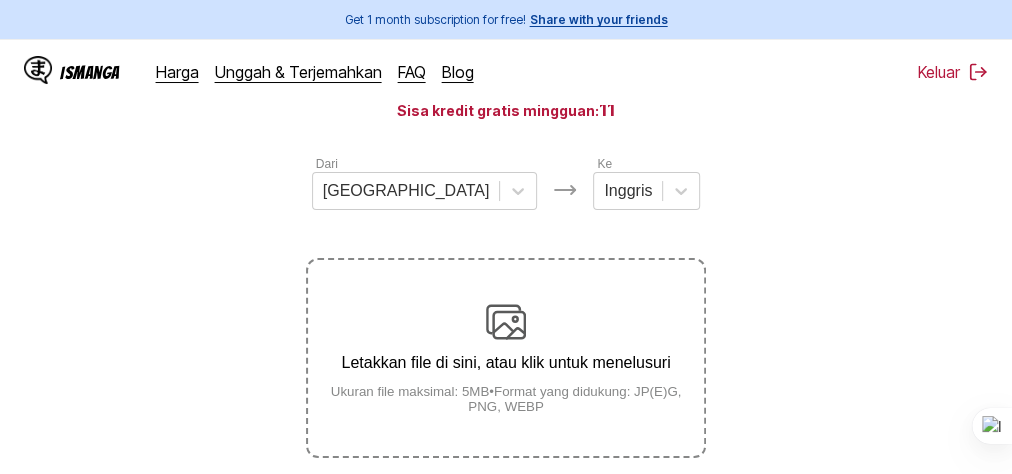 scroll, scrollTop: 400, scrollLeft: 0, axis: vertical 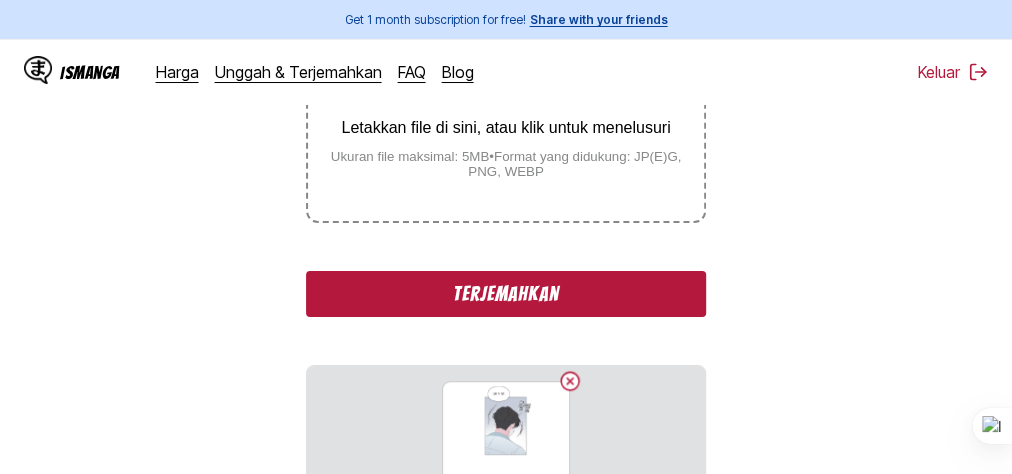 click on "Terjemahkan" at bounding box center [506, 294] 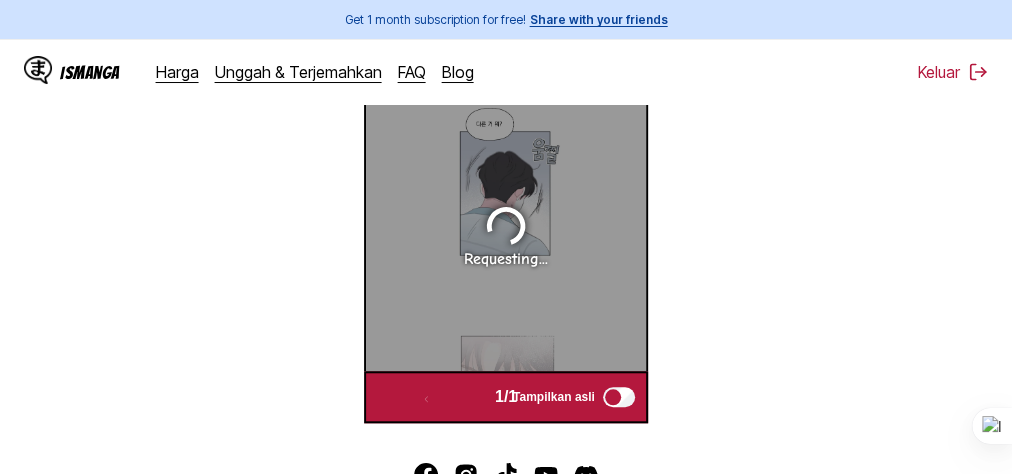 scroll, scrollTop: 617, scrollLeft: 0, axis: vertical 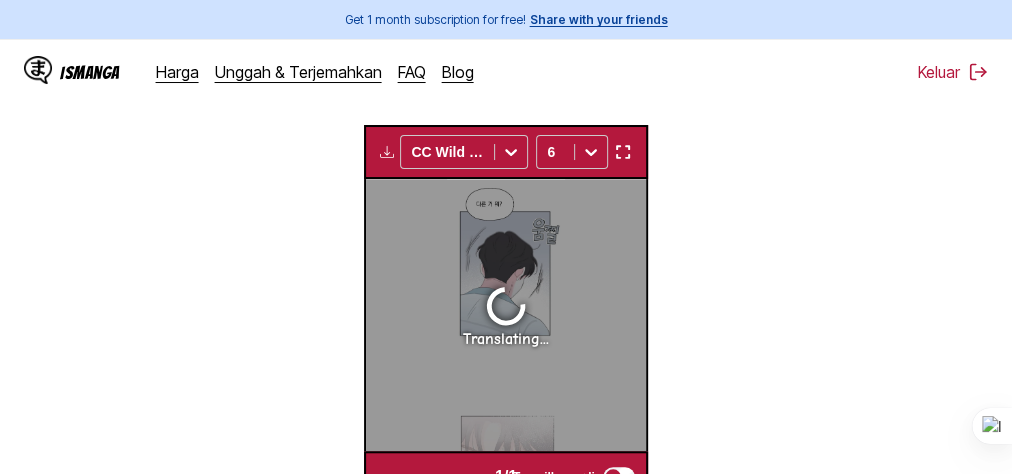 click at bounding box center (622, 152) 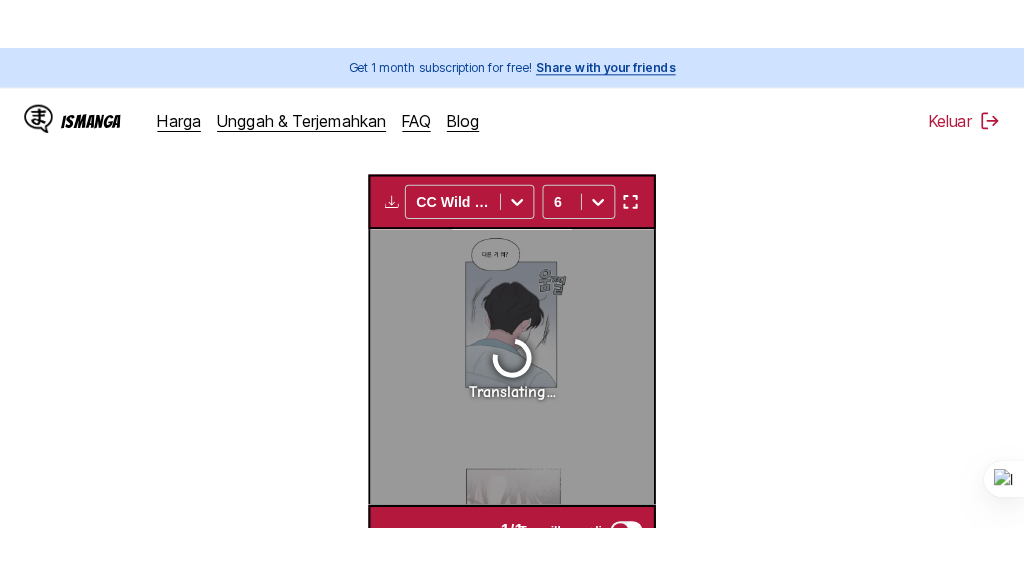 scroll, scrollTop: 307, scrollLeft: 0, axis: vertical 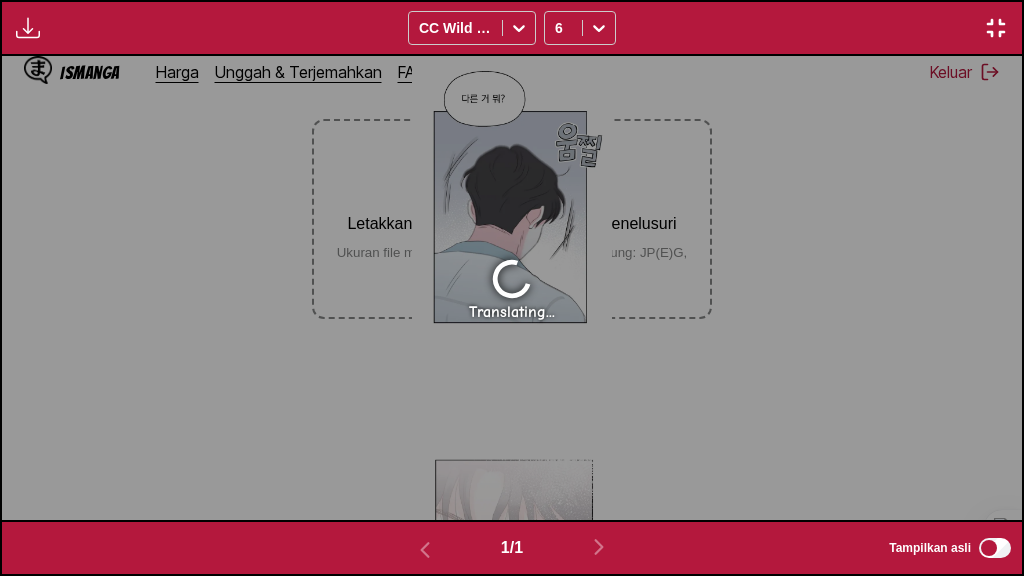 click at bounding box center (996, 28) 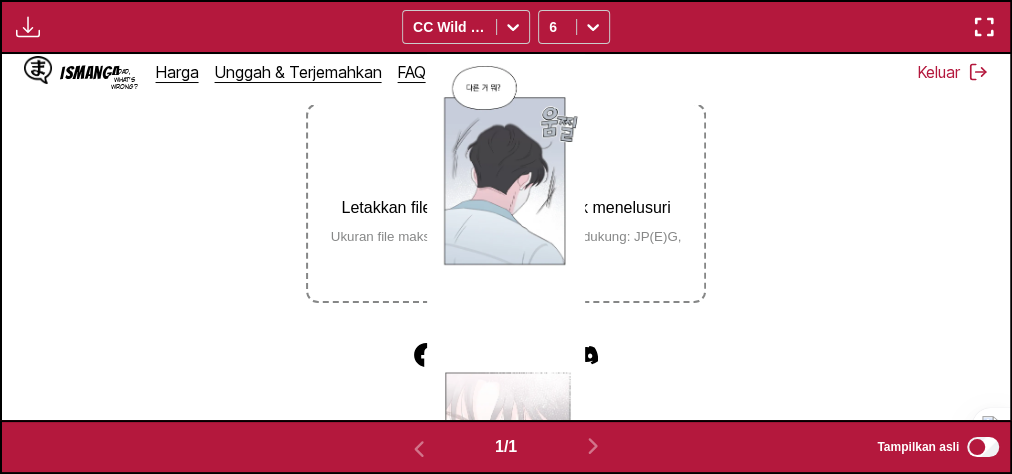 scroll, scrollTop: 160, scrollLeft: 0, axis: vertical 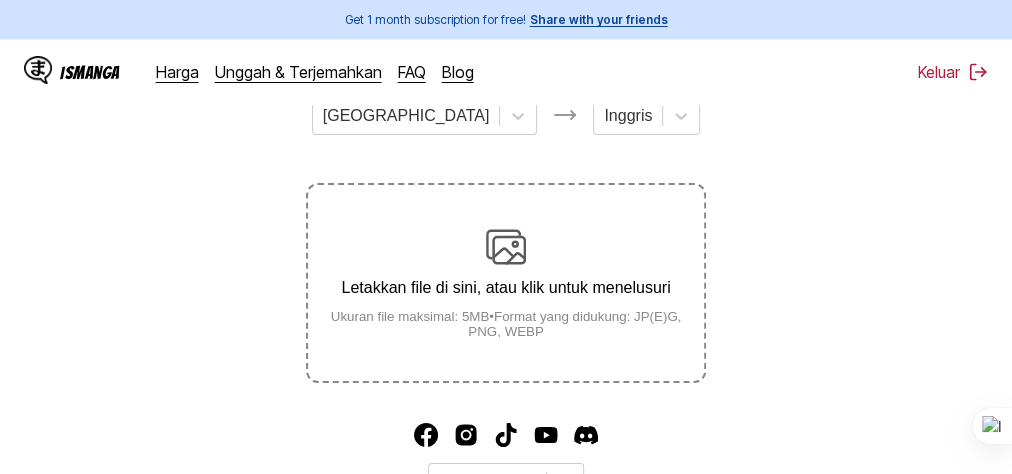 click on "Letakkan file di sini, atau klik untuk menelusuri Ukuran file maksimal: 5MB  •  Format yang didukung: JP(E)G, PNG, WEBP" at bounding box center (506, 283) 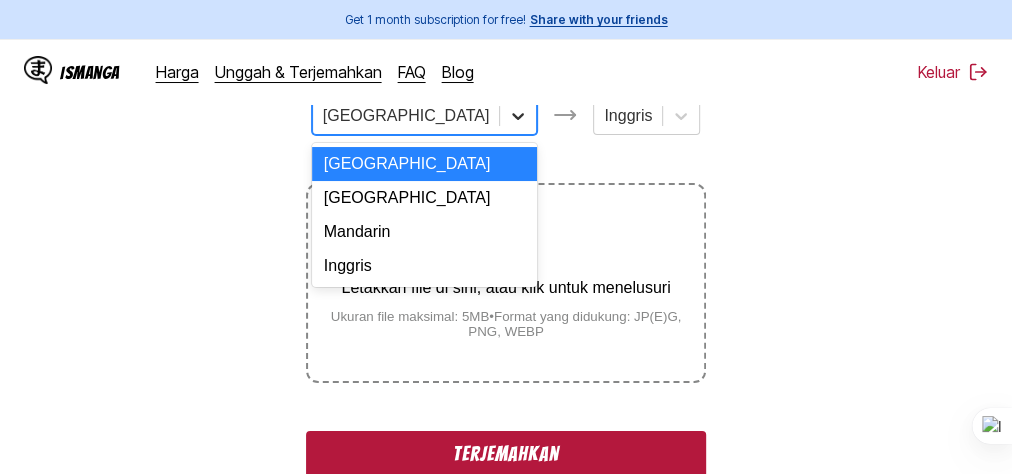 click at bounding box center [518, 116] 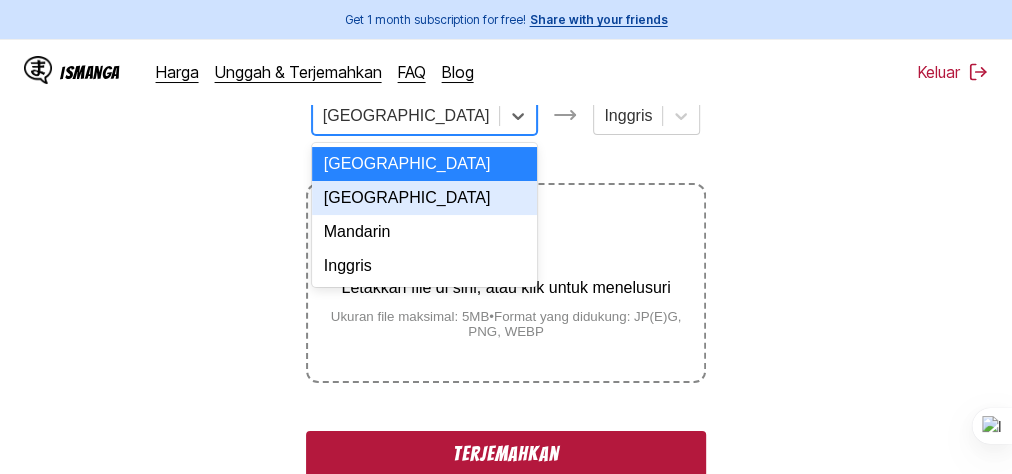 click on "[GEOGRAPHIC_DATA]" at bounding box center (425, 198) 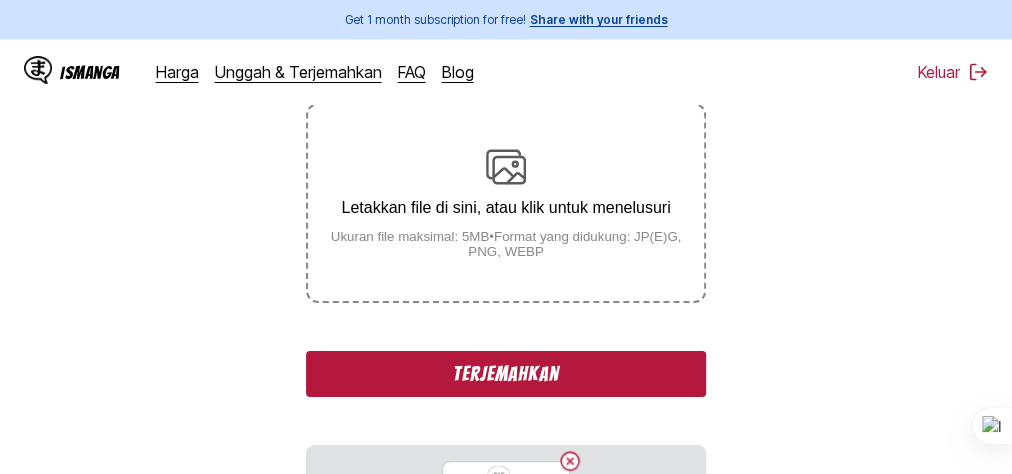 click on "Terjemahkan" at bounding box center (506, 374) 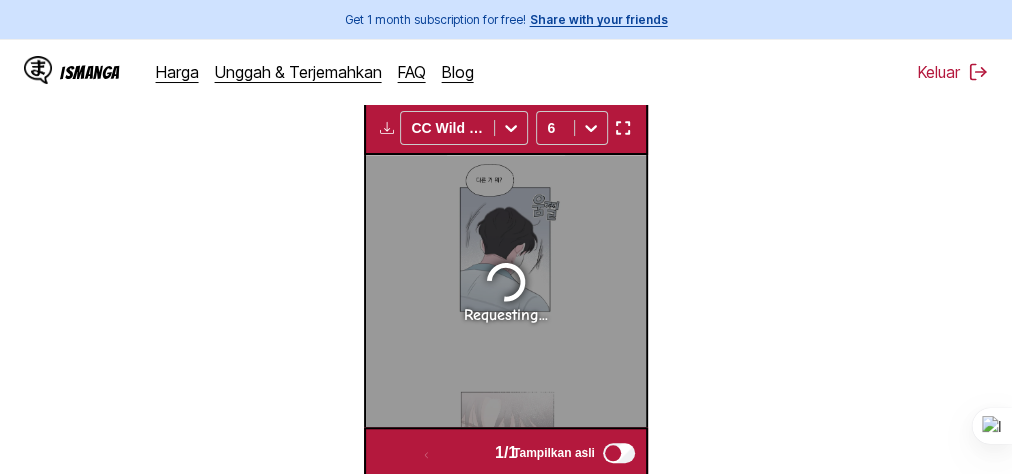 scroll, scrollTop: 617, scrollLeft: 0, axis: vertical 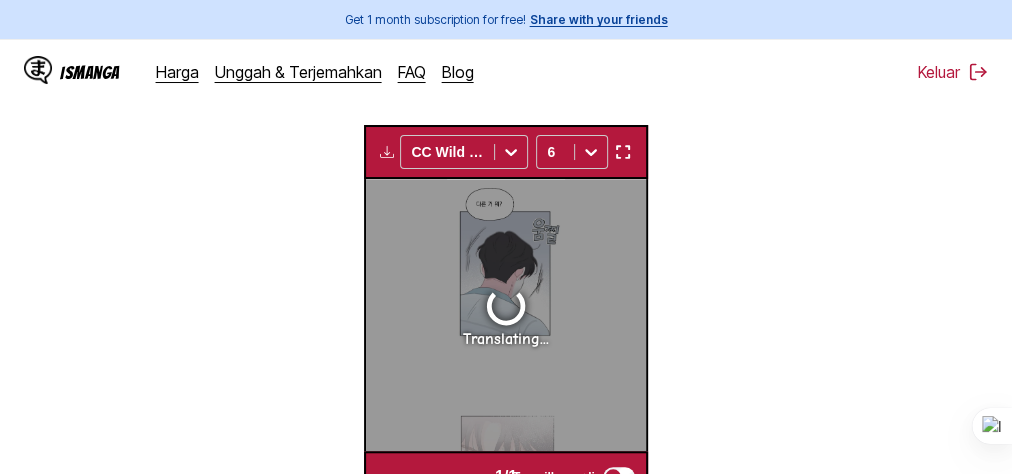 click at bounding box center (622, 152) 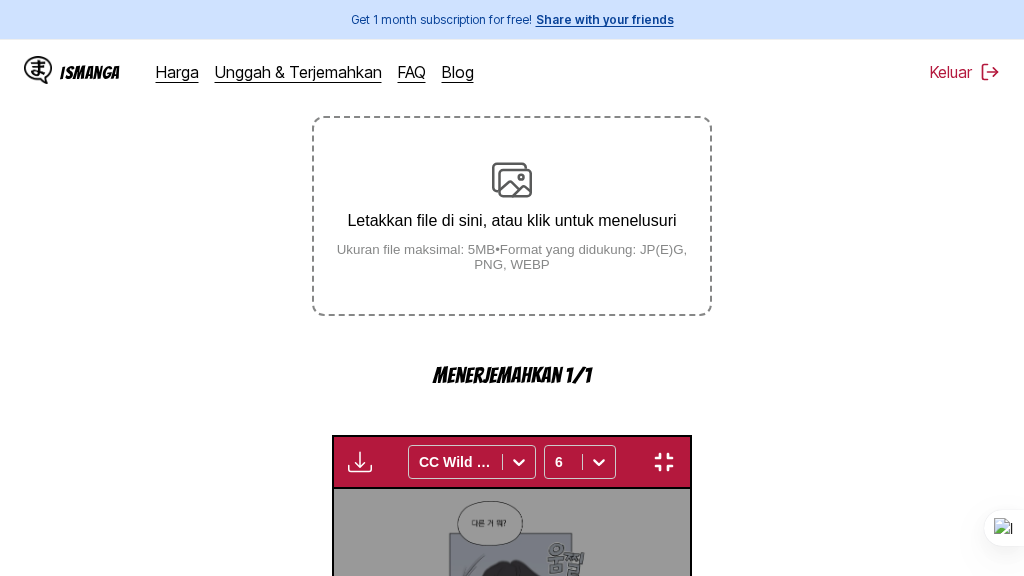 scroll, scrollTop: 260, scrollLeft: 0, axis: vertical 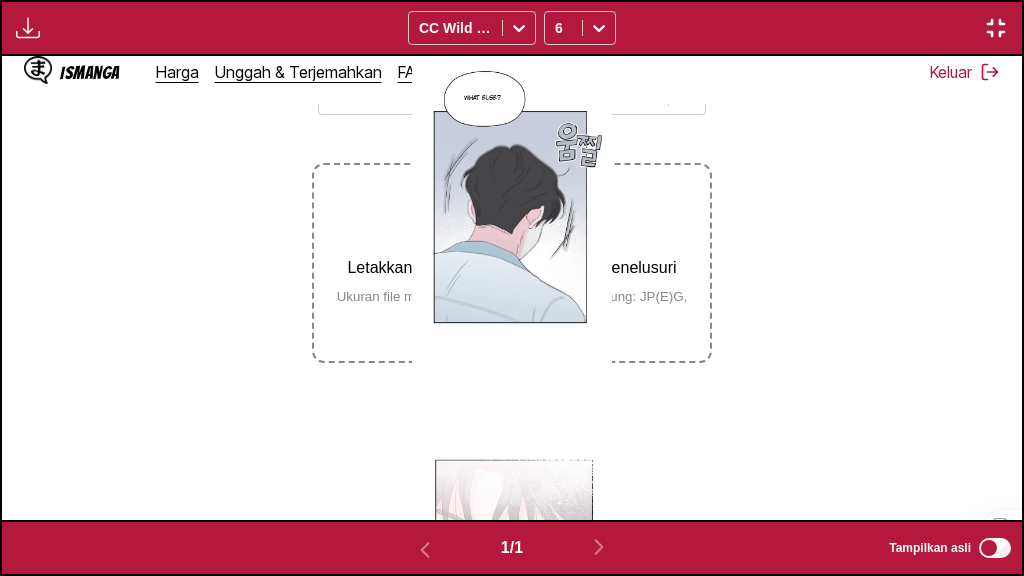 click at bounding box center [996, 28] 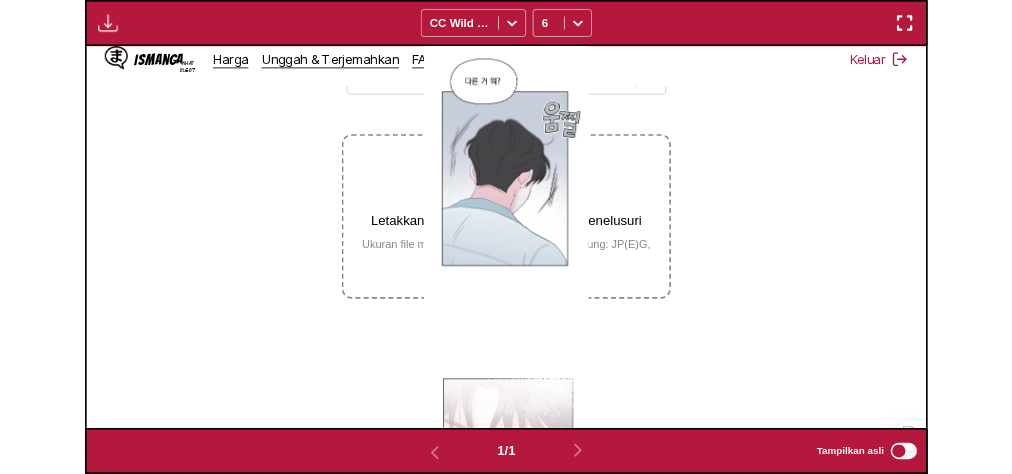 scroll, scrollTop: 526, scrollLeft: 0, axis: vertical 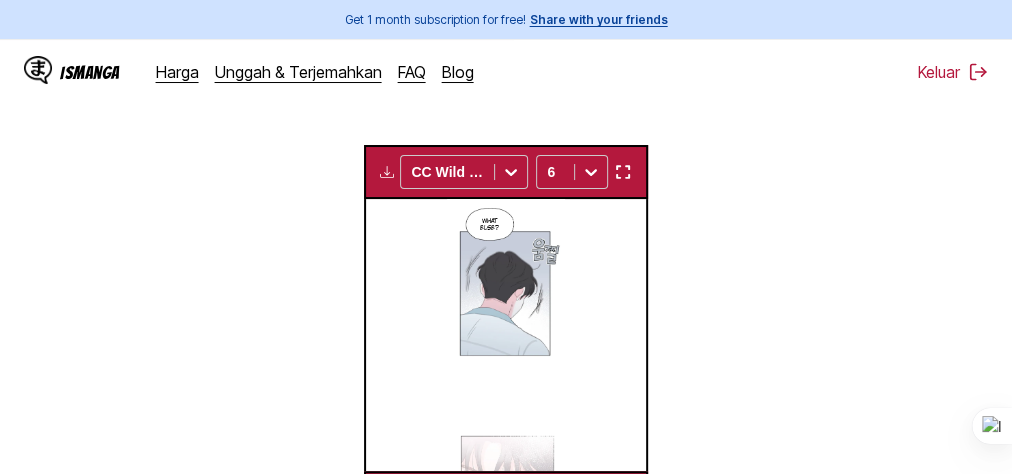 type 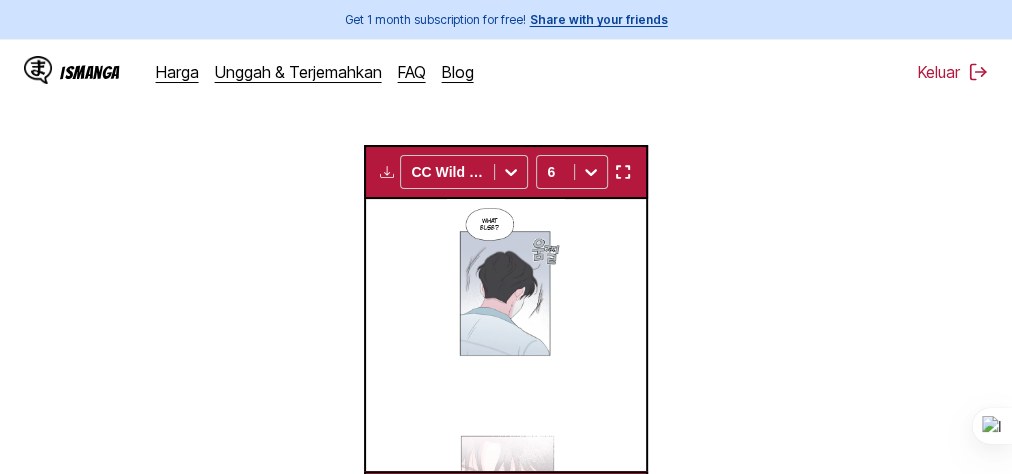 click at bounding box center (387, 172) 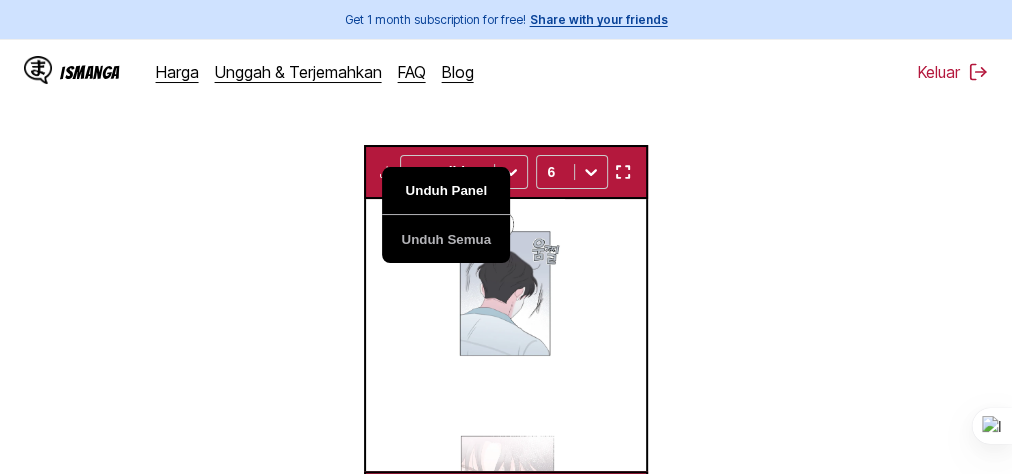 click on "Unduh Panel" at bounding box center [446, 191] 